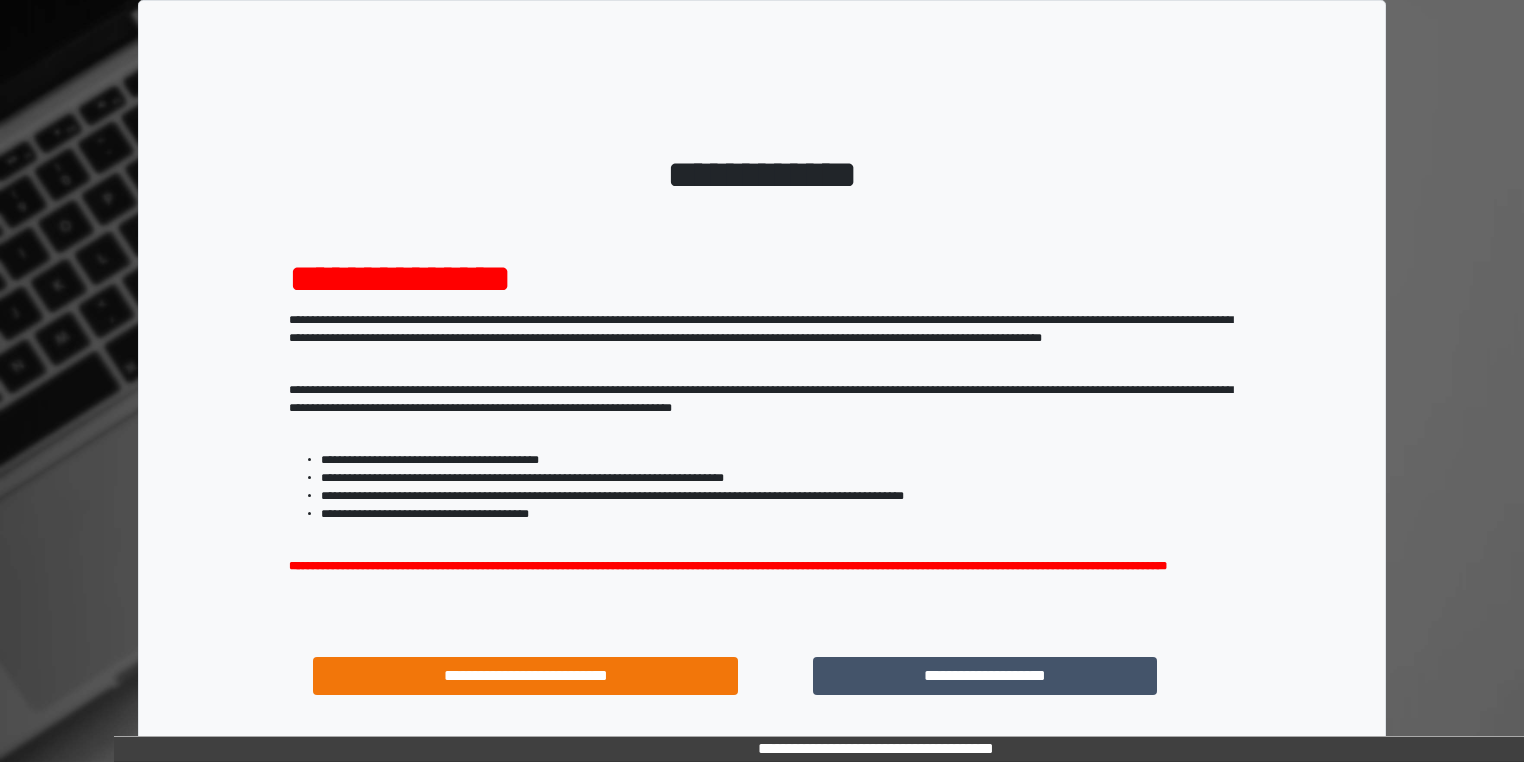 scroll, scrollTop: 0, scrollLeft: 0, axis: both 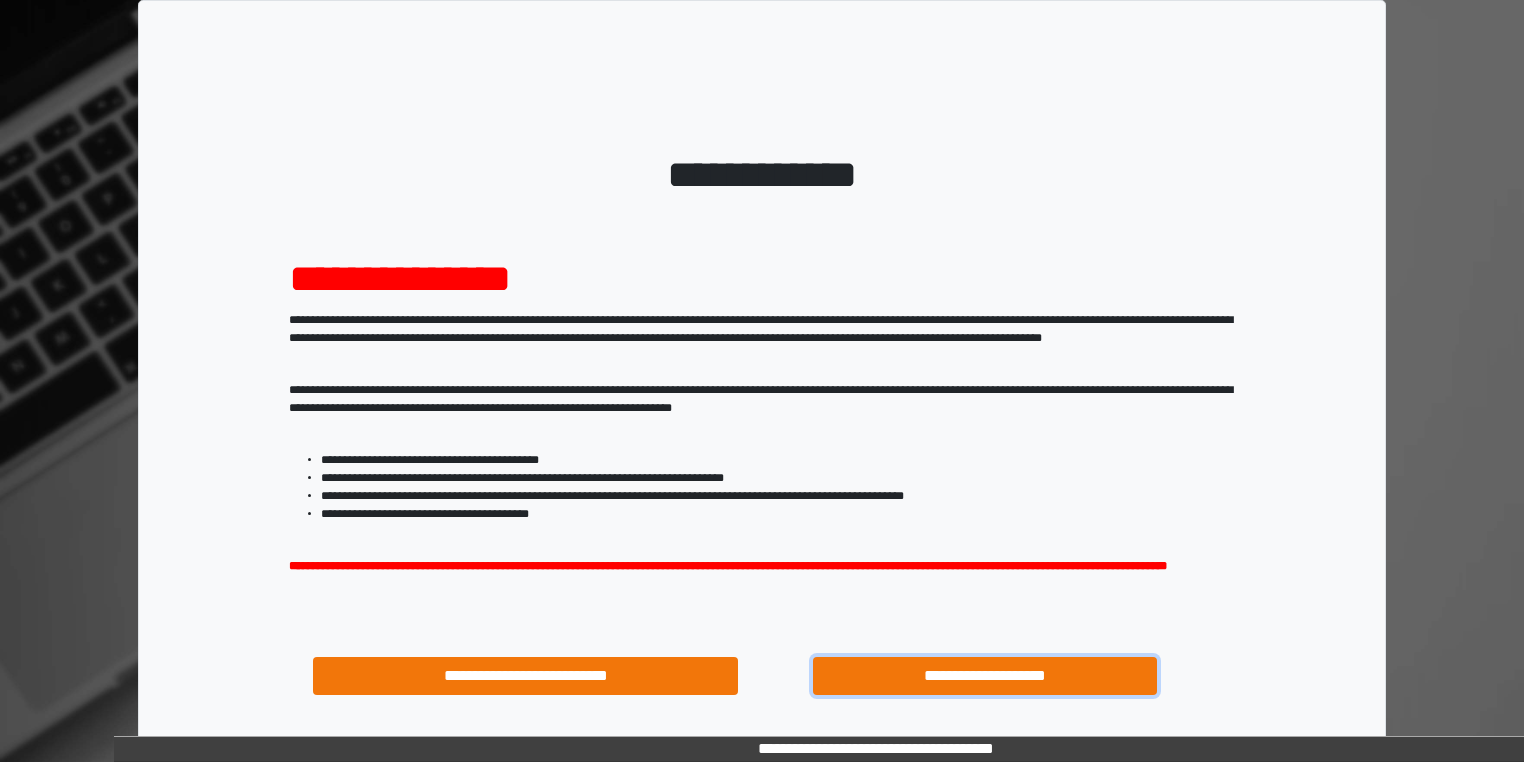 click on "**********" at bounding box center [985, 676] 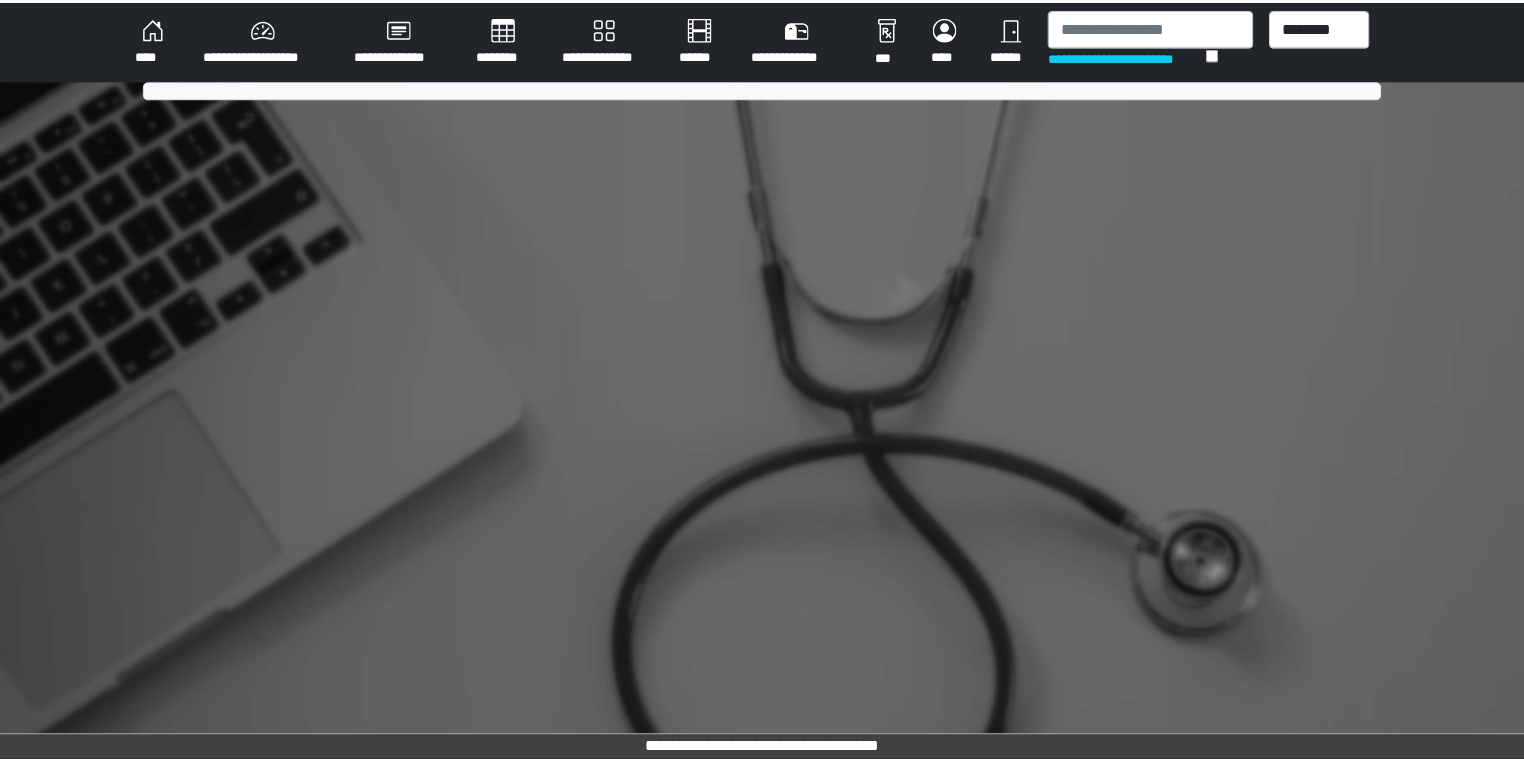scroll, scrollTop: 0, scrollLeft: 0, axis: both 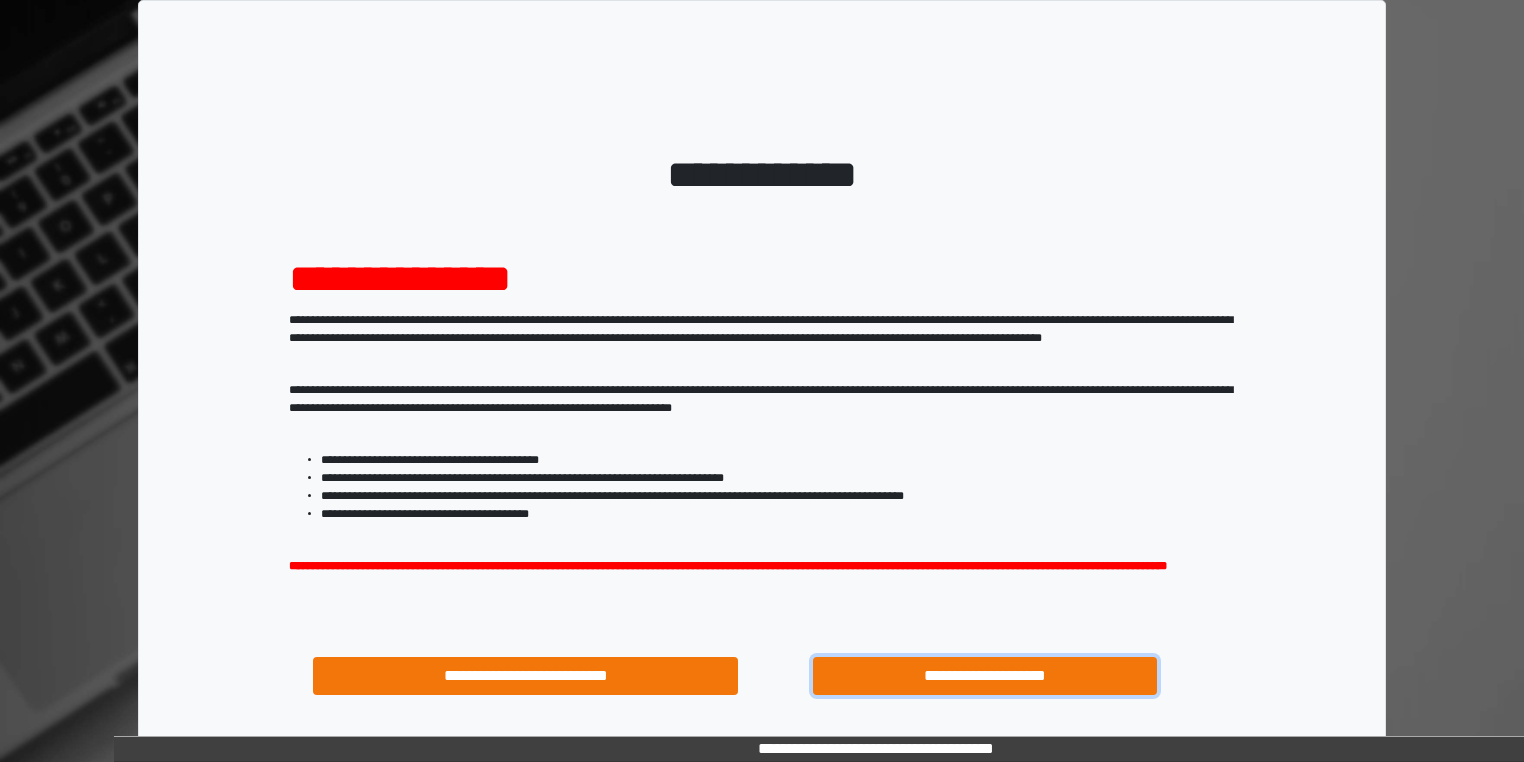 drag, startPoint x: 1040, startPoint y: 701, endPoint x: 1060, endPoint y: 682, distance: 27.58623 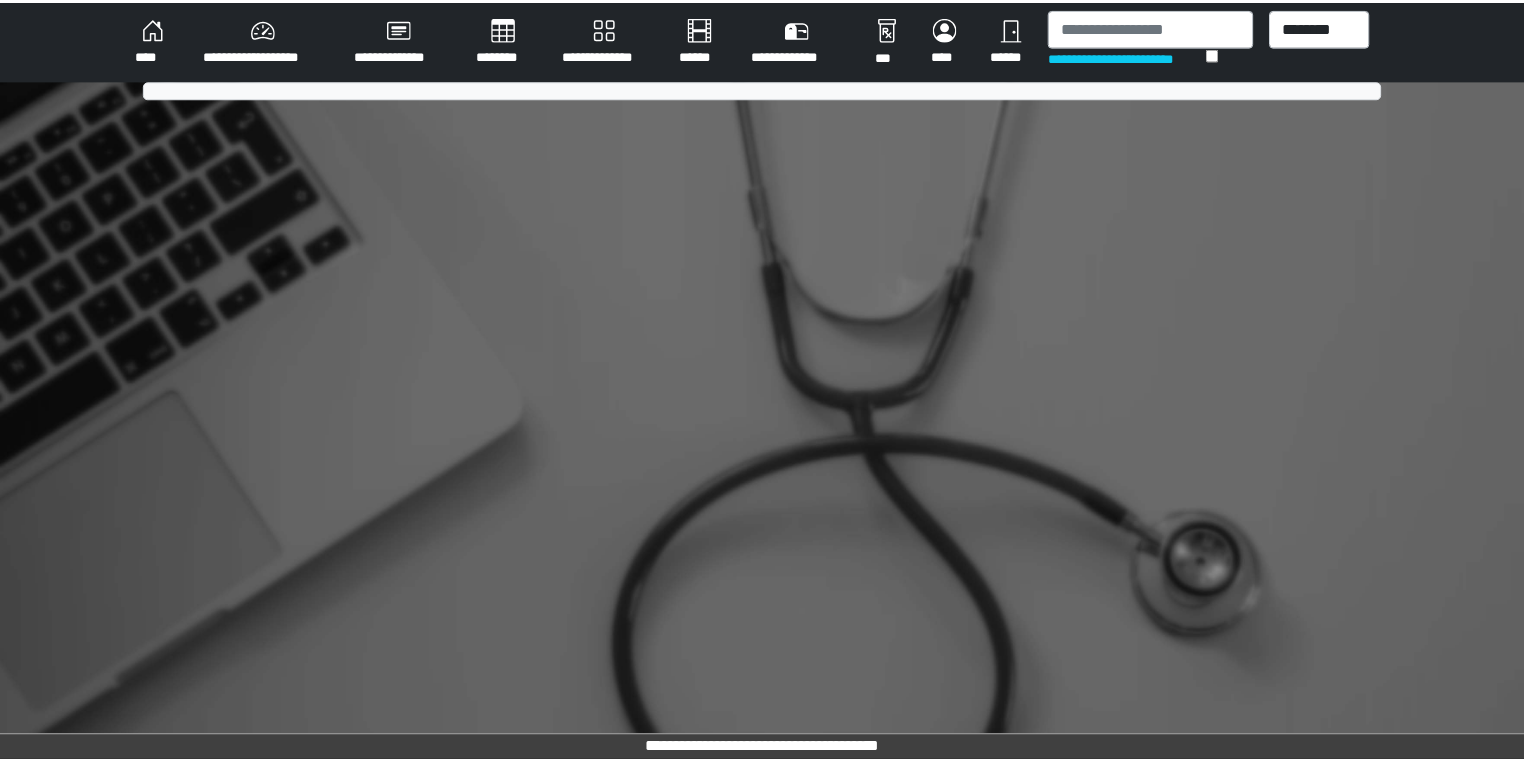 scroll, scrollTop: 0, scrollLeft: 0, axis: both 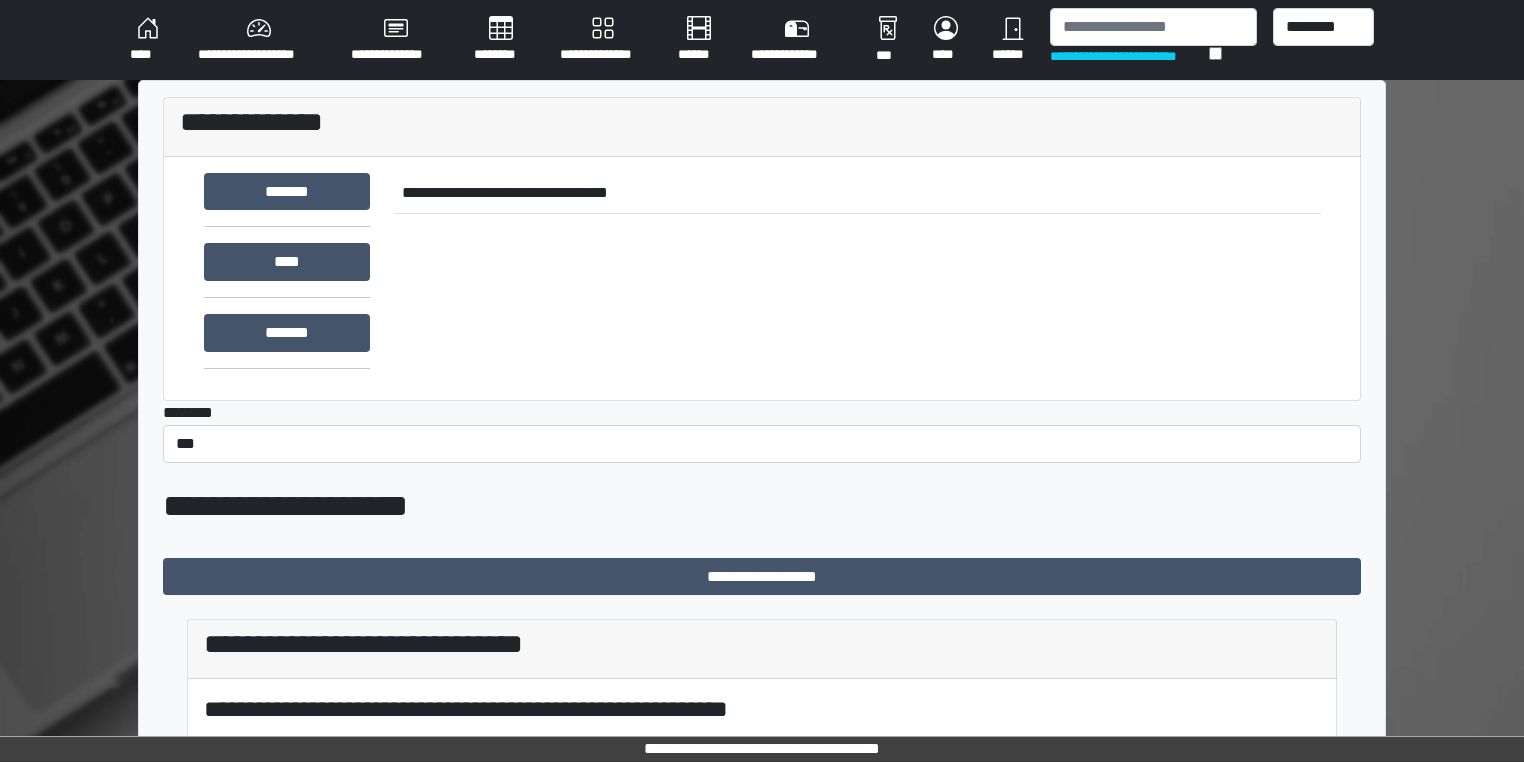 click on "****" at bounding box center (148, 40) 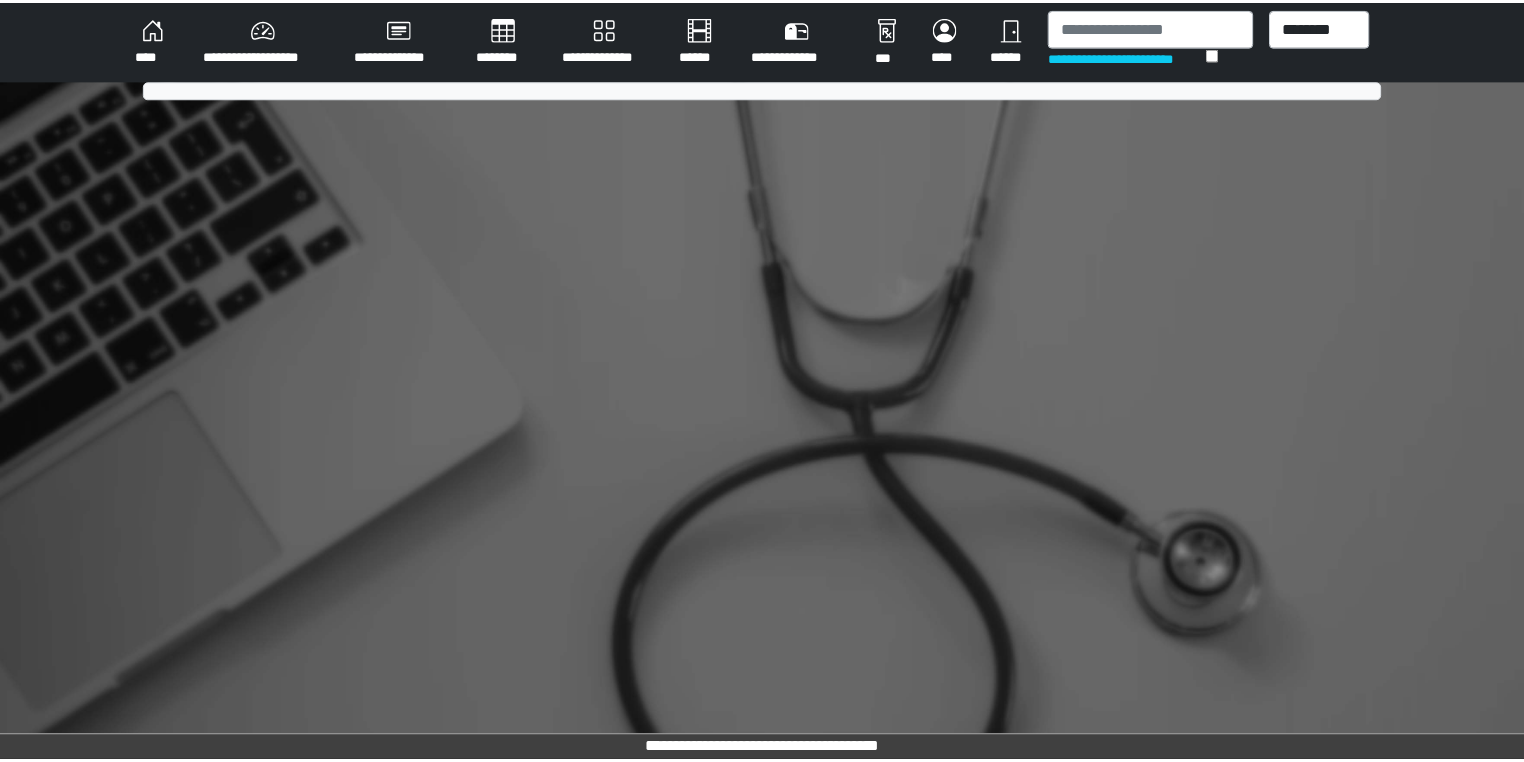 scroll, scrollTop: 0, scrollLeft: 0, axis: both 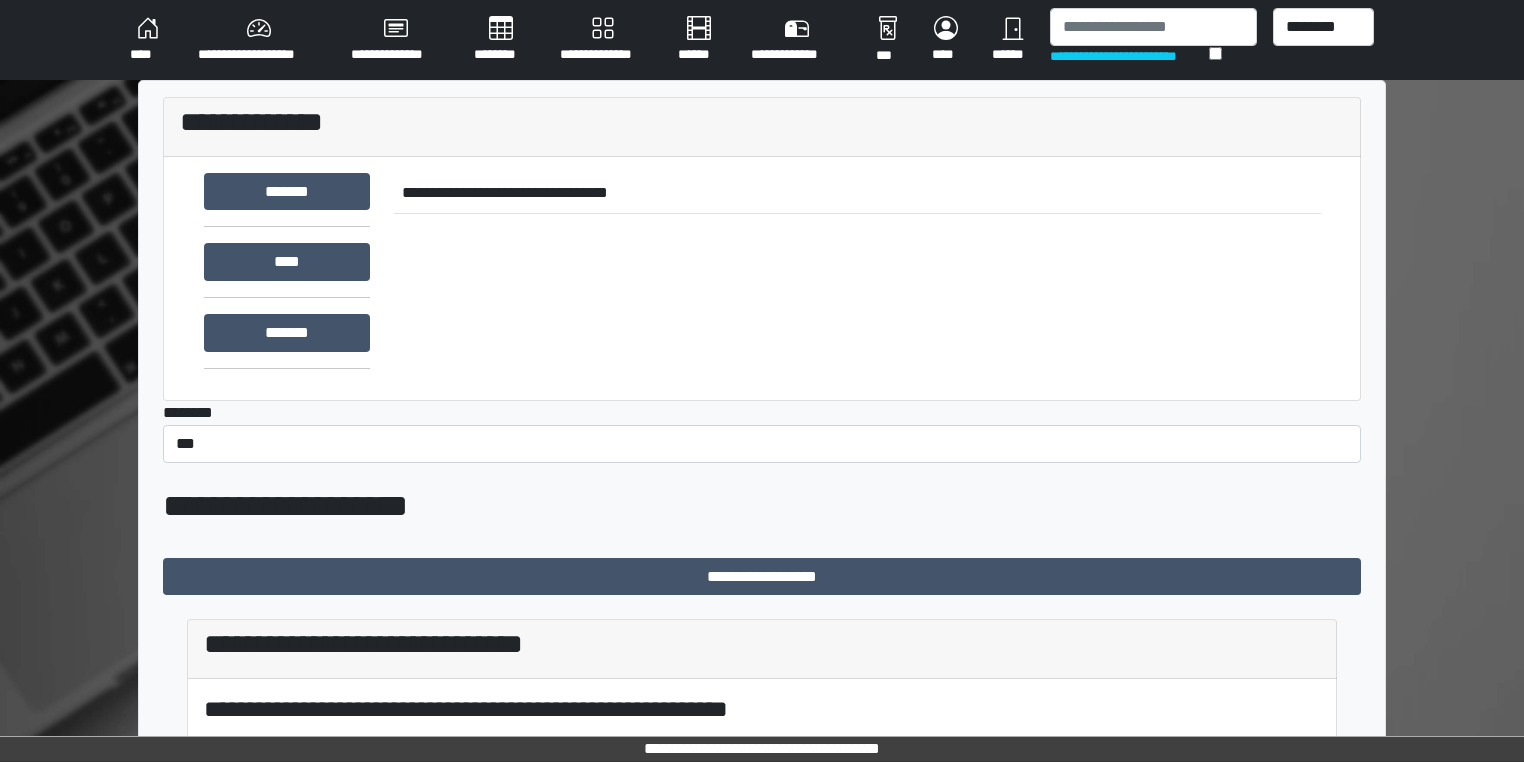 click on "**********" at bounding box center (857, 279) 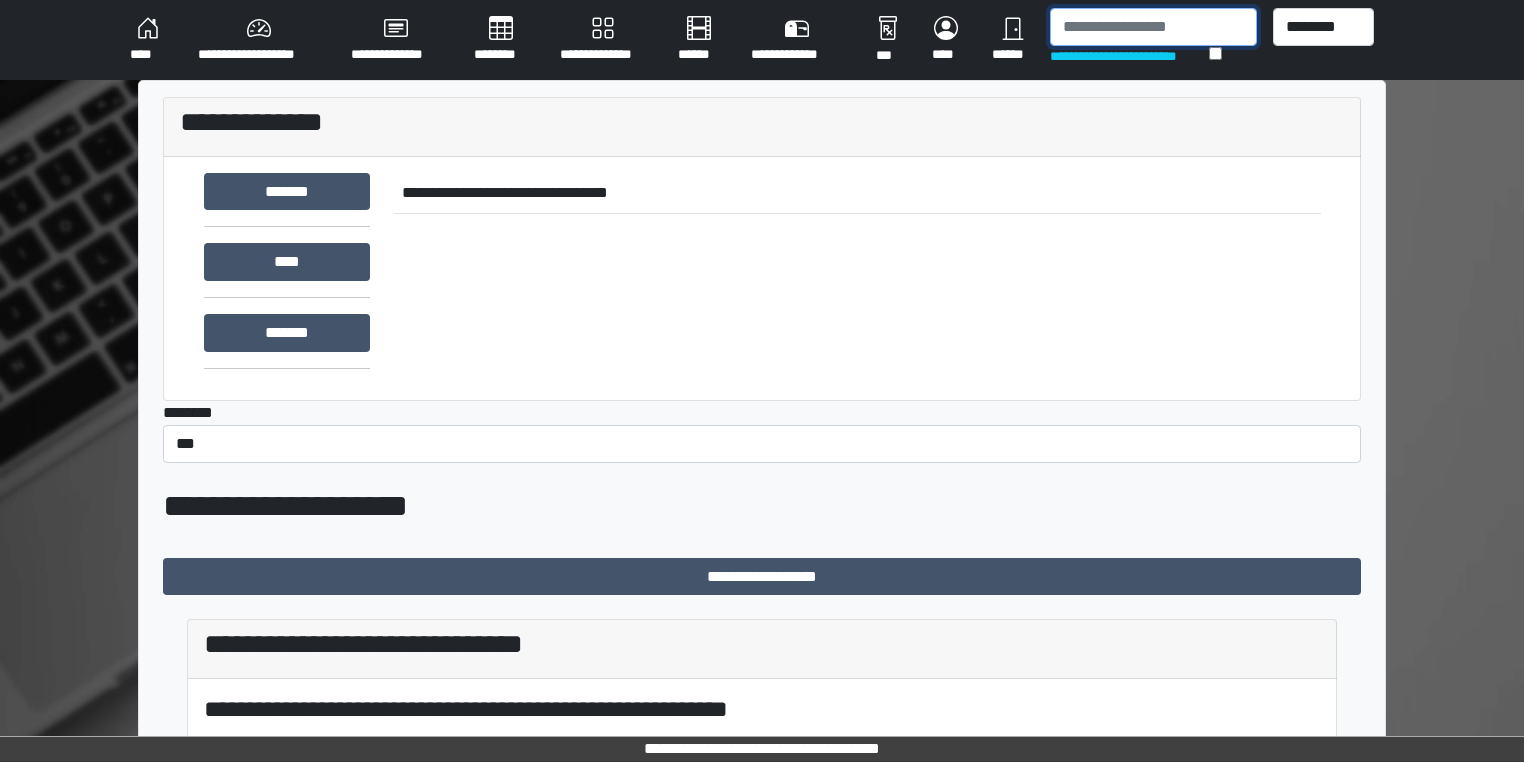 drag, startPoint x: 1128, startPoint y: 33, endPoint x: 1514, endPoint y: 7, distance: 386.87466 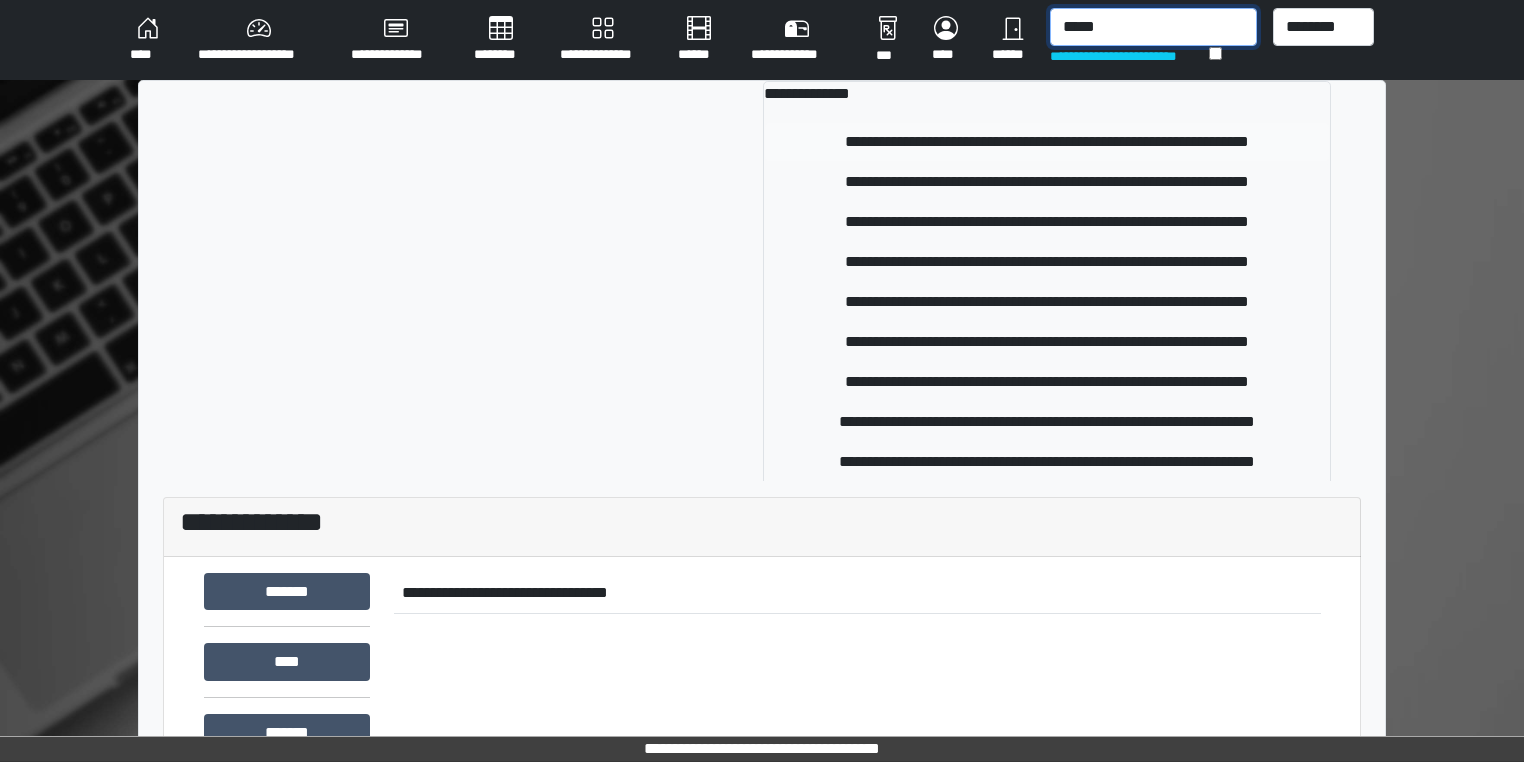 type on "*****" 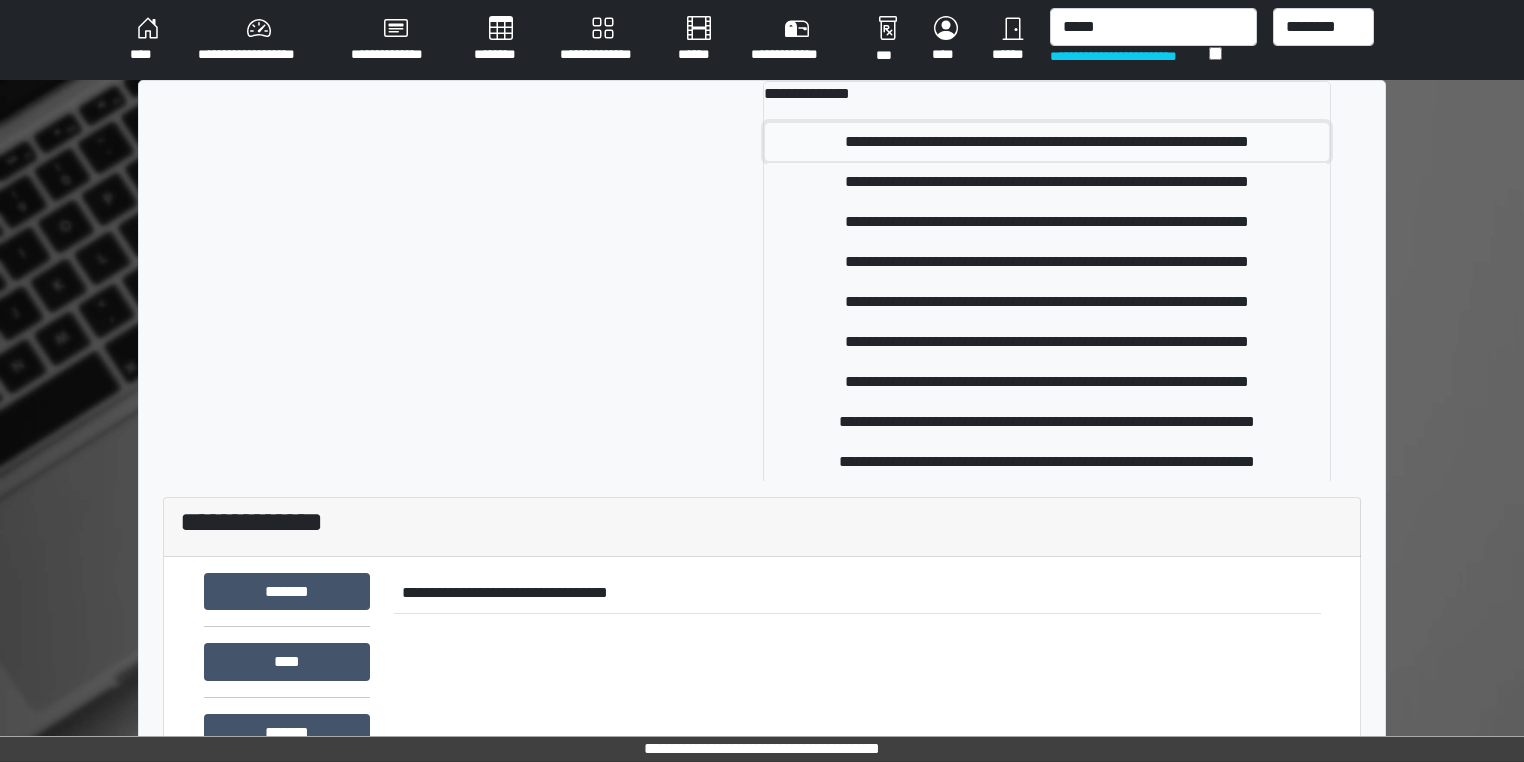 click on "**********" at bounding box center (1047, 142) 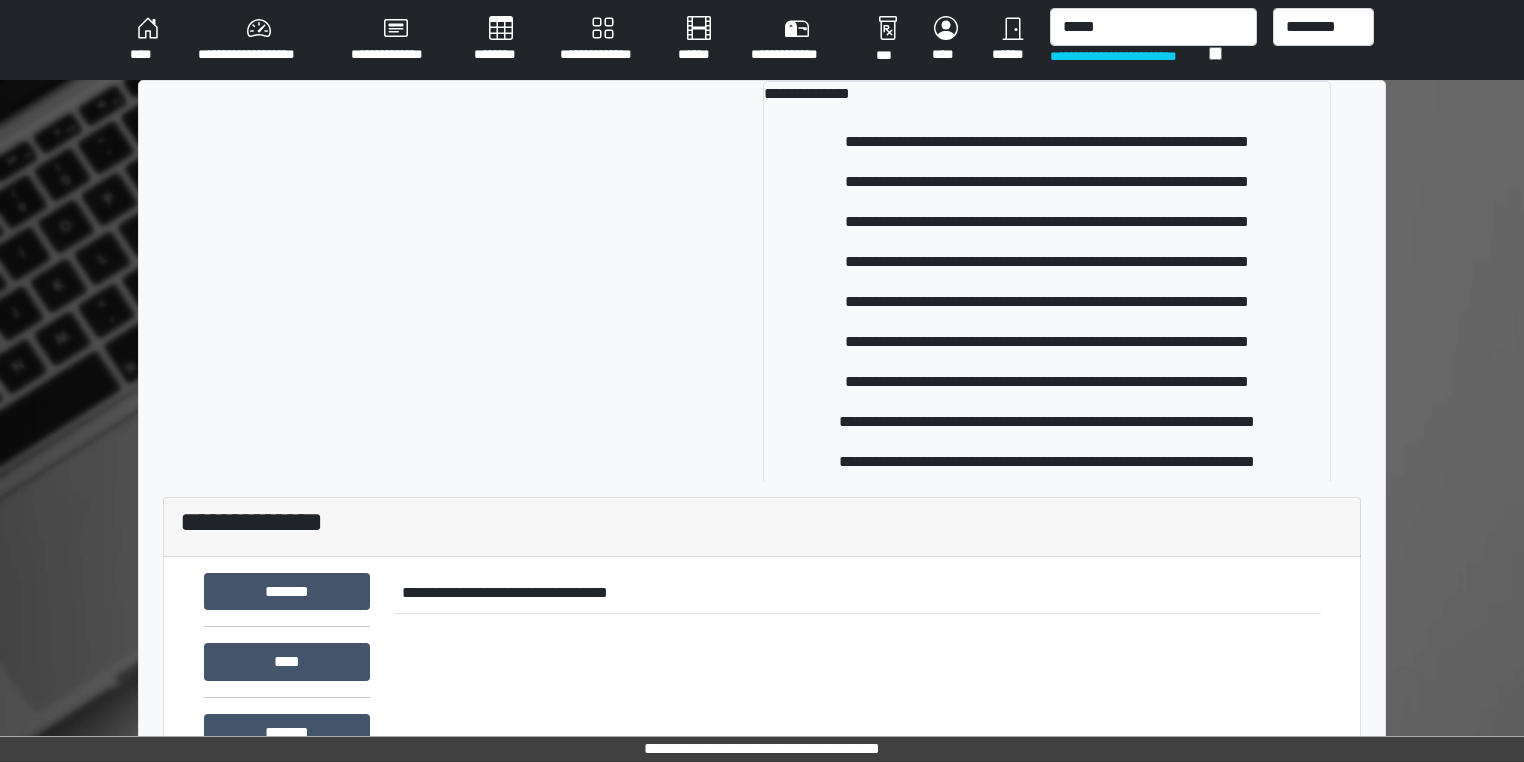 type 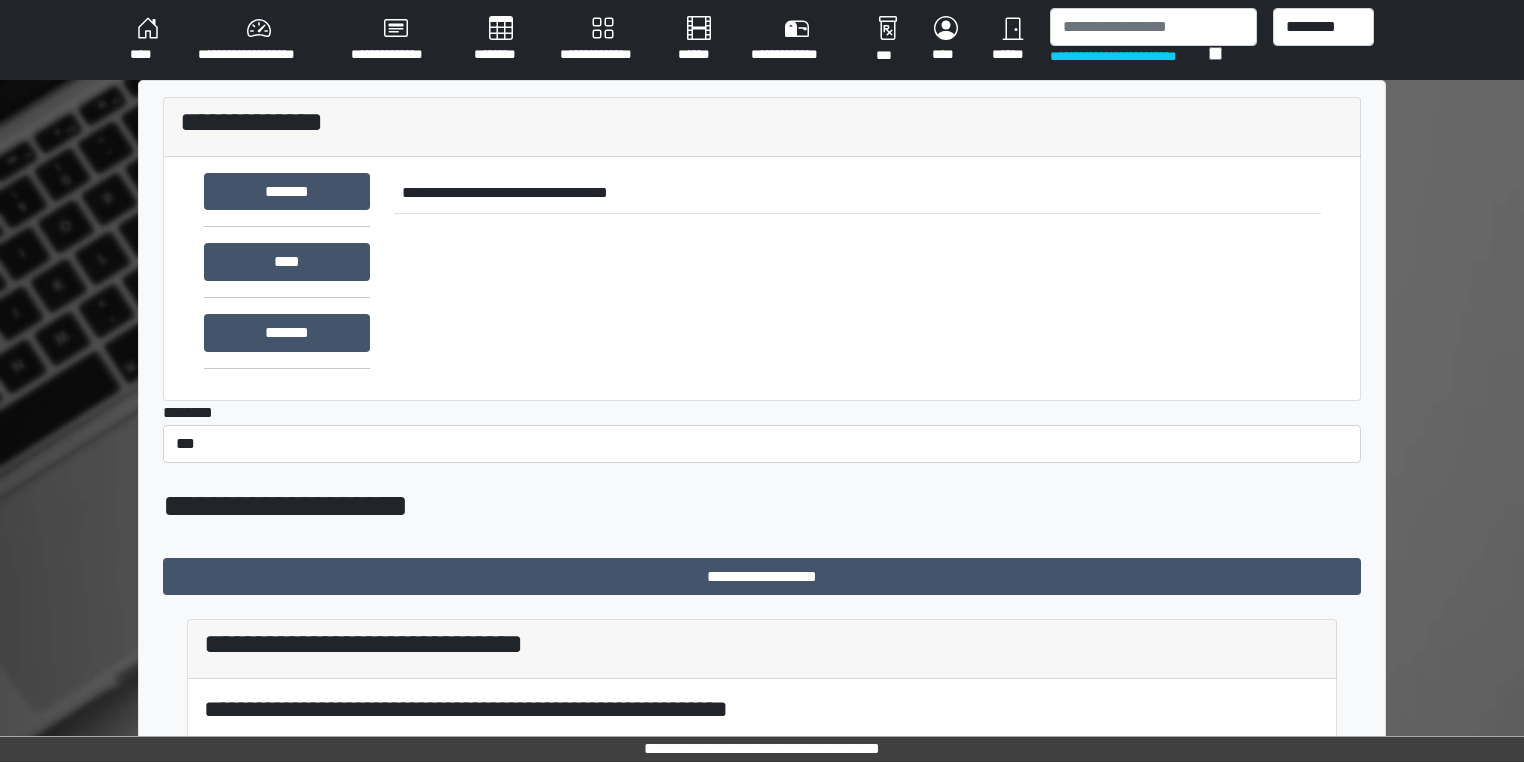 click on "**********" at bounding box center [762, 127] 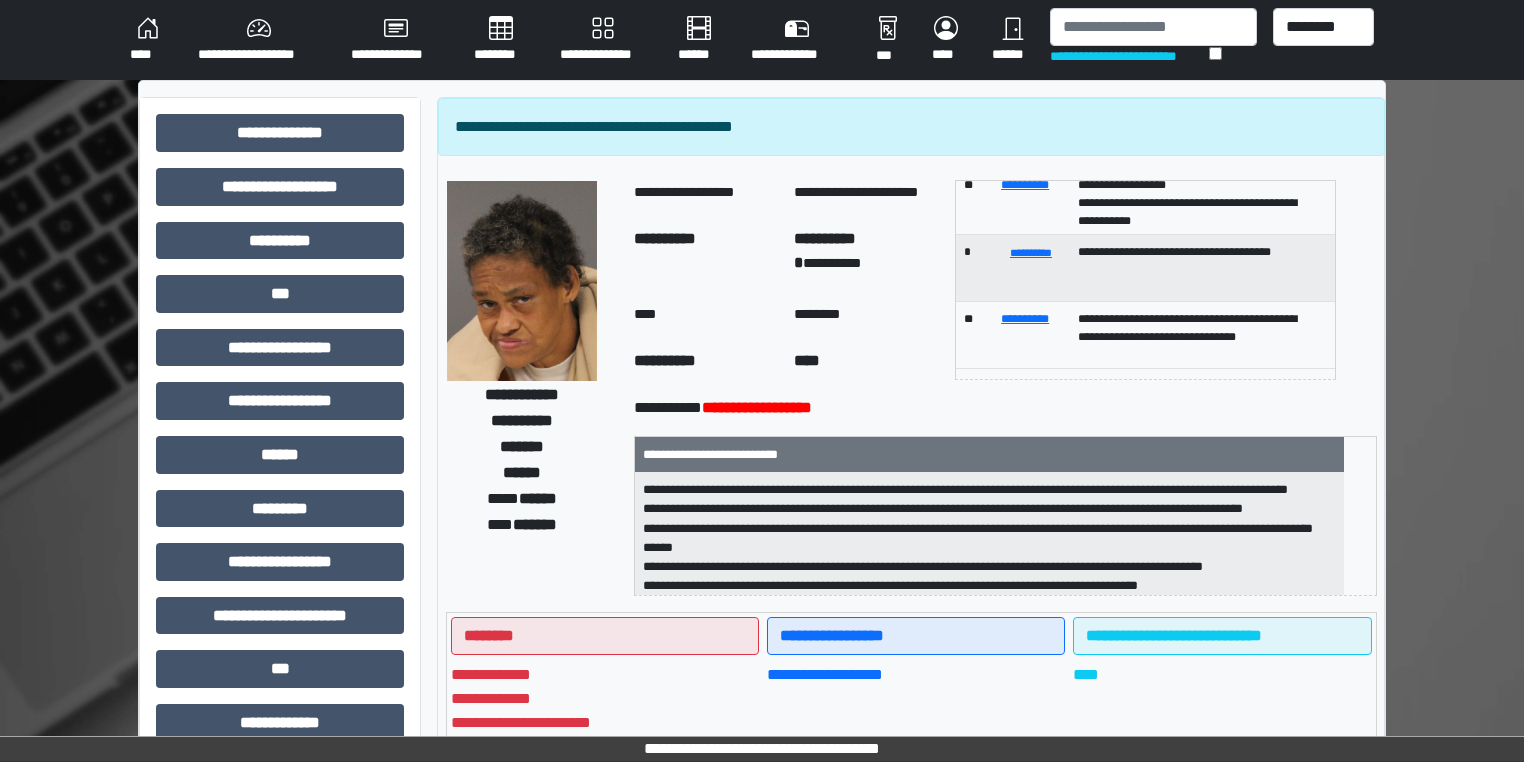 scroll, scrollTop: 186, scrollLeft: 0, axis: vertical 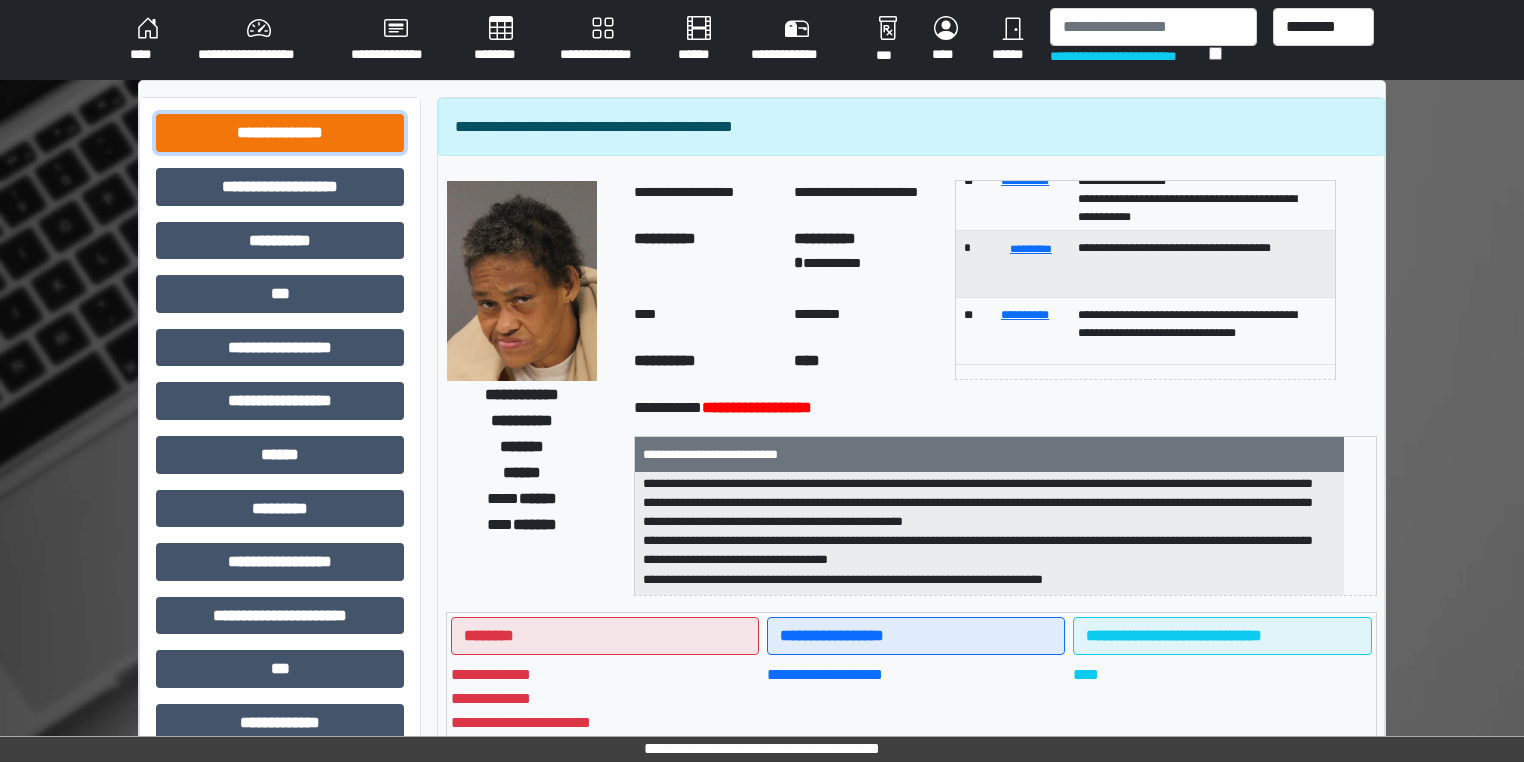 click on "**********" at bounding box center (280, 133) 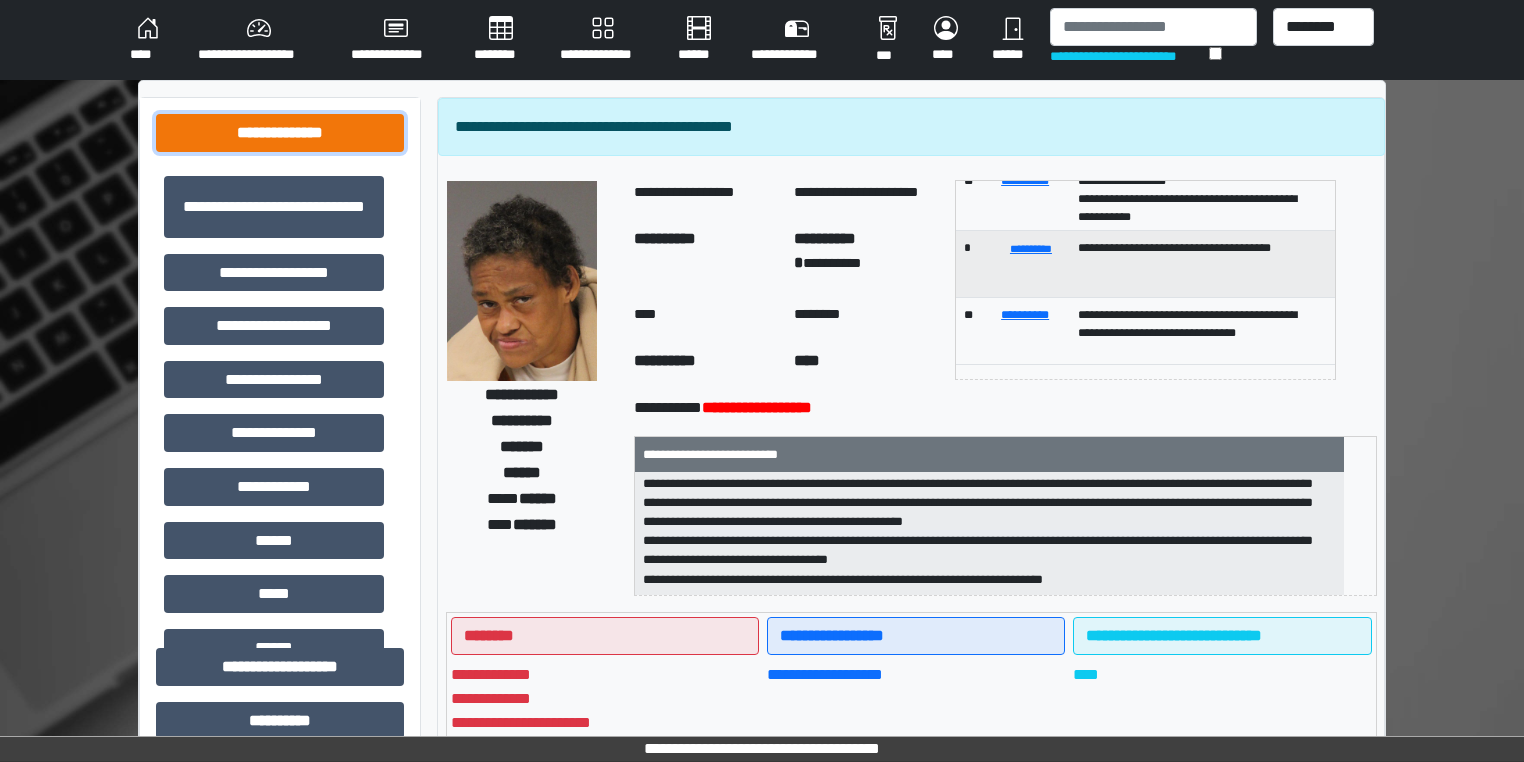 click on "**********" at bounding box center [280, 133] 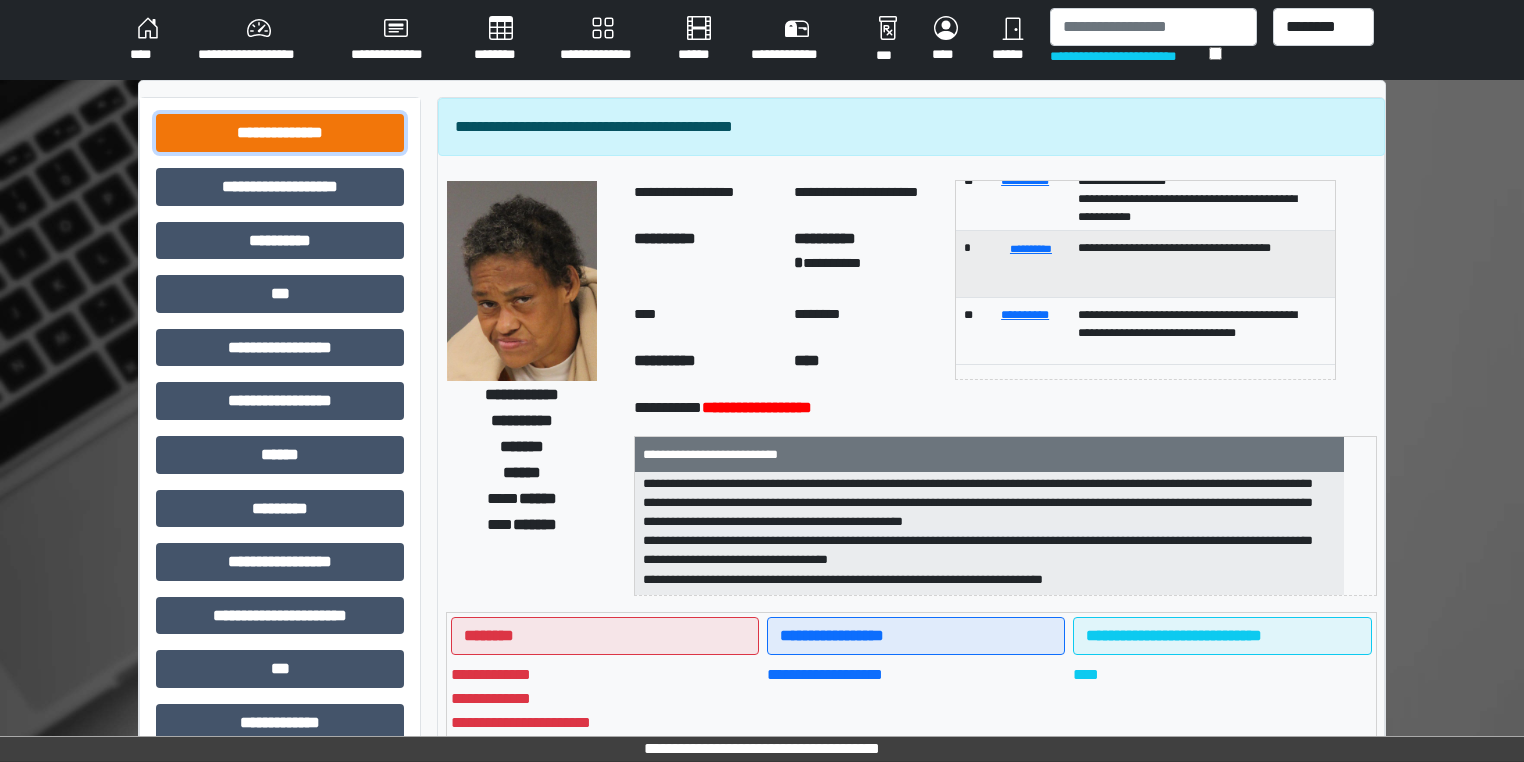 drag, startPoint x: 366, startPoint y: 138, endPoint x: 476, endPoint y: 208, distance: 130.38405 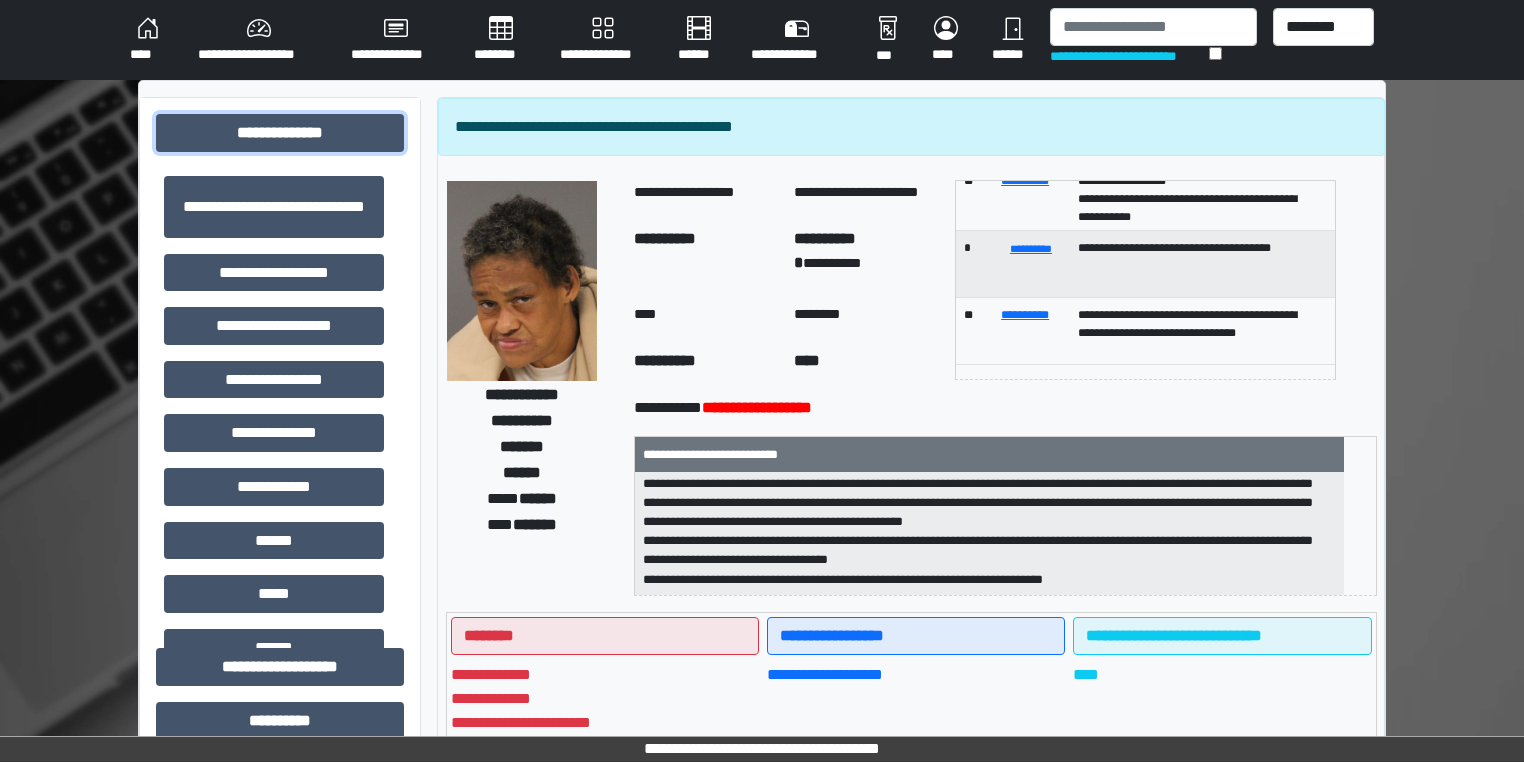 scroll, scrollTop: 4, scrollLeft: 0, axis: vertical 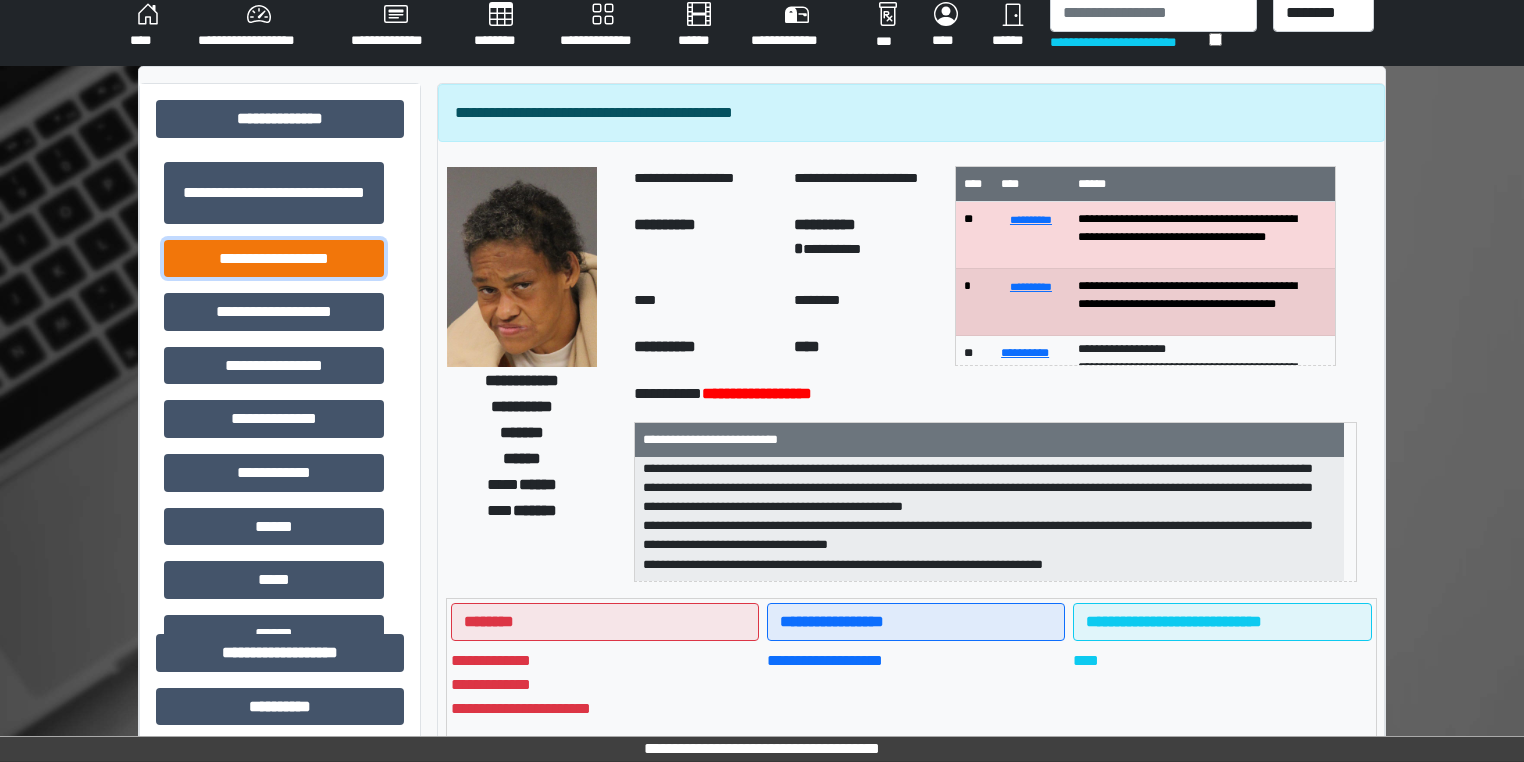 click on "**********" at bounding box center (274, 259) 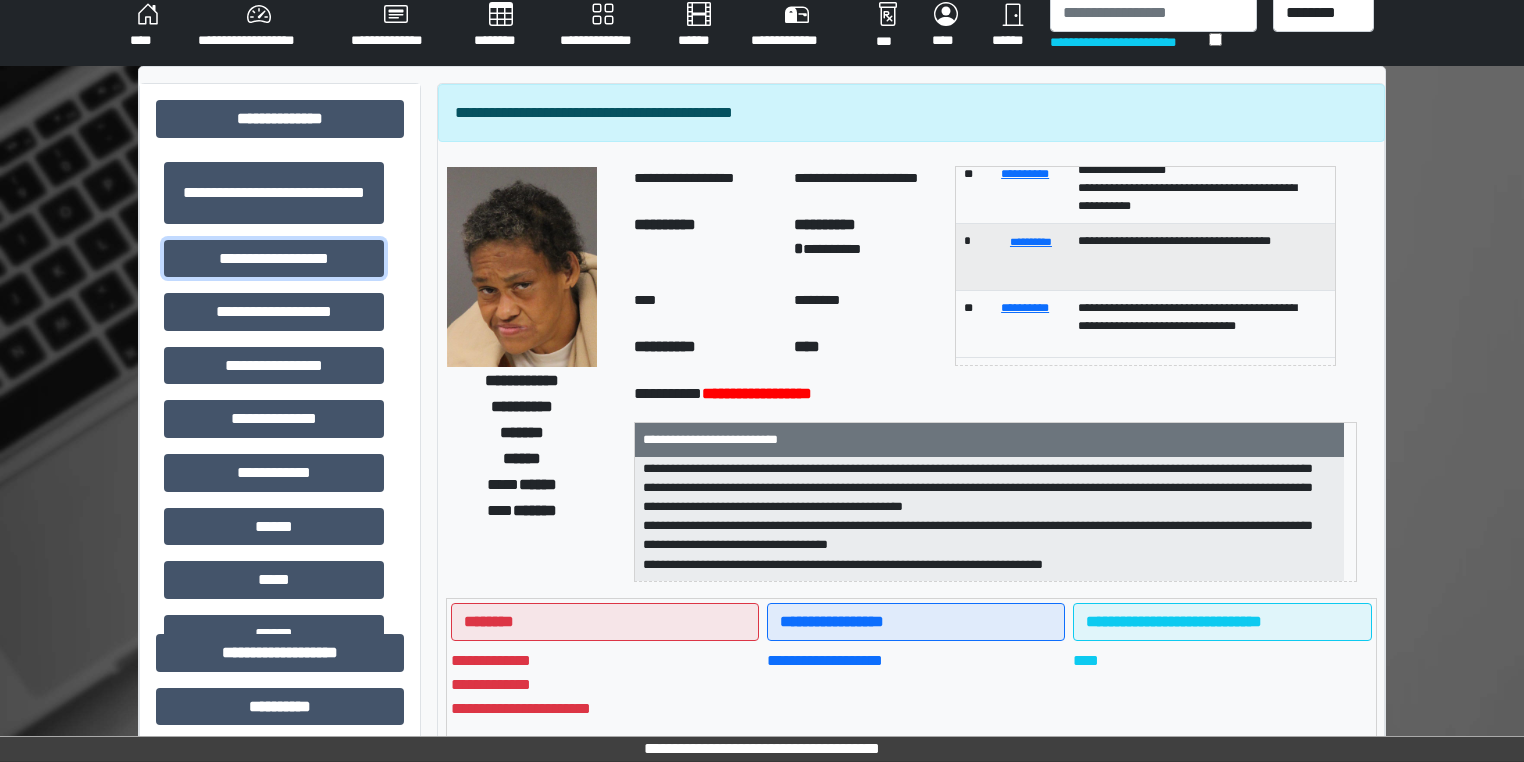 scroll, scrollTop: 186, scrollLeft: 0, axis: vertical 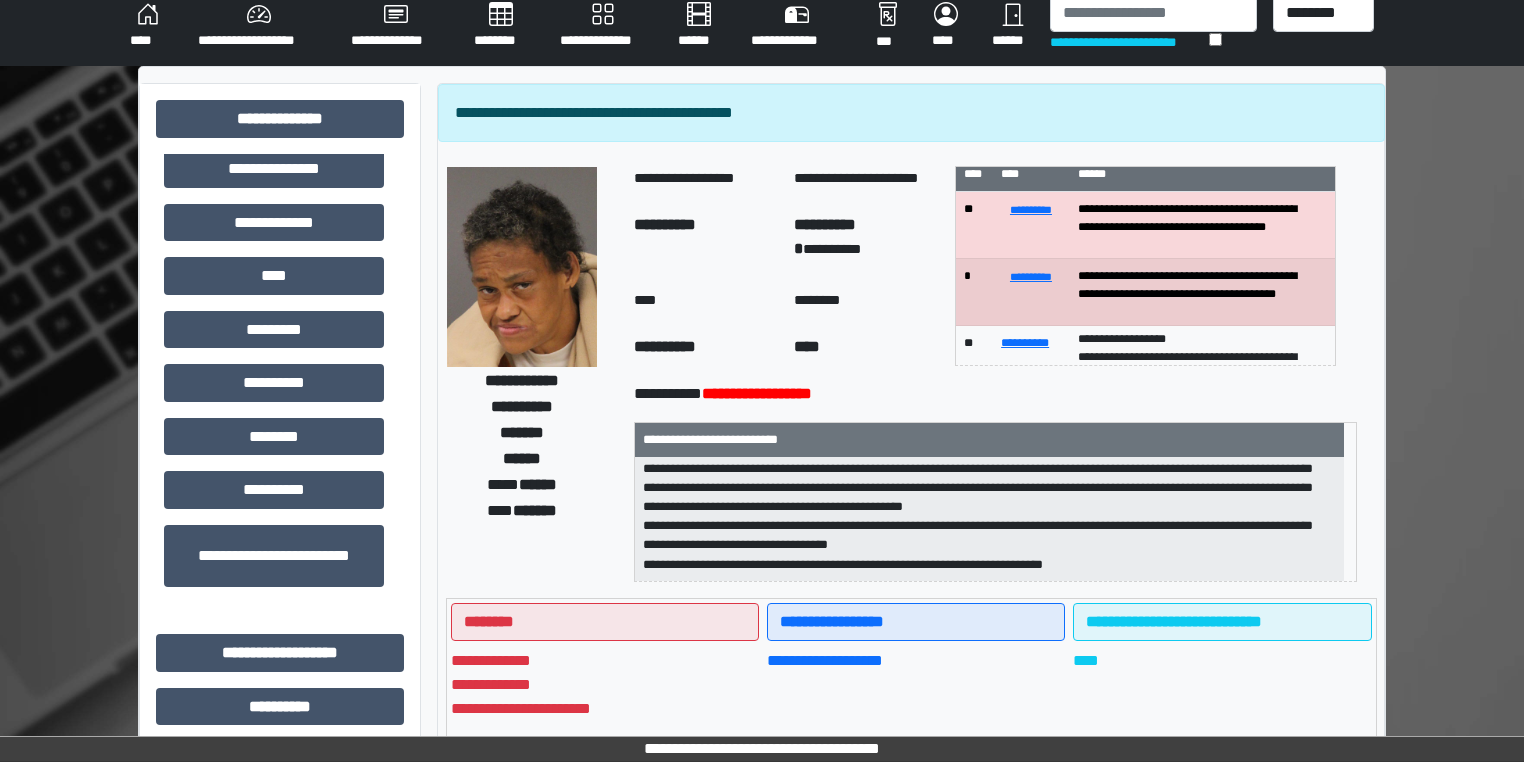 click on "****" at bounding box center (148, 26) 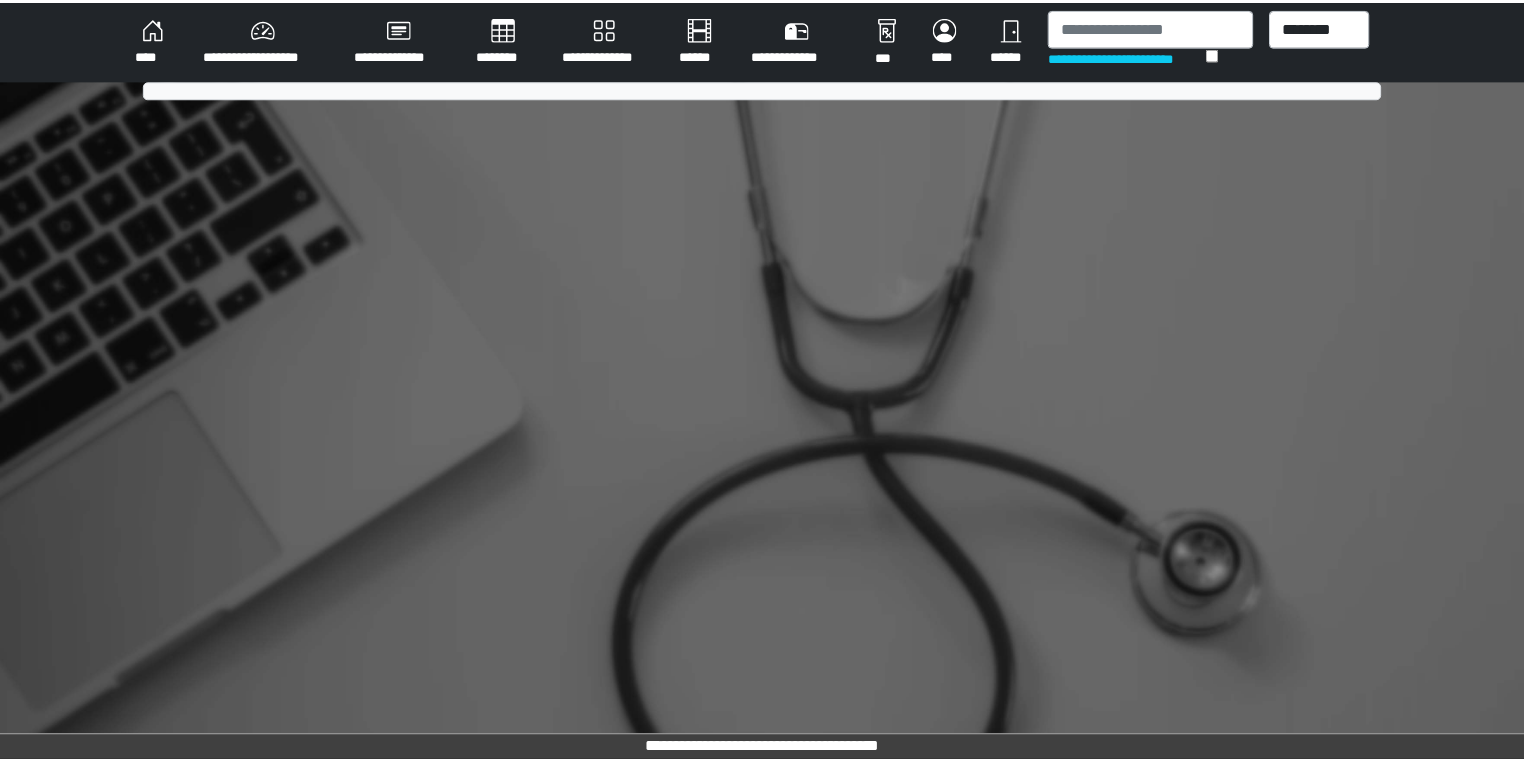 scroll, scrollTop: 0, scrollLeft: 0, axis: both 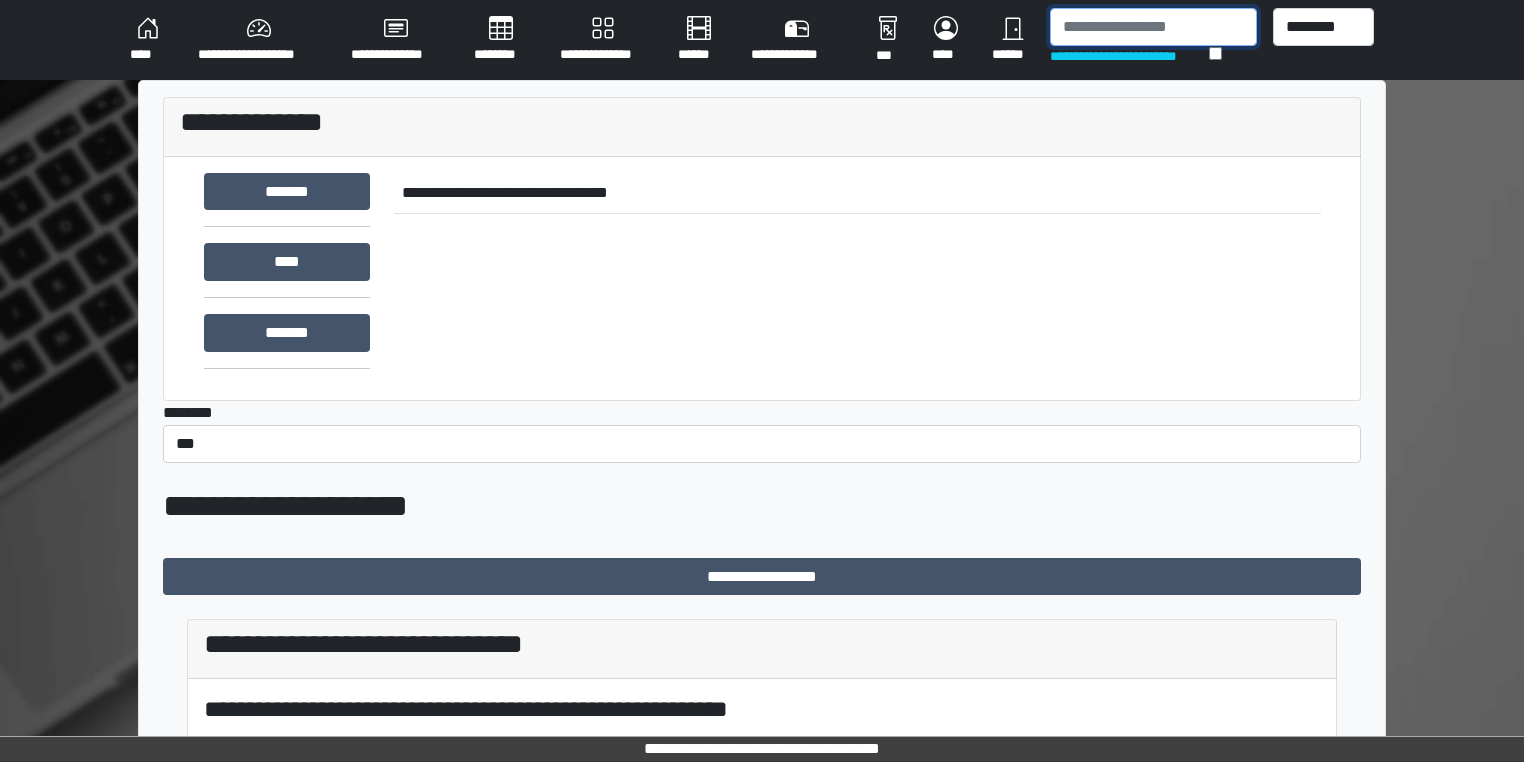 drag, startPoint x: 1112, startPoint y: 37, endPoint x: 1131, endPoint y: 23, distance: 23.600847 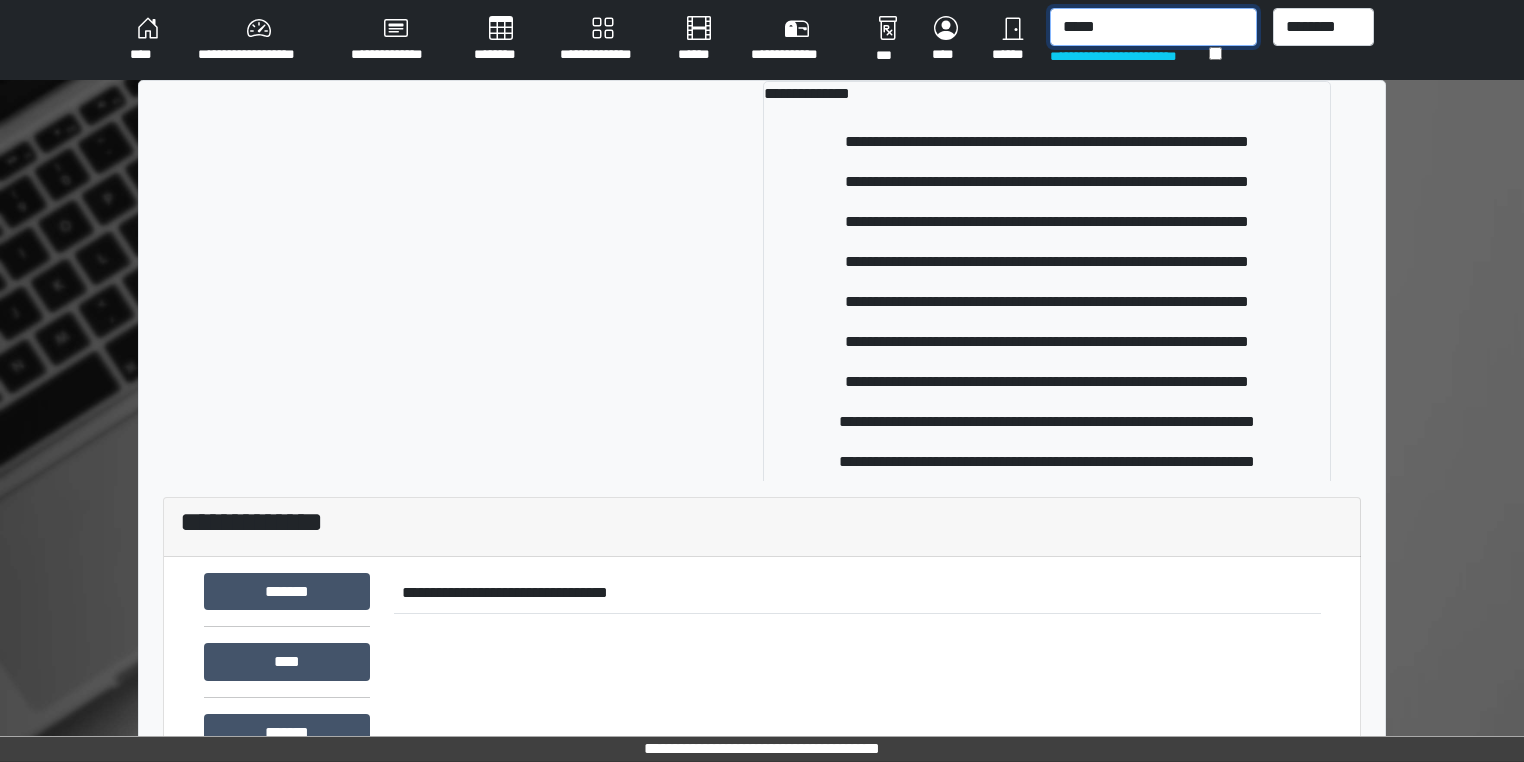 type on "*****" 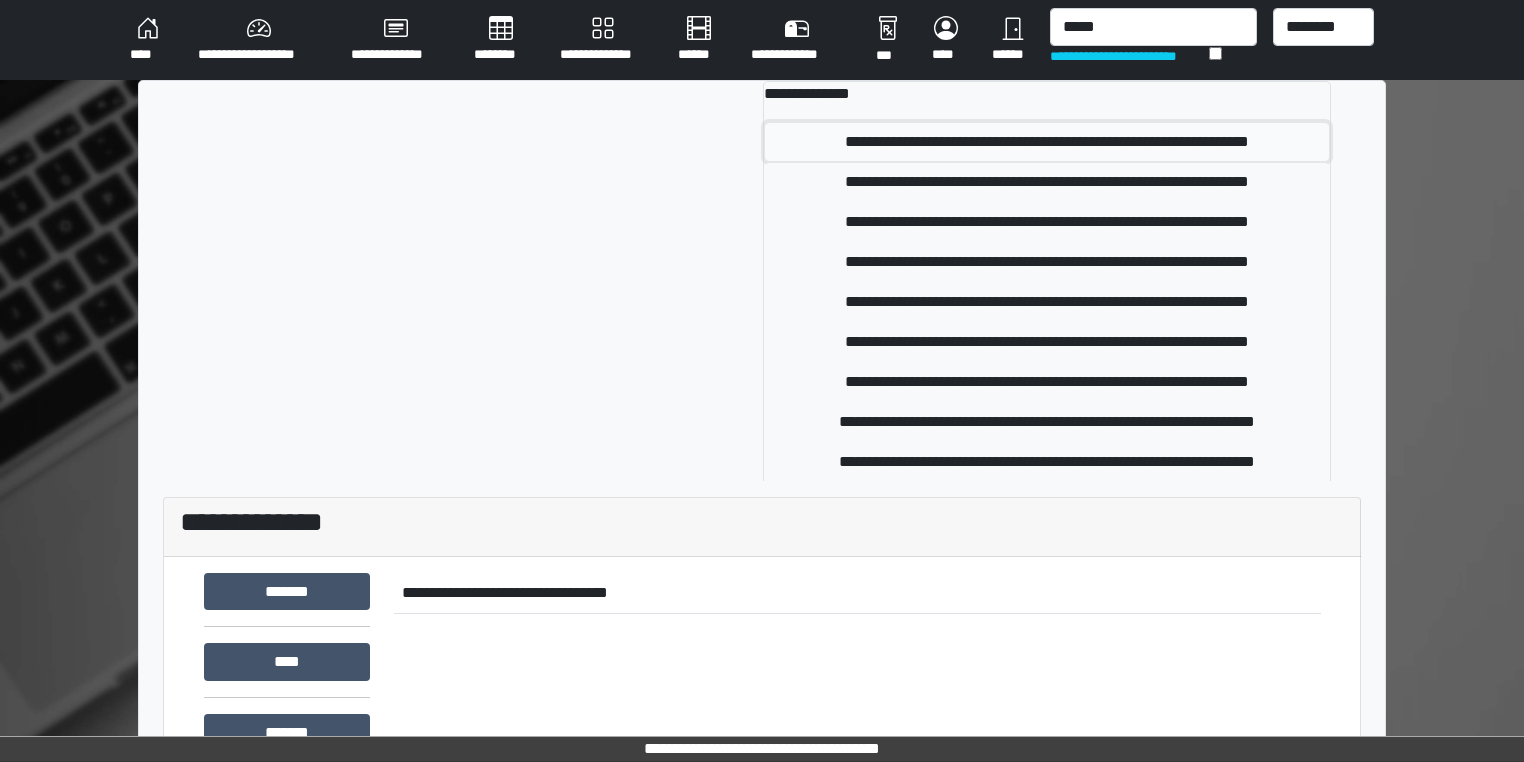 drag, startPoint x: 868, startPoint y: 137, endPoint x: 924, endPoint y: 152, distance: 57.974133 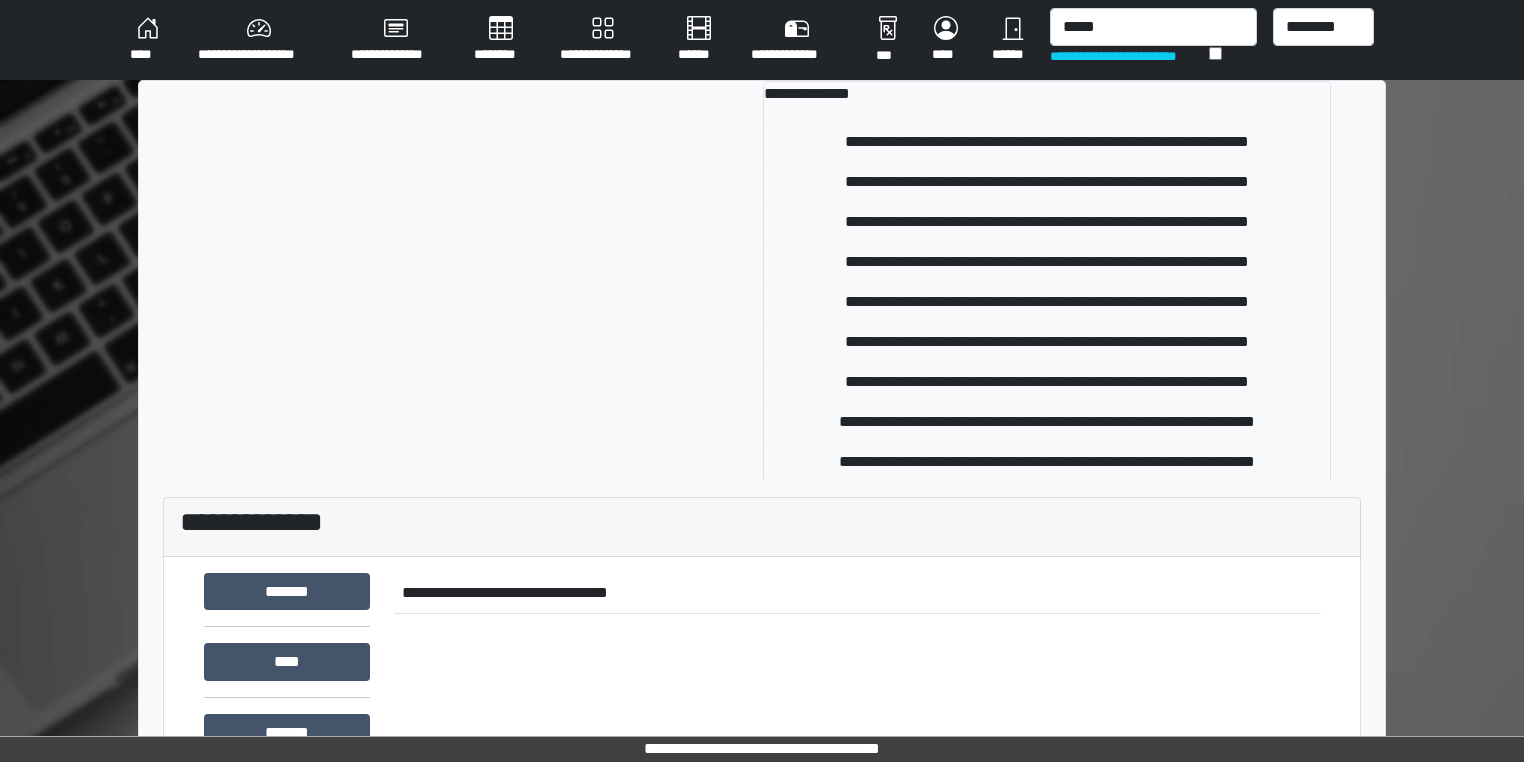 type 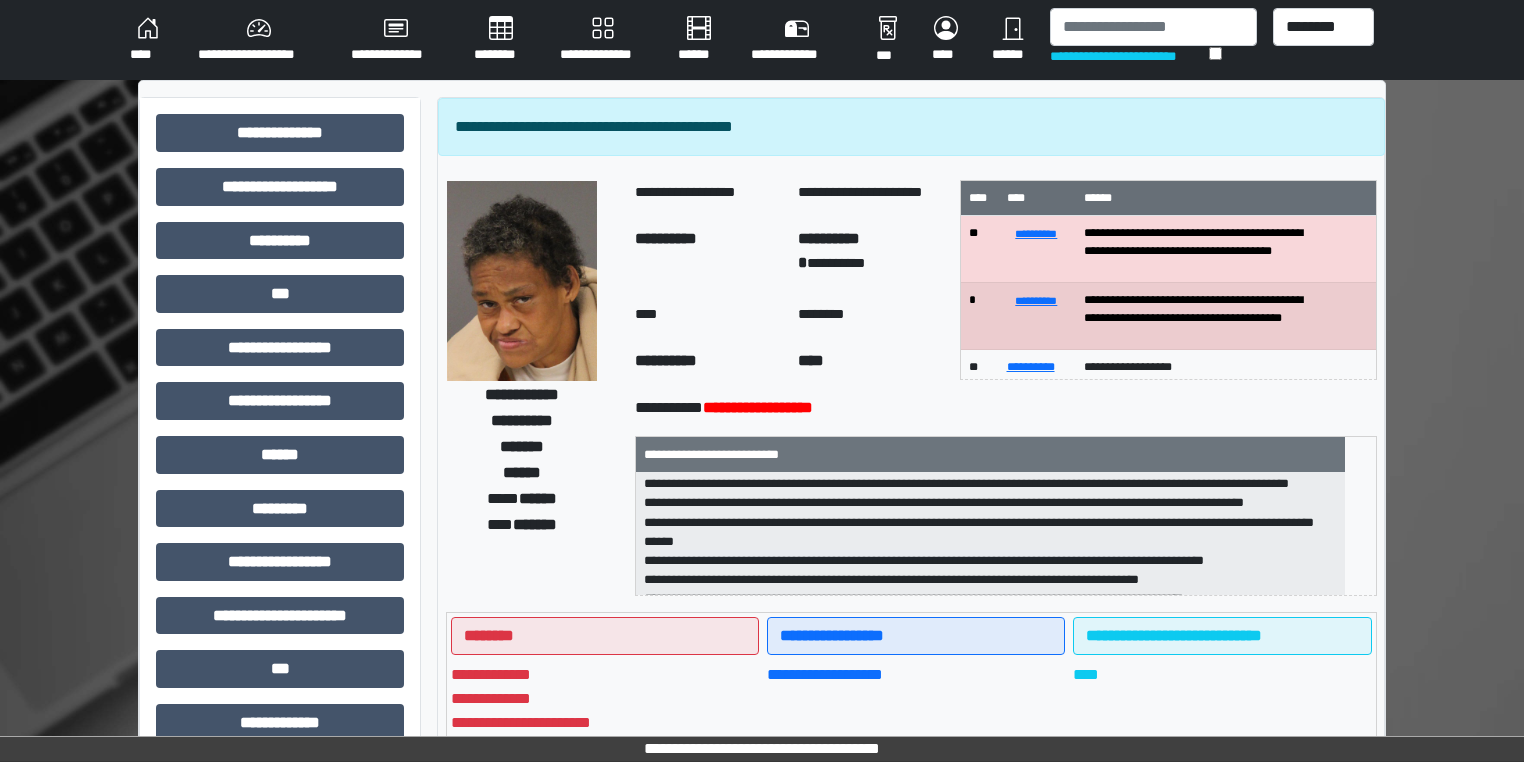 scroll, scrollTop: 0, scrollLeft: 0, axis: both 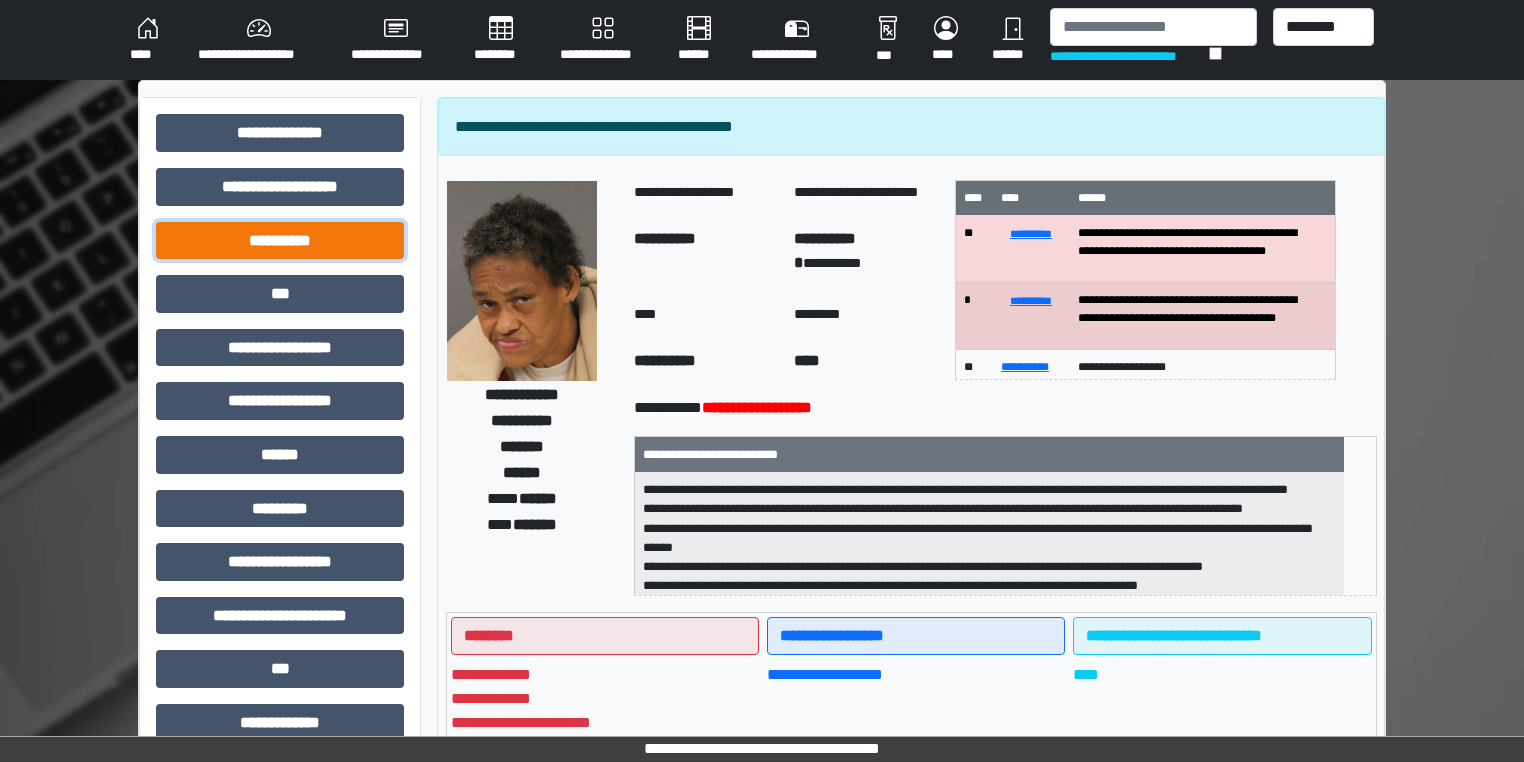 click on "**********" at bounding box center [280, 241] 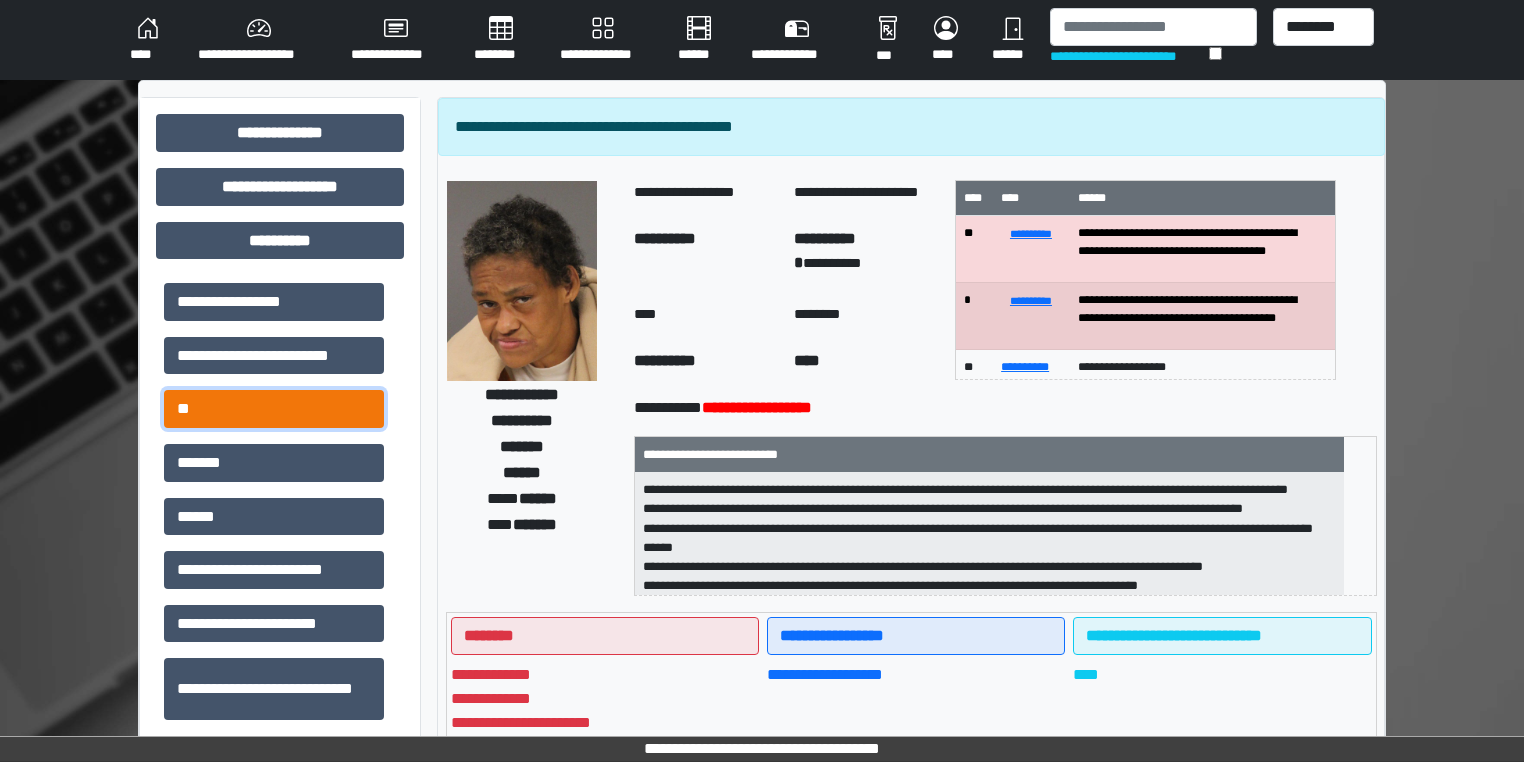 click on "**" at bounding box center [274, 409] 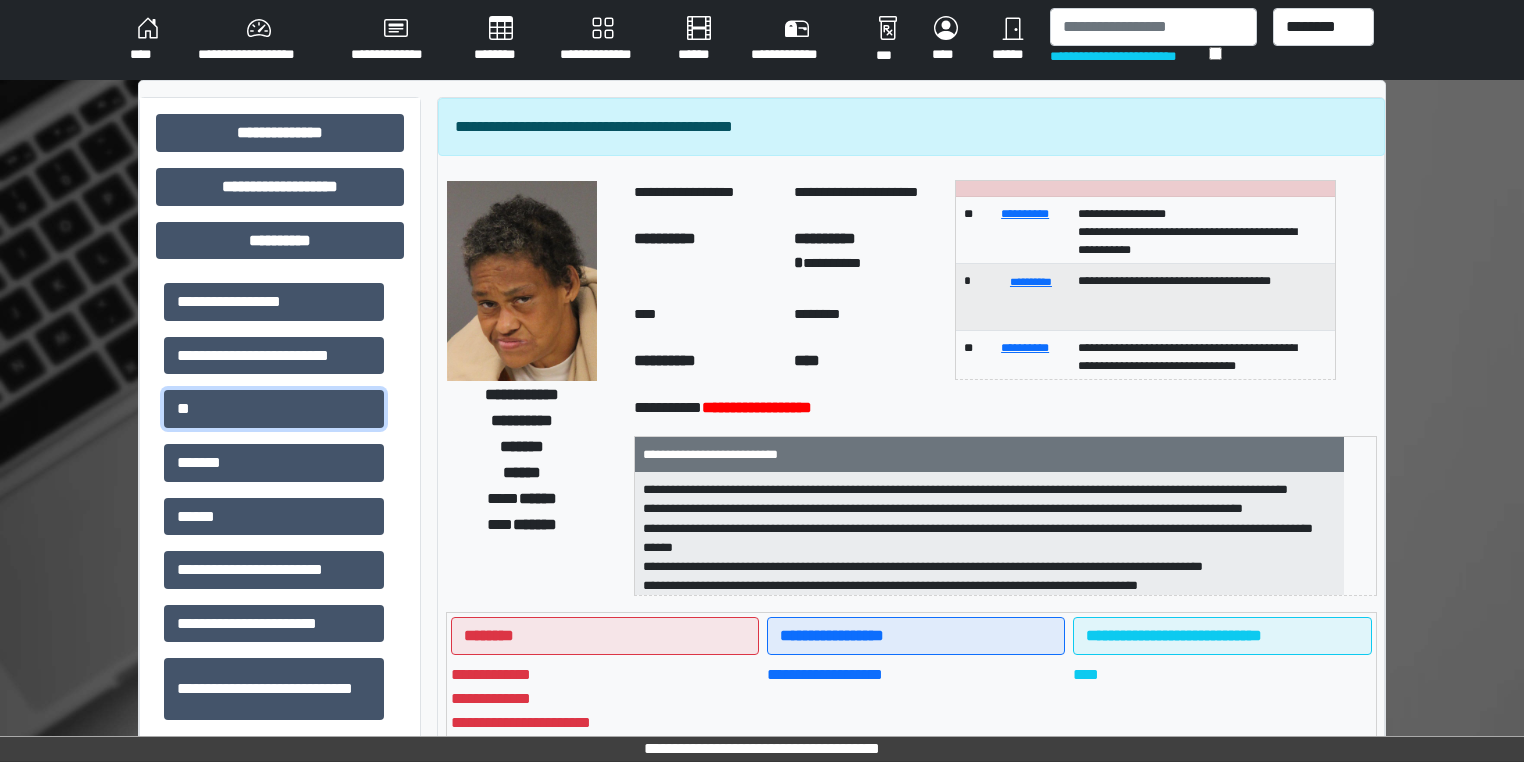 scroll, scrollTop: 157, scrollLeft: 0, axis: vertical 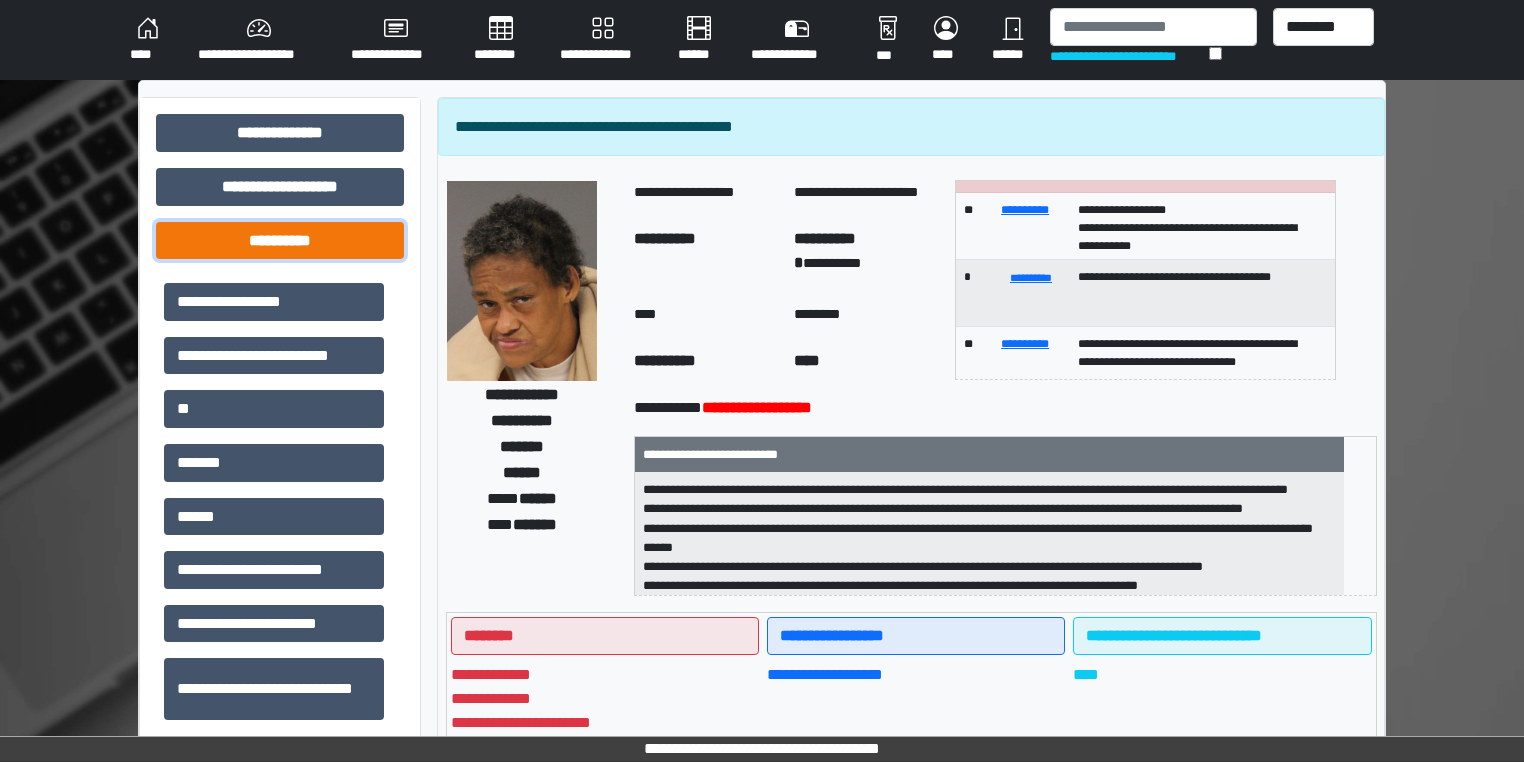 click on "**********" at bounding box center (280, 241) 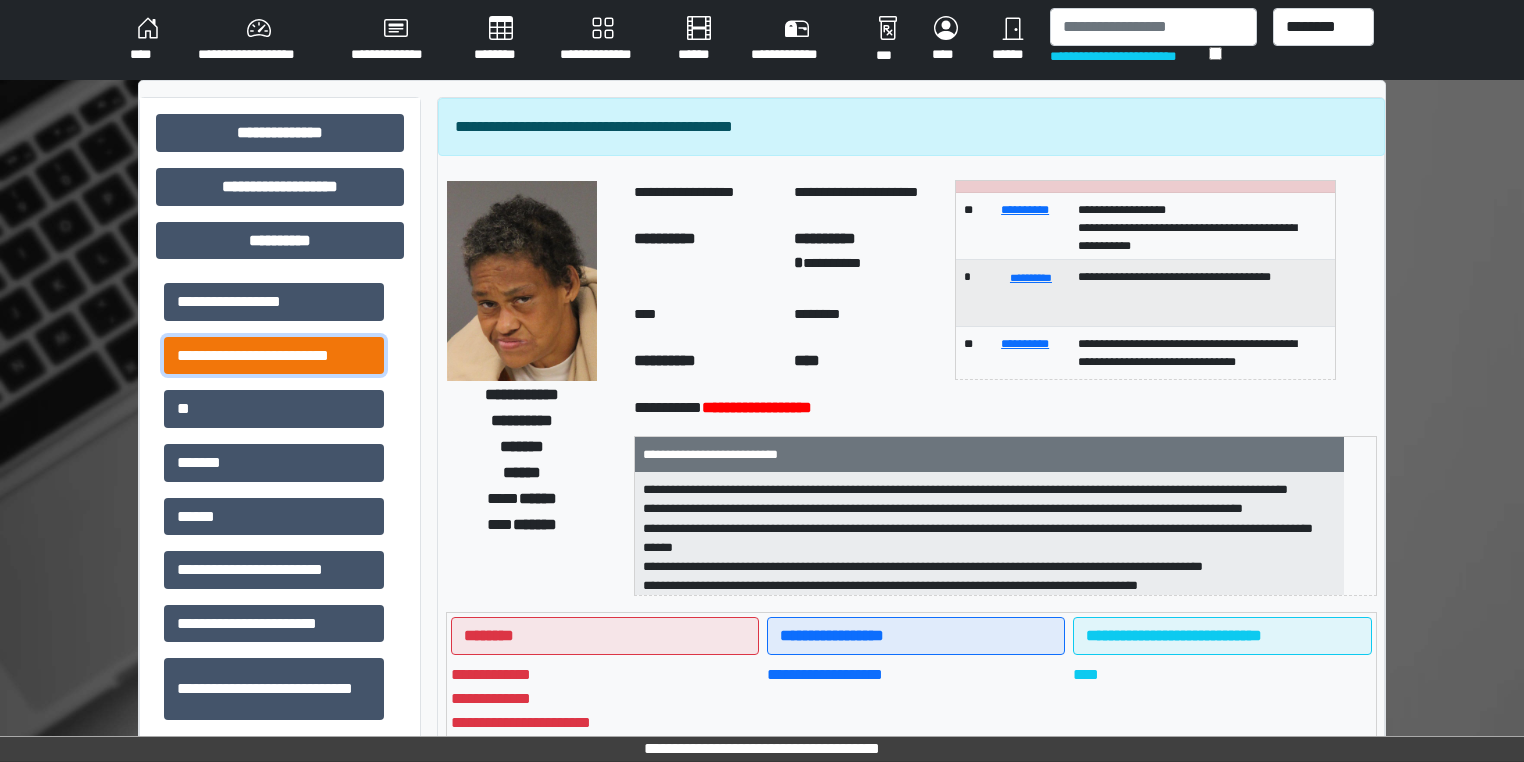 click on "**********" at bounding box center [274, 356] 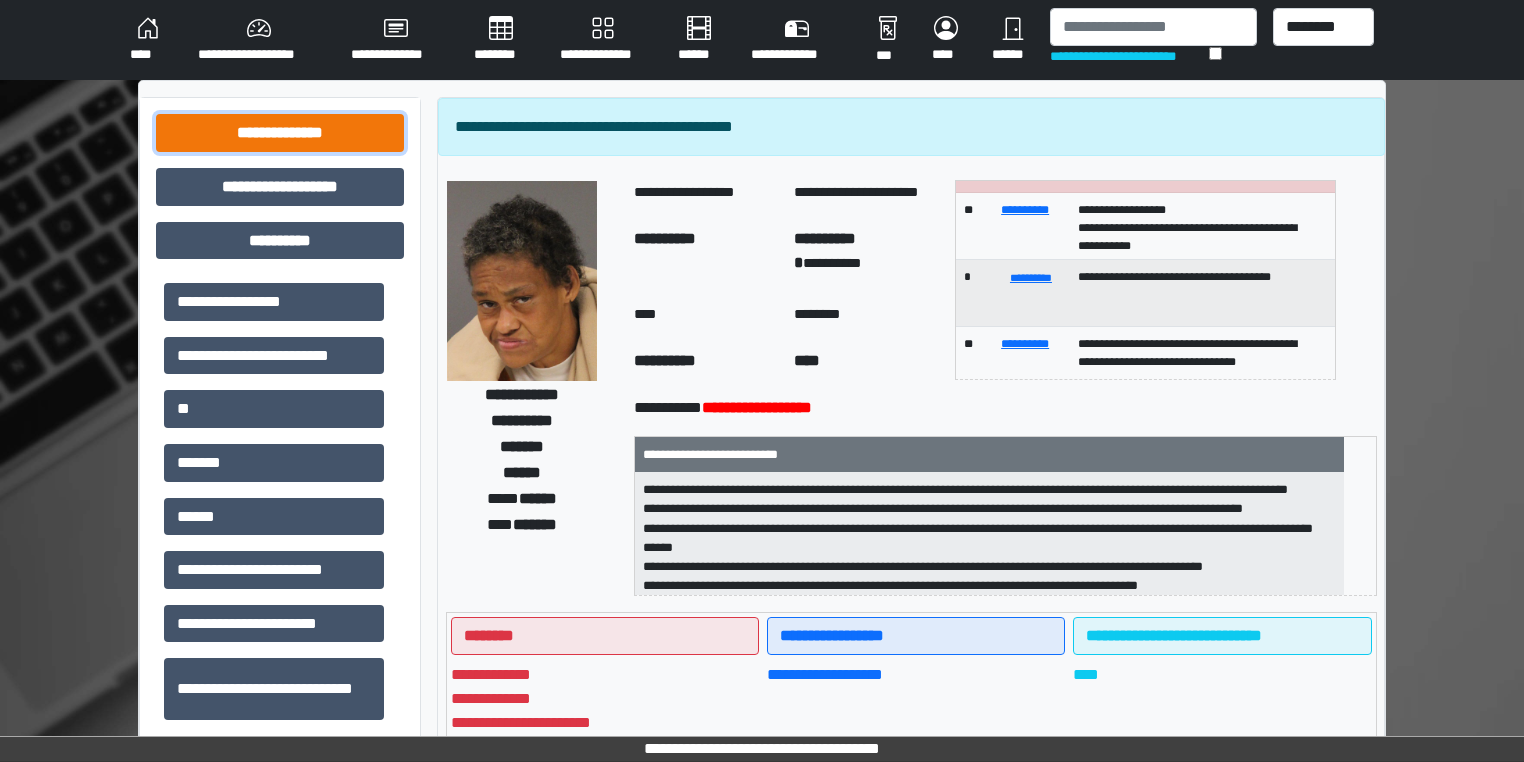 click on "**********" at bounding box center [280, 133] 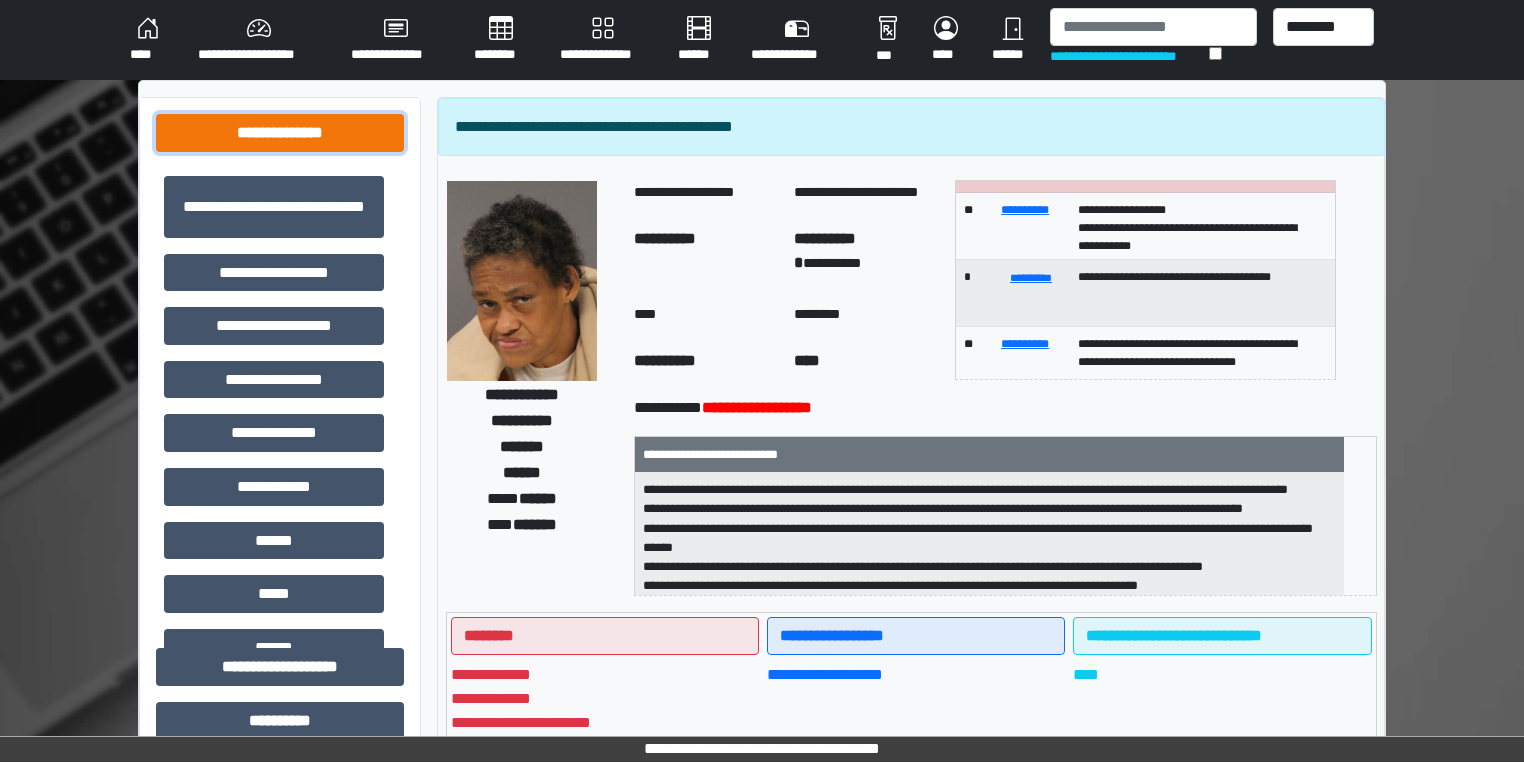 click on "**********" at bounding box center [280, 133] 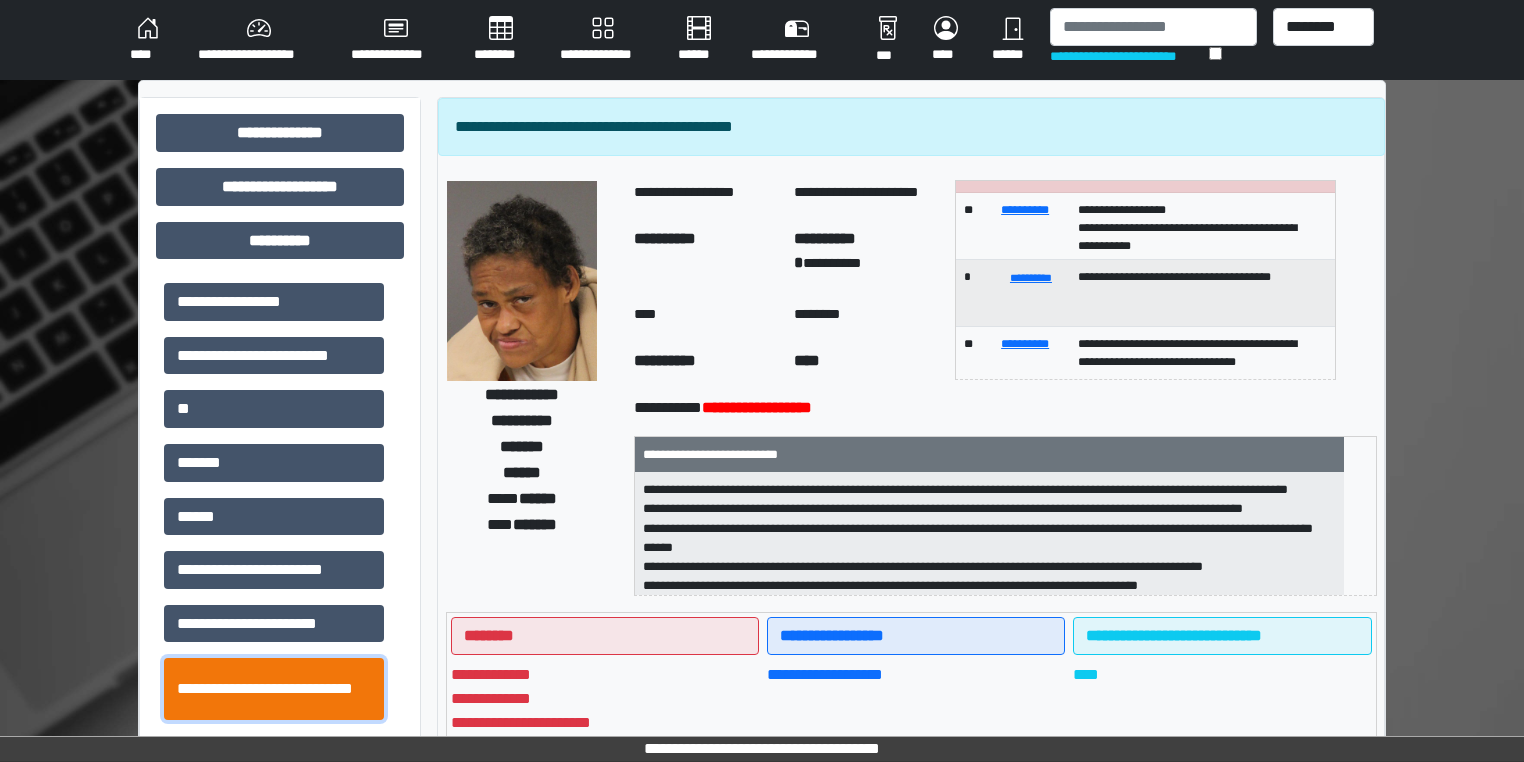 click on "**********" at bounding box center [274, 689] 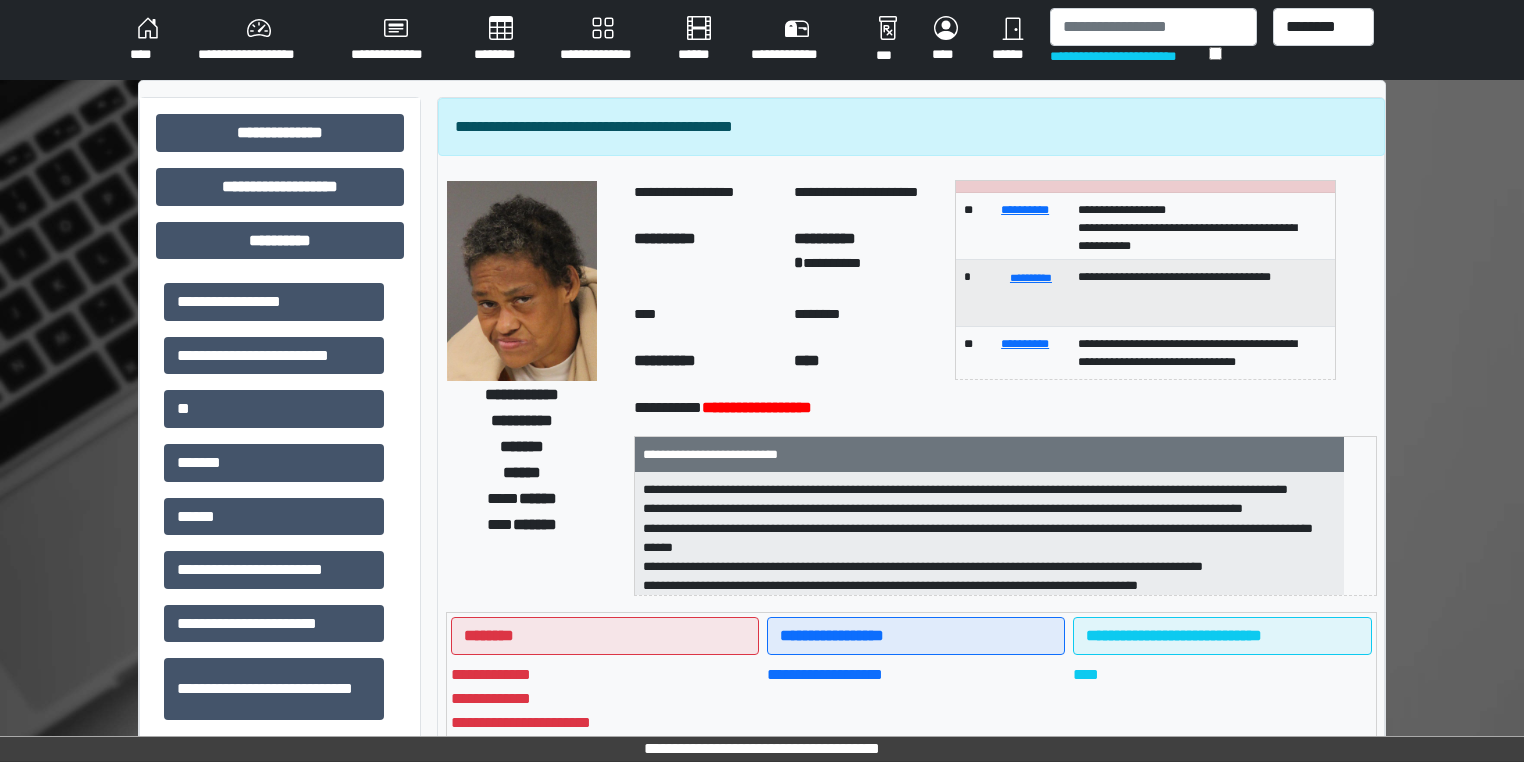 click on "**********" at bounding box center (396, 40) 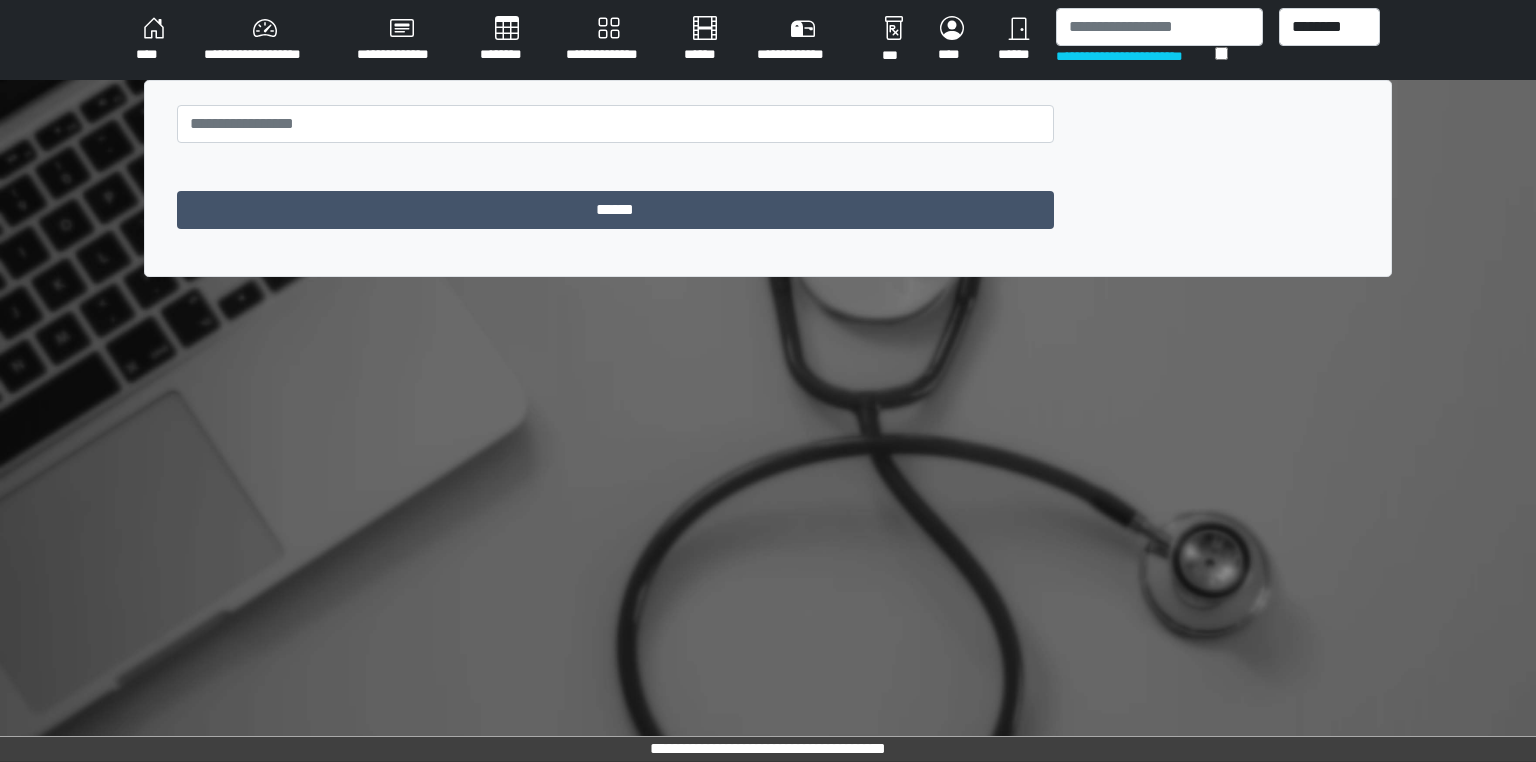 click on "**********" at bounding box center (402, 40) 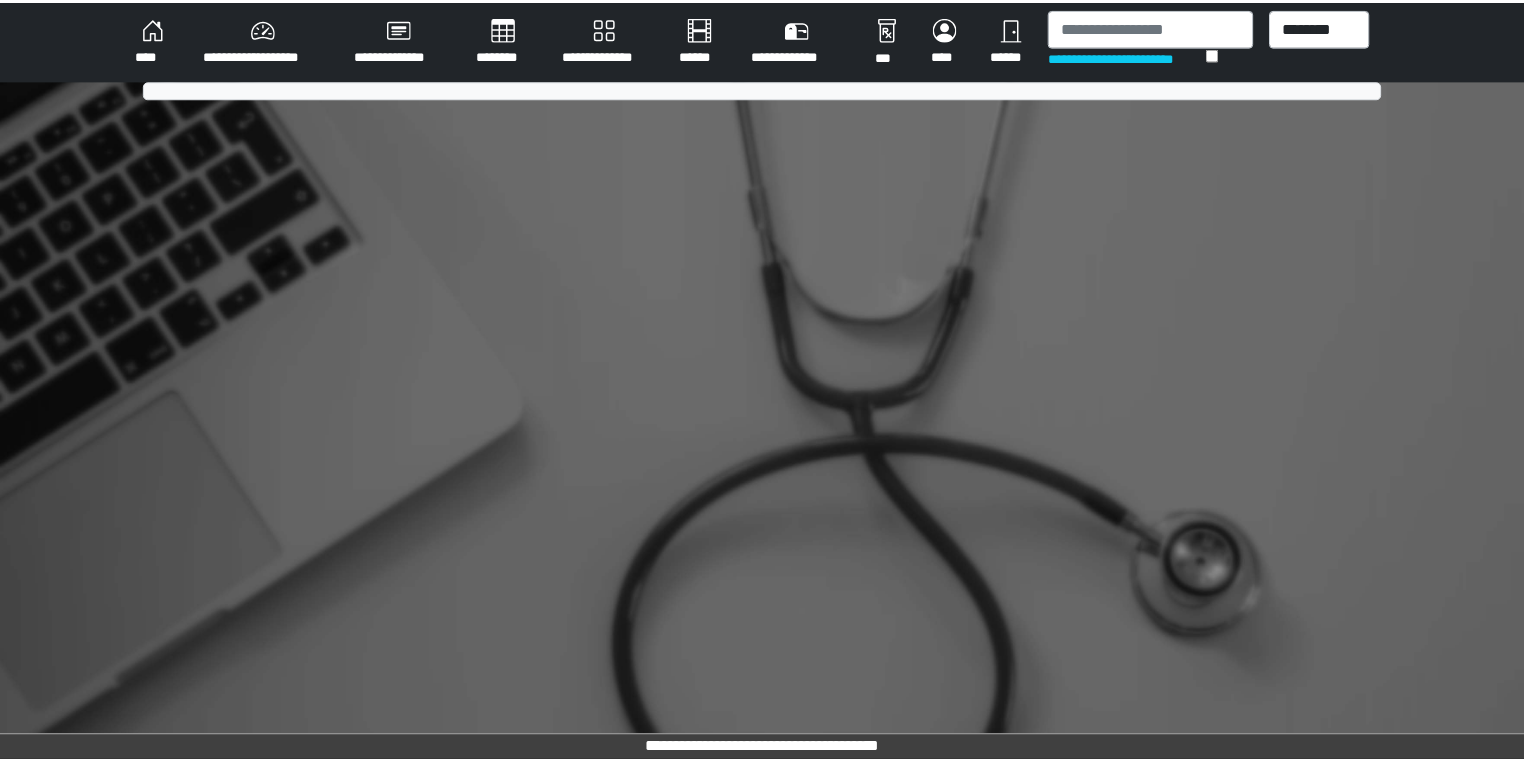scroll, scrollTop: 0, scrollLeft: 0, axis: both 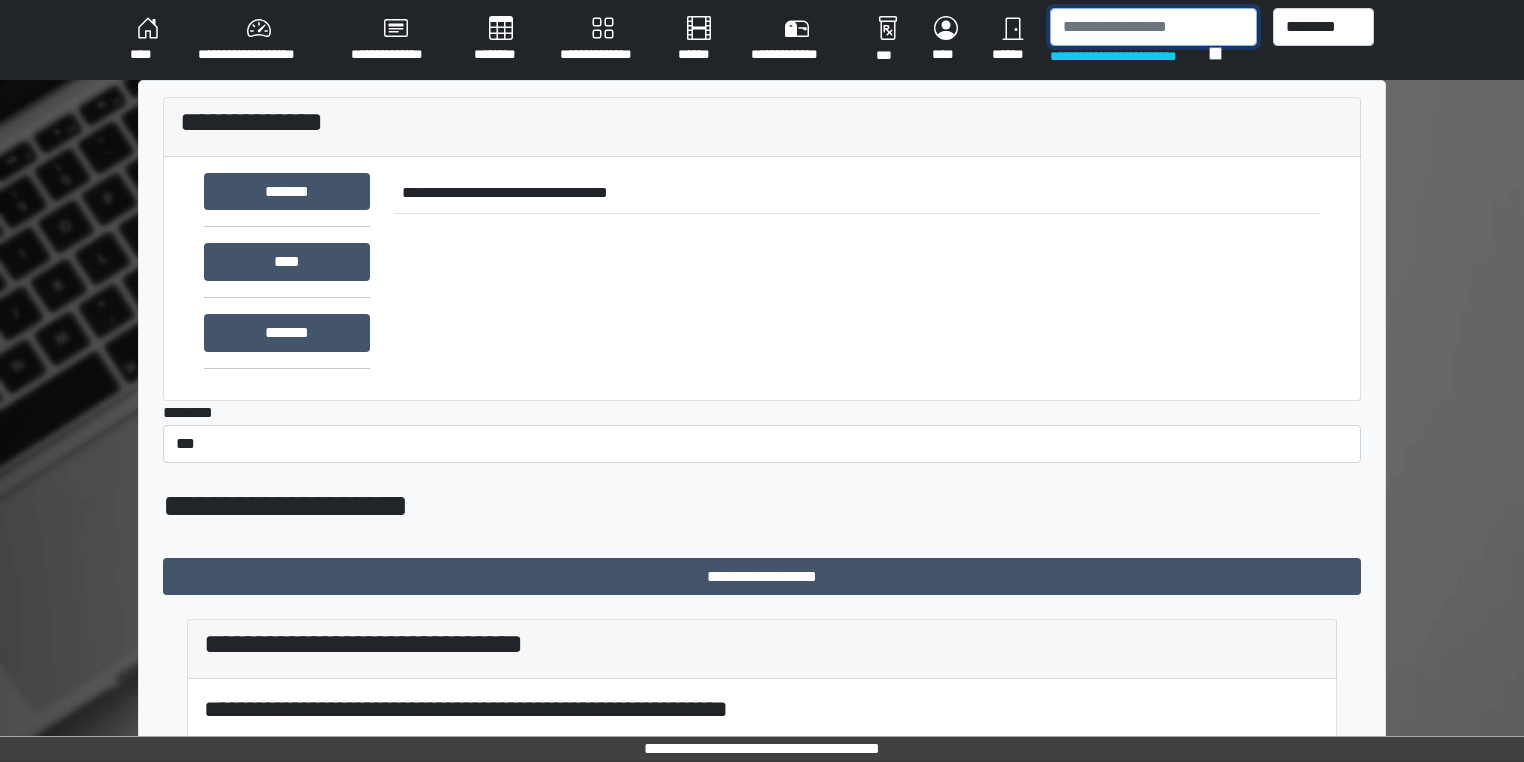 click at bounding box center (1153, 27) 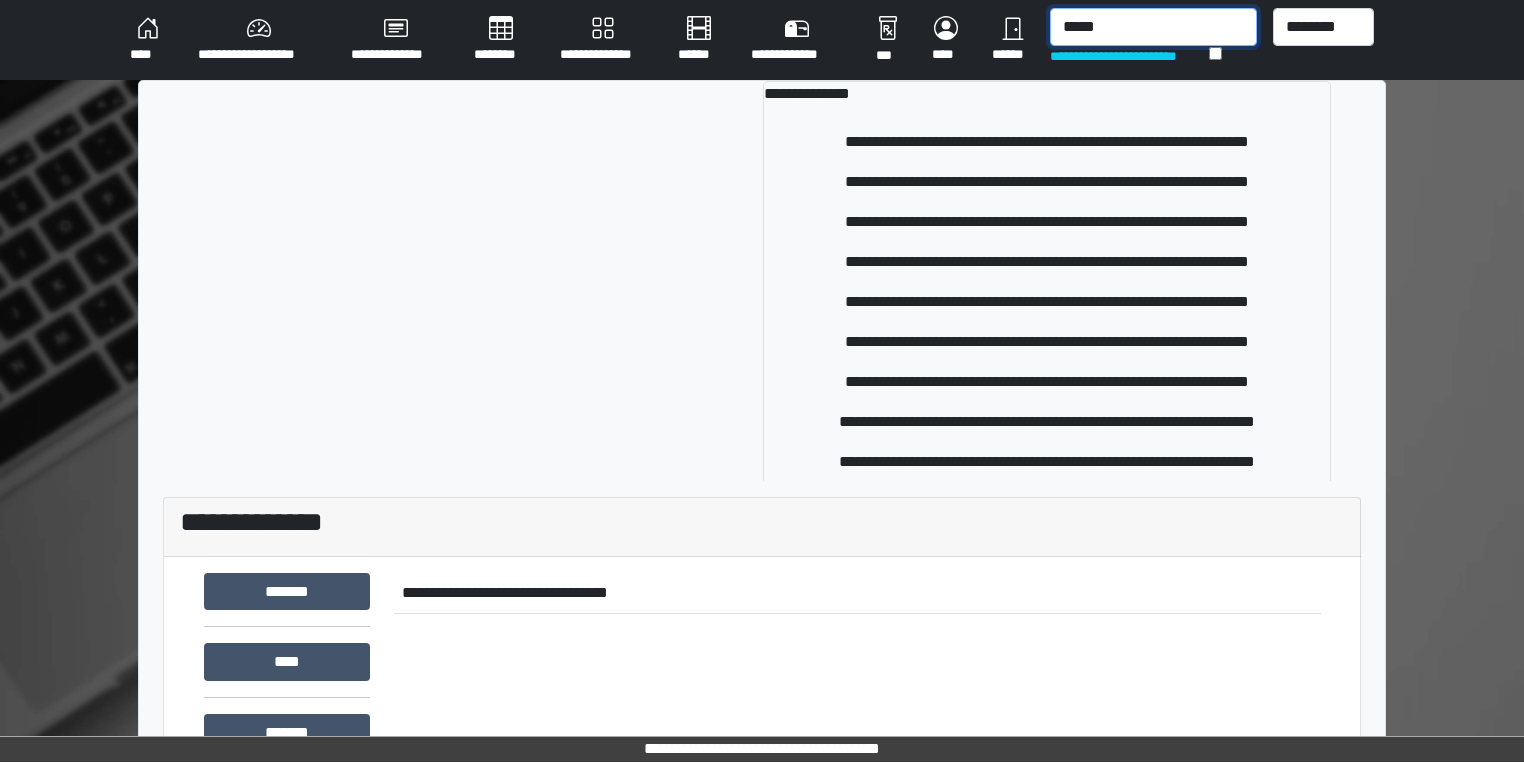 type on "*****" 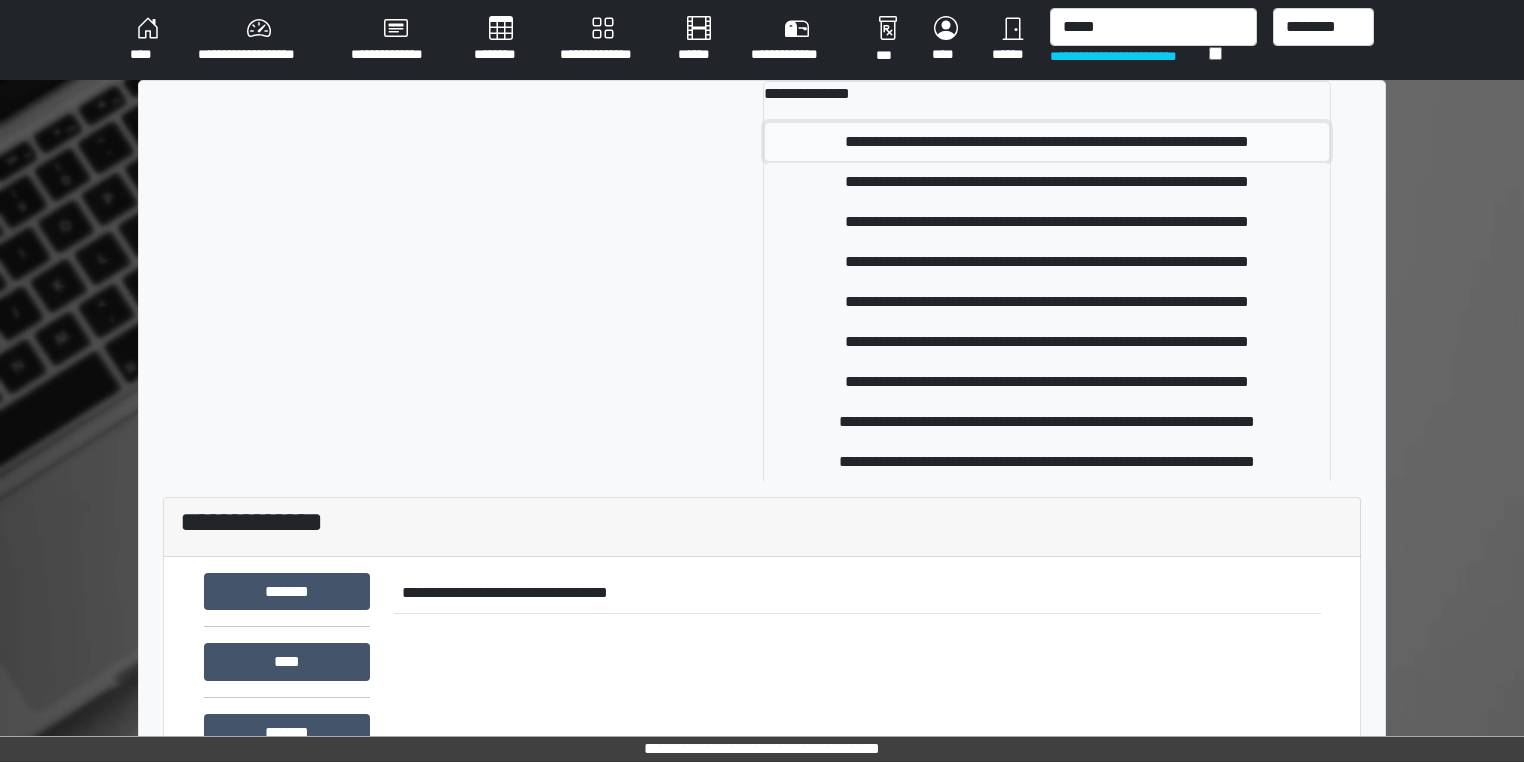 drag, startPoint x: 868, startPoint y: 139, endPoint x: 886, endPoint y: 132, distance: 19.313208 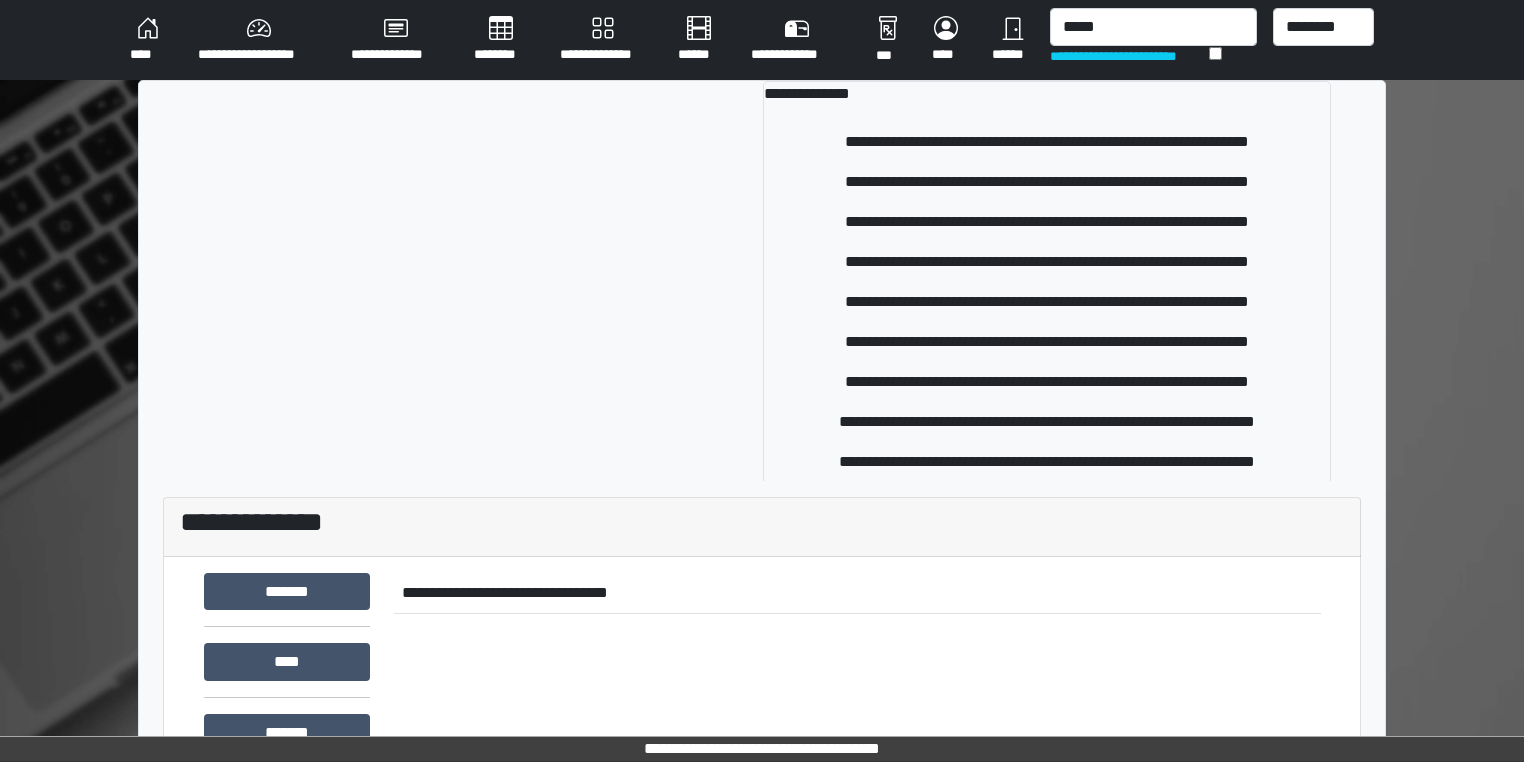 type 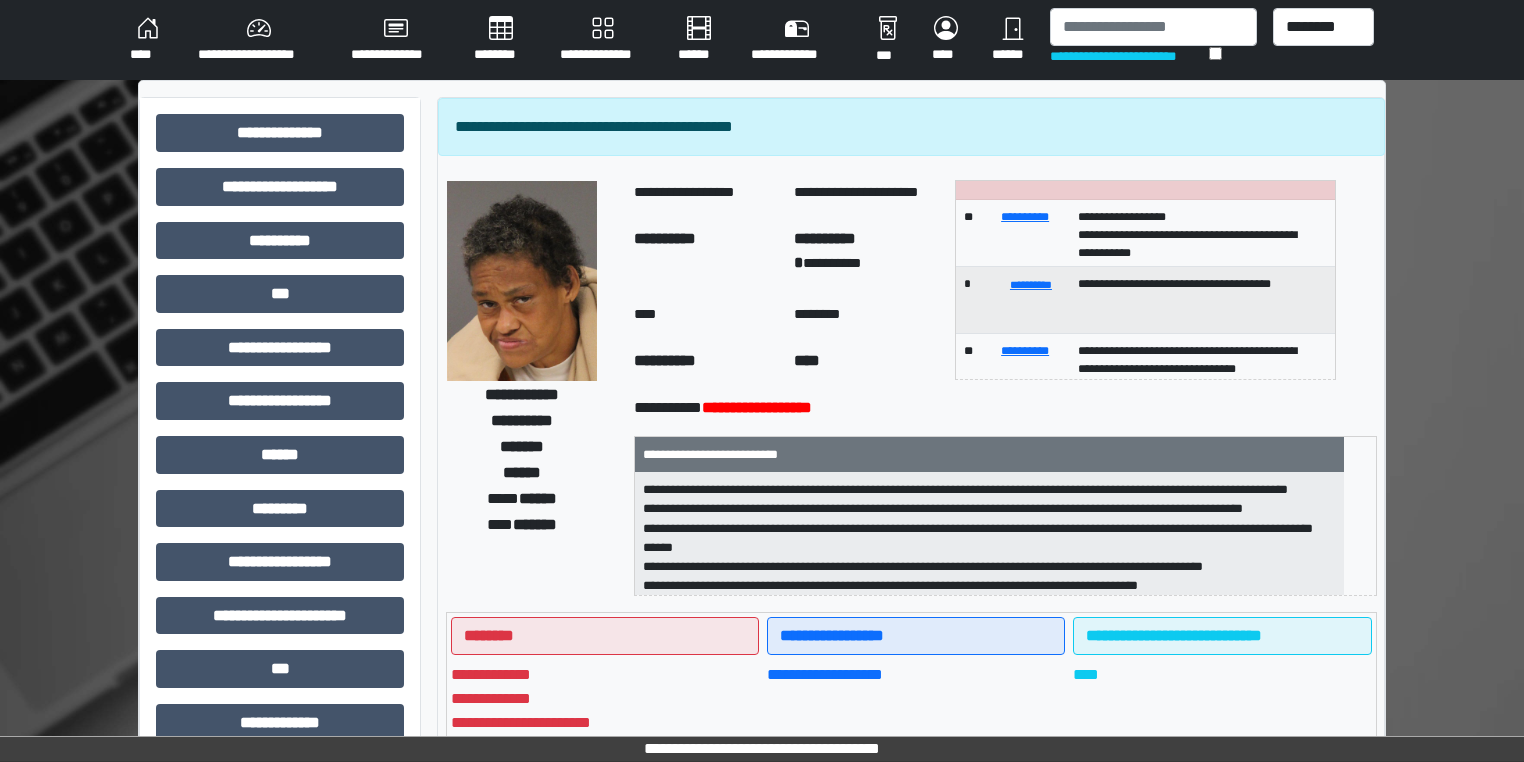 scroll, scrollTop: 186, scrollLeft: 0, axis: vertical 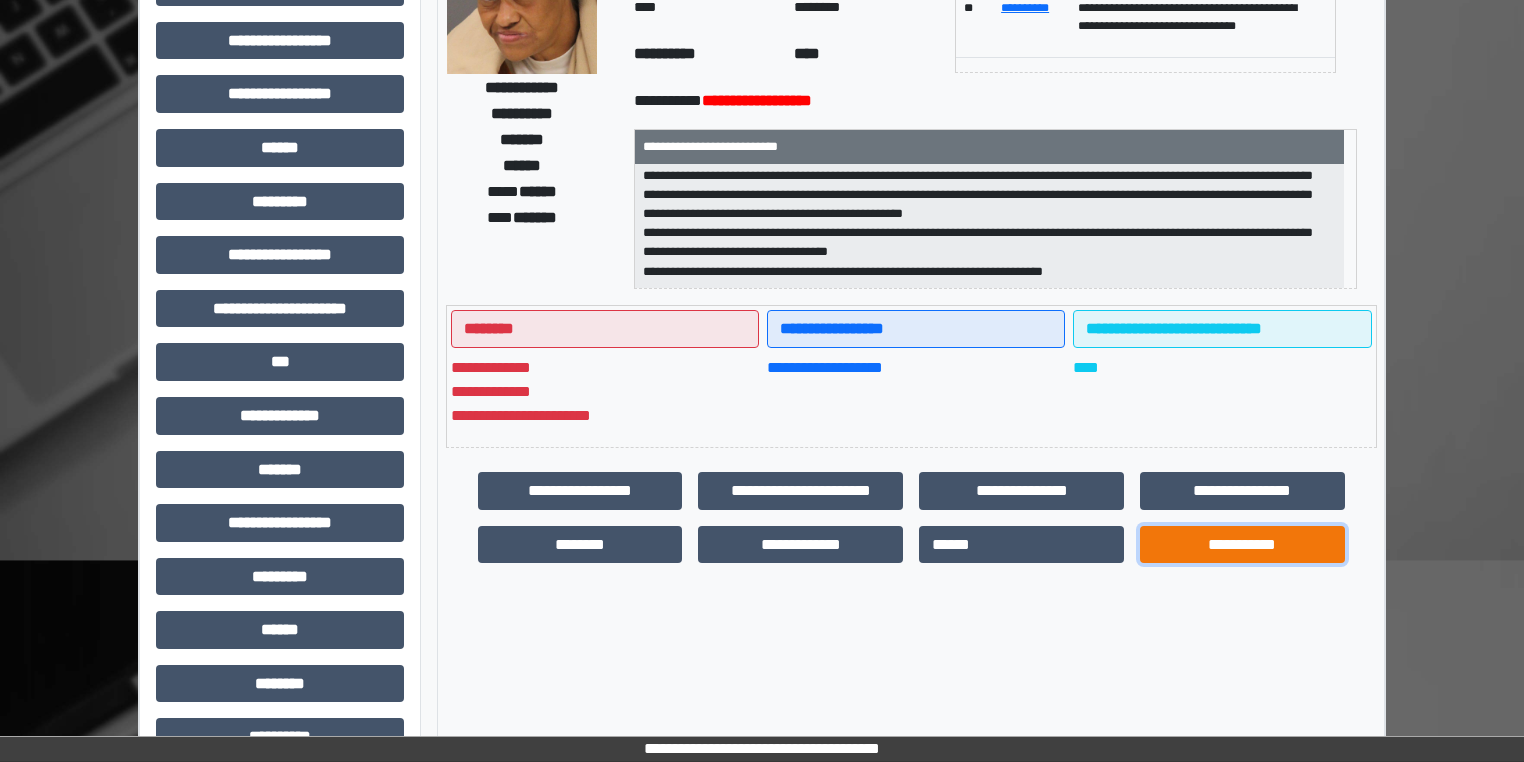 click on "**********" at bounding box center [1242, 545] 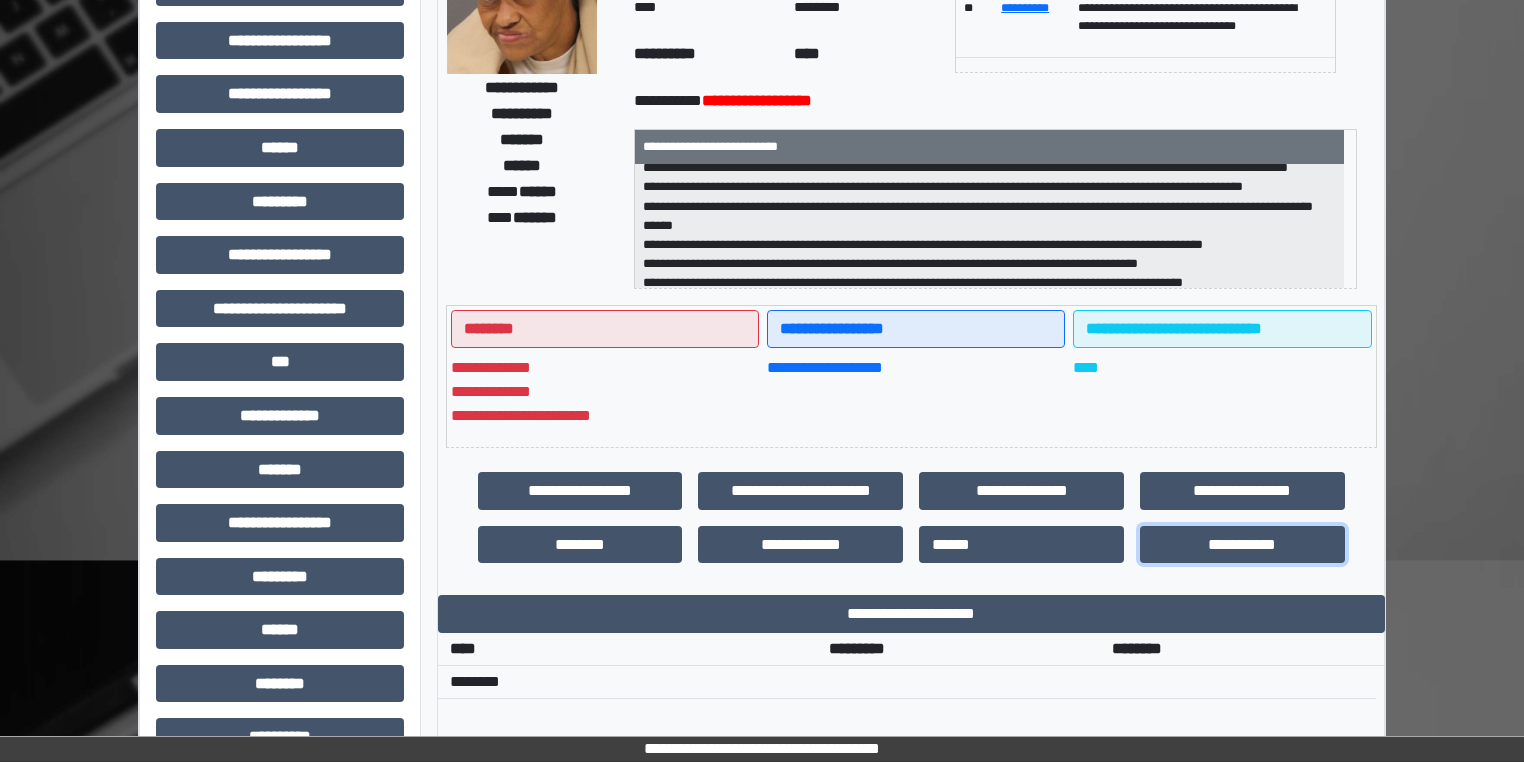 scroll, scrollTop: 0, scrollLeft: 0, axis: both 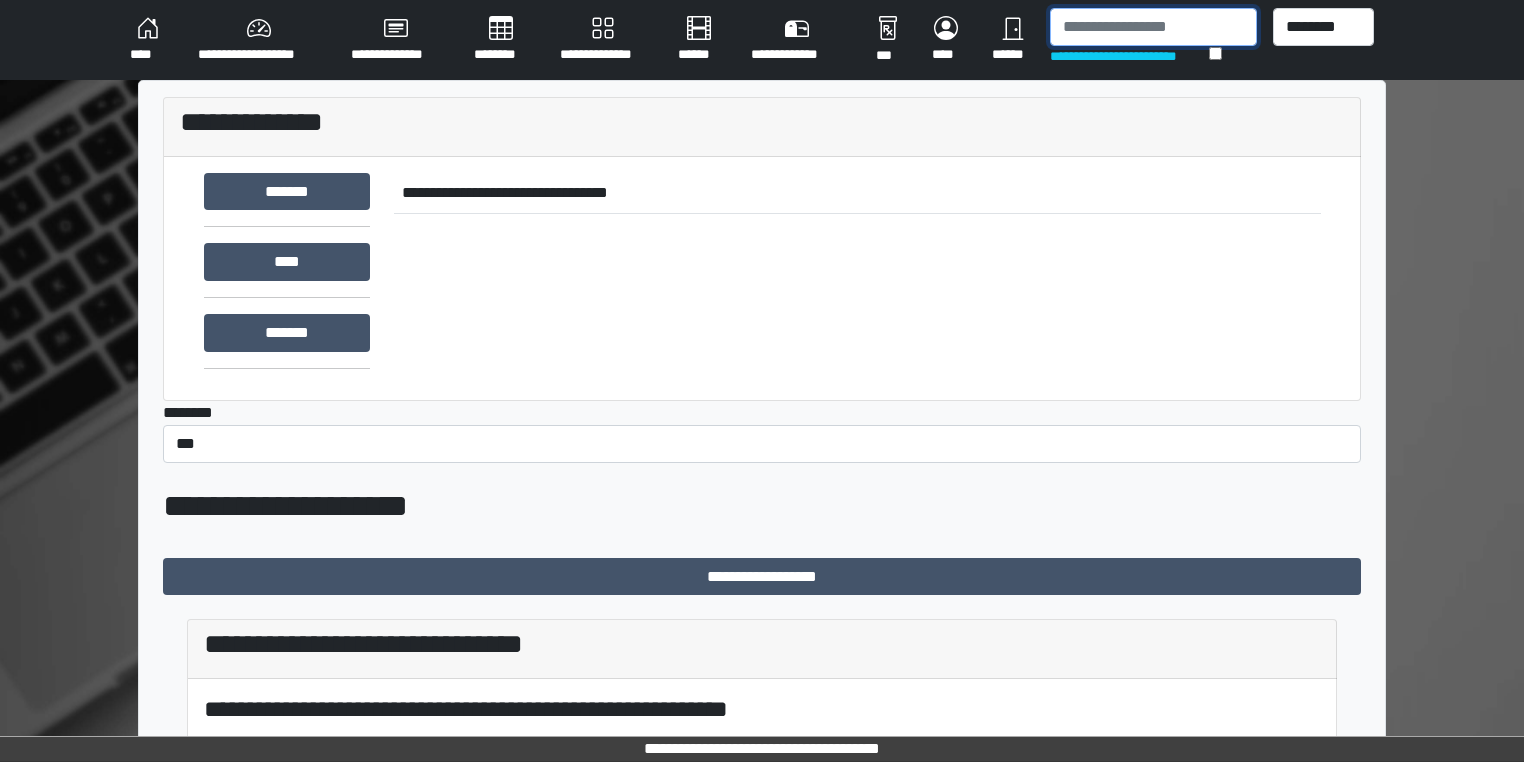 click at bounding box center [1153, 27] 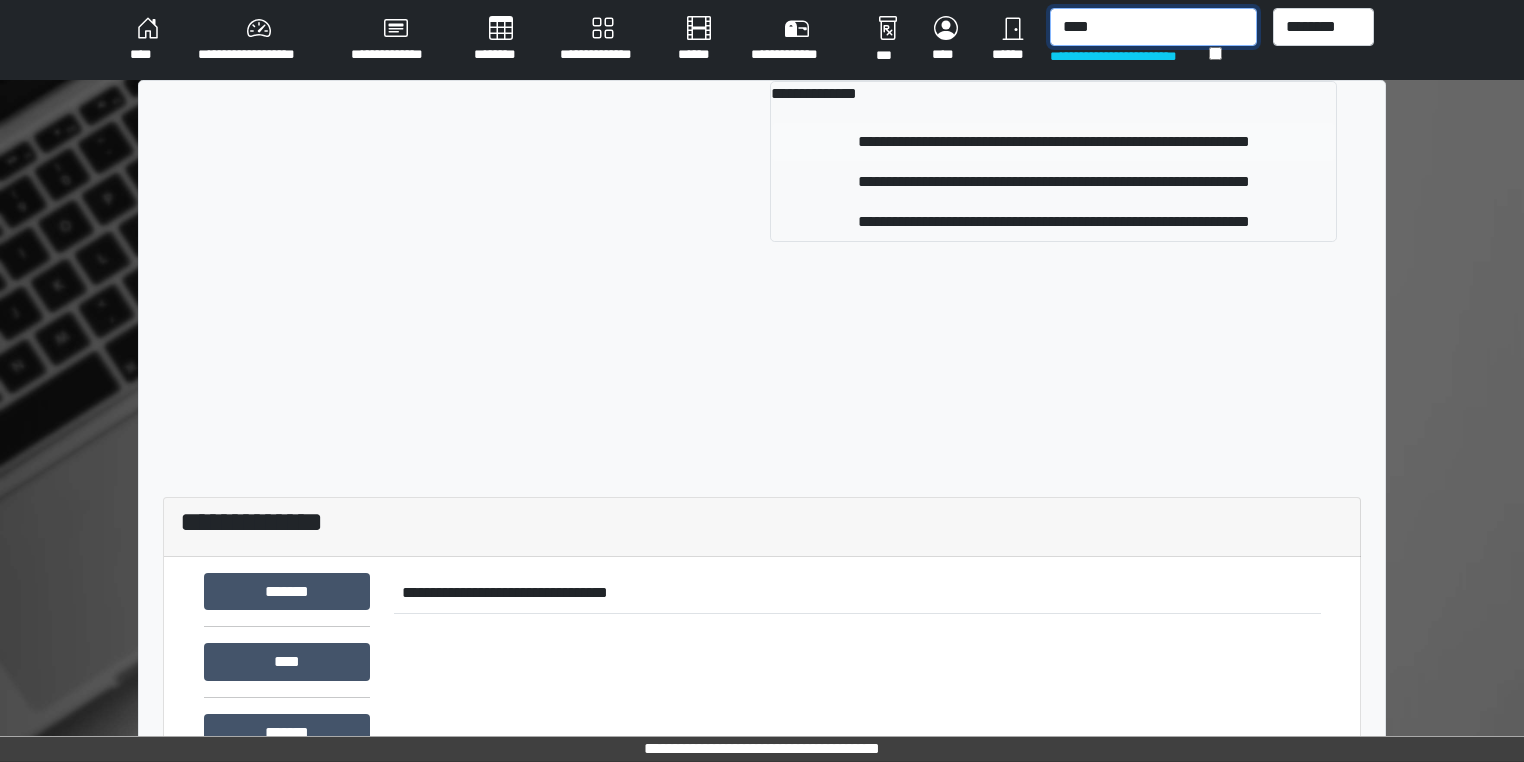 type on "****" 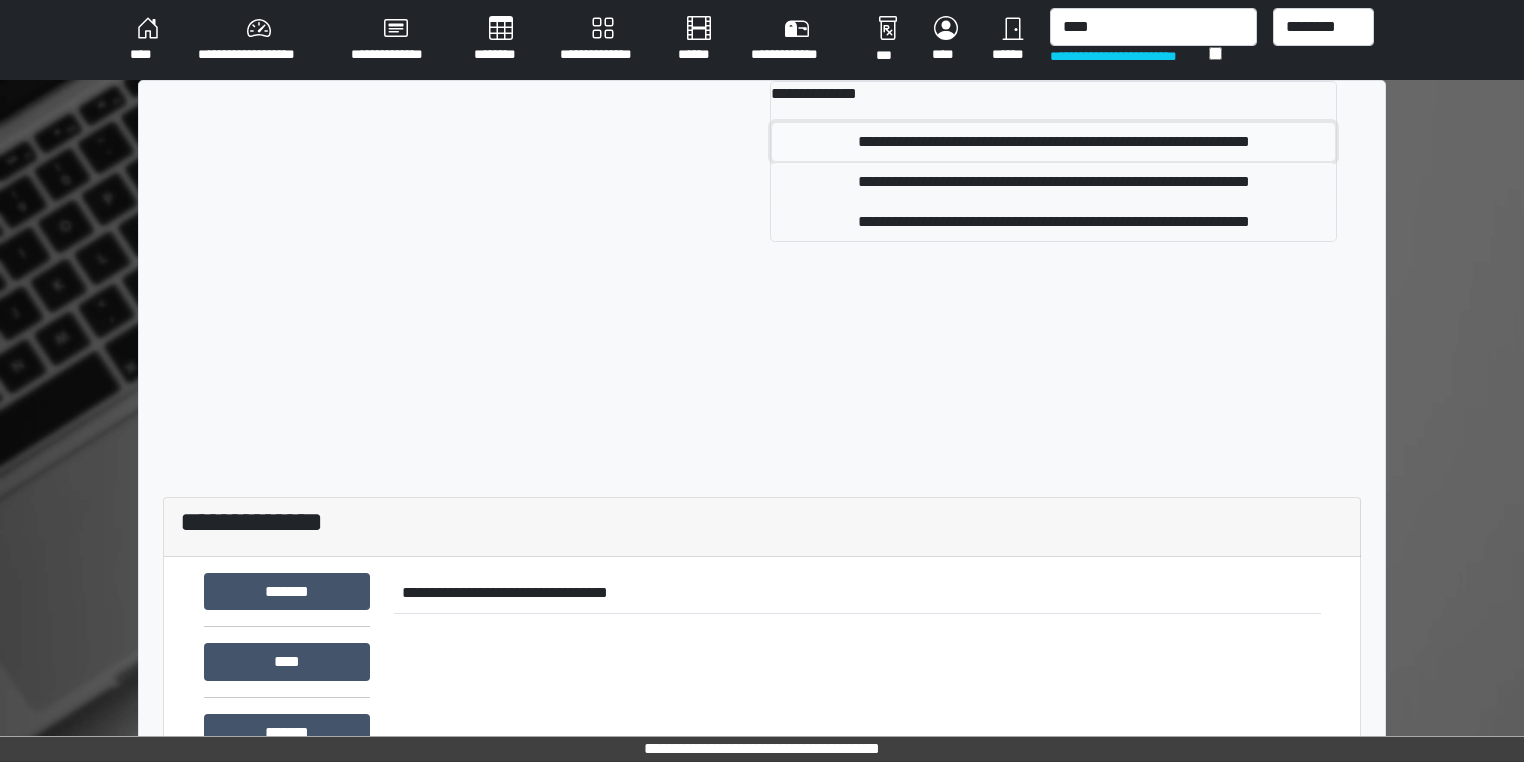 click on "**********" at bounding box center [1053, 142] 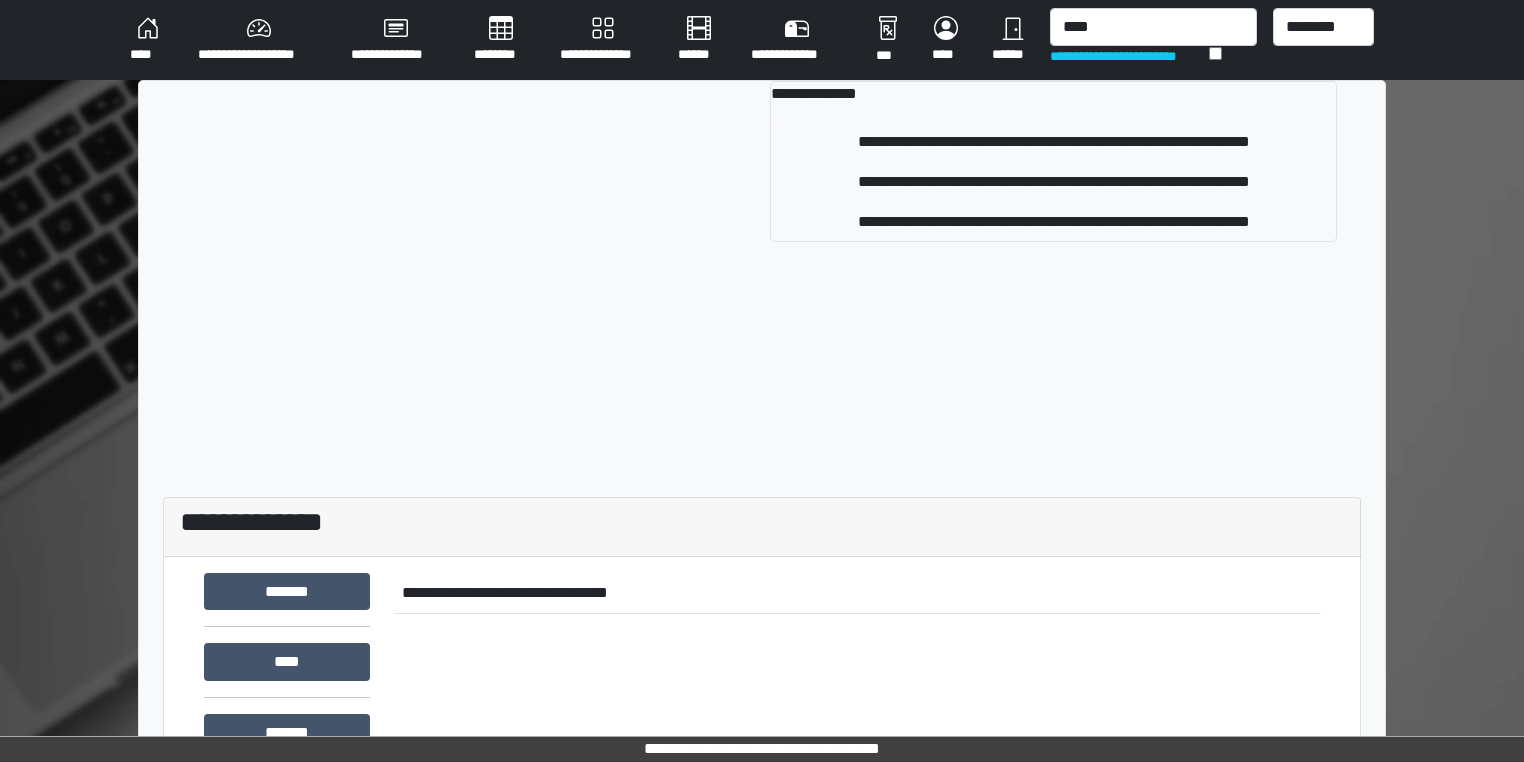 type 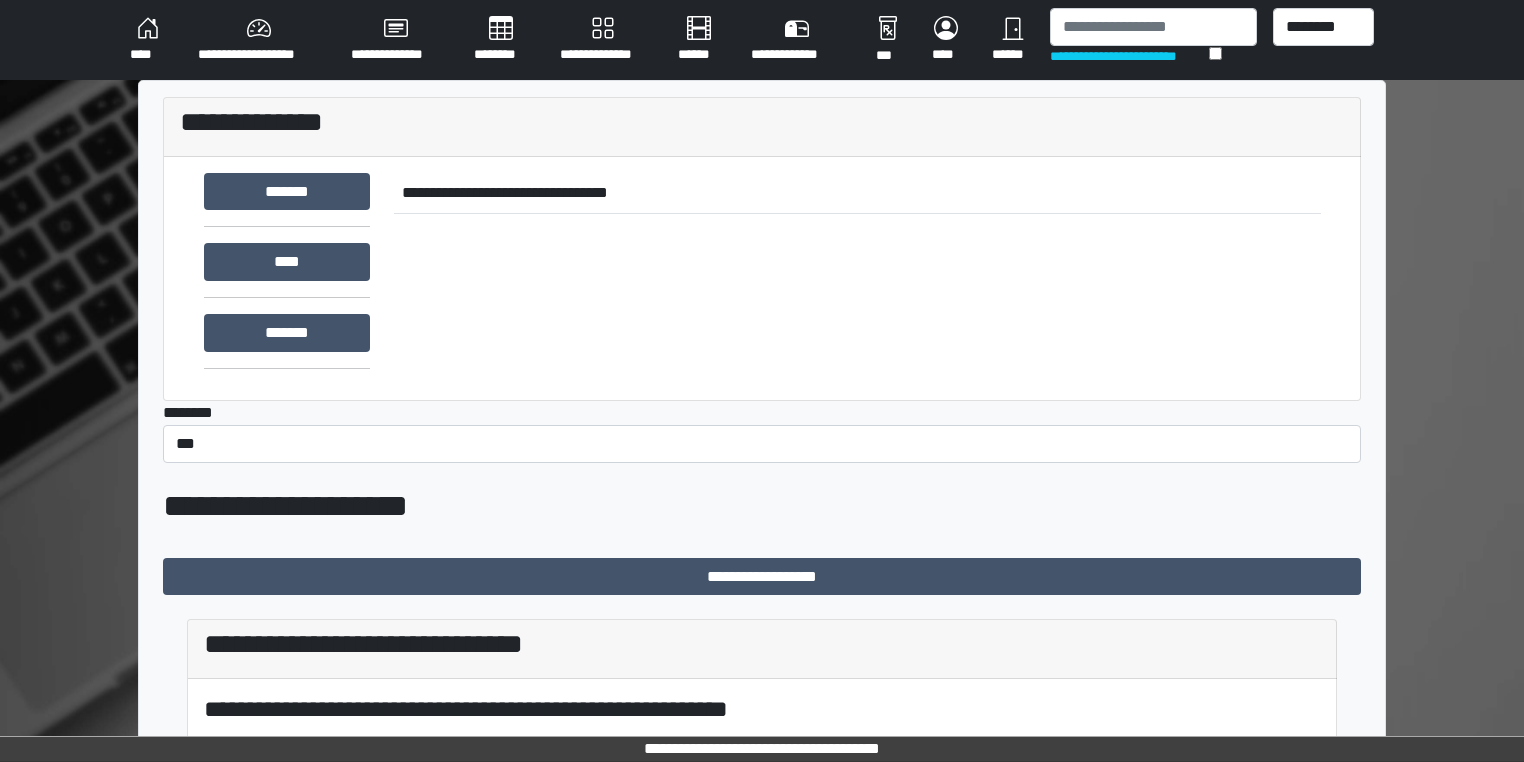click on "**********" at bounding box center (762, 123) 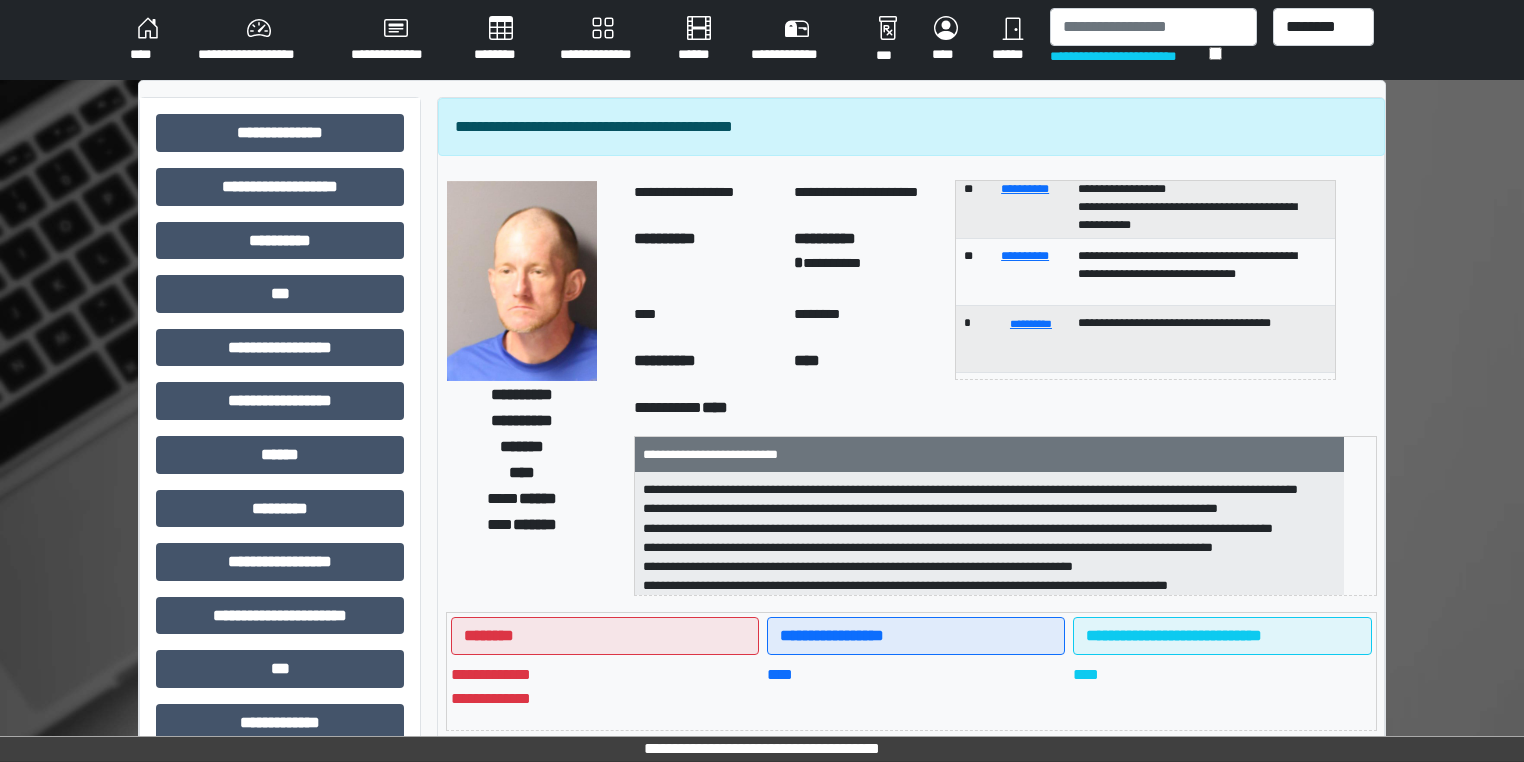 scroll, scrollTop: 247, scrollLeft: 0, axis: vertical 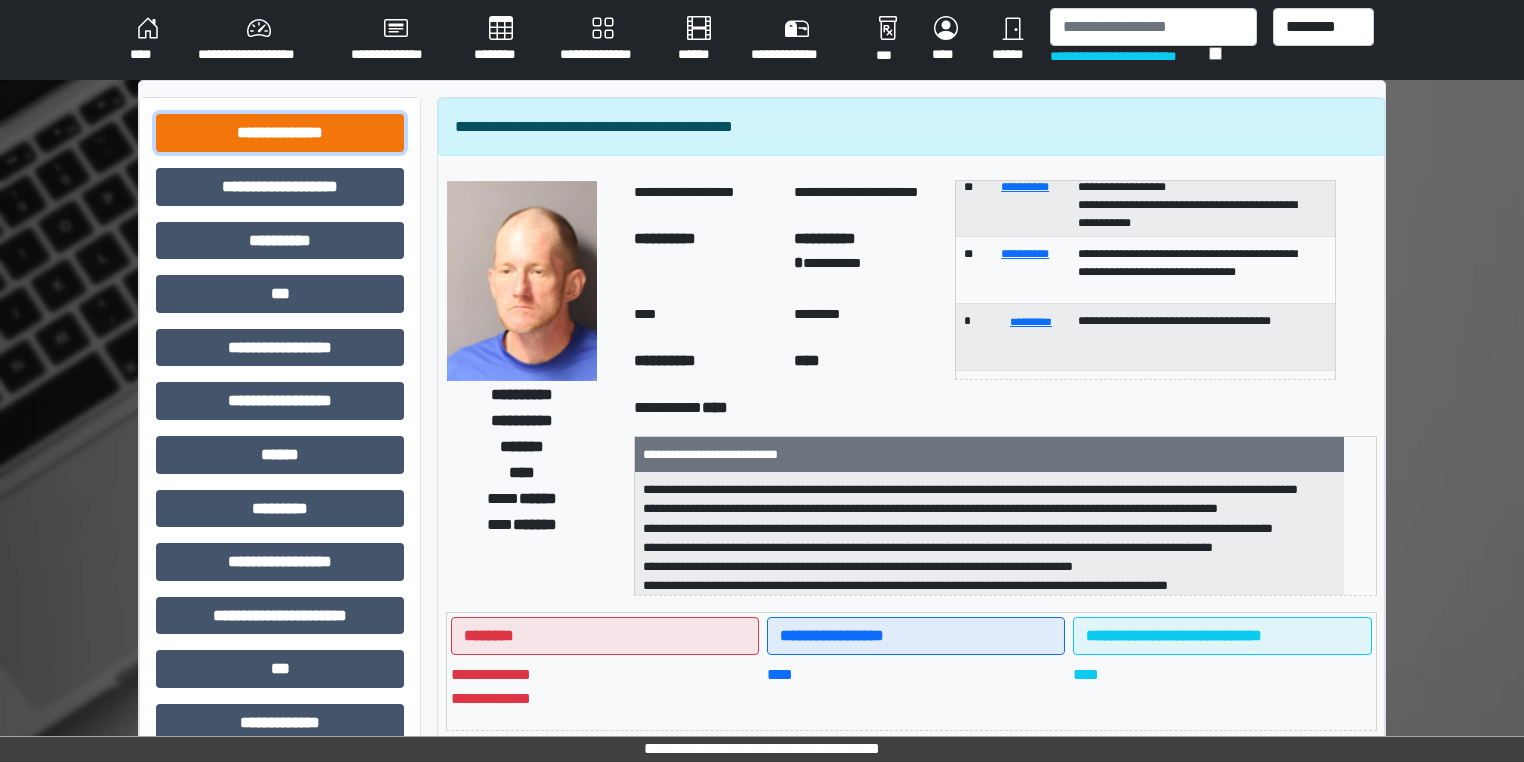 click on "**********" at bounding box center [280, 133] 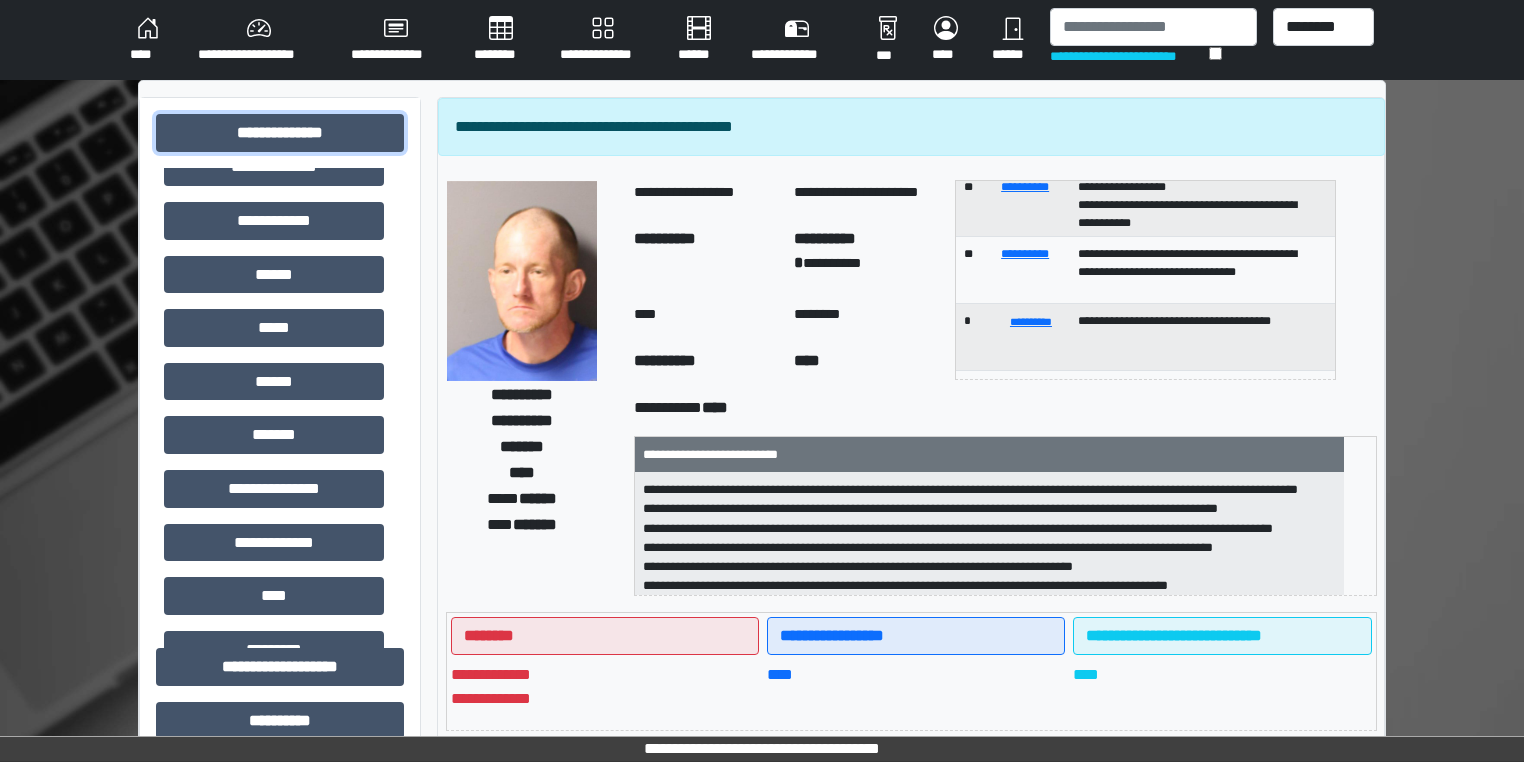 scroll, scrollTop: 268, scrollLeft: 0, axis: vertical 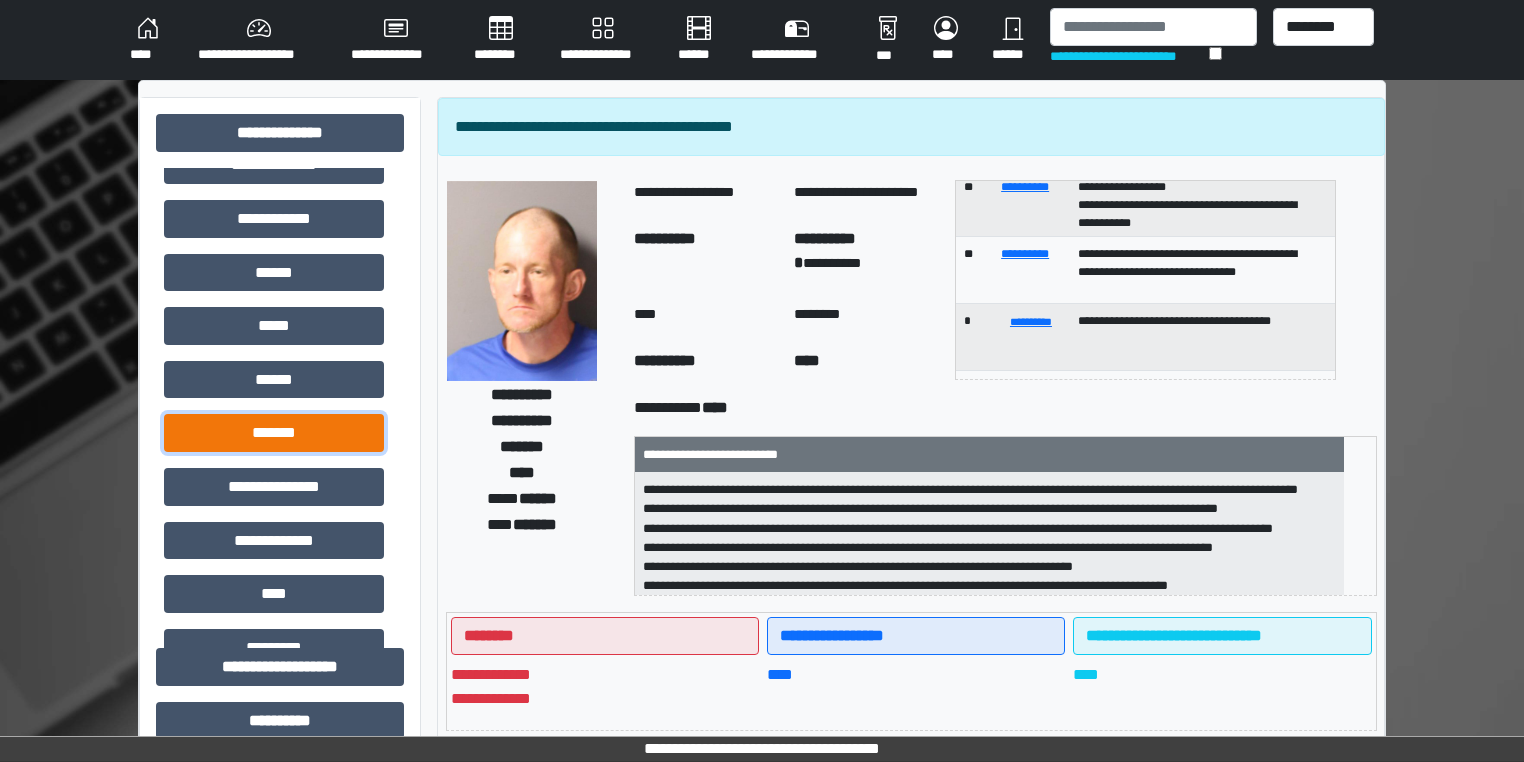 click on "*******" at bounding box center (274, 433) 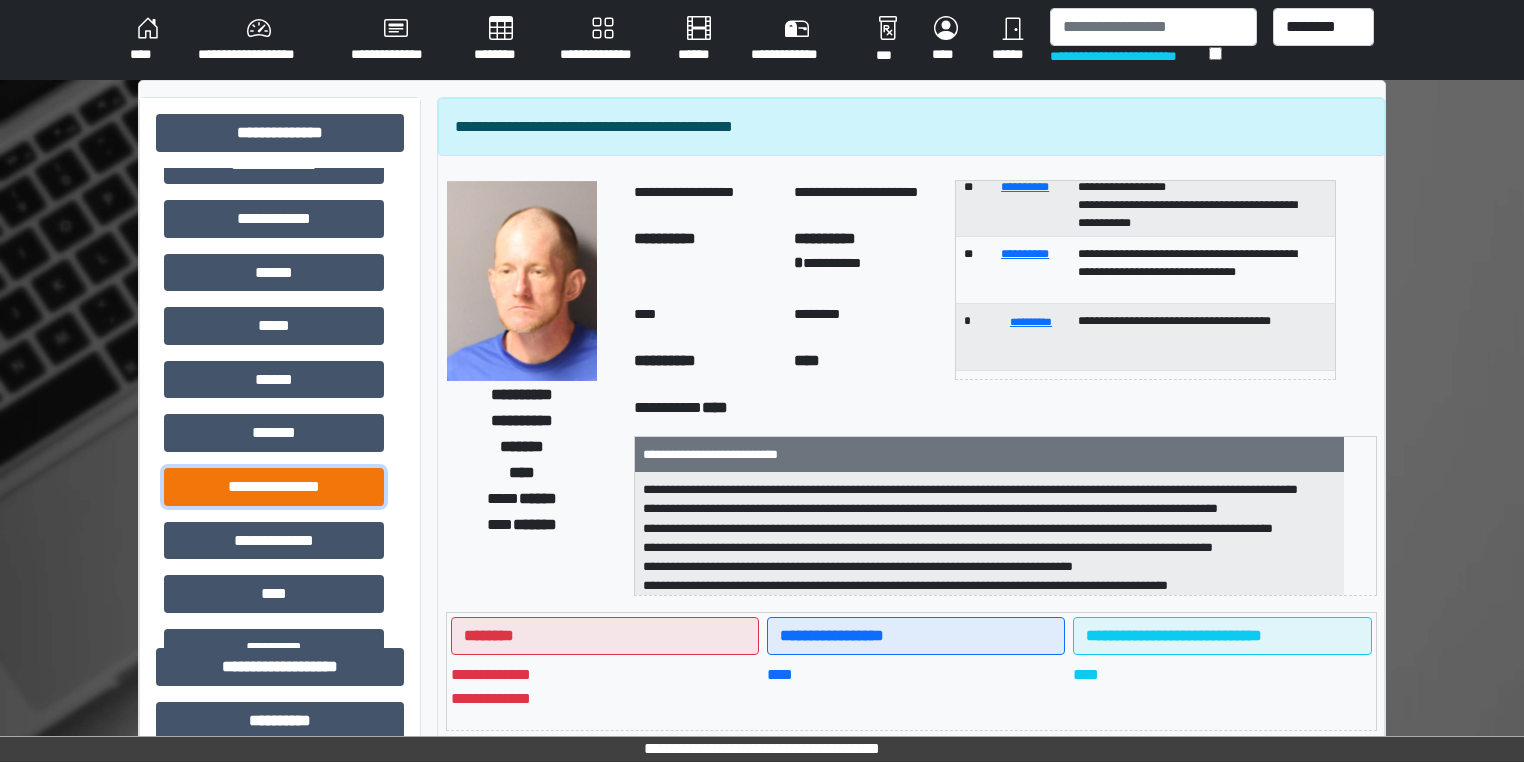click on "**********" at bounding box center [274, 487] 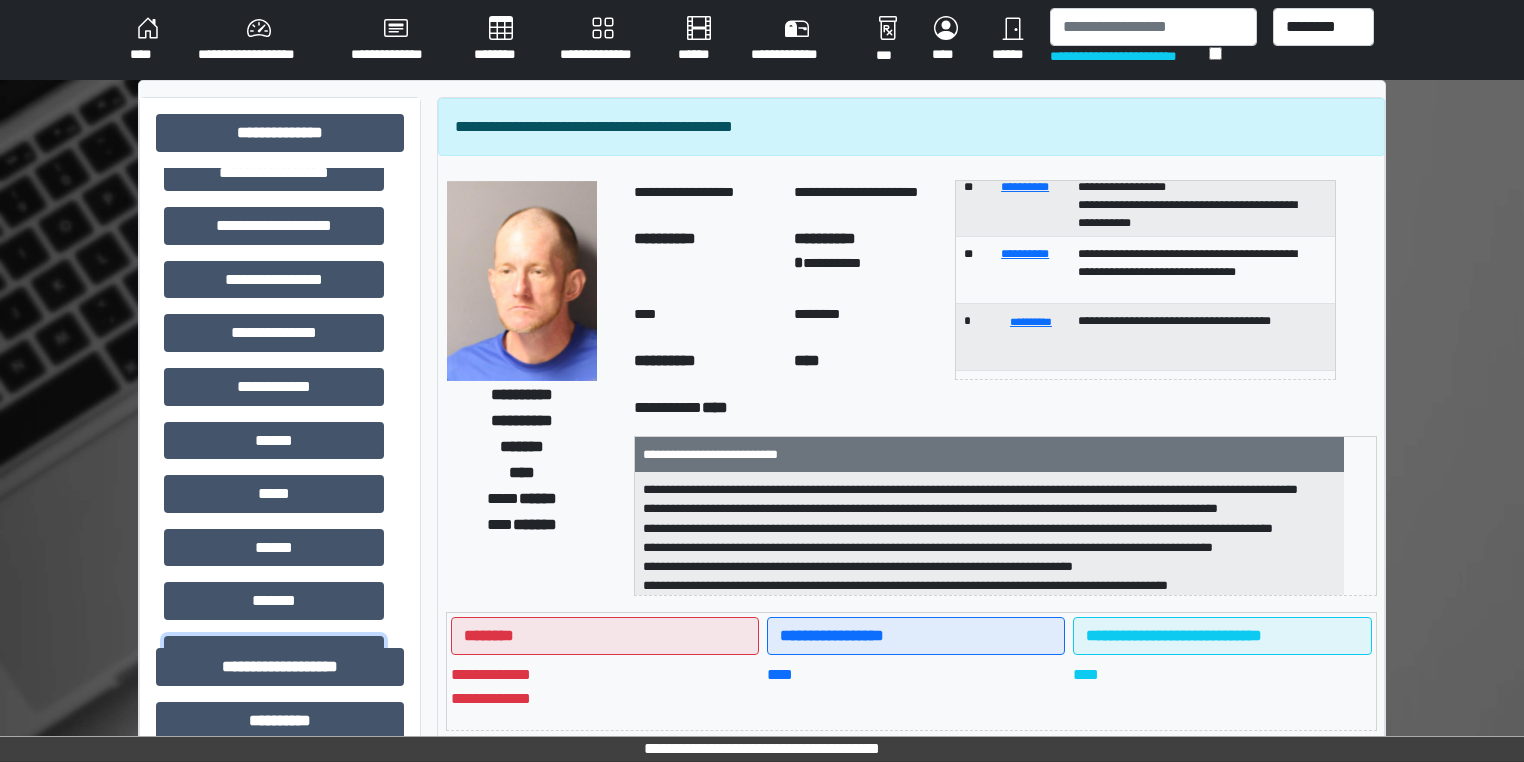 scroll, scrollTop: 0, scrollLeft: 0, axis: both 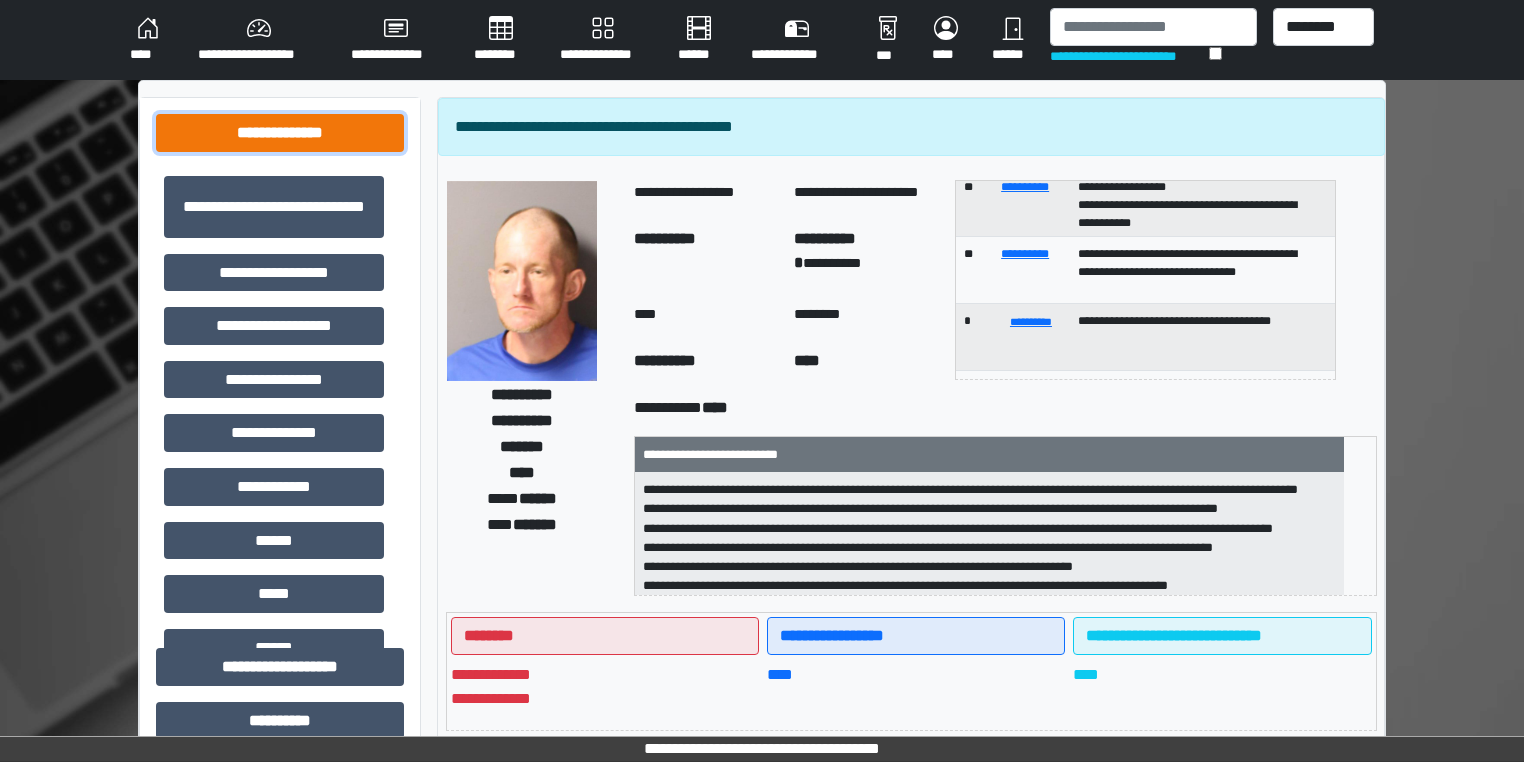 click on "**********" at bounding box center (280, 133) 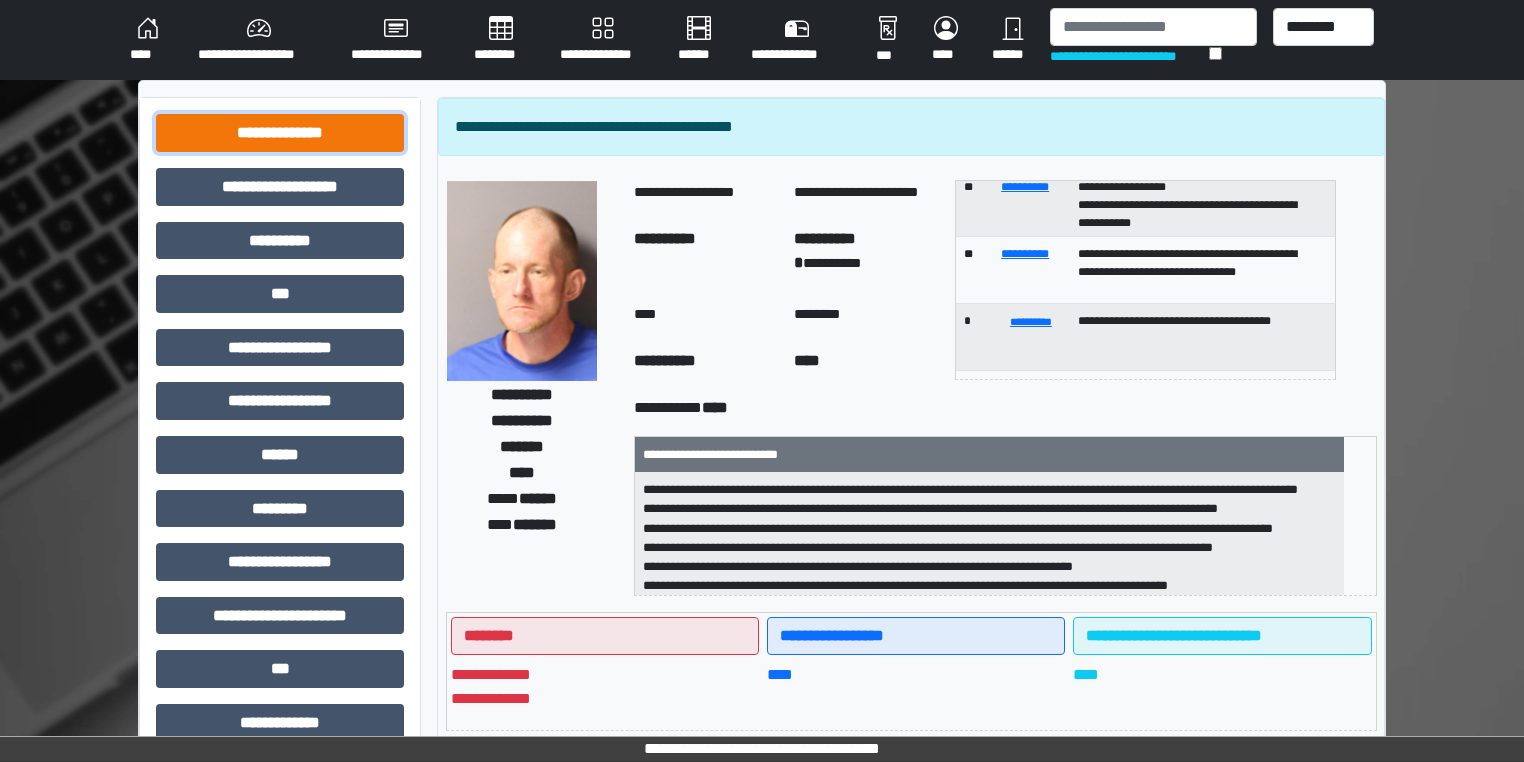click on "**********" at bounding box center (280, 133) 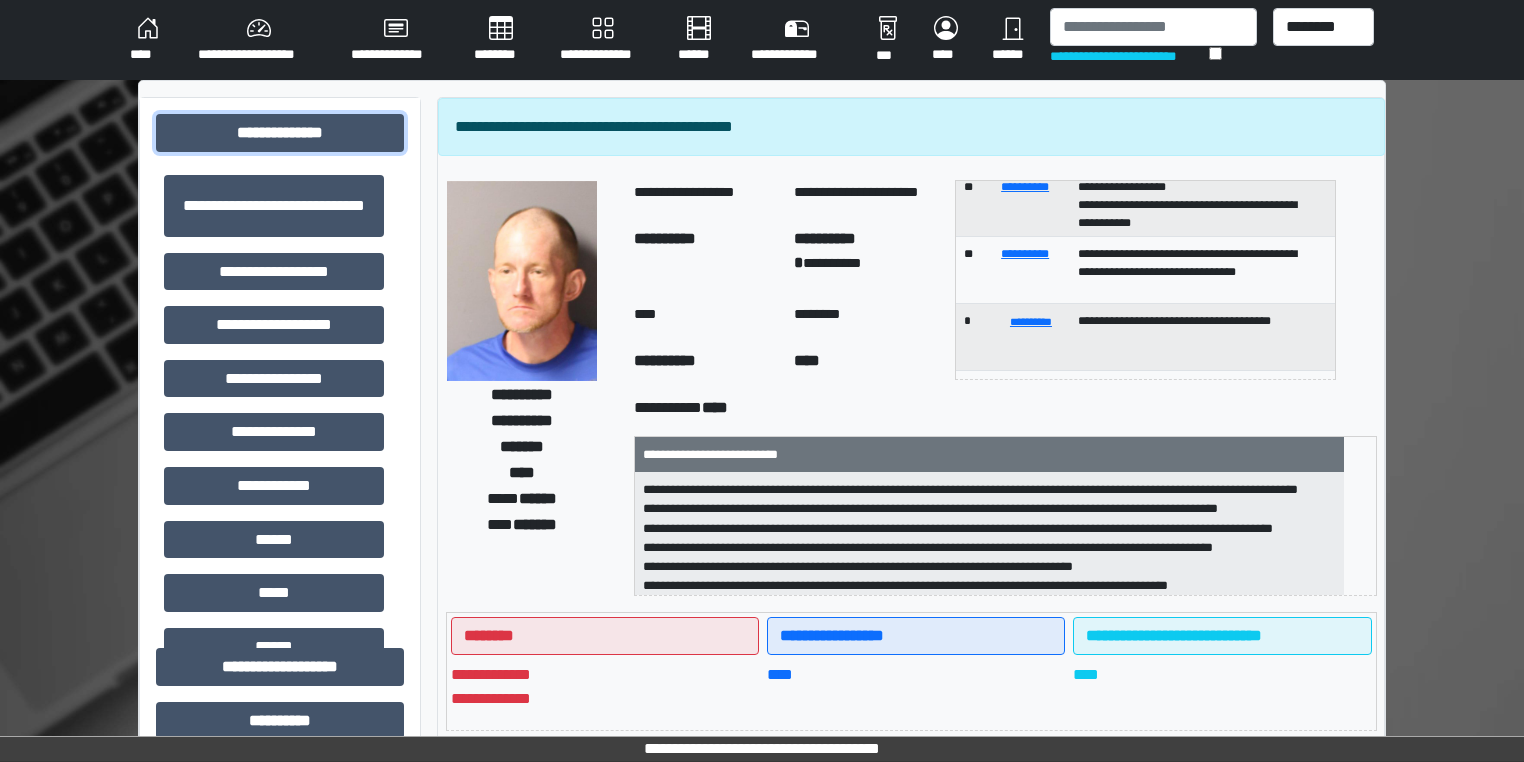 scroll, scrollTop: 0, scrollLeft: 0, axis: both 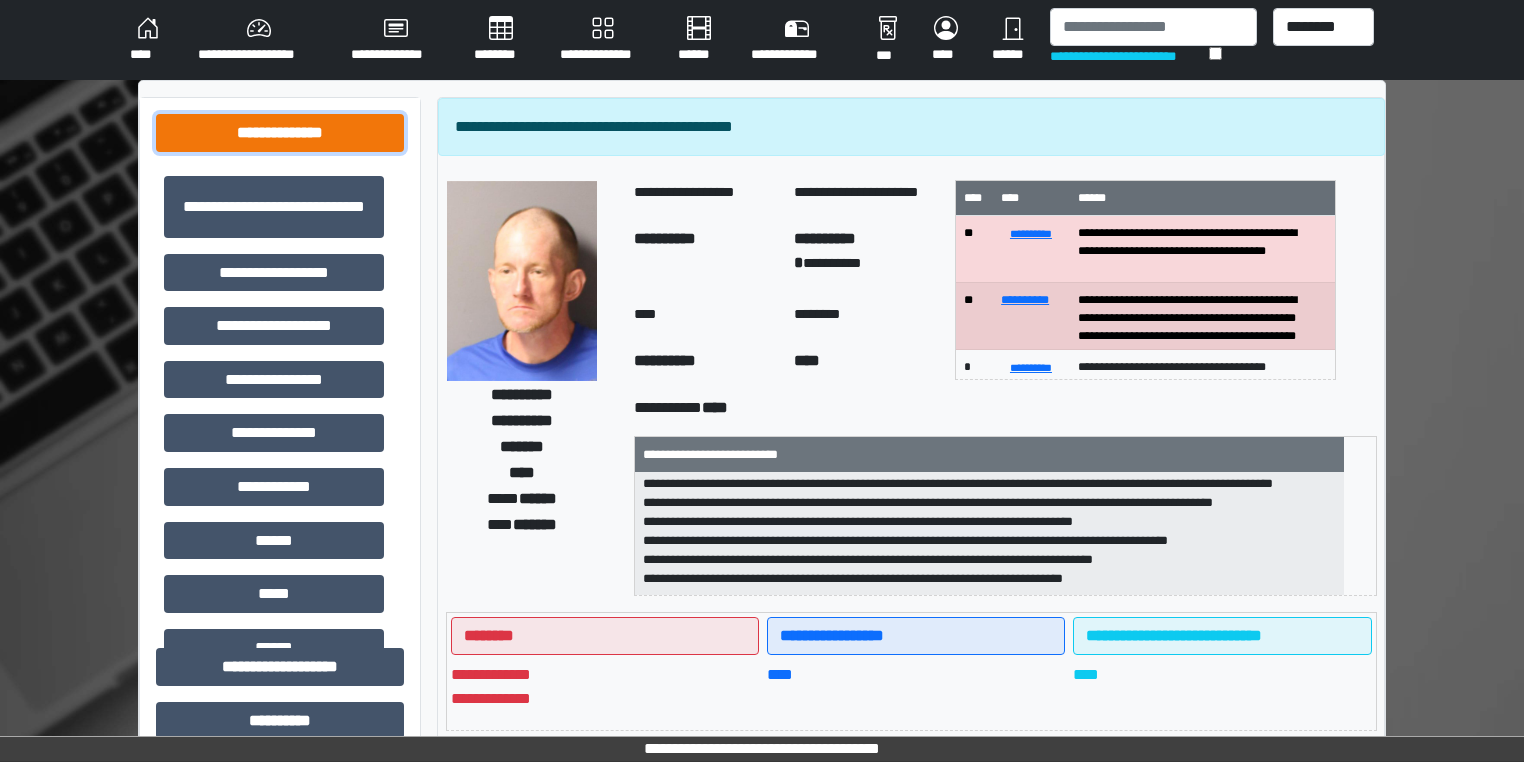click on "**********" at bounding box center (280, 133) 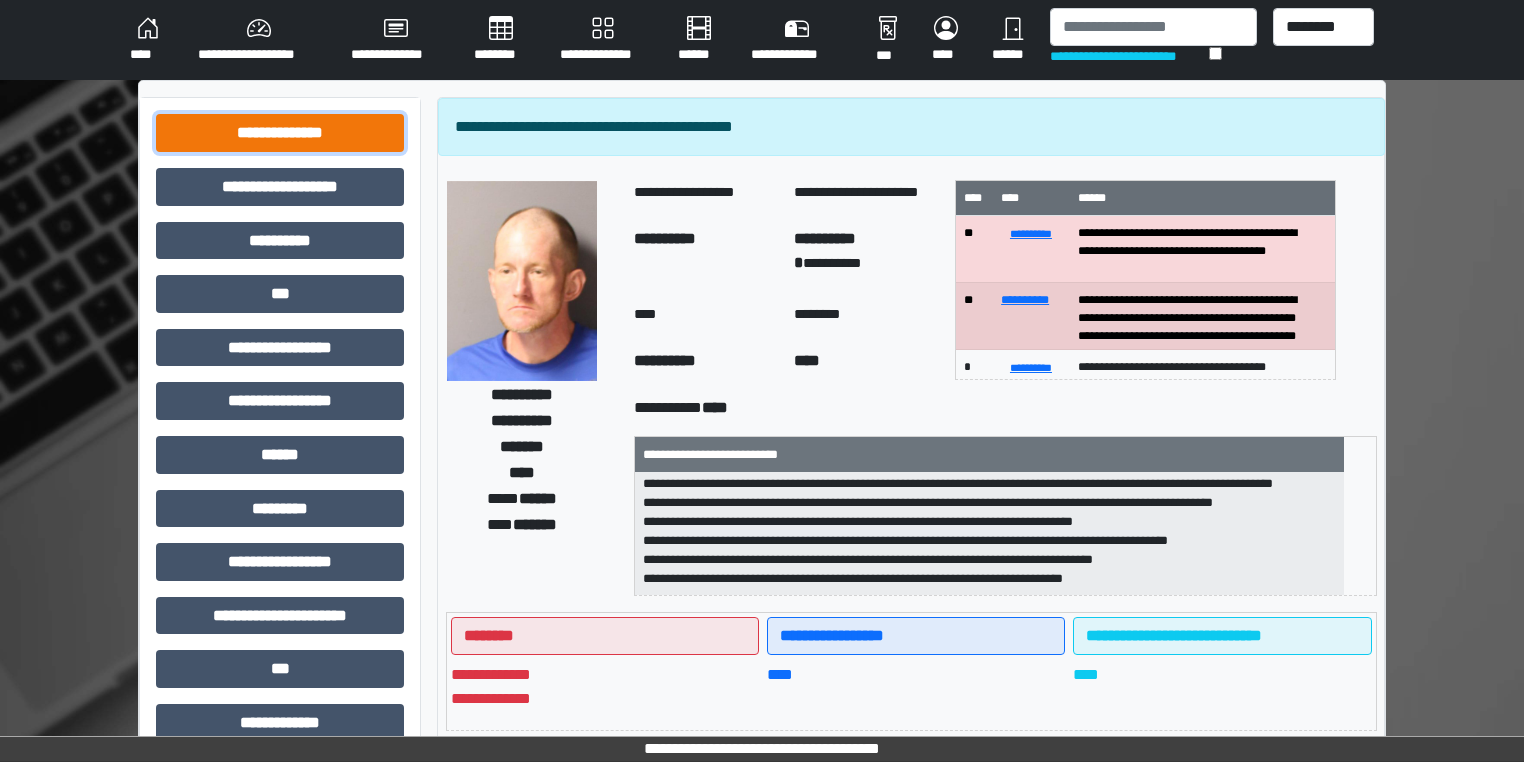 click on "**********" at bounding box center [280, 133] 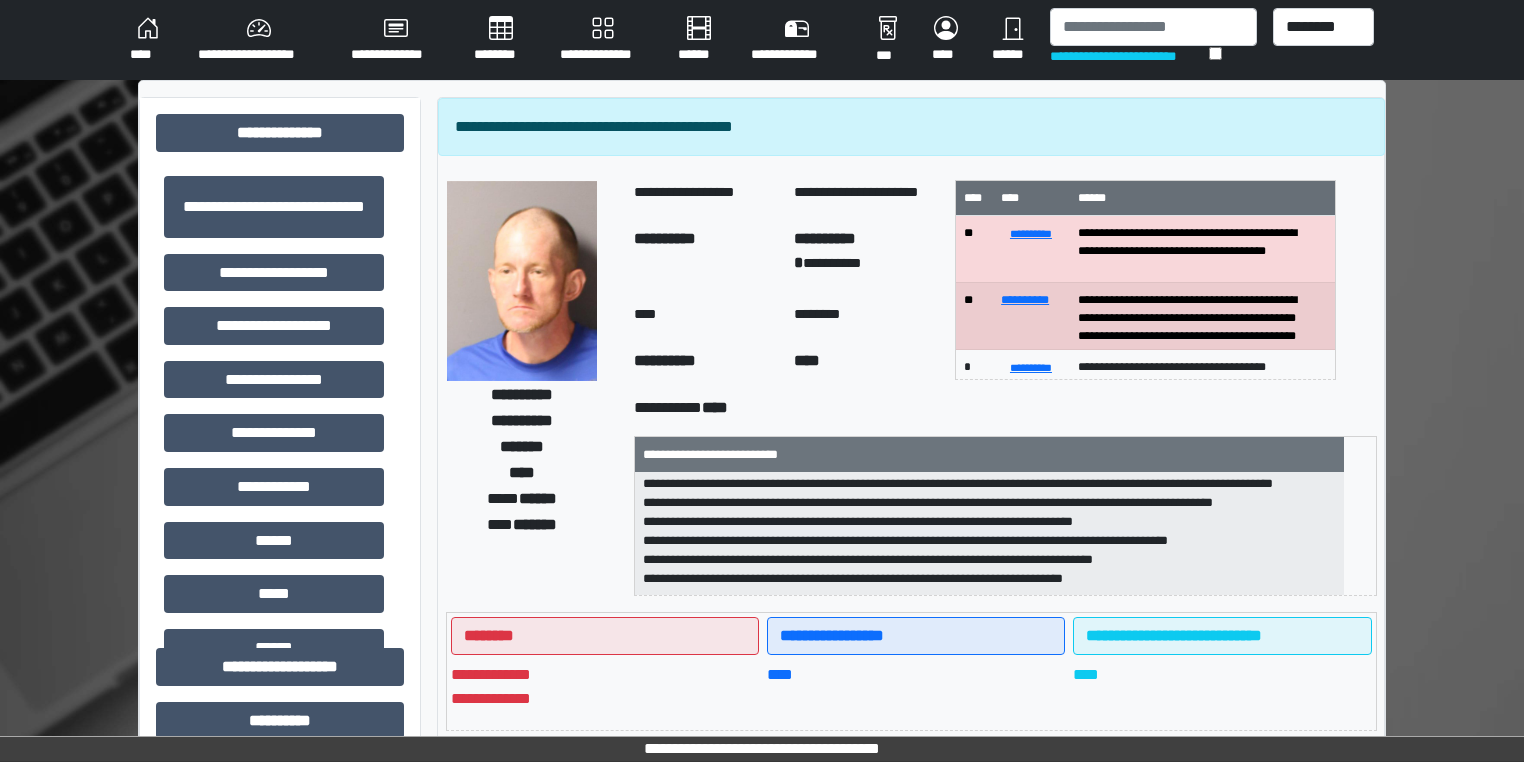click on "**********" at bounding box center (280, 408) 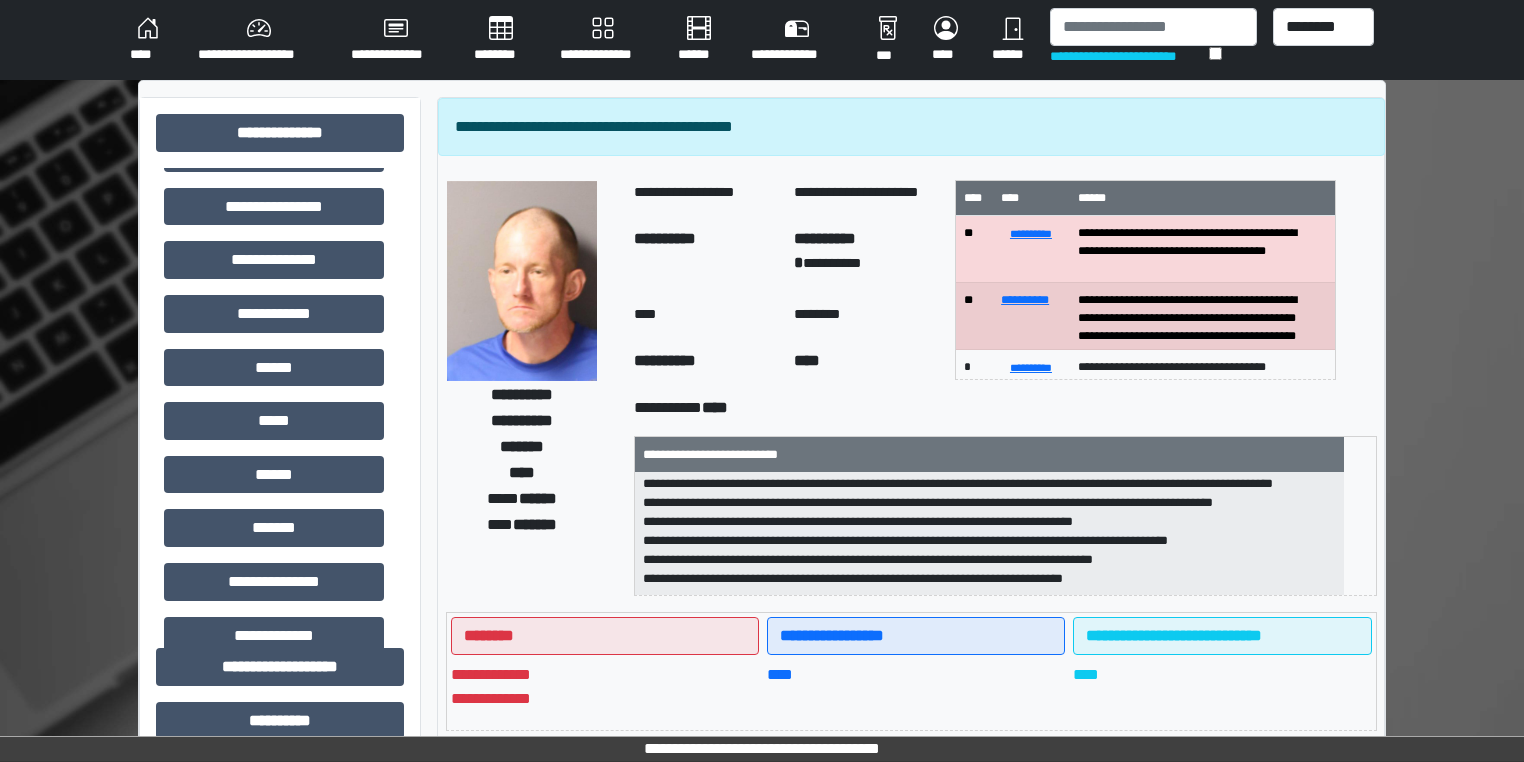 scroll, scrollTop: 0, scrollLeft: 0, axis: both 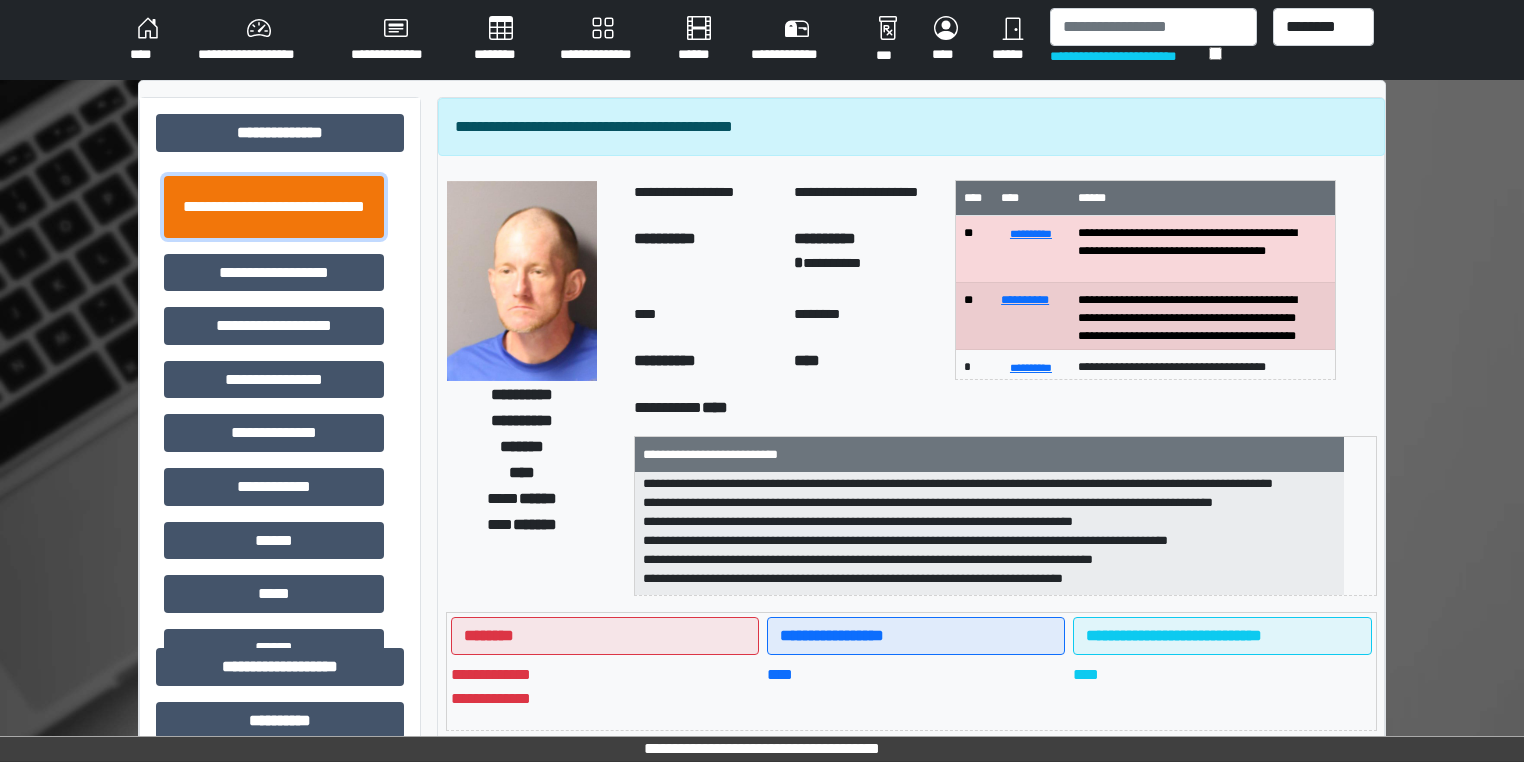 click on "**********" at bounding box center (274, 207) 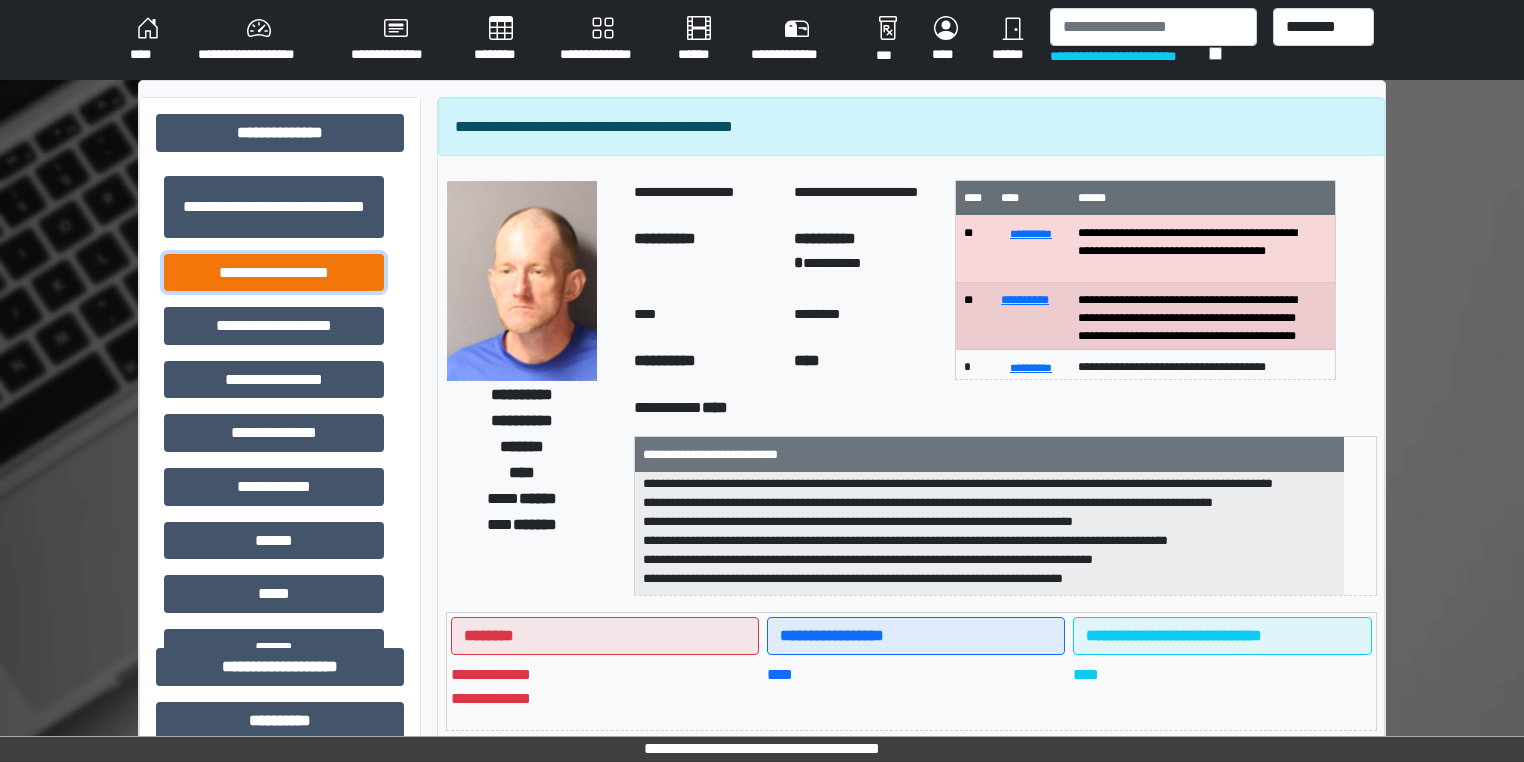 click on "**********" at bounding box center (274, 273) 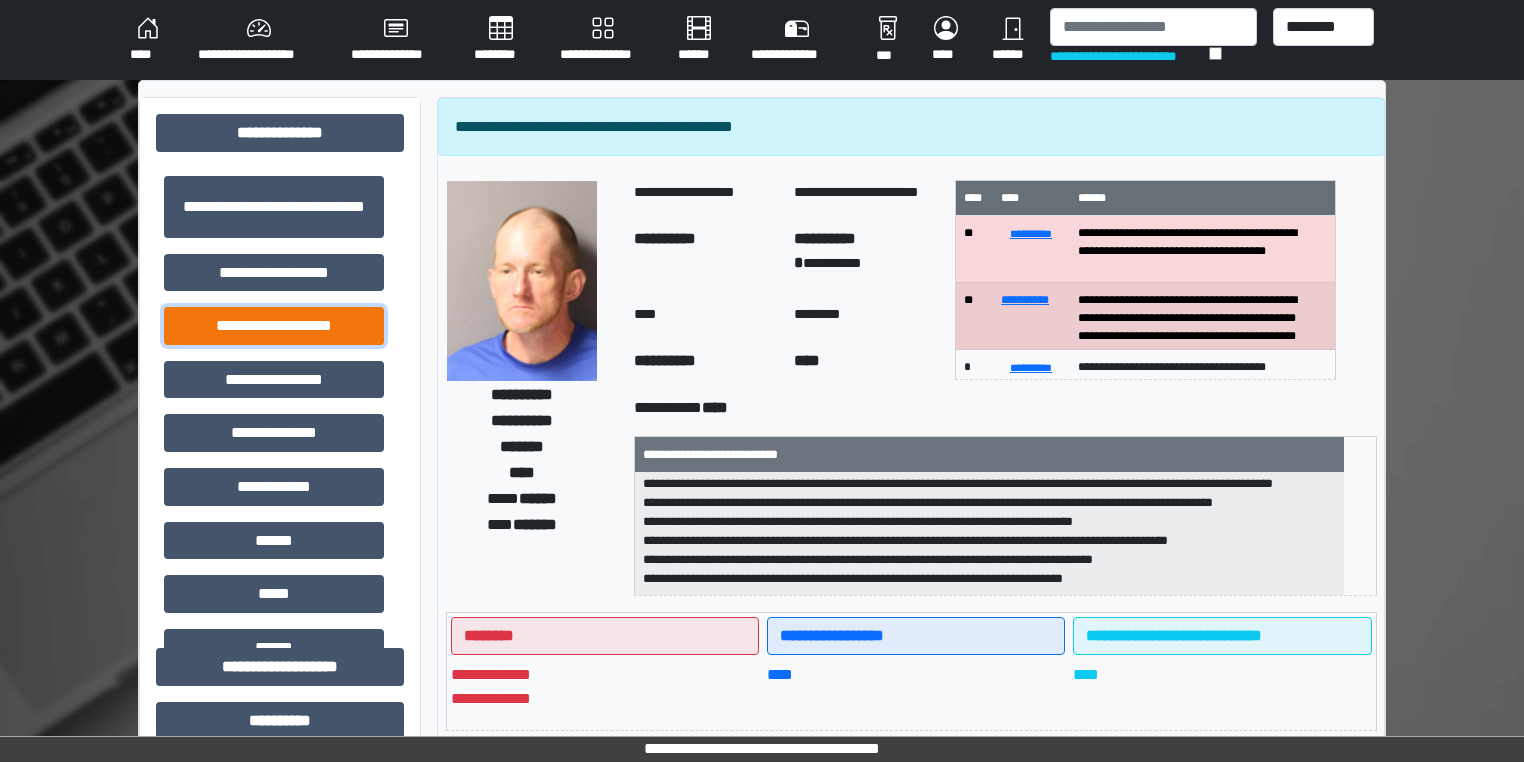 click on "**********" at bounding box center [274, 326] 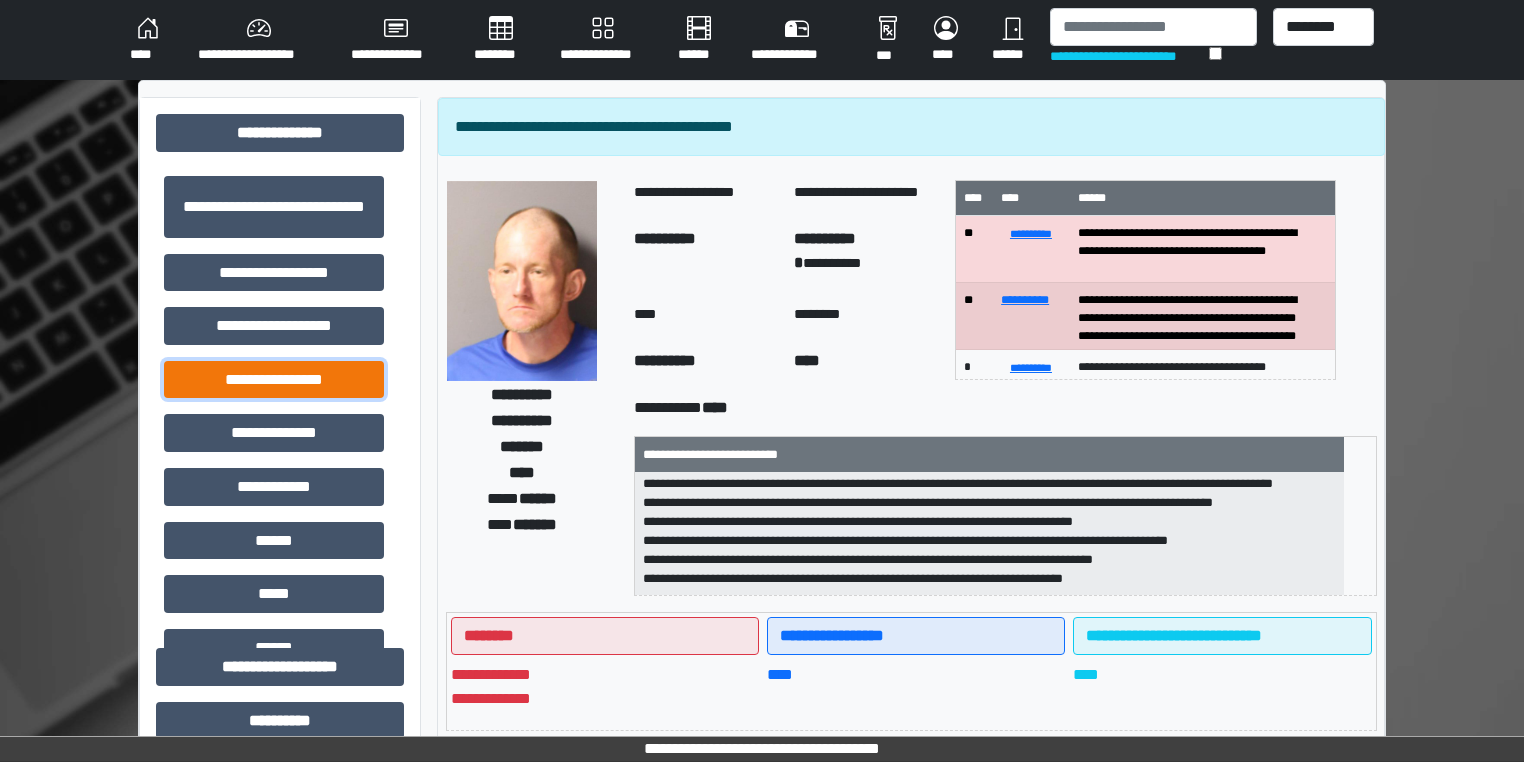 click on "**********" at bounding box center (274, 380) 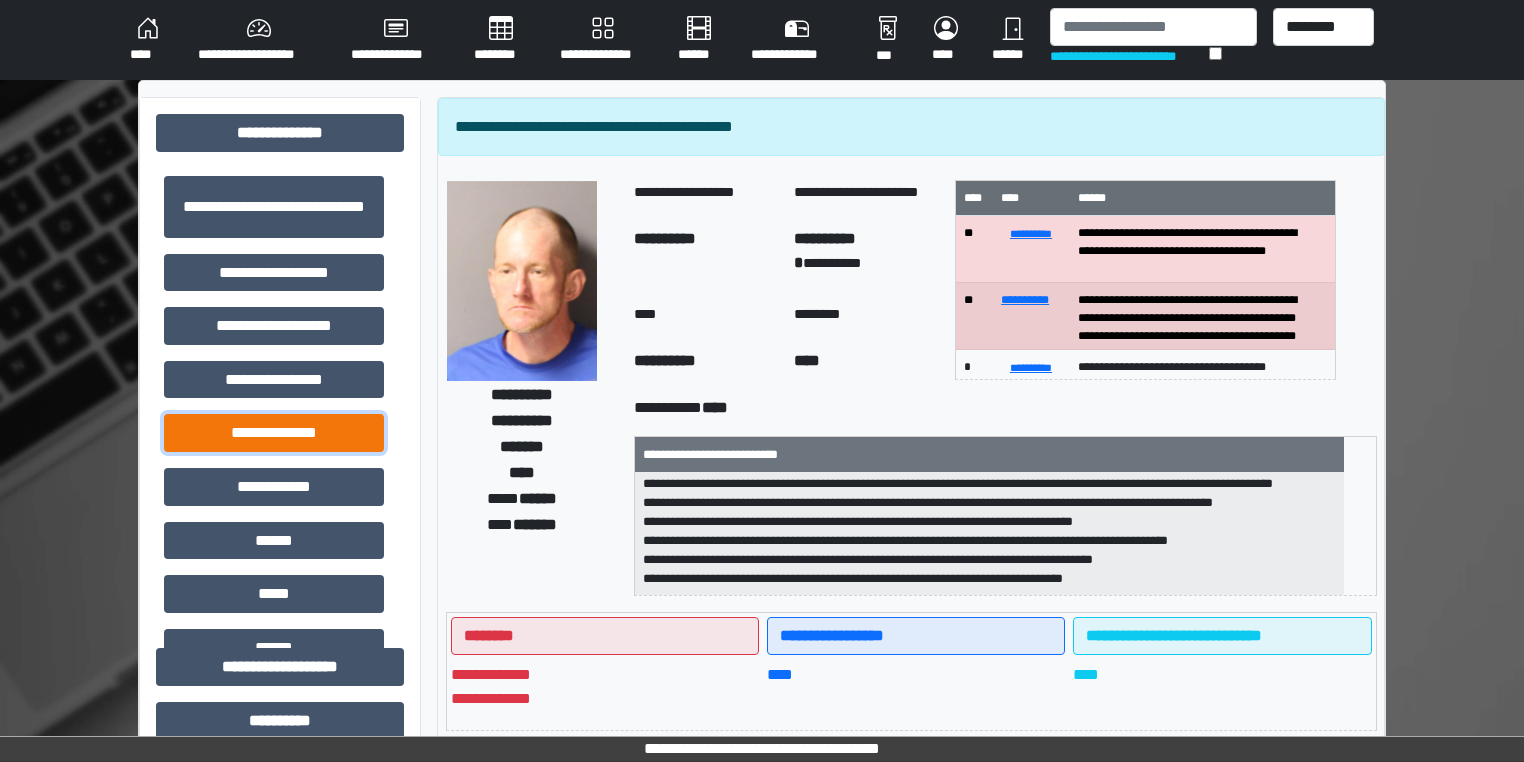 click on "**********" at bounding box center (274, 433) 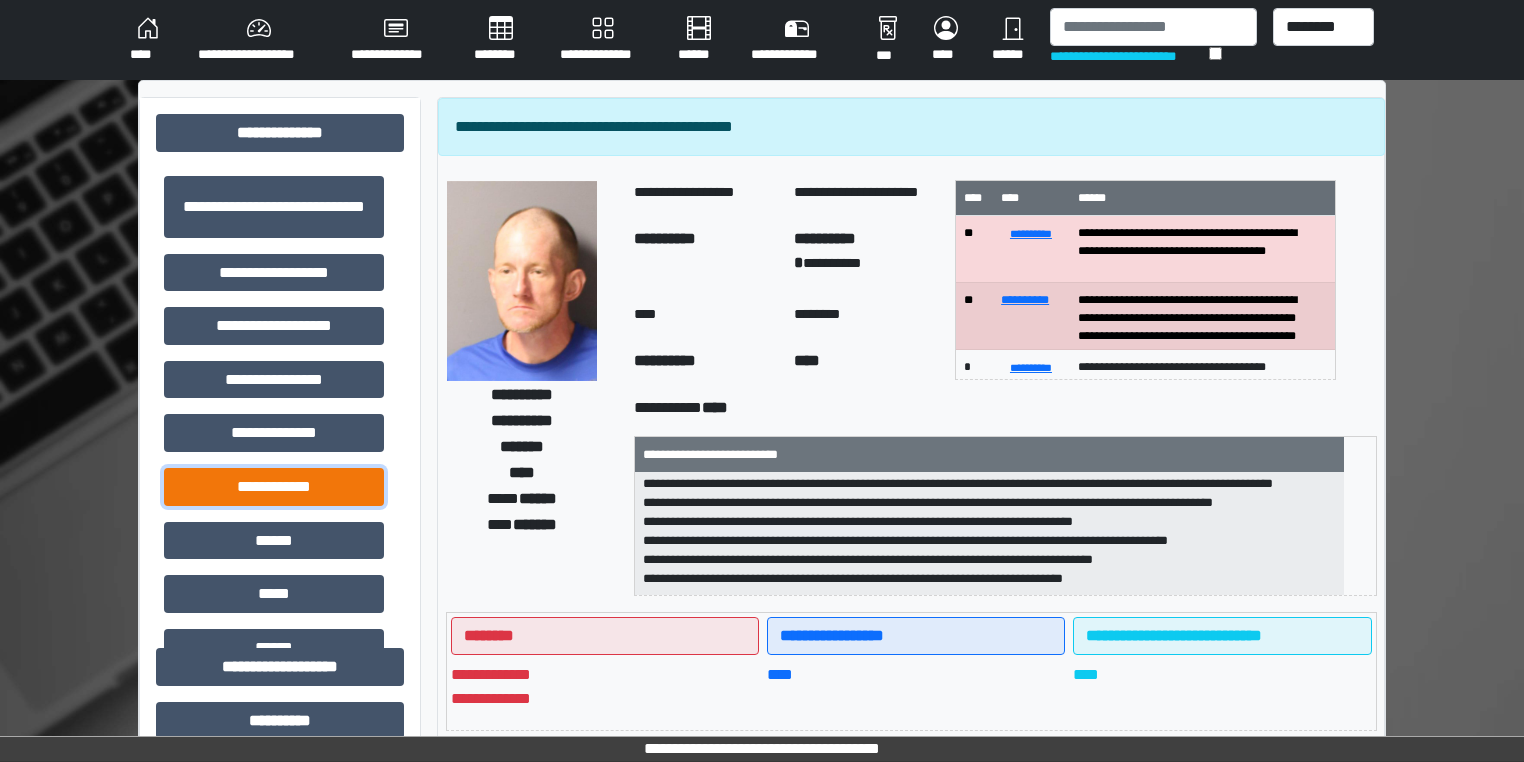 click on "**********" at bounding box center (274, 487) 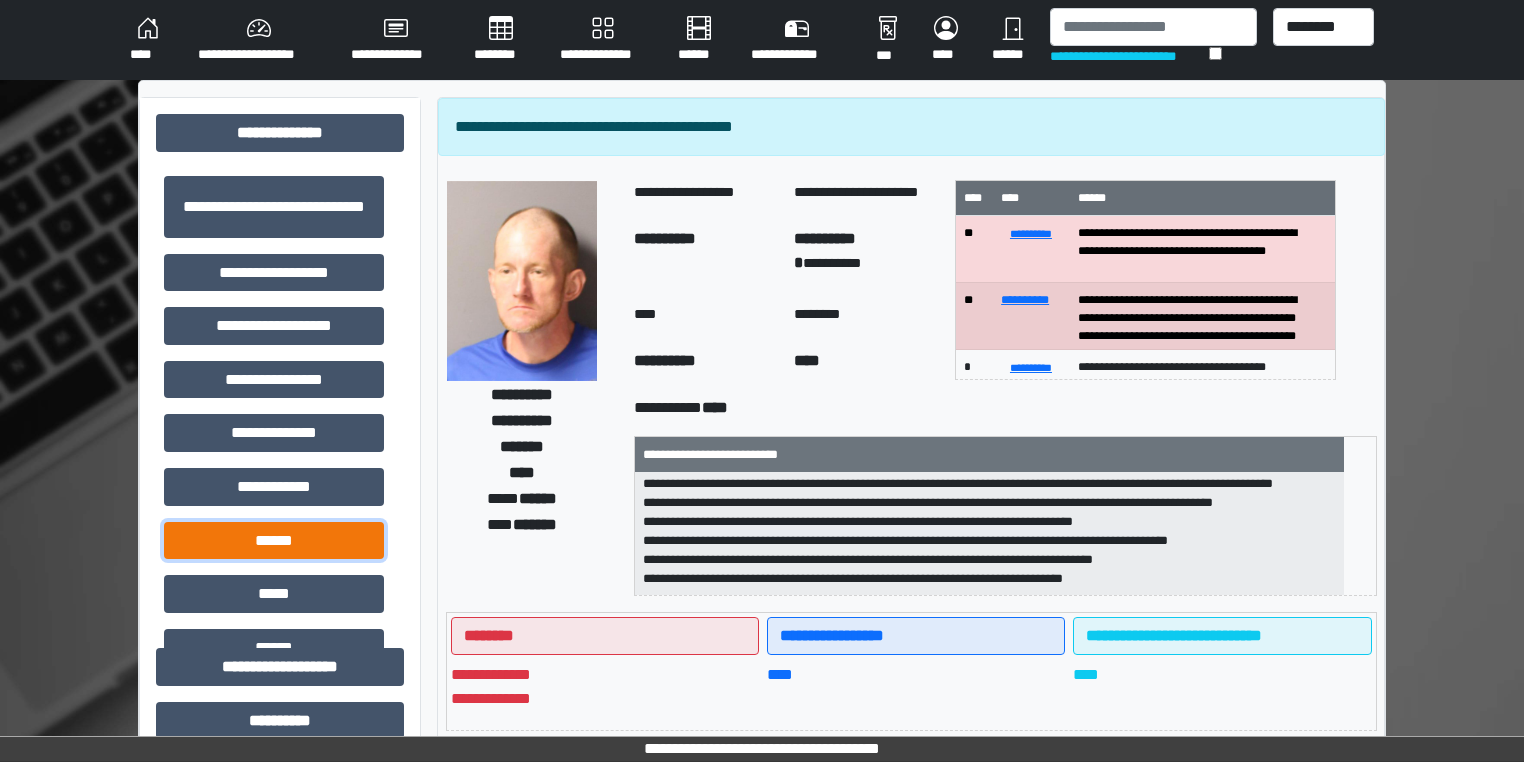 click on "******" at bounding box center (274, 541) 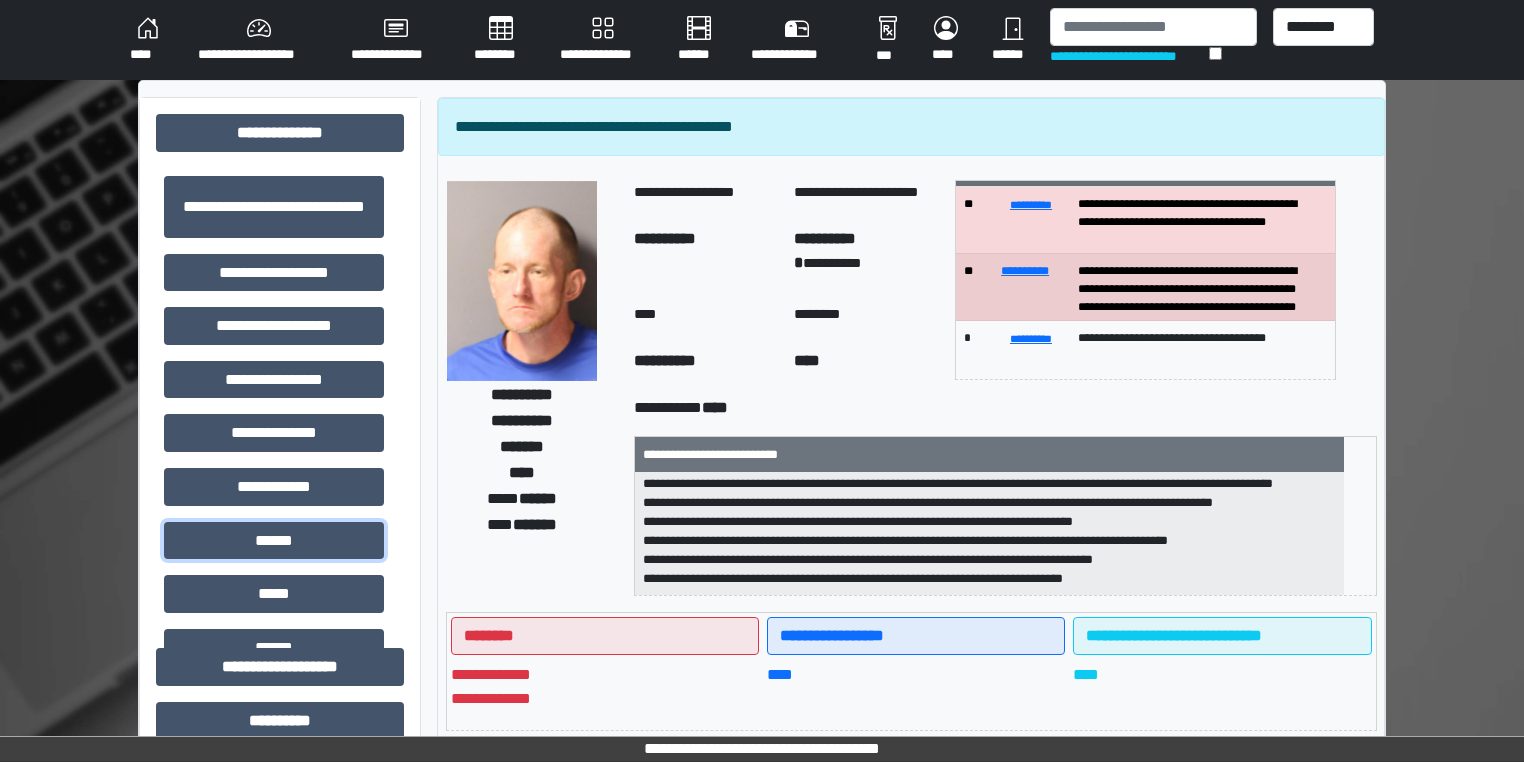 scroll, scrollTop: 0, scrollLeft: 0, axis: both 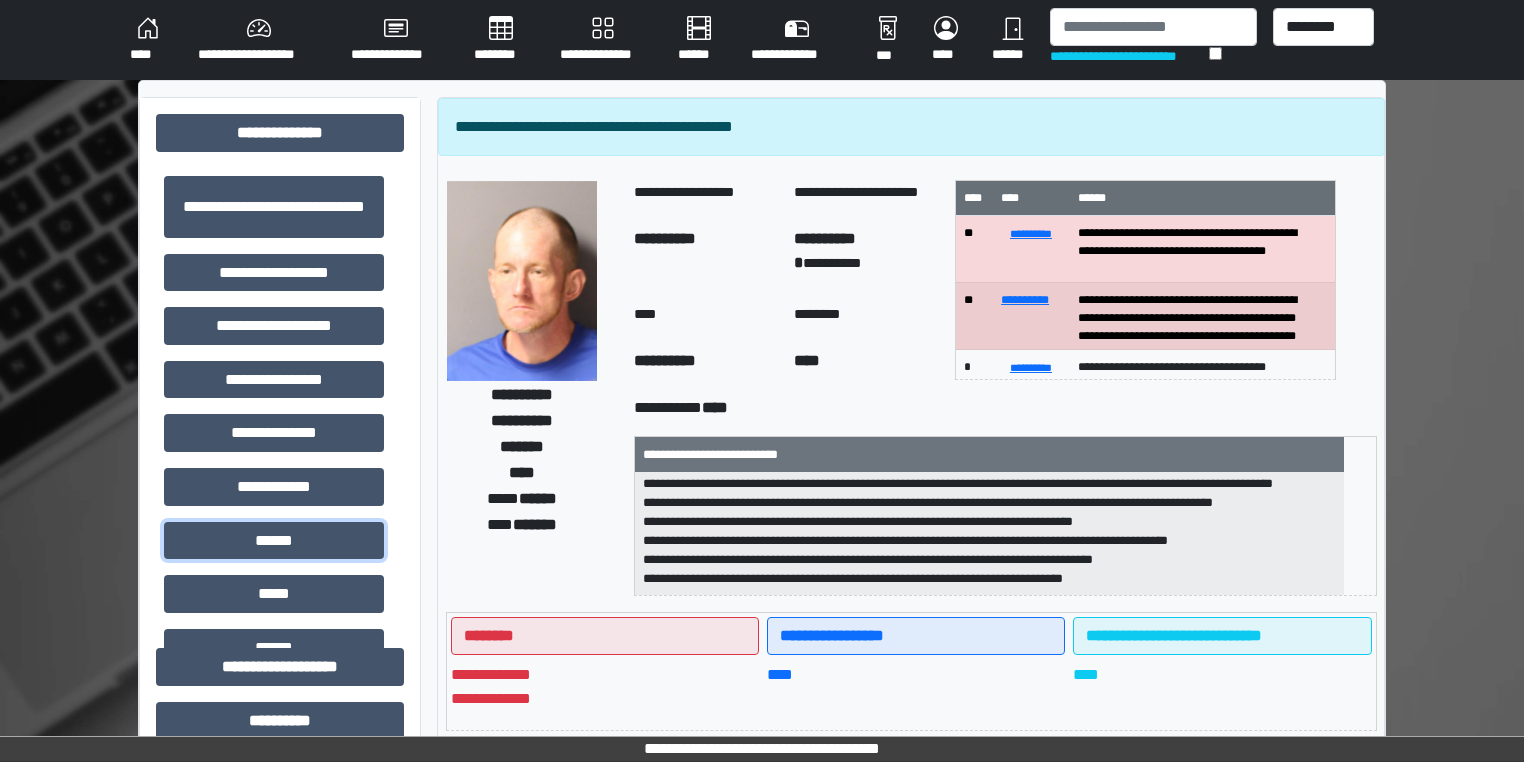 type 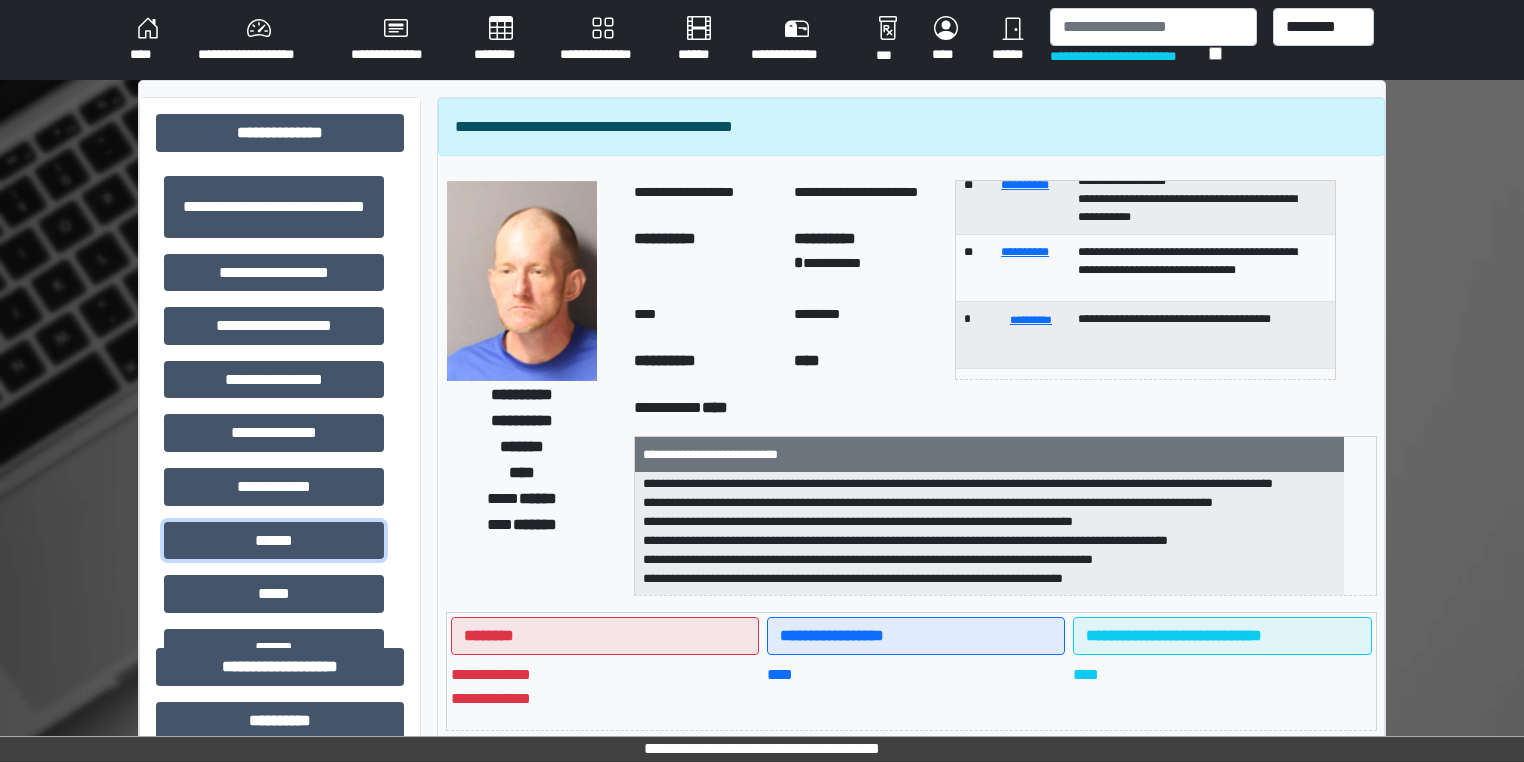 scroll, scrollTop: 252, scrollLeft: 0, axis: vertical 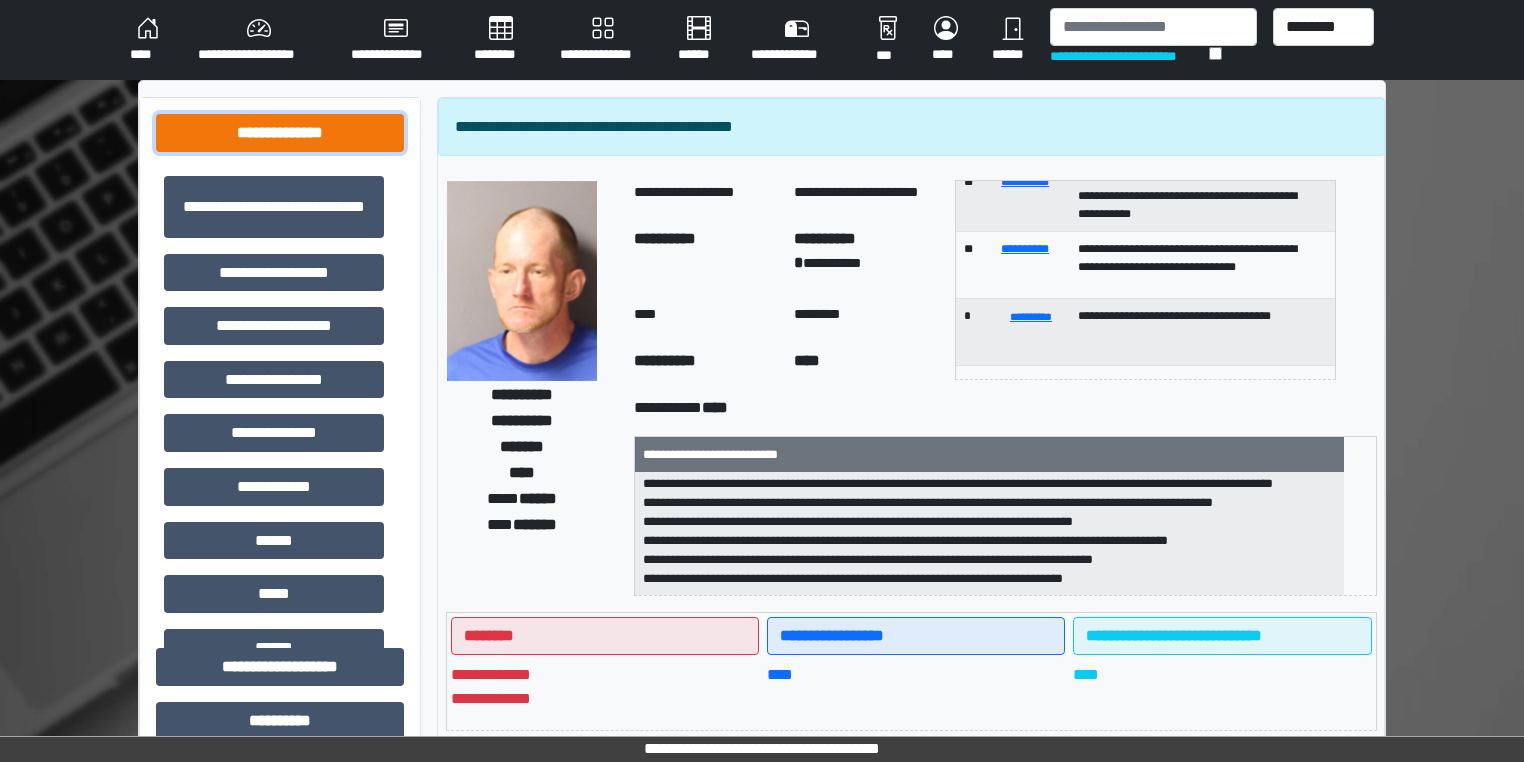 click on "**********" at bounding box center (280, 133) 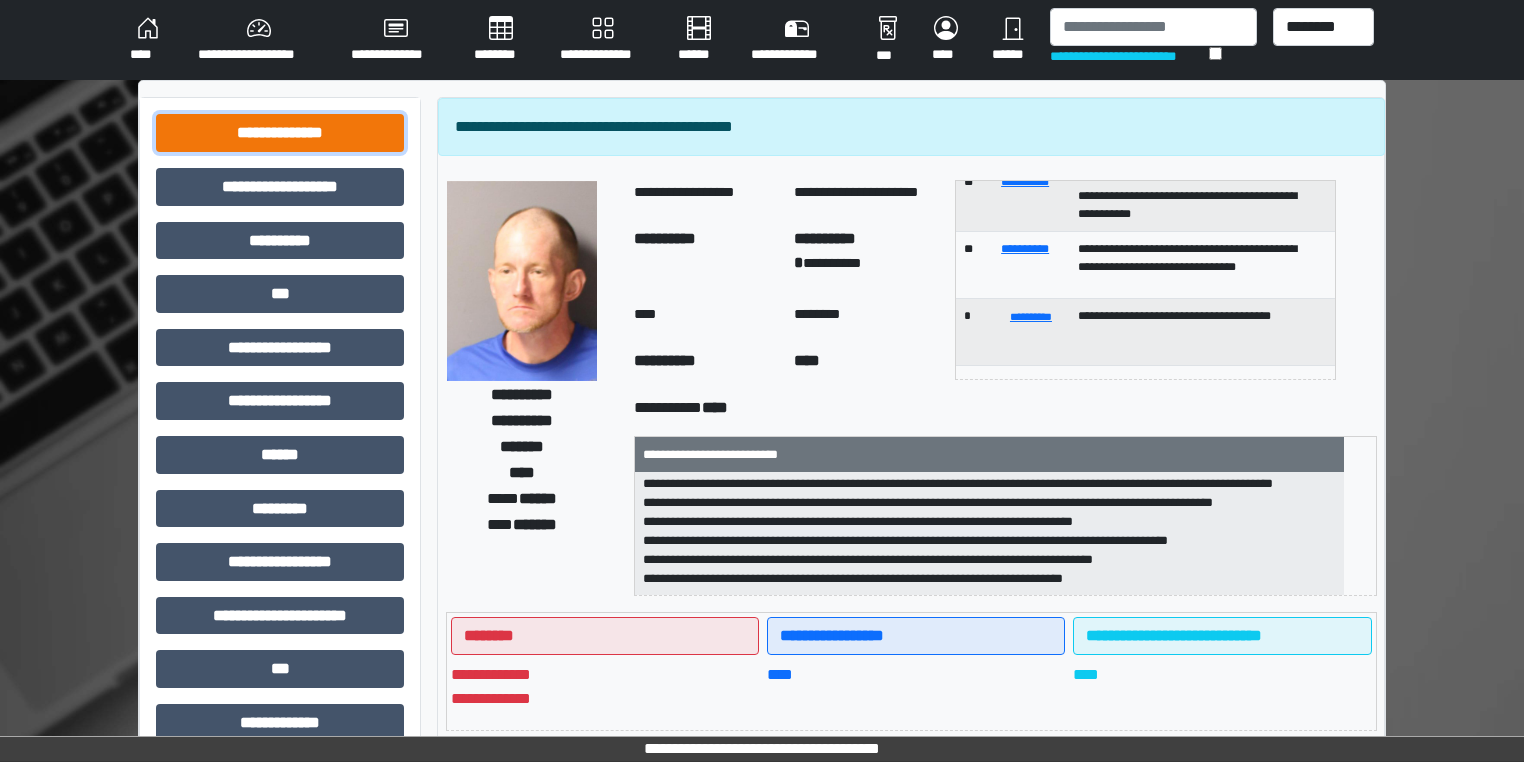 click on "**********" at bounding box center (280, 133) 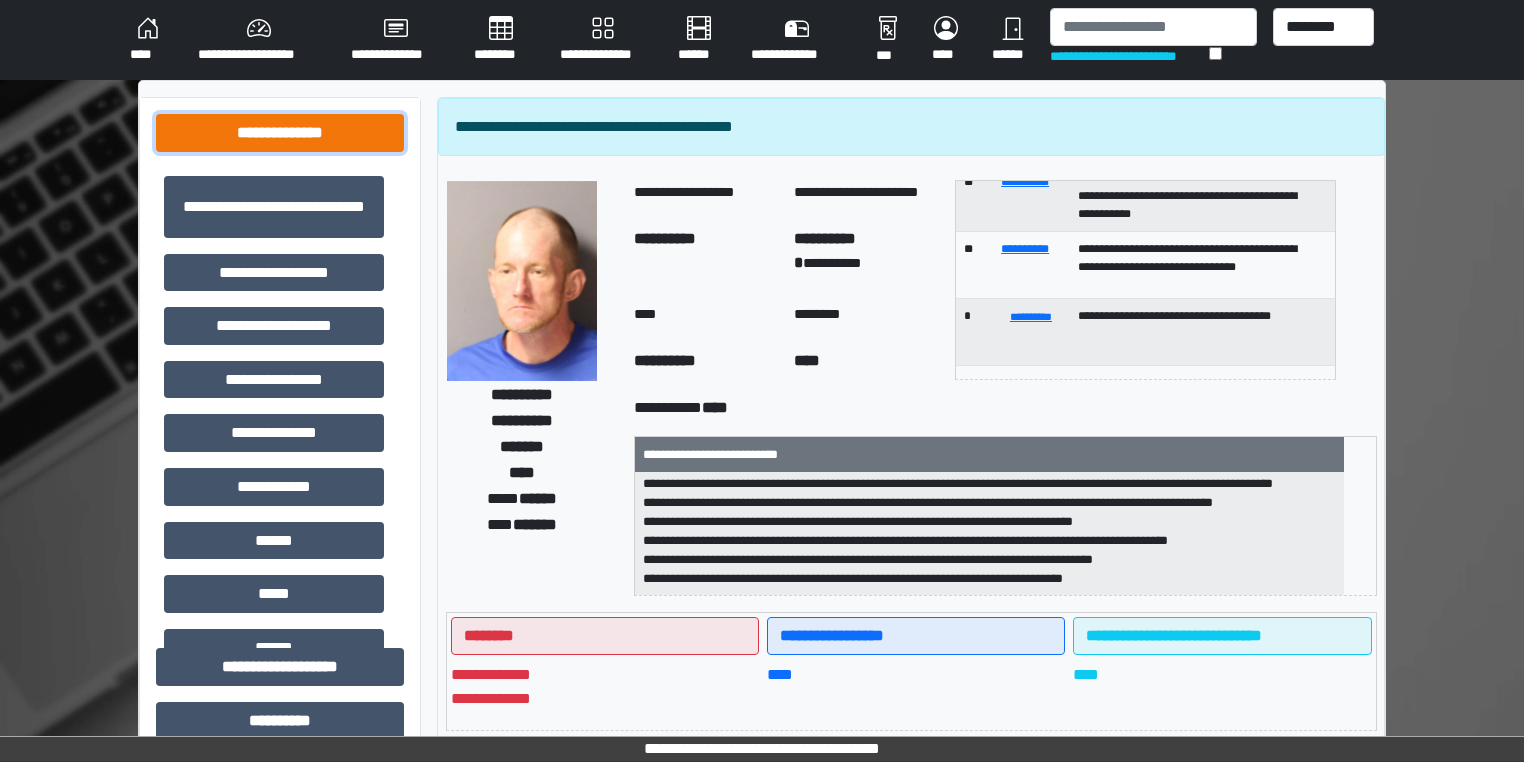 click on "**********" at bounding box center (280, 133) 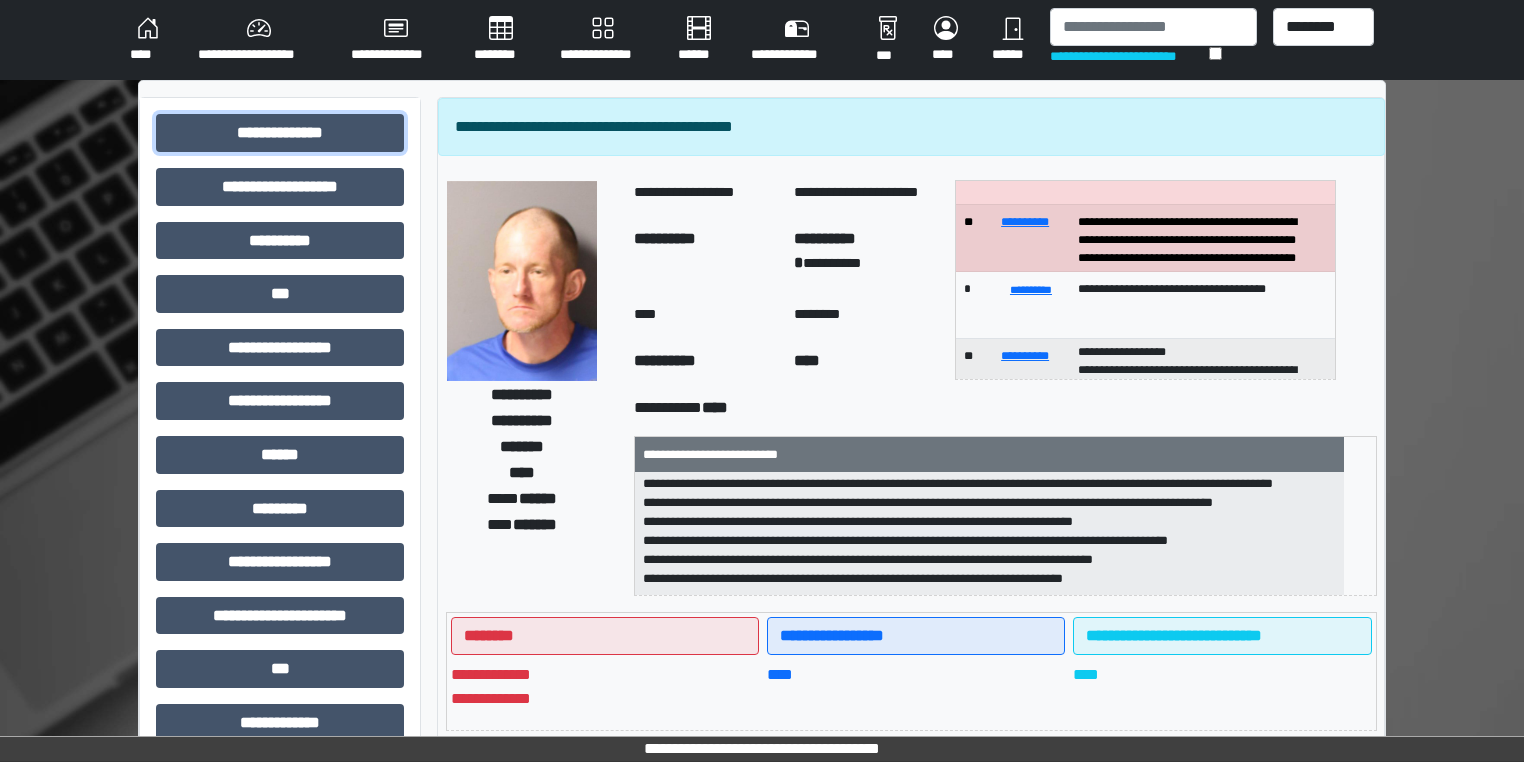 scroll, scrollTop: 79, scrollLeft: 0, axis: vertical 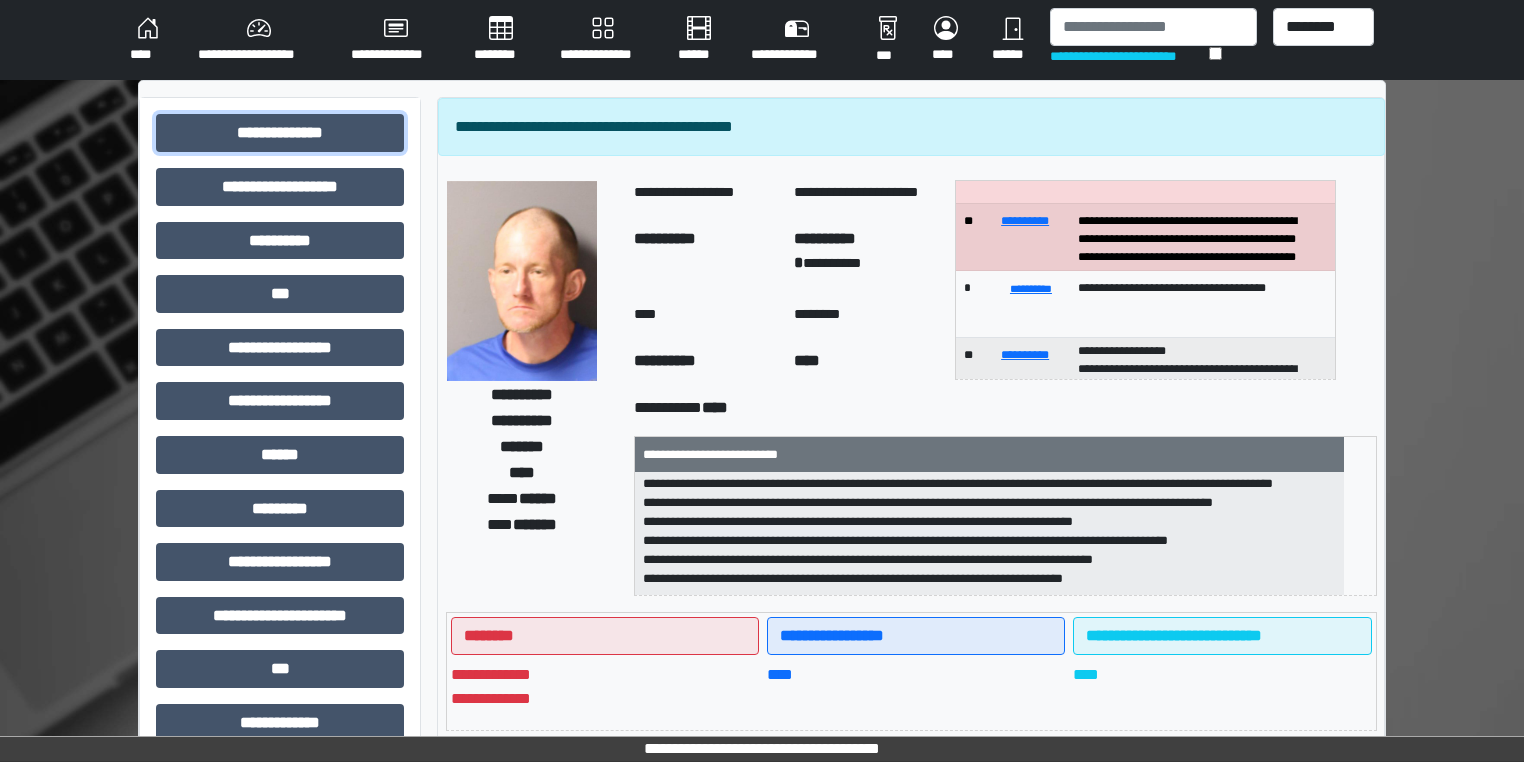 drag, startPoint x: 176, startPoint y: 117, endPoint x: 475, endPoint y: 333, distance: 368.85904 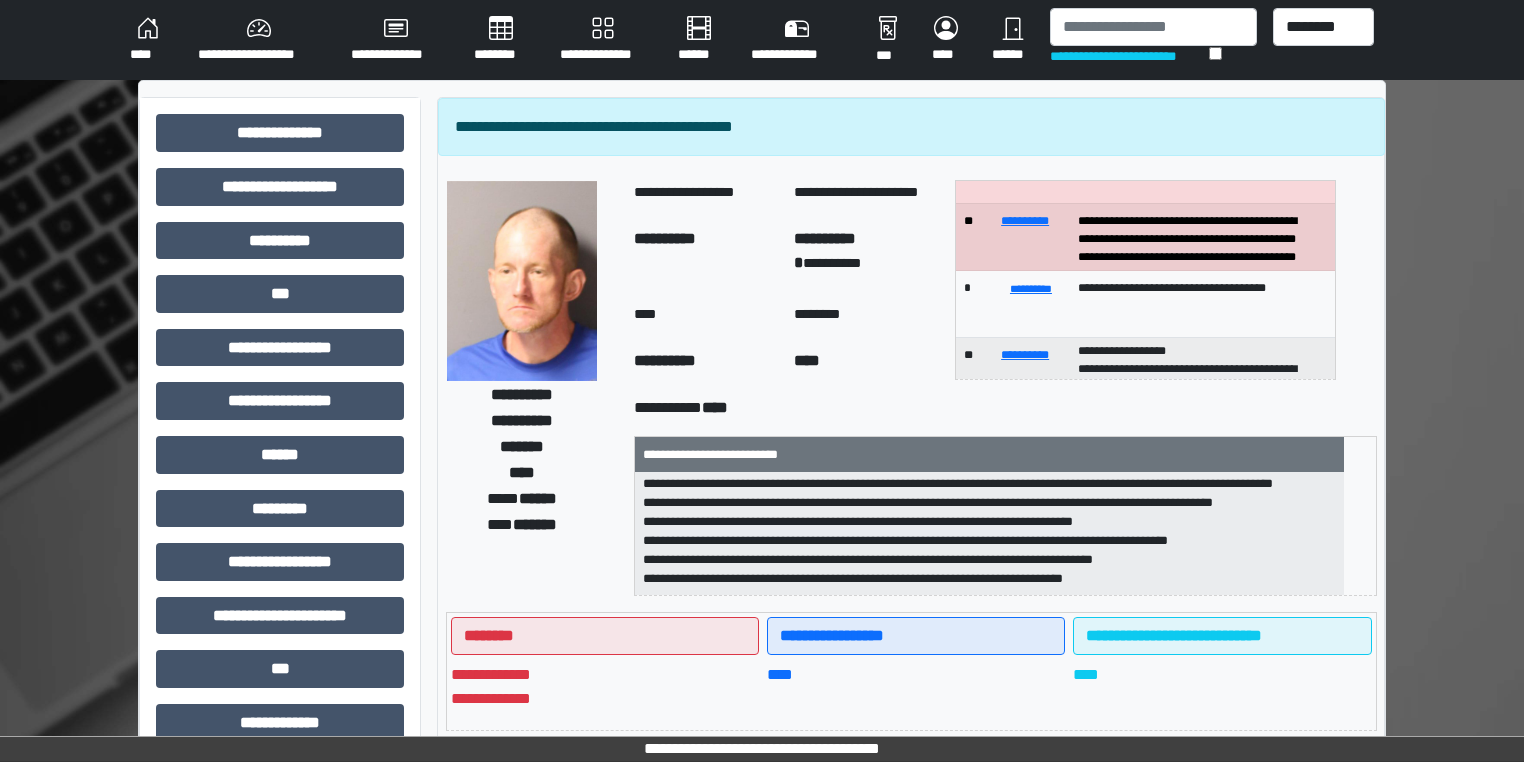 click on "**********" at bounding box center [280, 623] 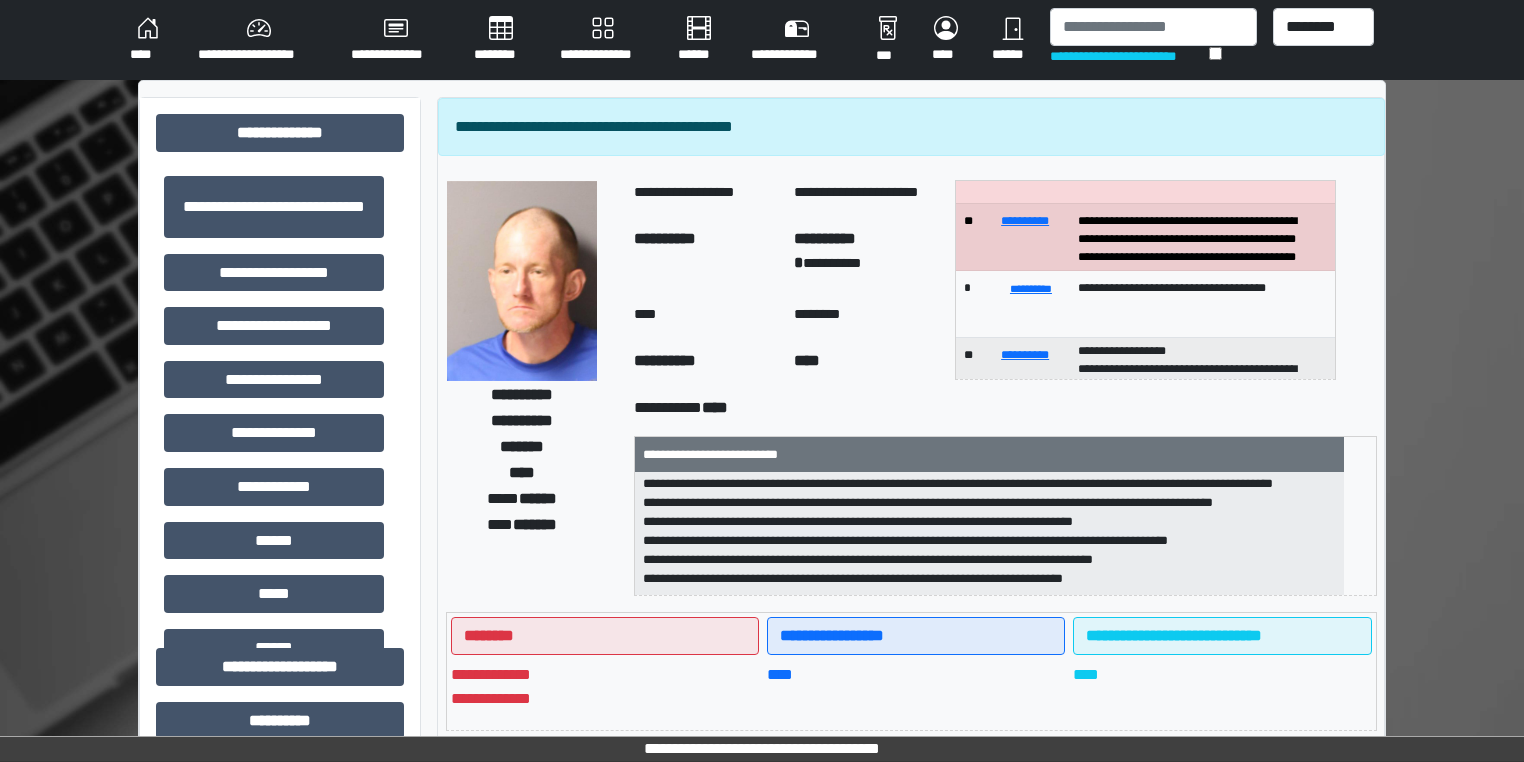 click on "**********" at bounding box center [522, 395] 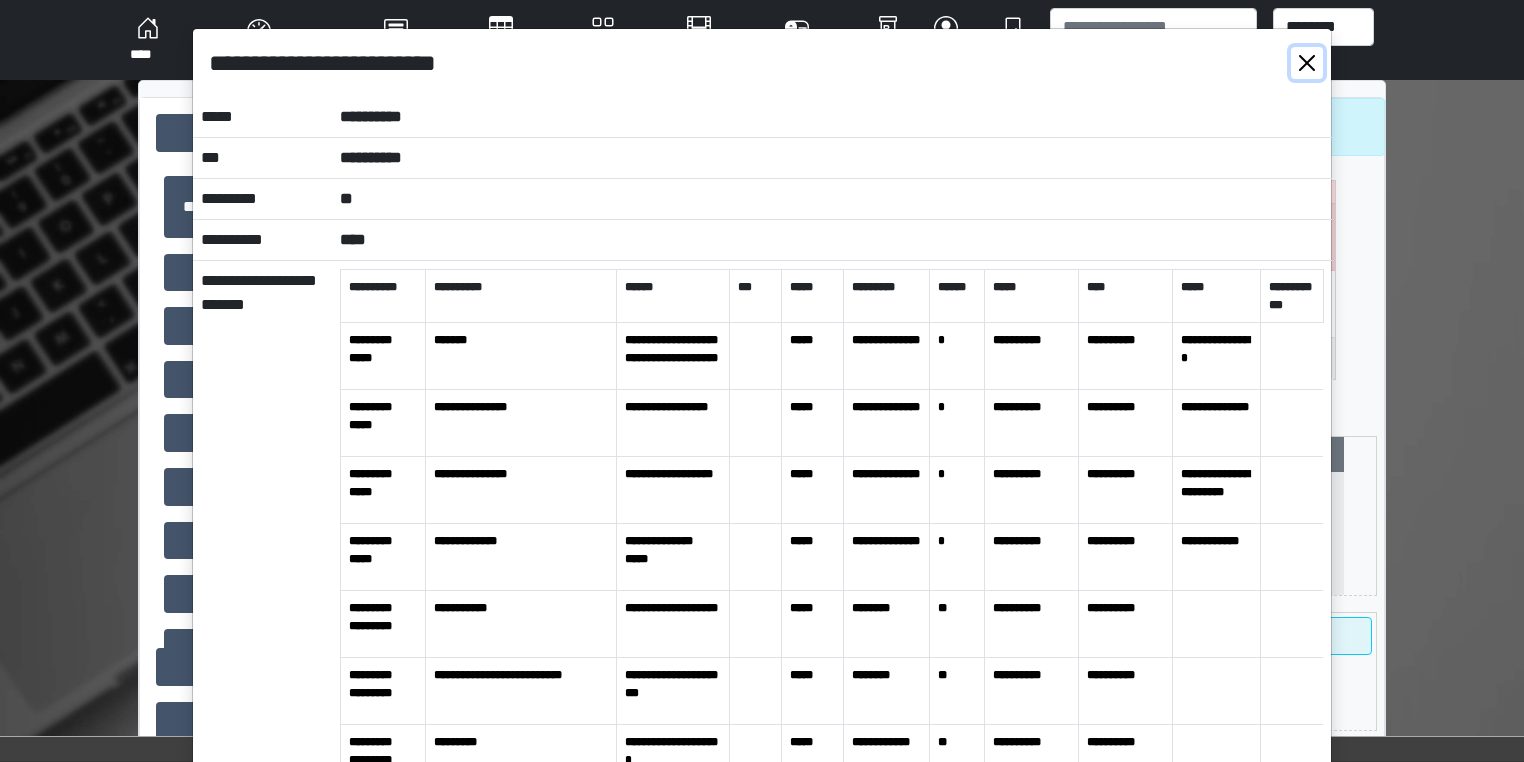 click at bounding box center [1307, 63] 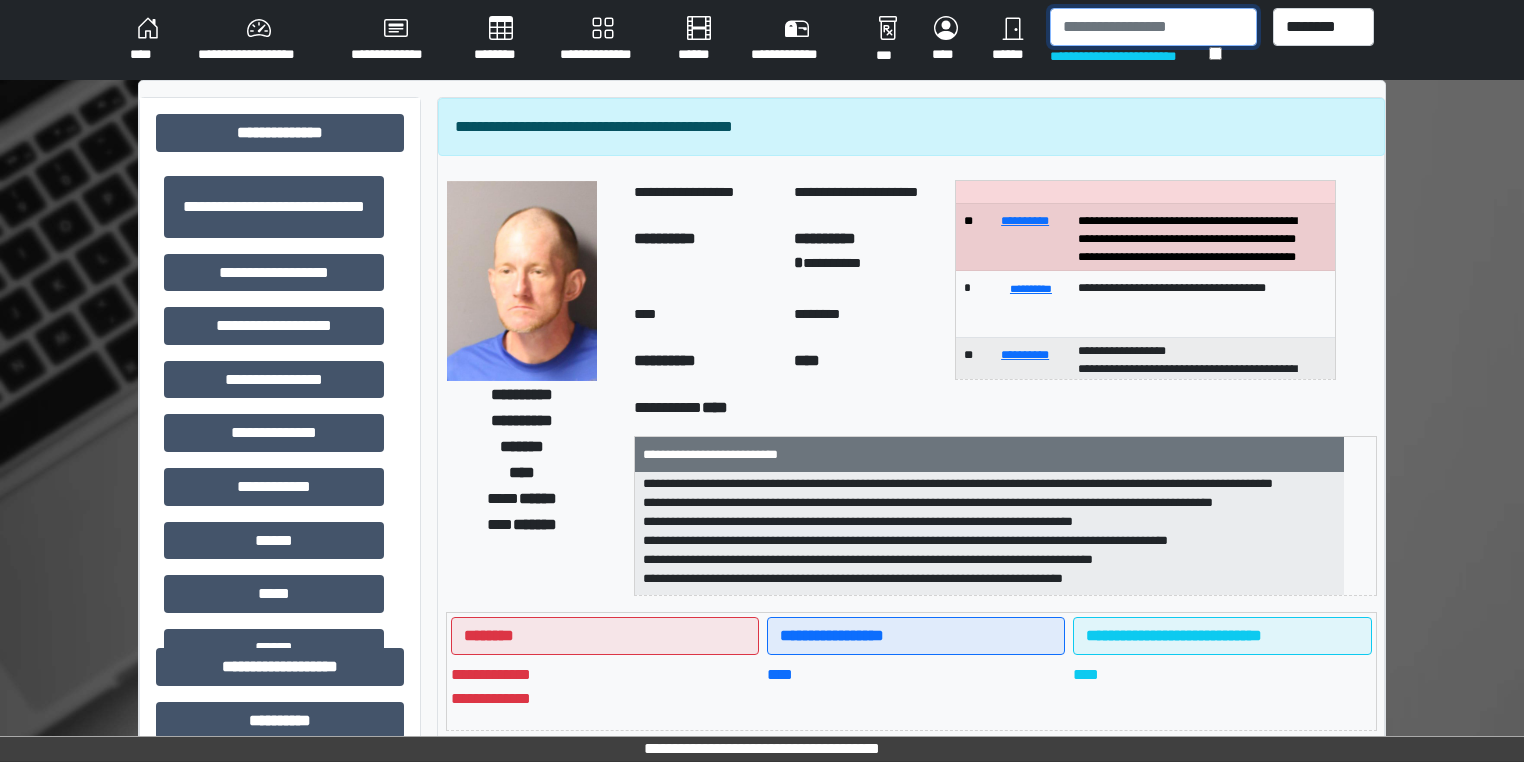 click at bounding box center (1153, 27) 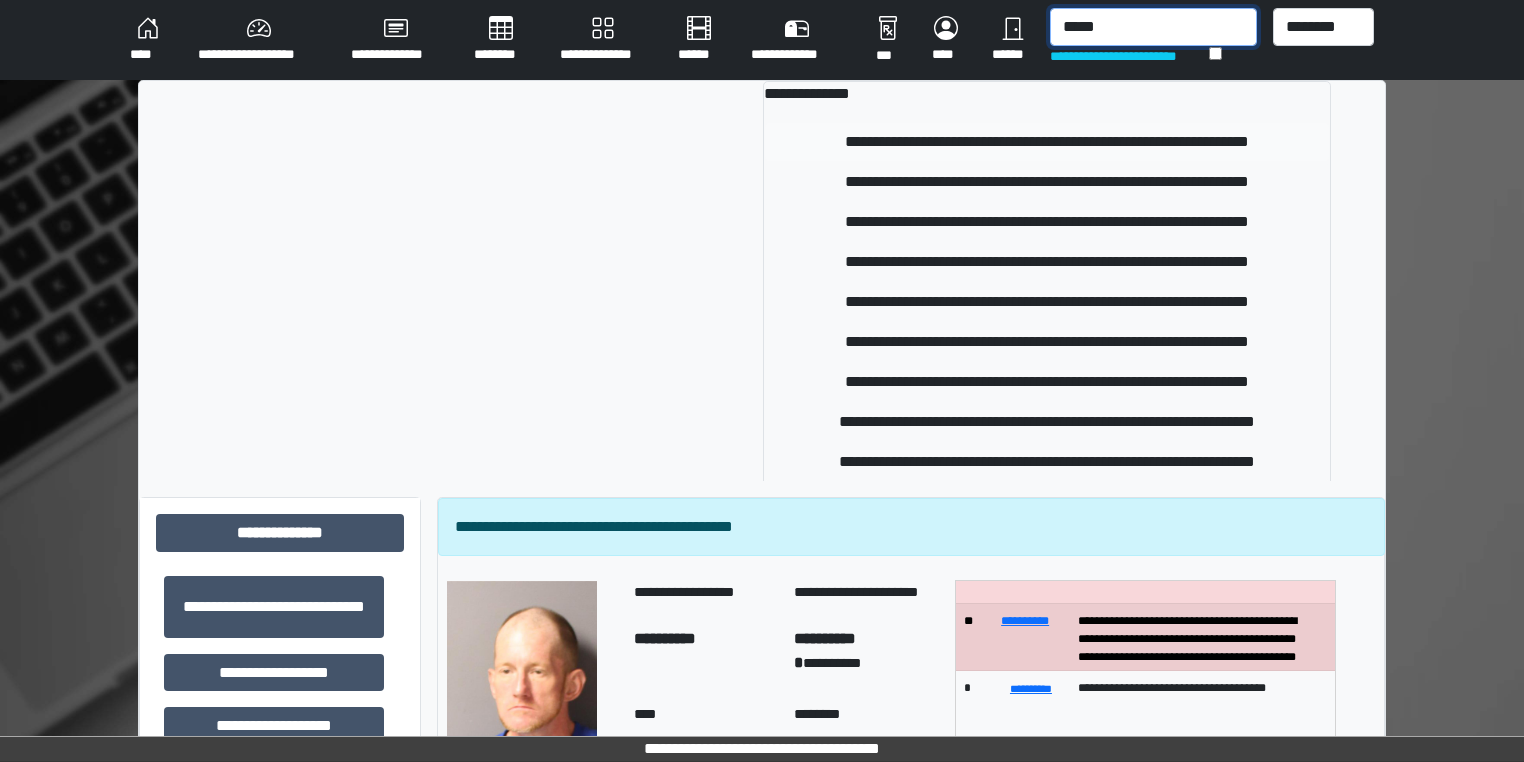 type on "*****" 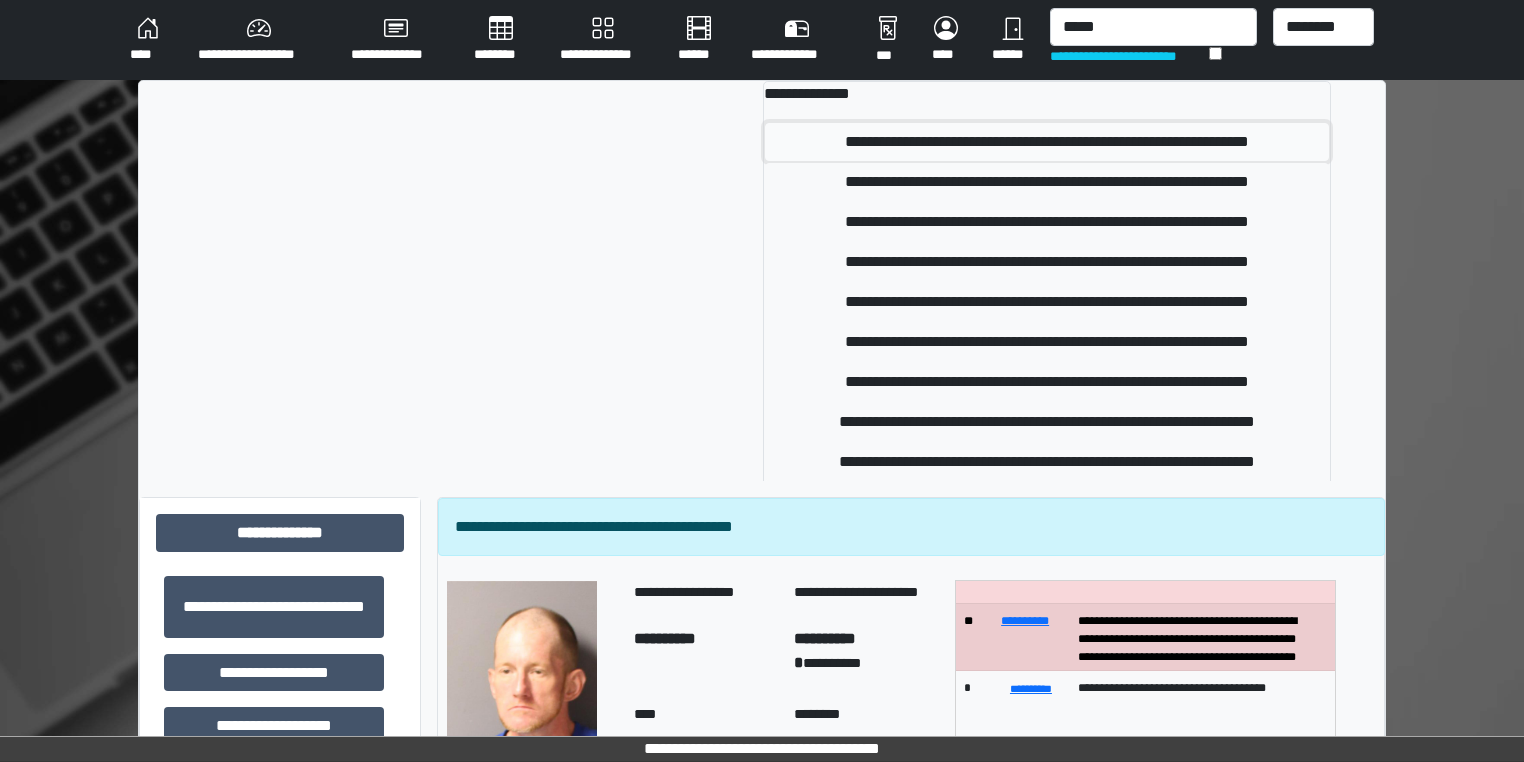 click on "**********" at bounding box center (1047, 142) 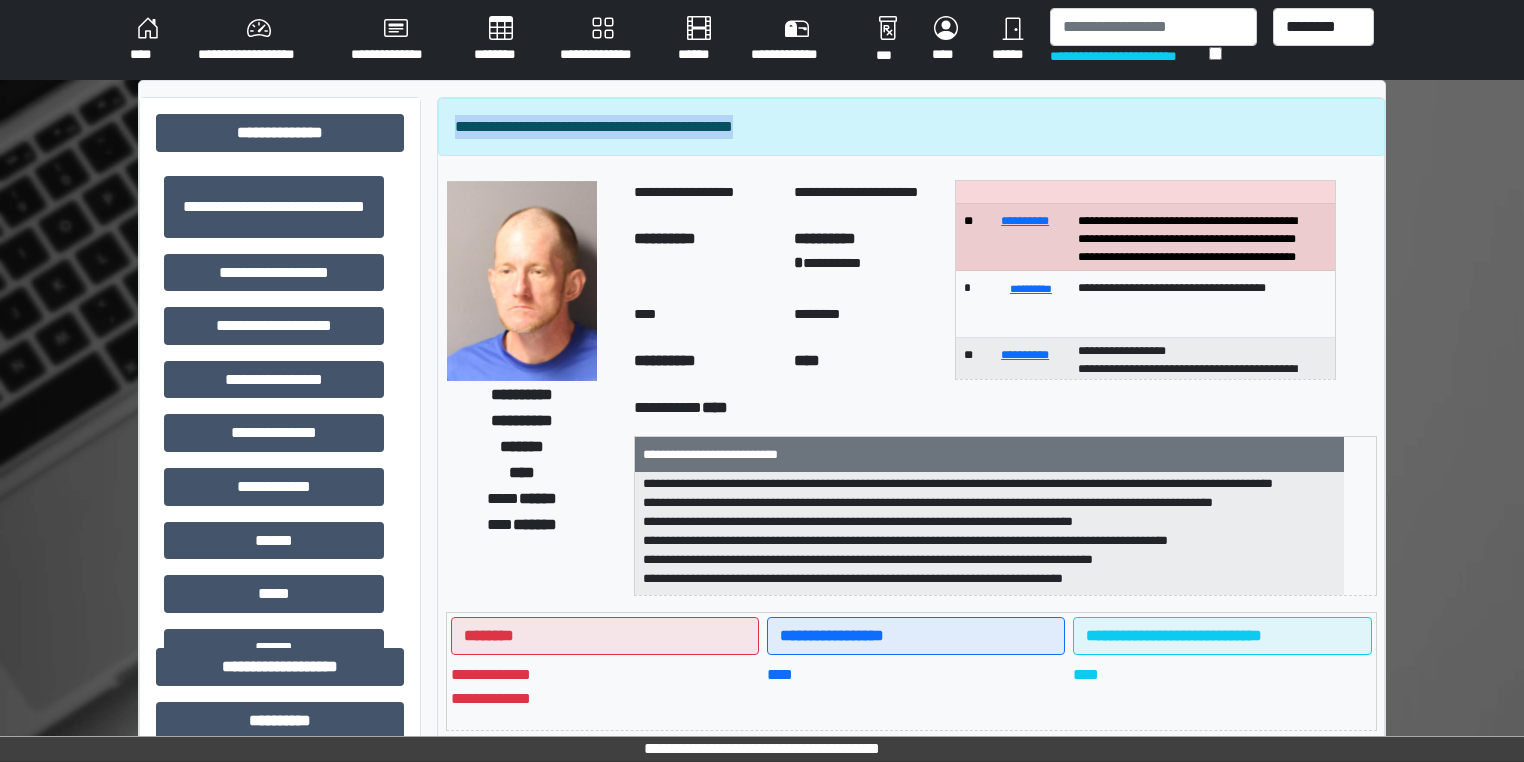 click on "**********" at bounding box center [911, 127] 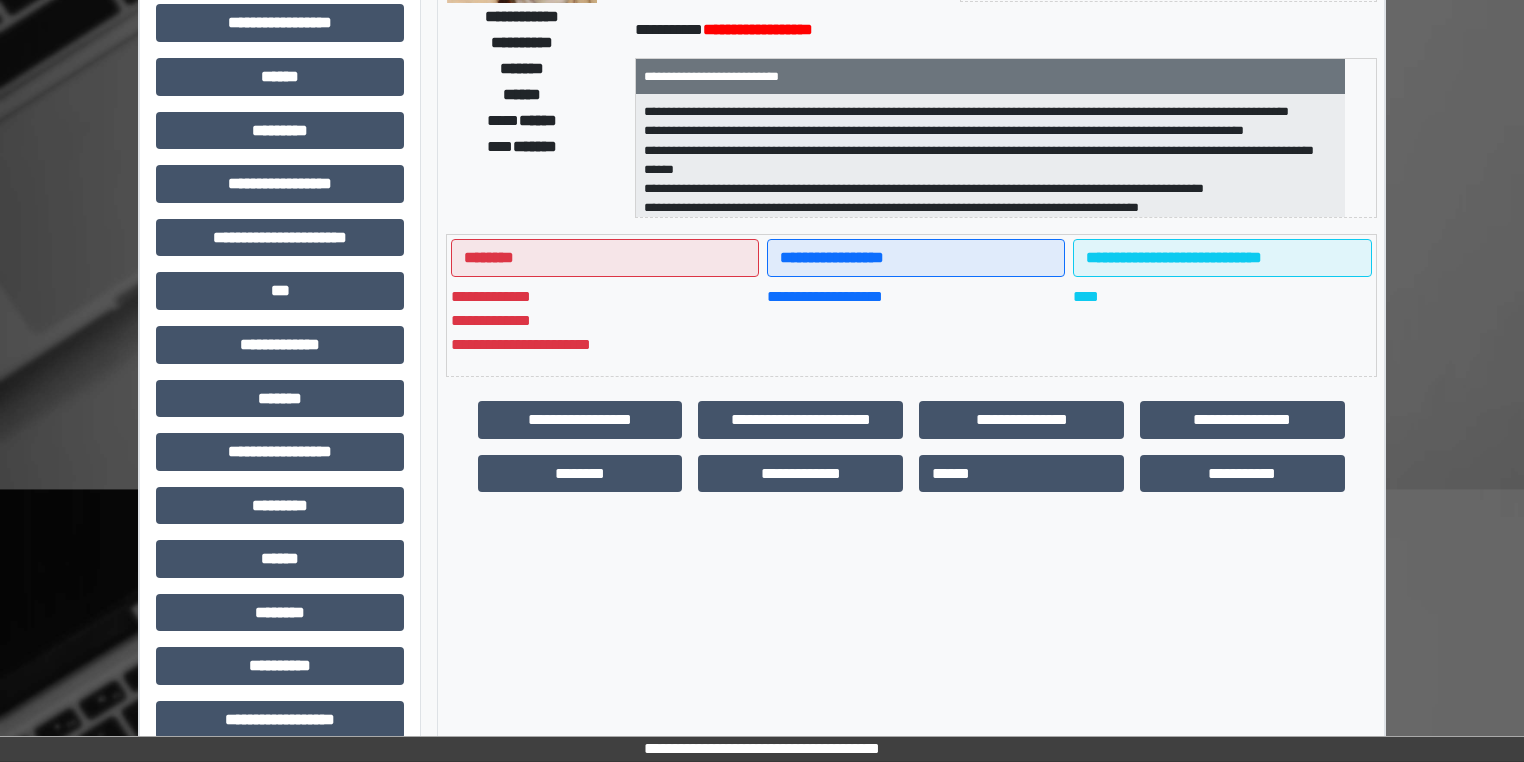 scroll, scrollTop: 404, scrollLeft: 0, axis: vertical 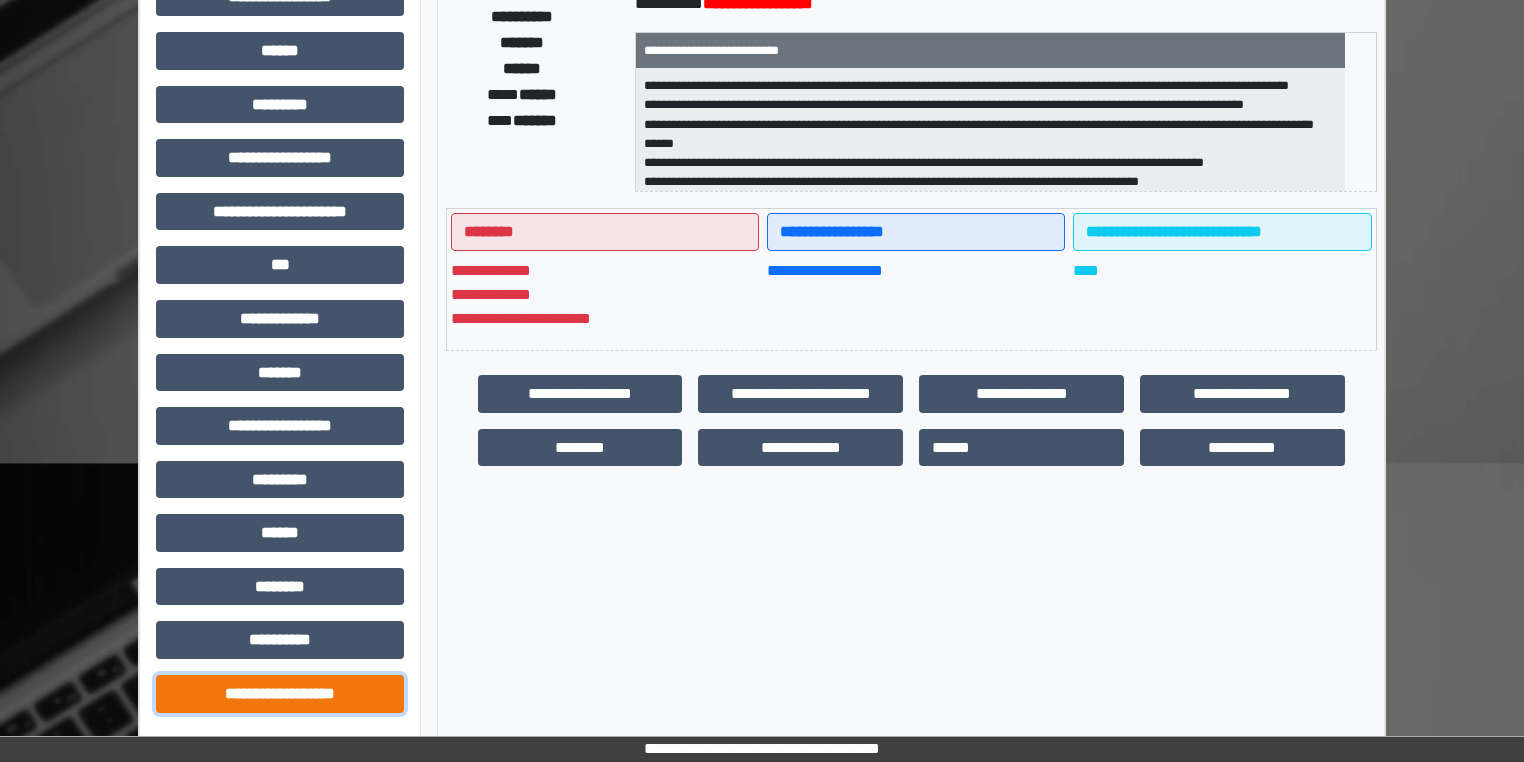 drag, startPoint x: 300, startPoint y: 689, endPoint x: 360, endPoint y: 676, distance: 61.39218 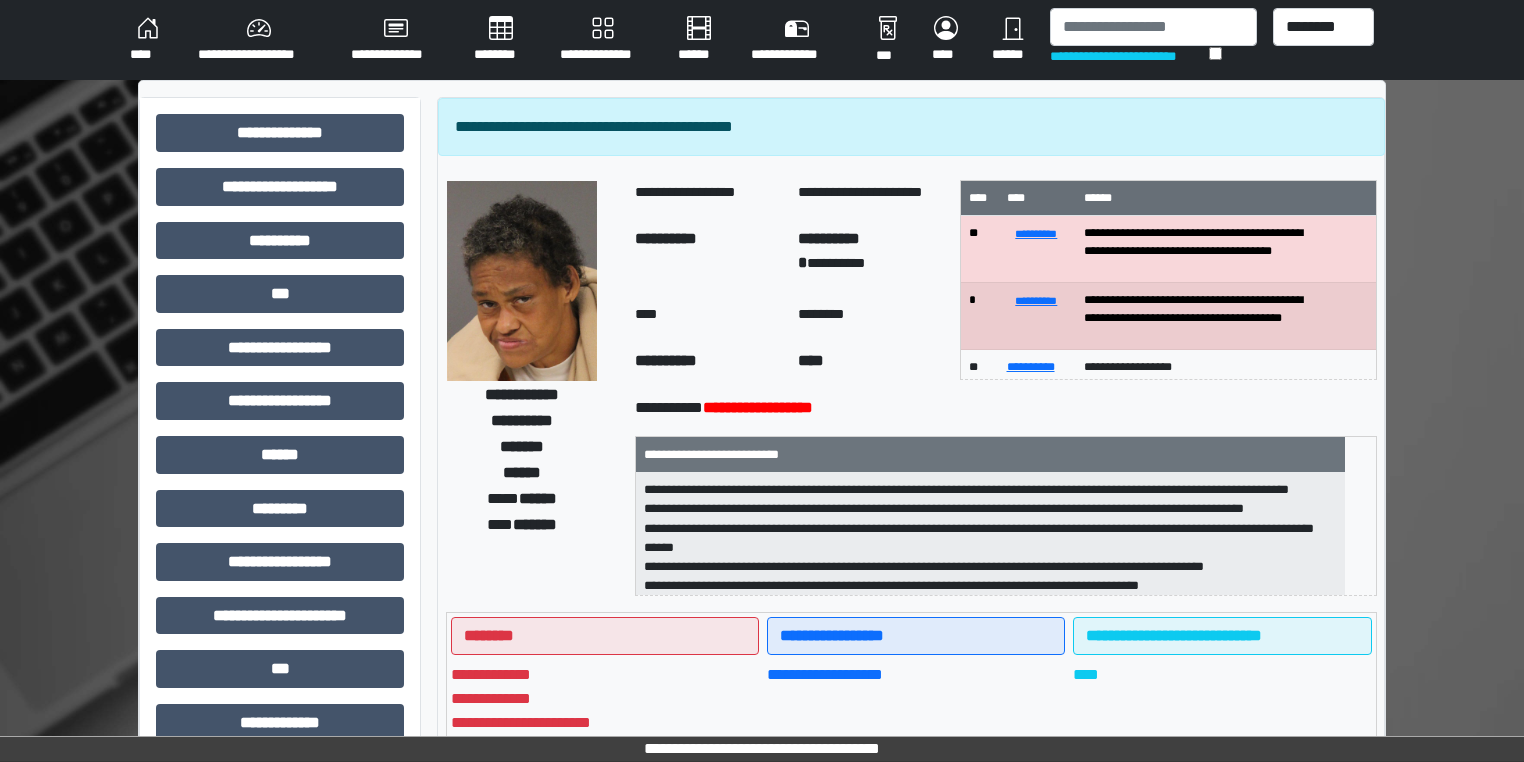 scroll, scrollTop: 404, scrollLeft: 0, axis: vertical 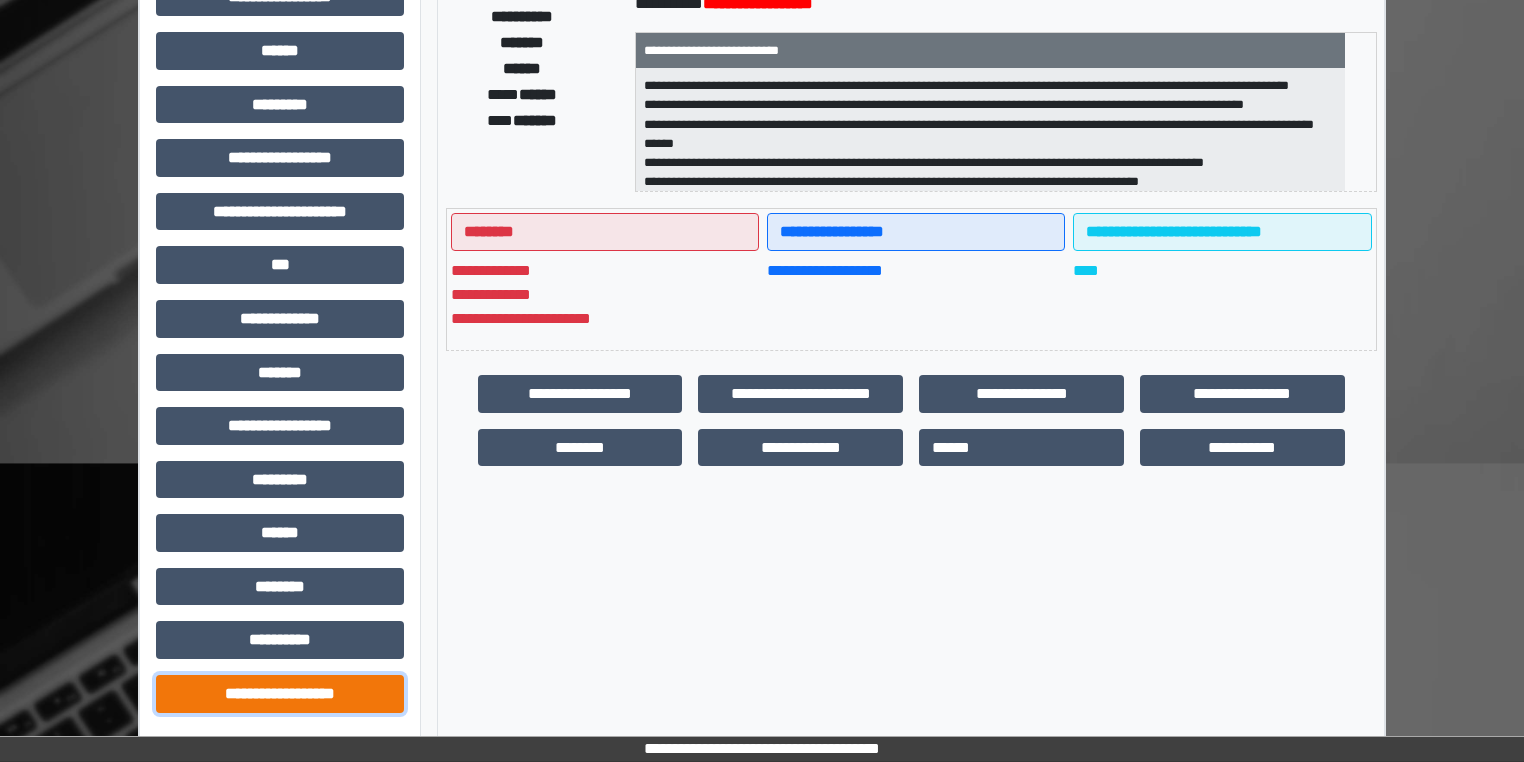 click on "**********" at bounding box center (280, 694) 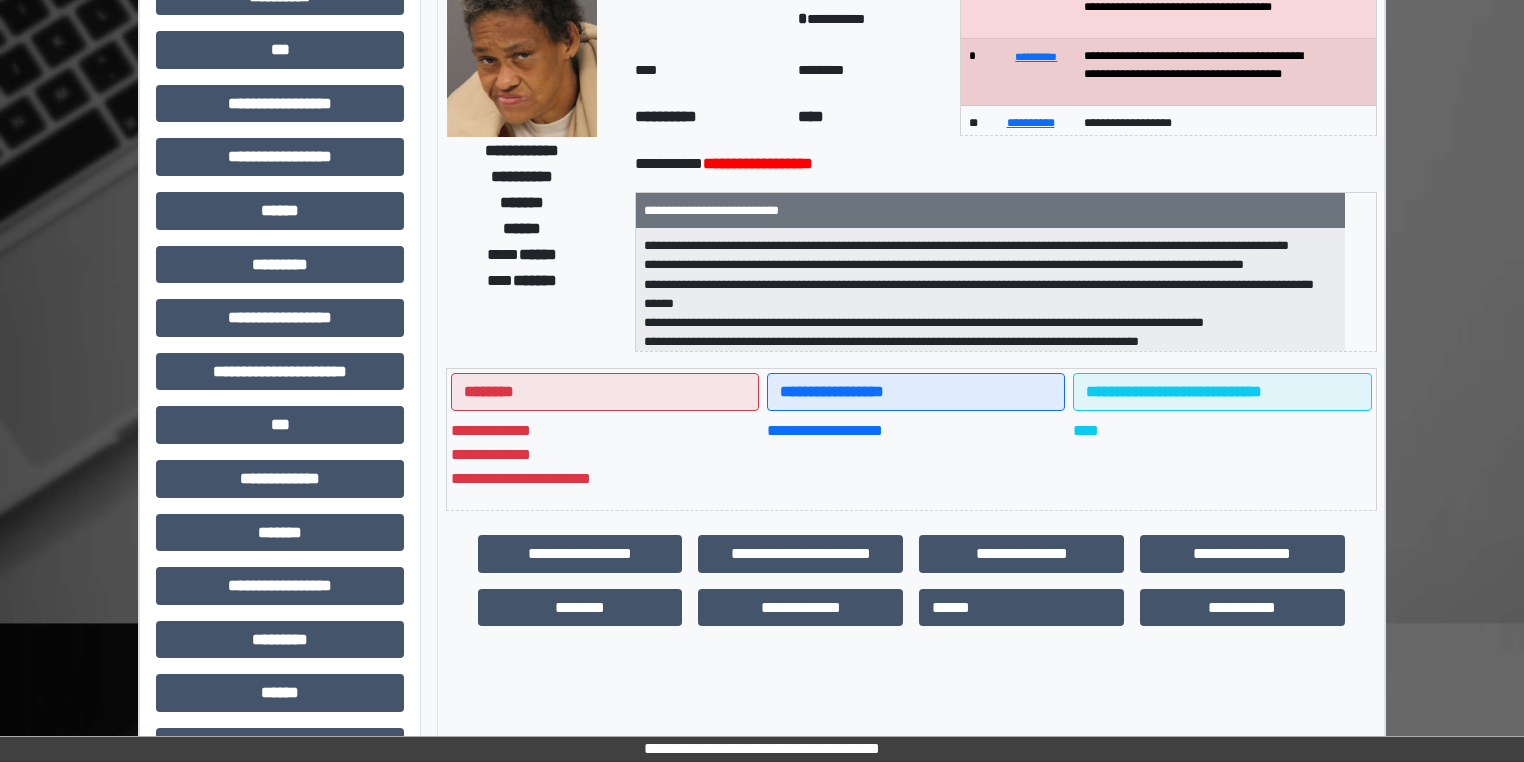 drag, startPoint x: 878, startPoint y: 650, endPoint x: 538, endPoint y: 712, distance: 345.60672 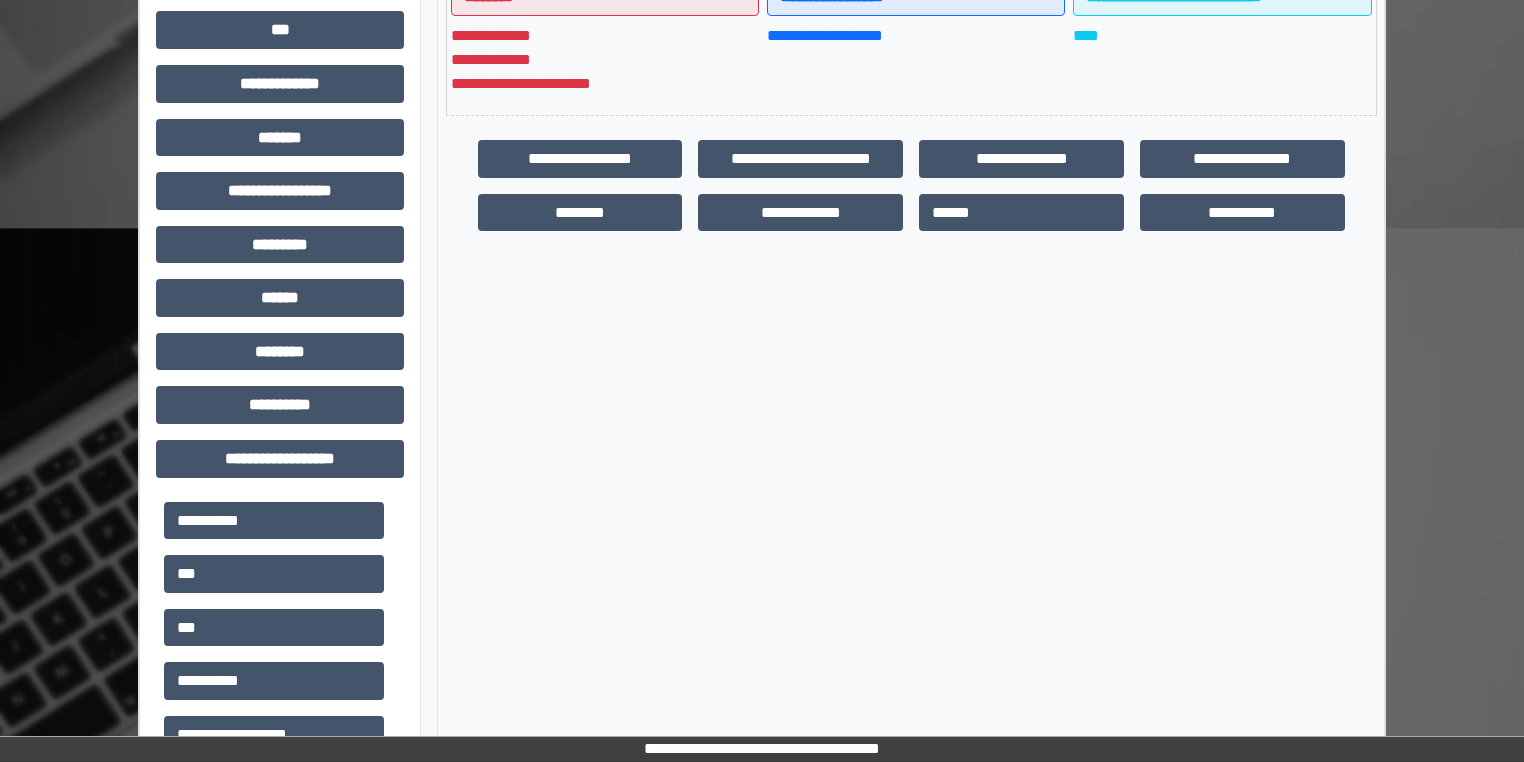 scroll, scrollTop: 884, scrollLeft: 0, axis: vertical 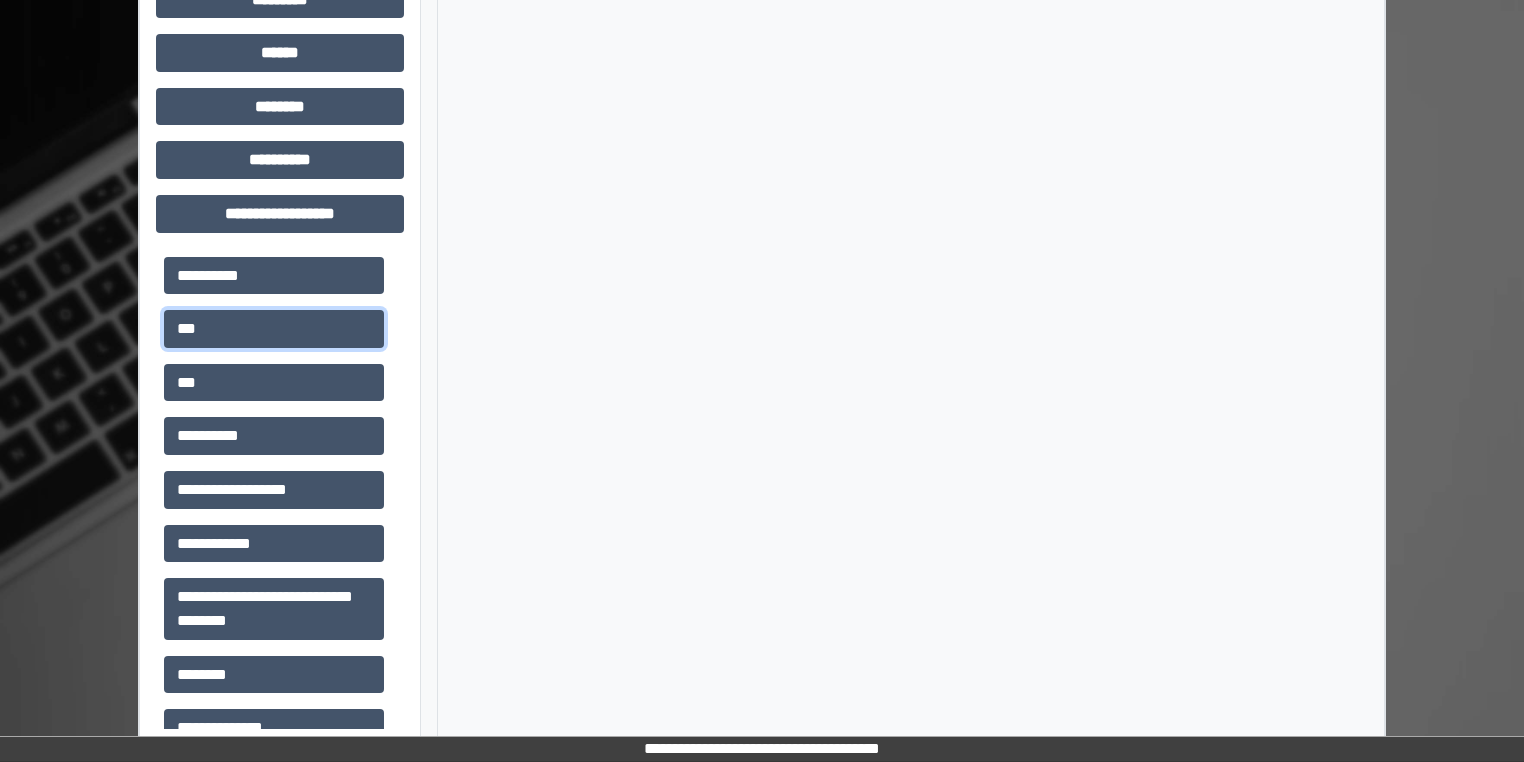 drag, startPoint x: 294, startPoint y: 326, endPoint x: 1152, endPoint y: 243, distance: 862.00525 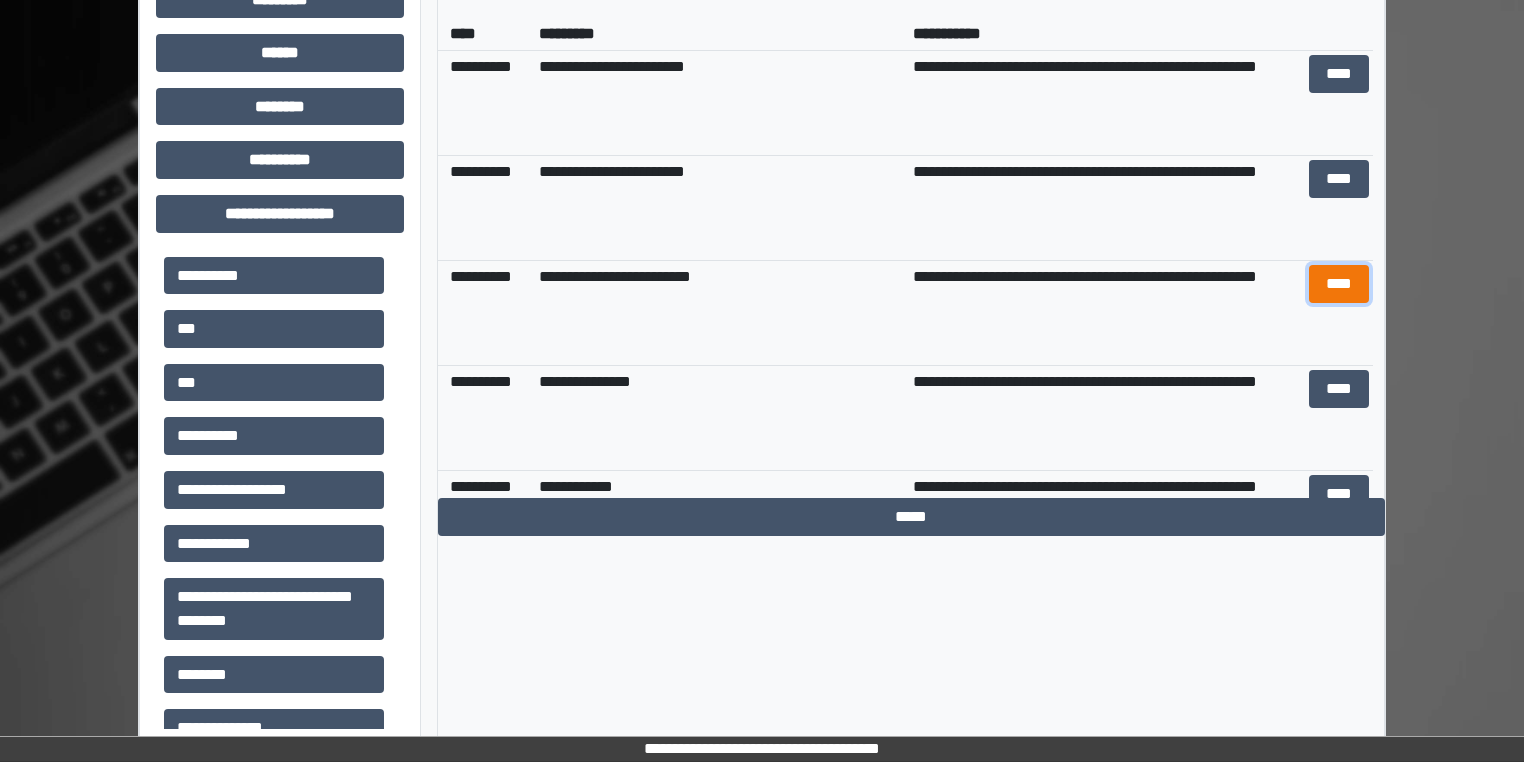 click on "****" at bounding box center [1338, 284] 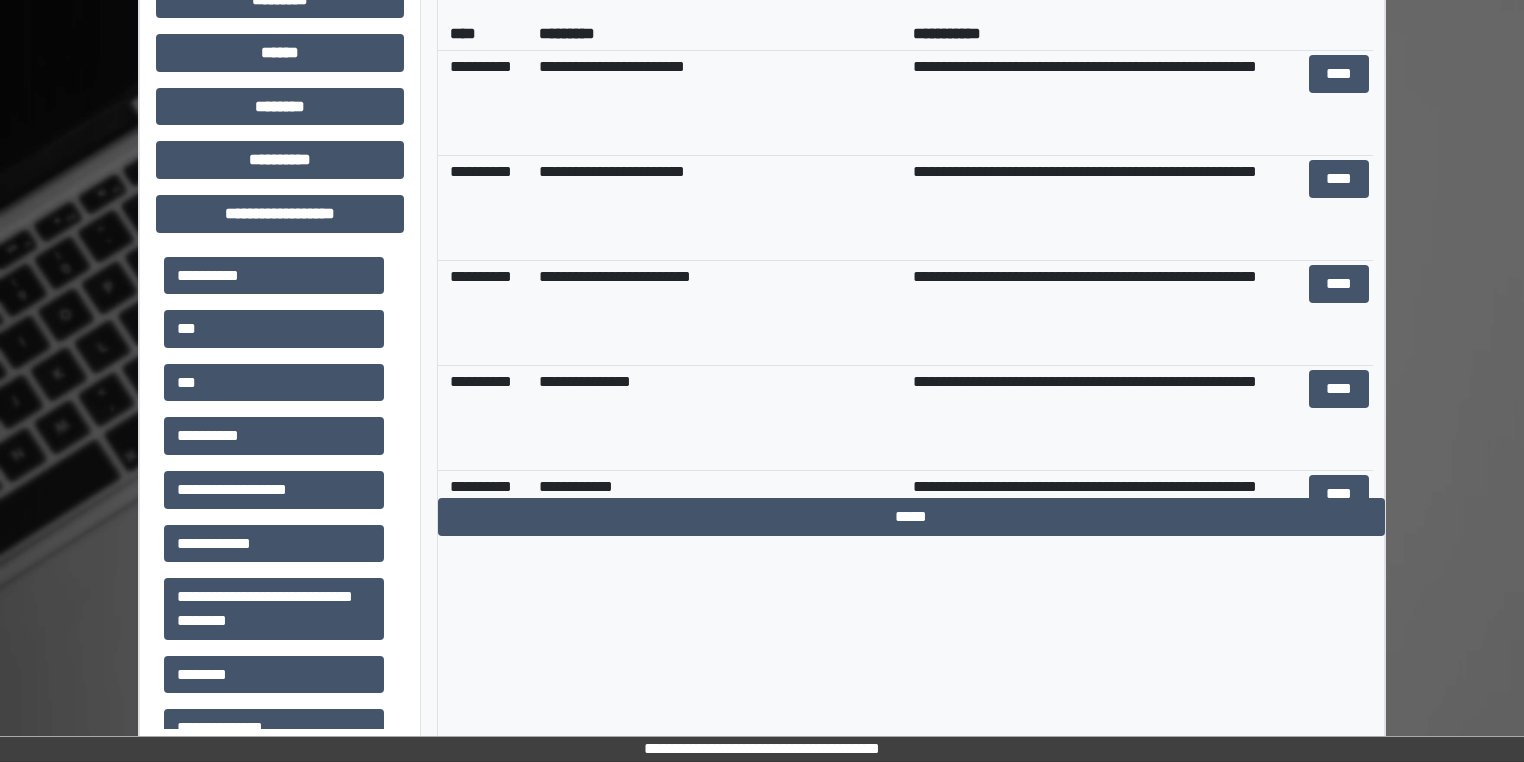 click on "**********" at bounding box center (911, -21) 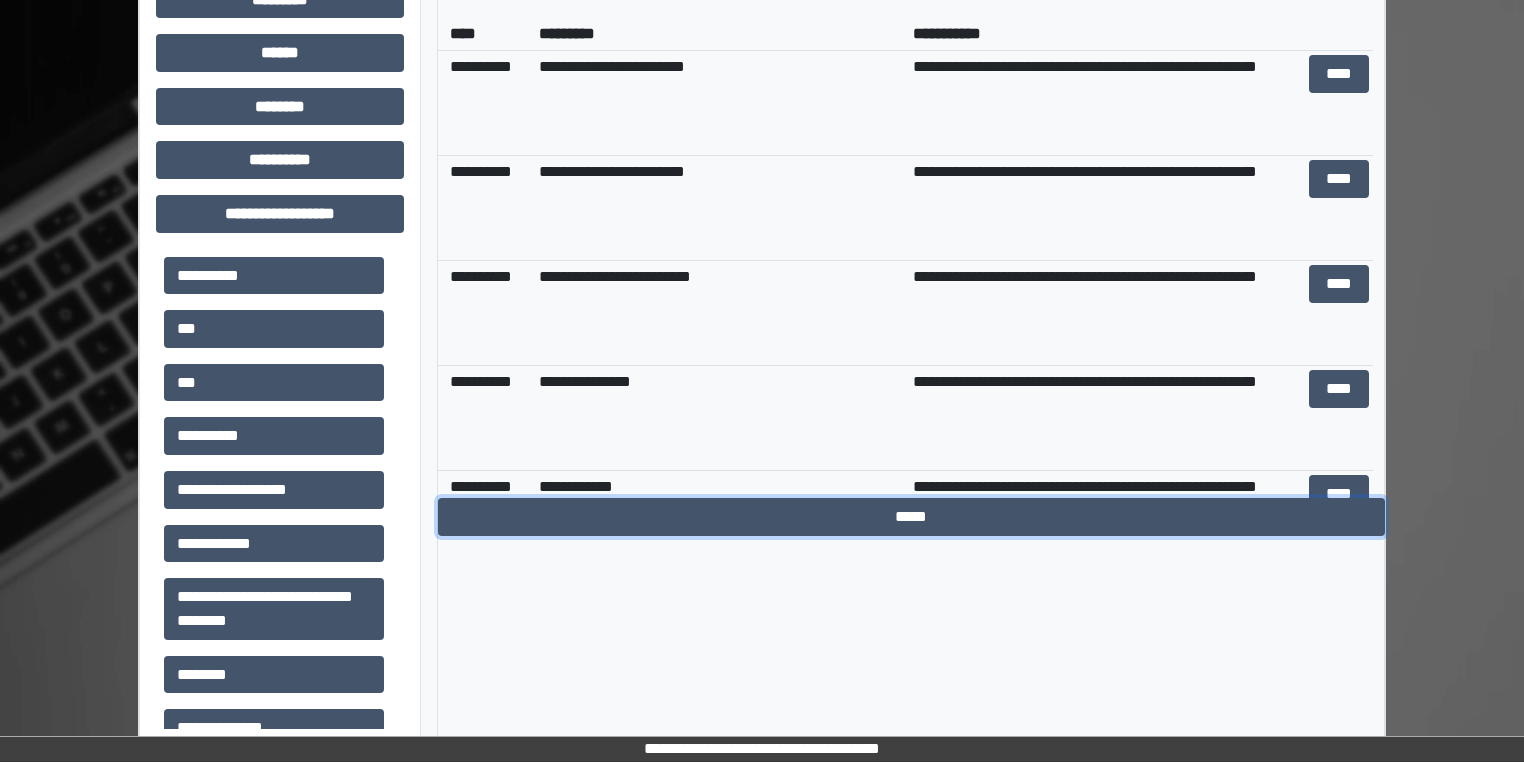 drag, startPoint x: 897, startPoint y: 519, endPoint x: 476, endPoint y: 580, distance: 425.39627 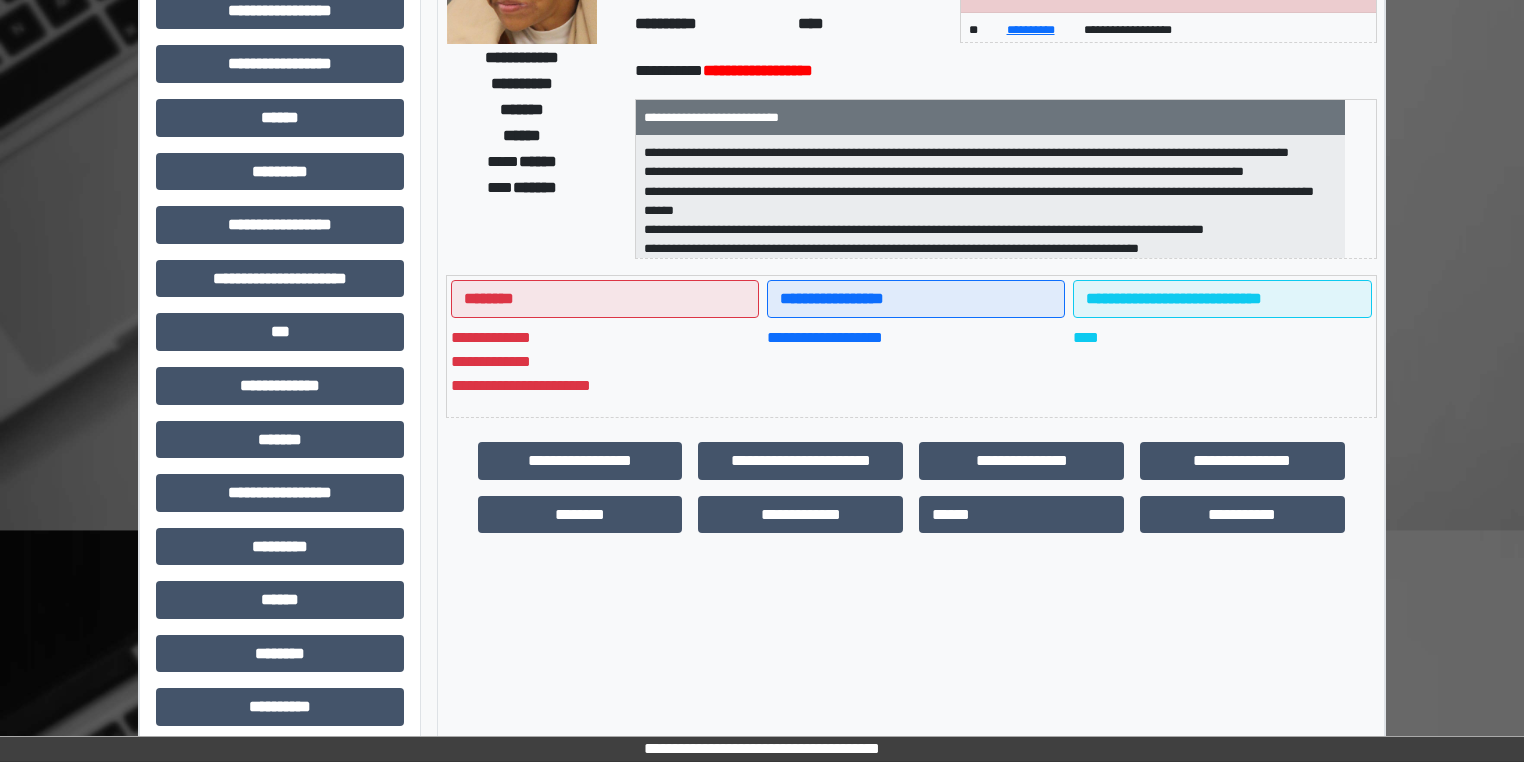 scroll, scrollTop: 0, scrollLeft: 0, axis: both 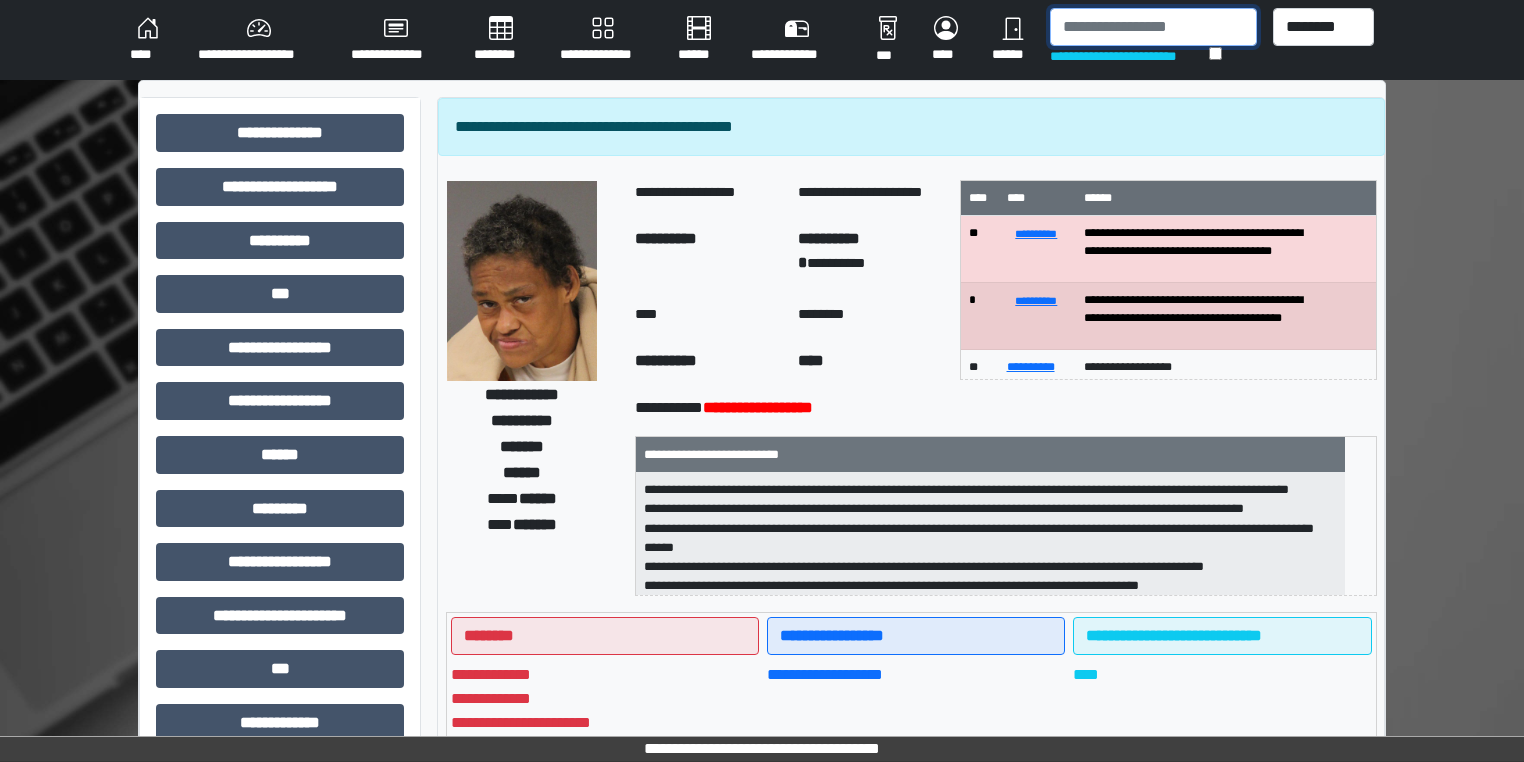 click at bounding box center (1153, 27) 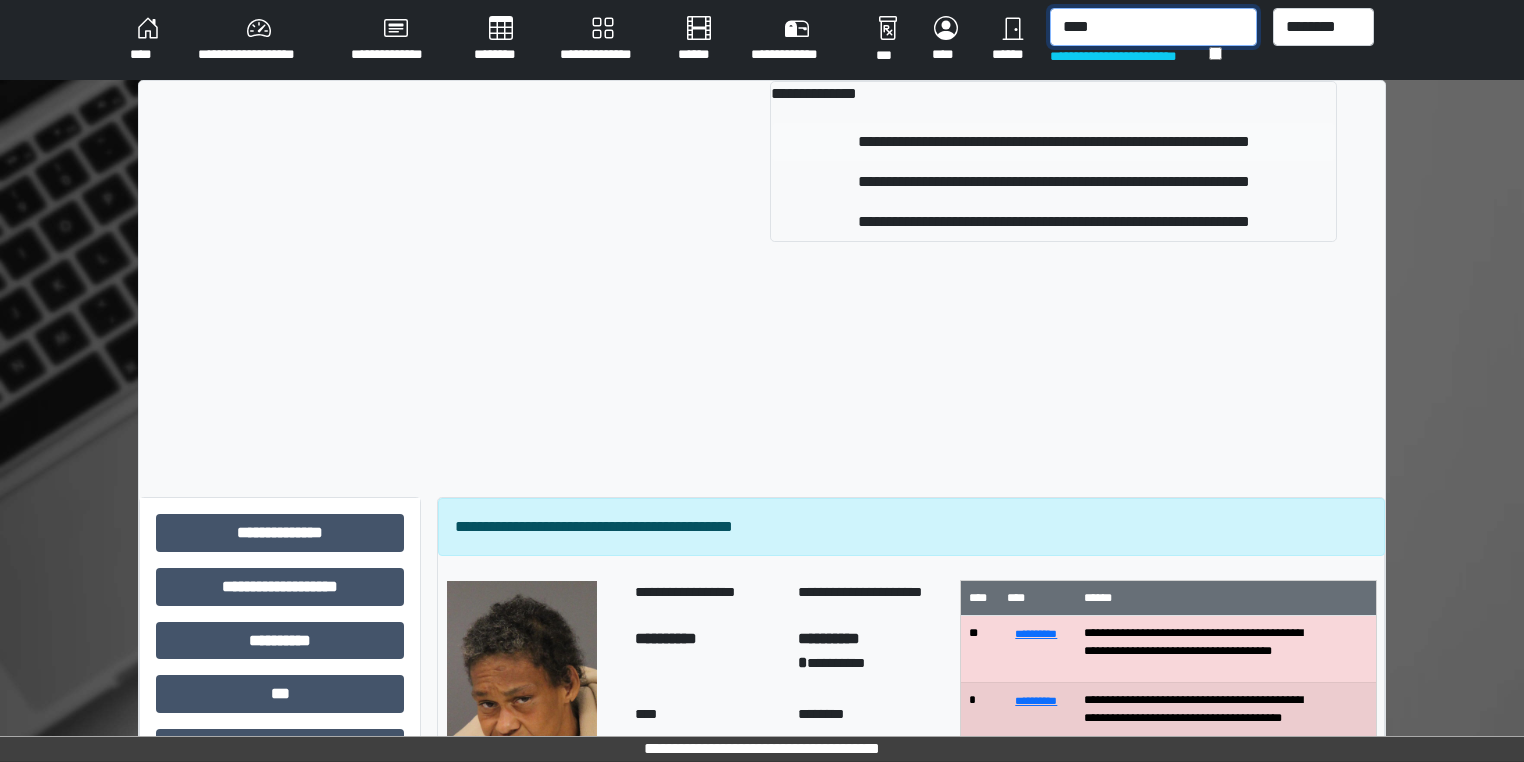 type on "****" 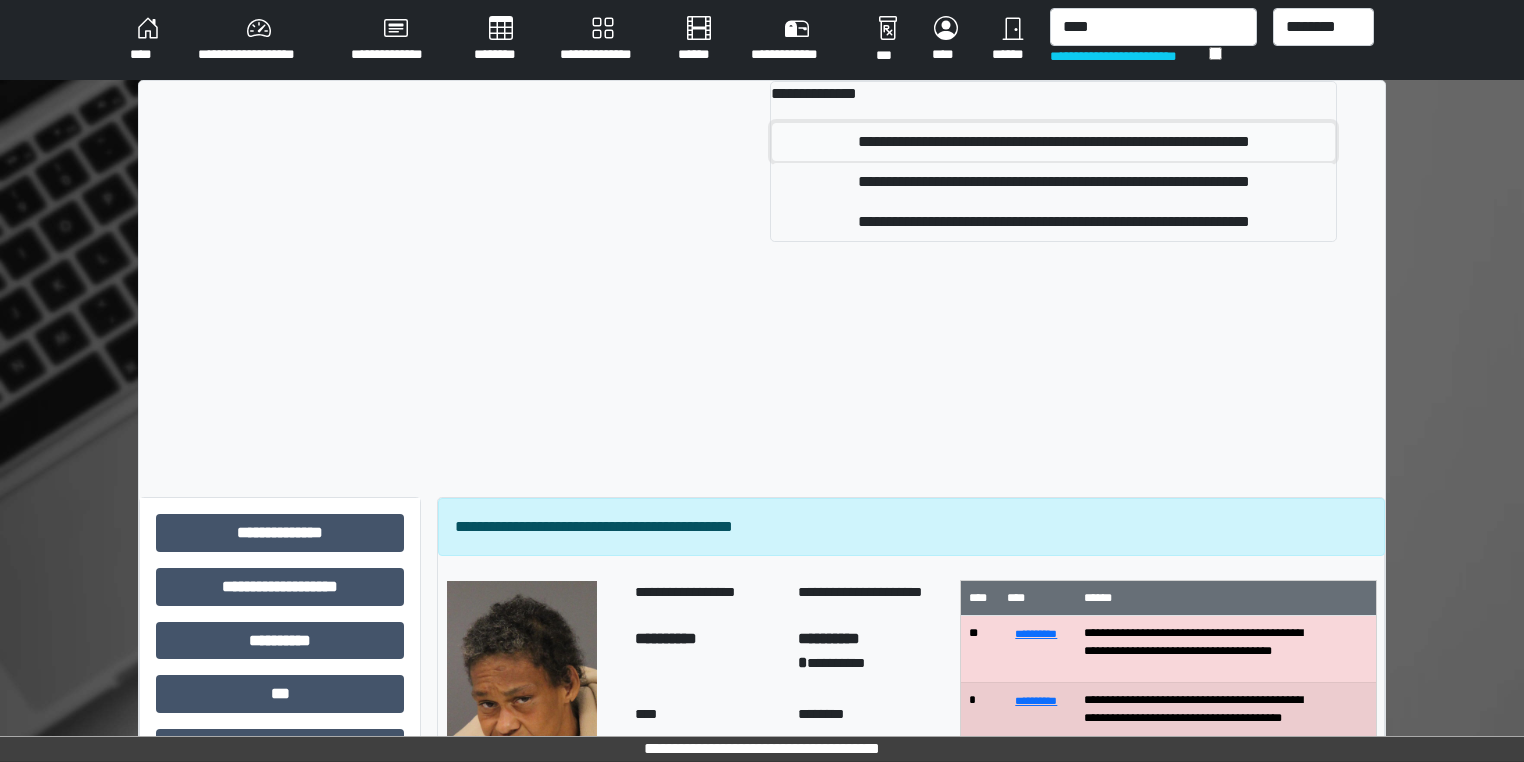 click on "**********" at bounding box center [1053, 142] 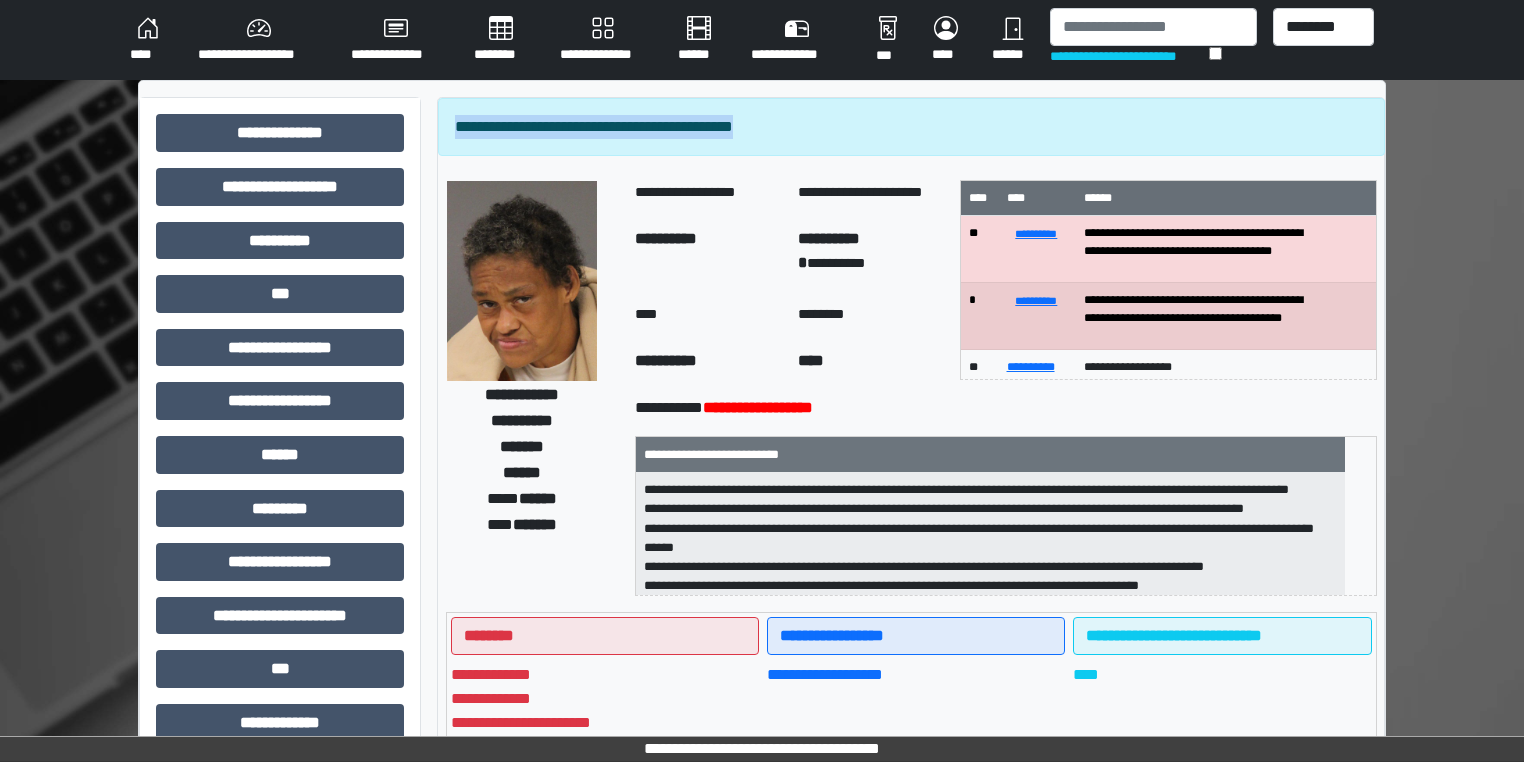 click on "**********" at bounding box center [911, 127] 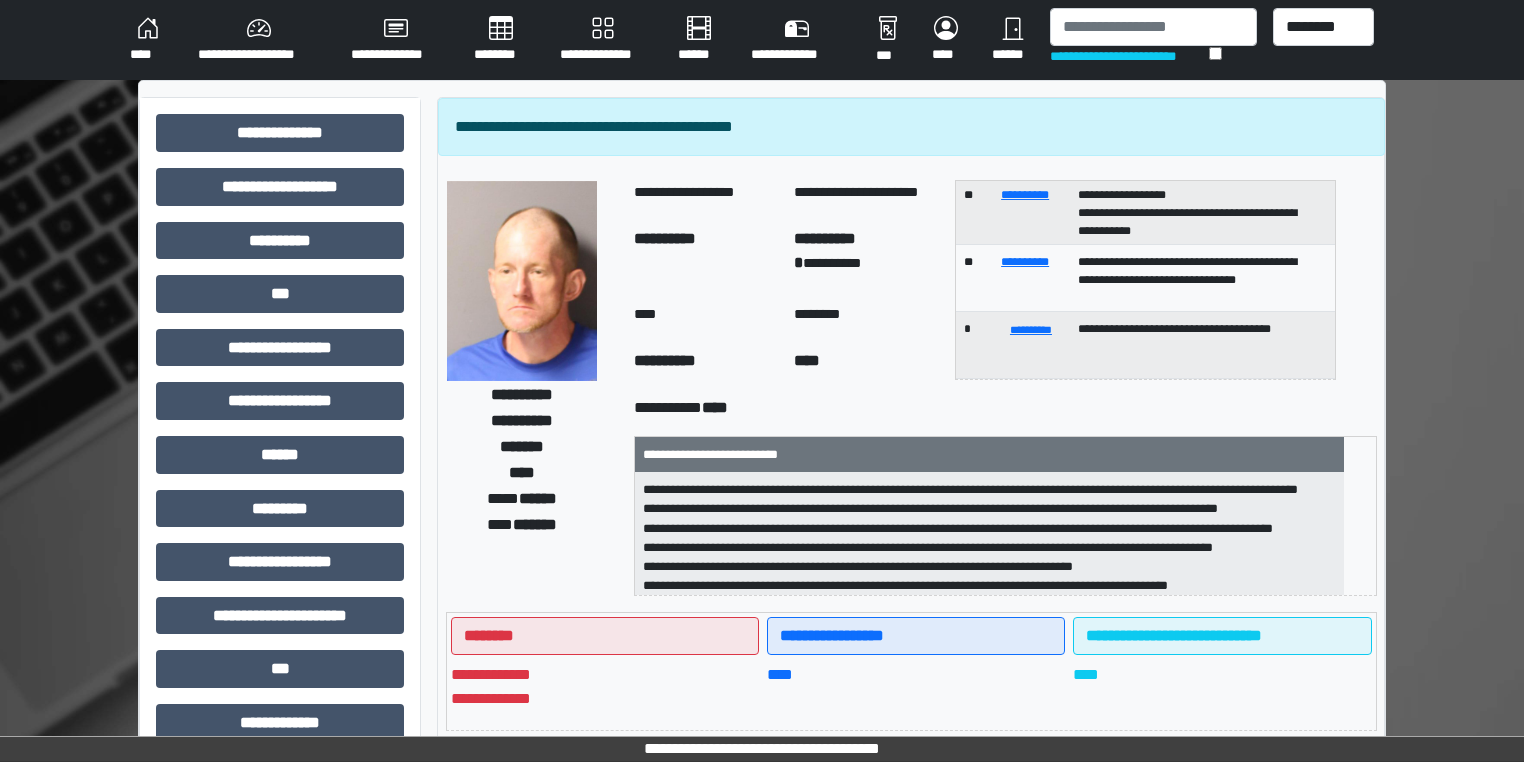 scroll, scrollTop: 252, scrollLeft: 0, axis: vertical 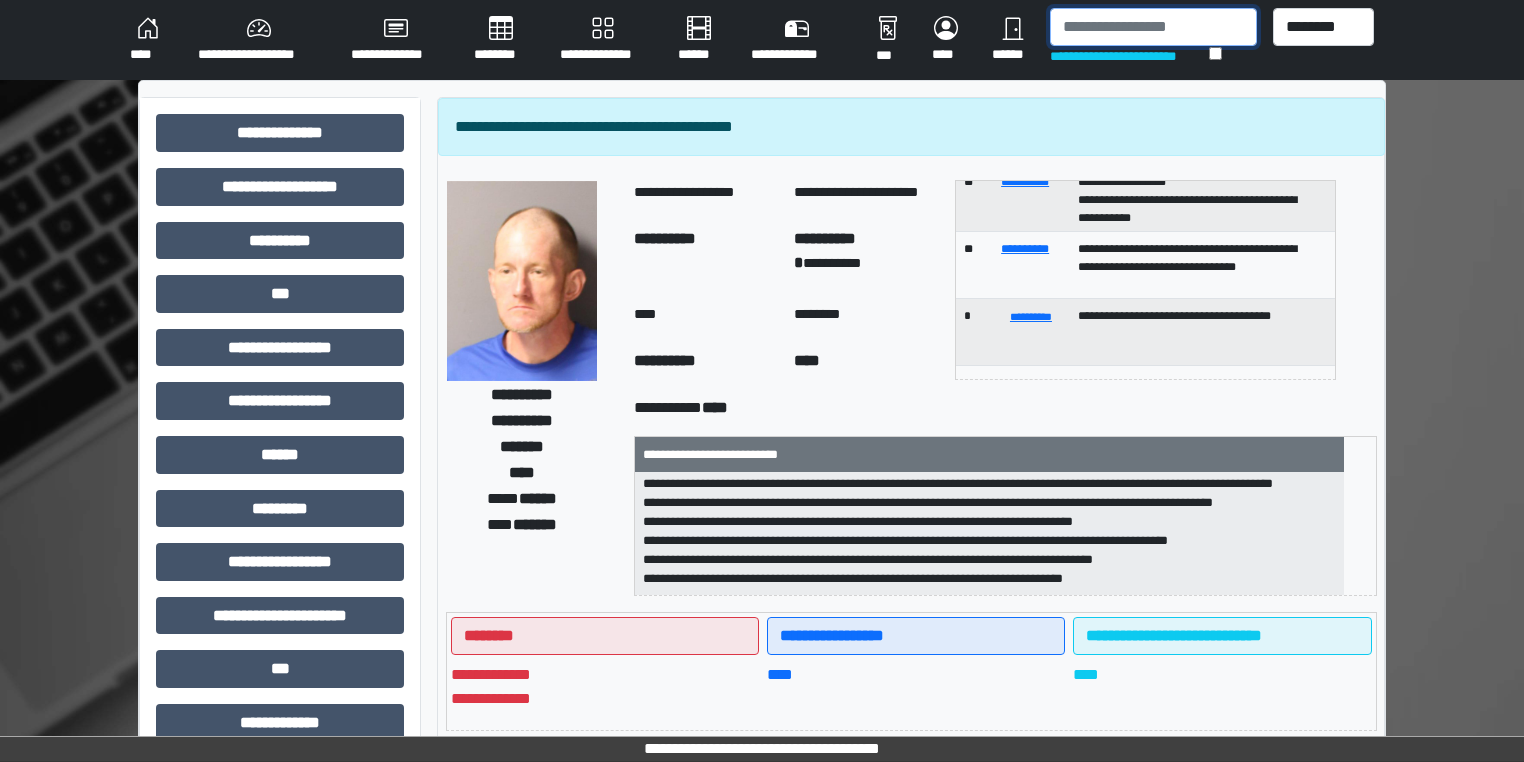 click at bounding box center [1153, 27] 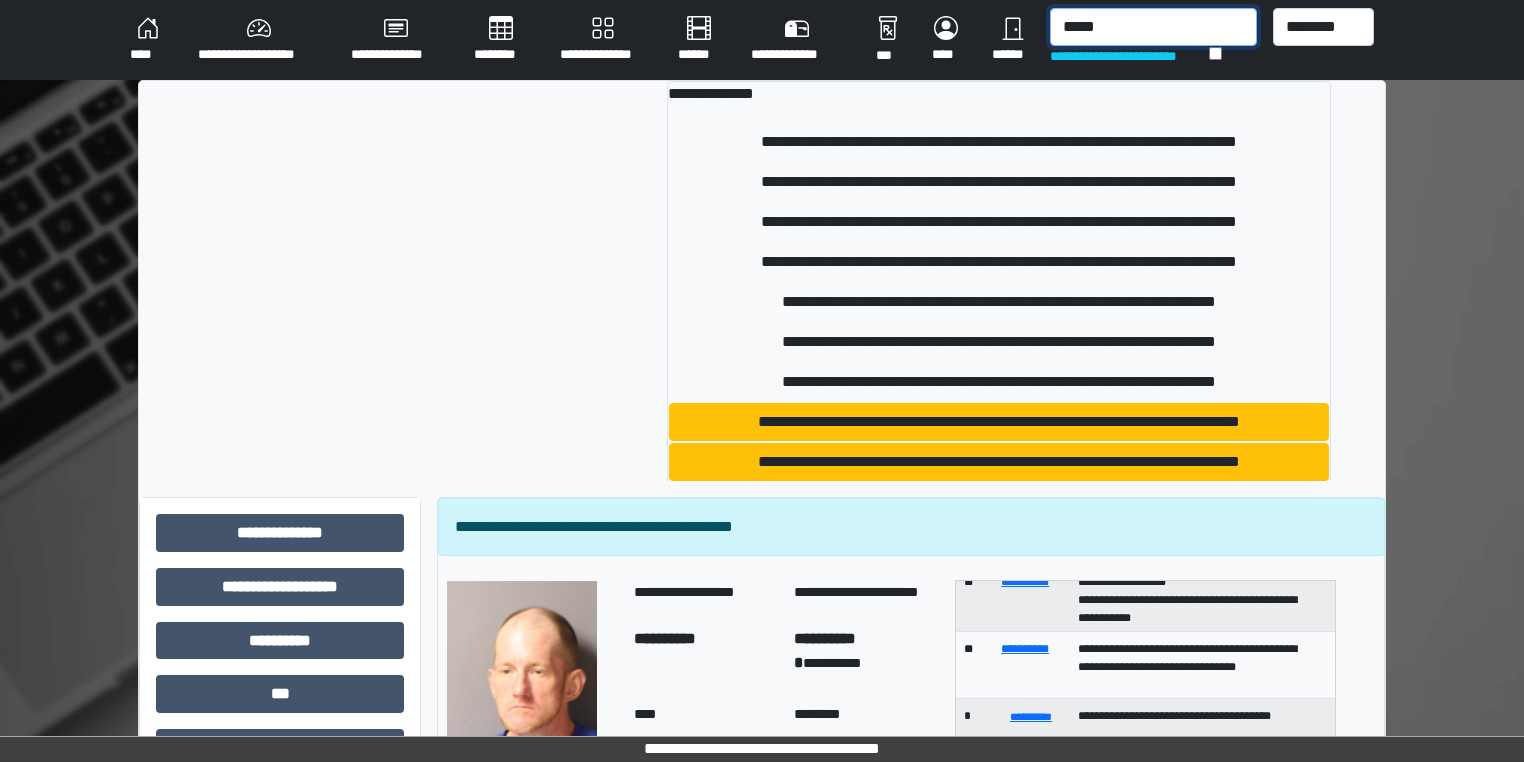 type on "*****" 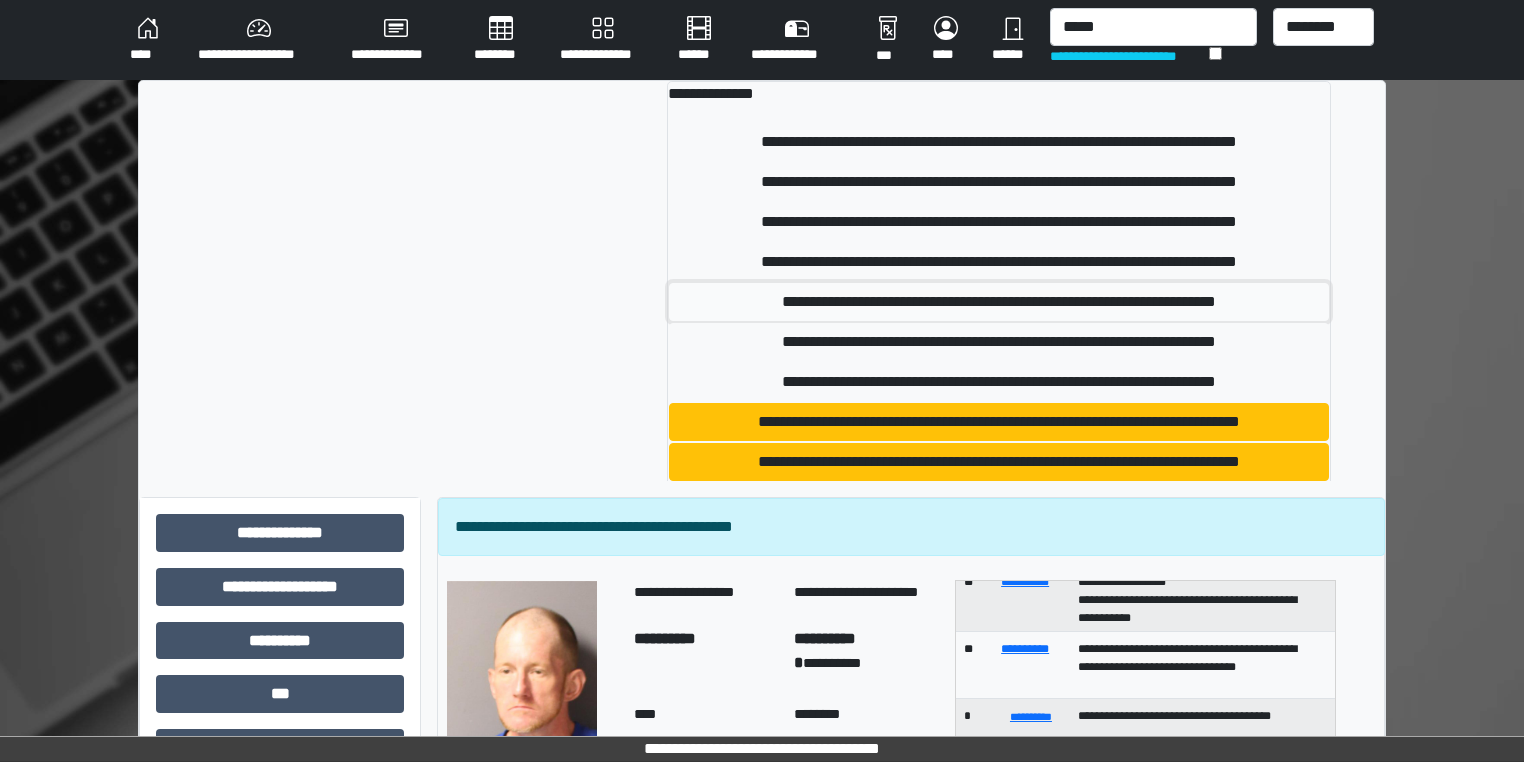 click on "**********" at bounding box center [999, 302] 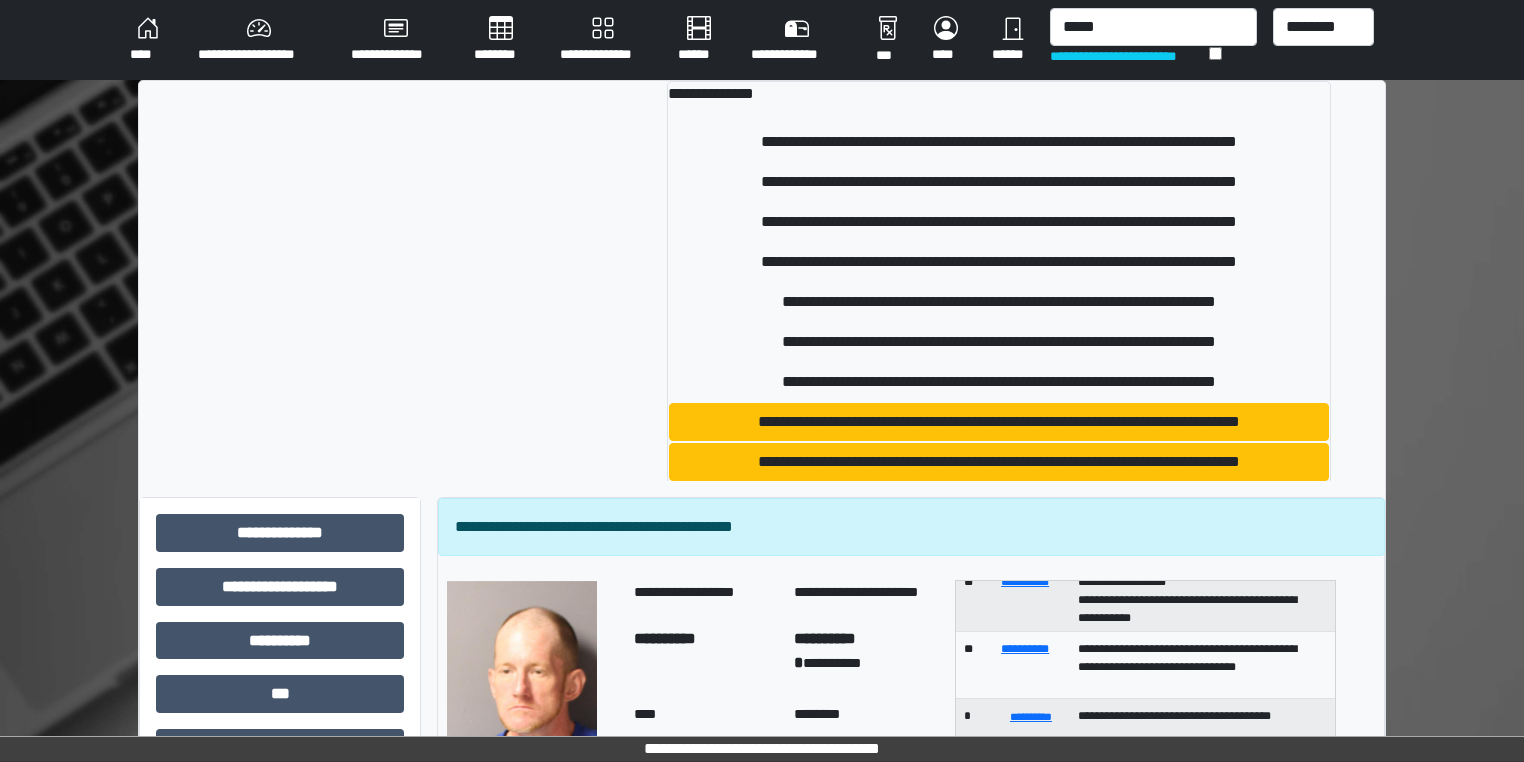 type 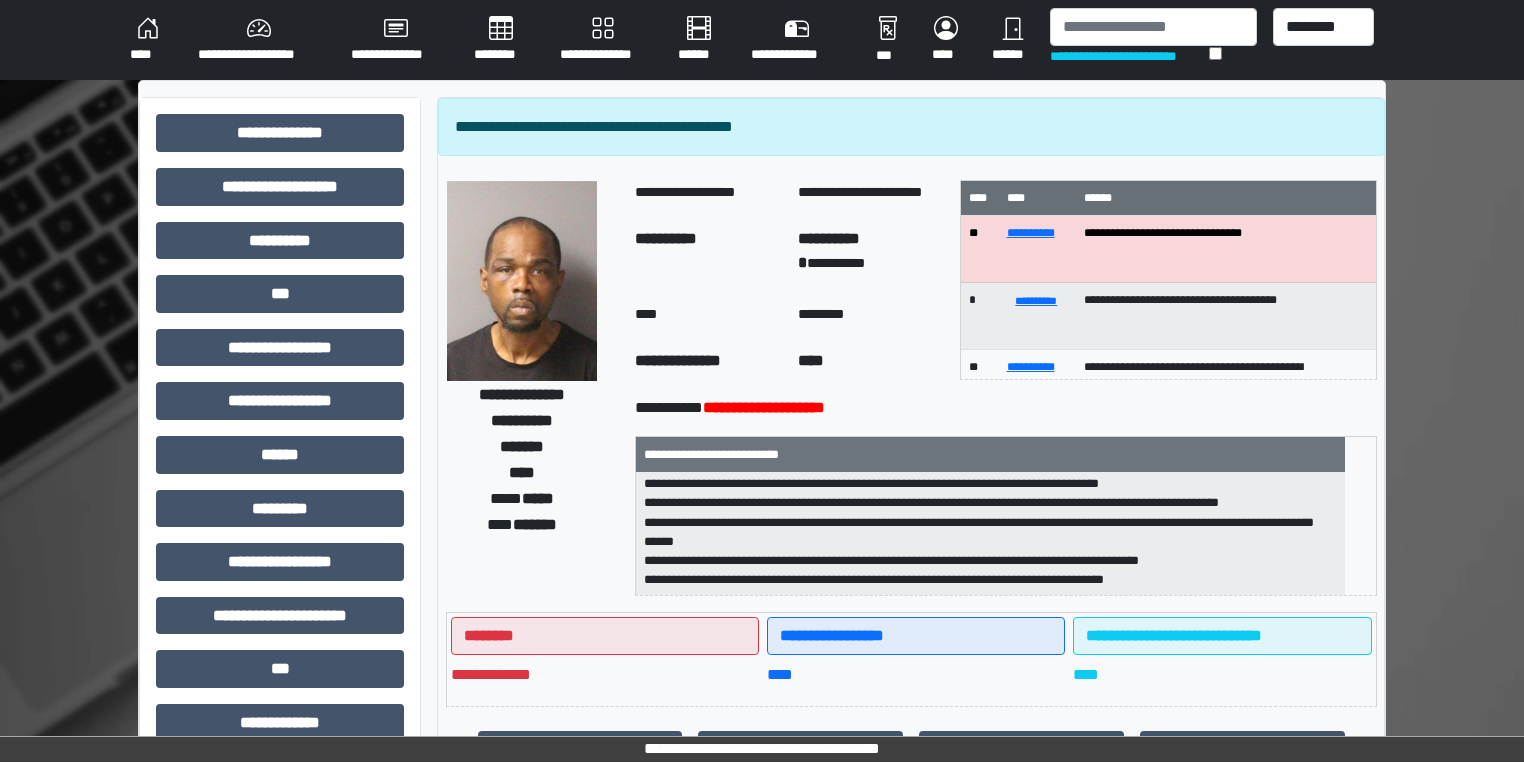 scroll, scrollTop: 25, scrollLeft: 0, axis: vertical 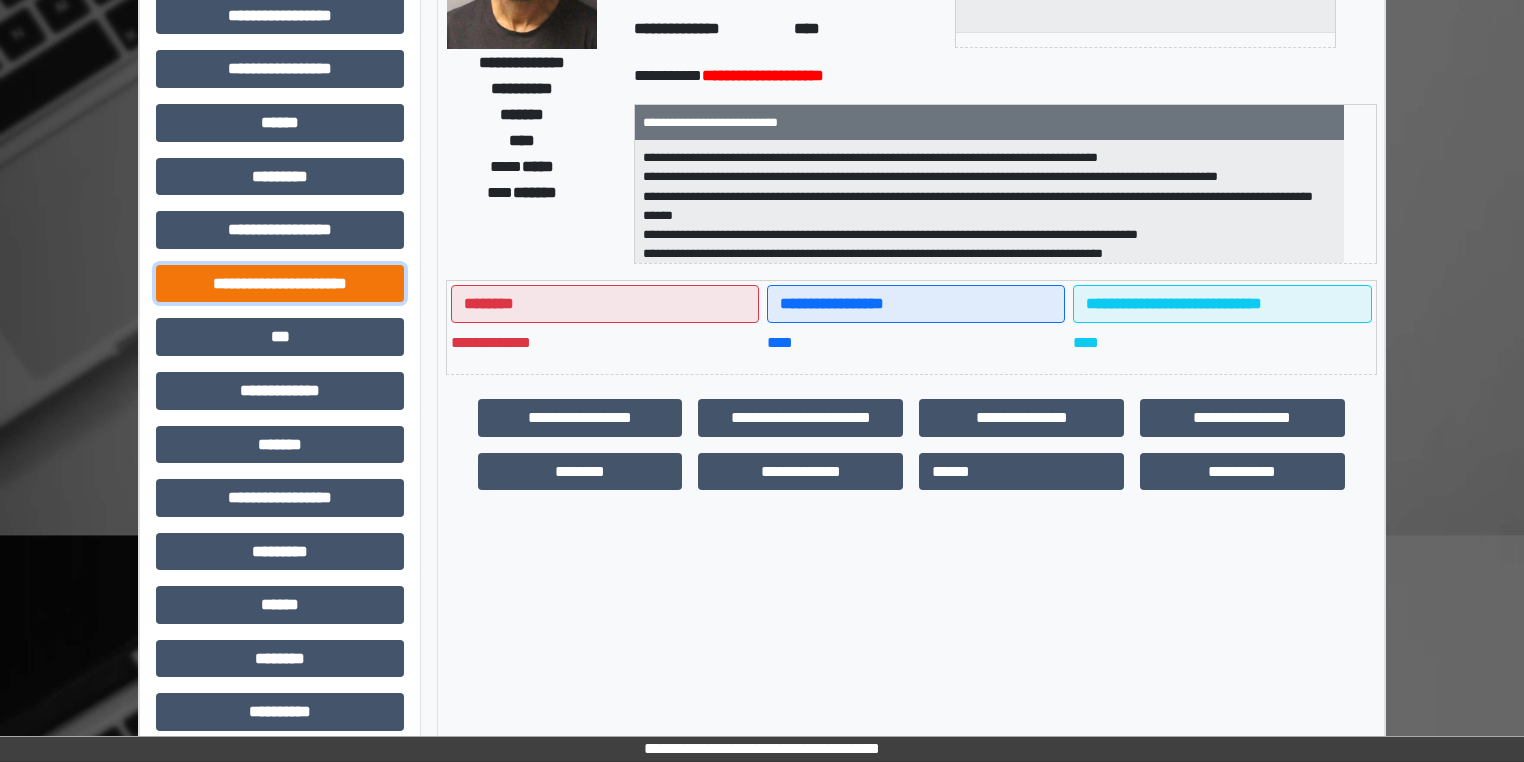 click on "**********" at bounding box center (280, 284) 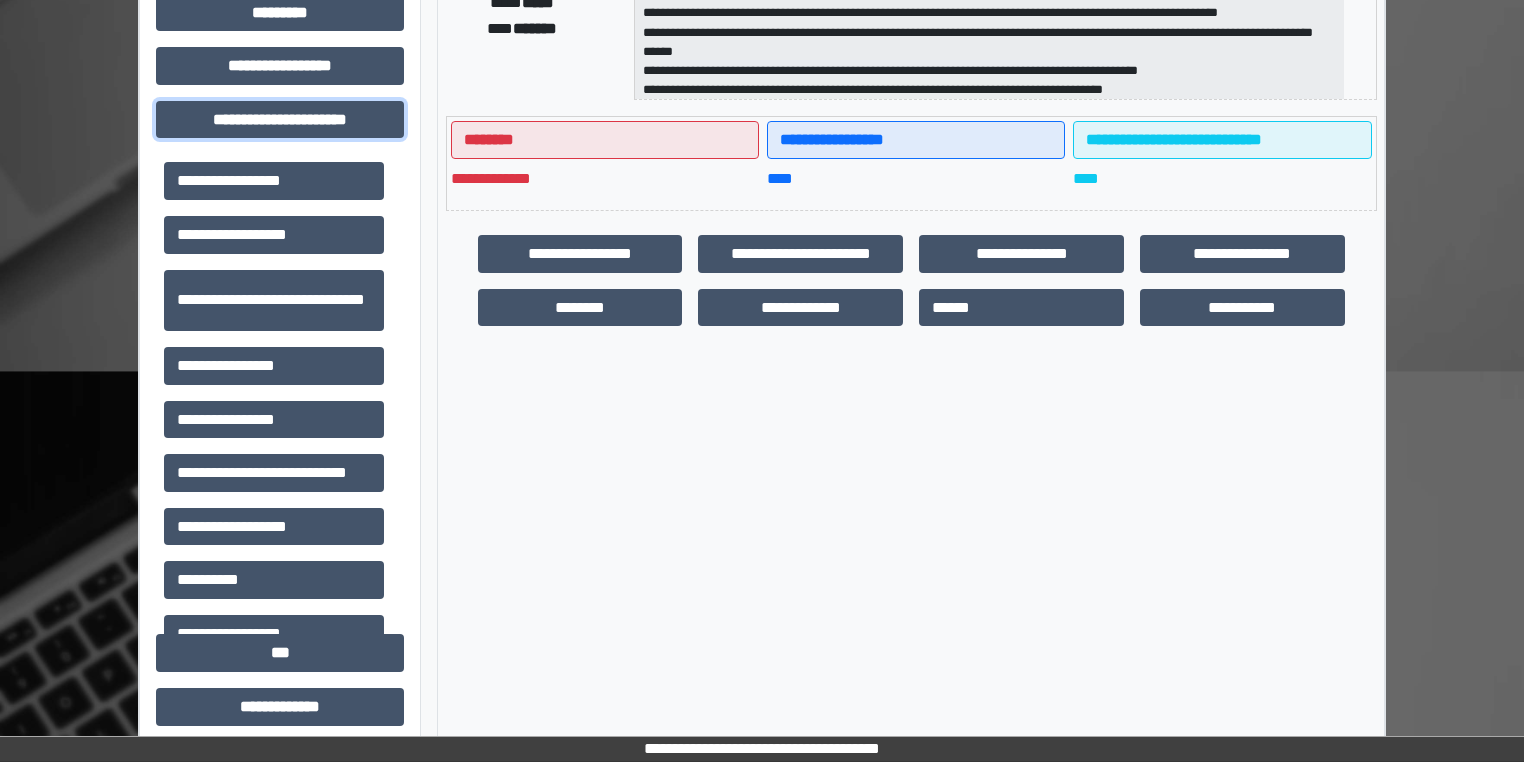 scroll, scrollTop: 505, scrollLeft: 0, axis: vertical 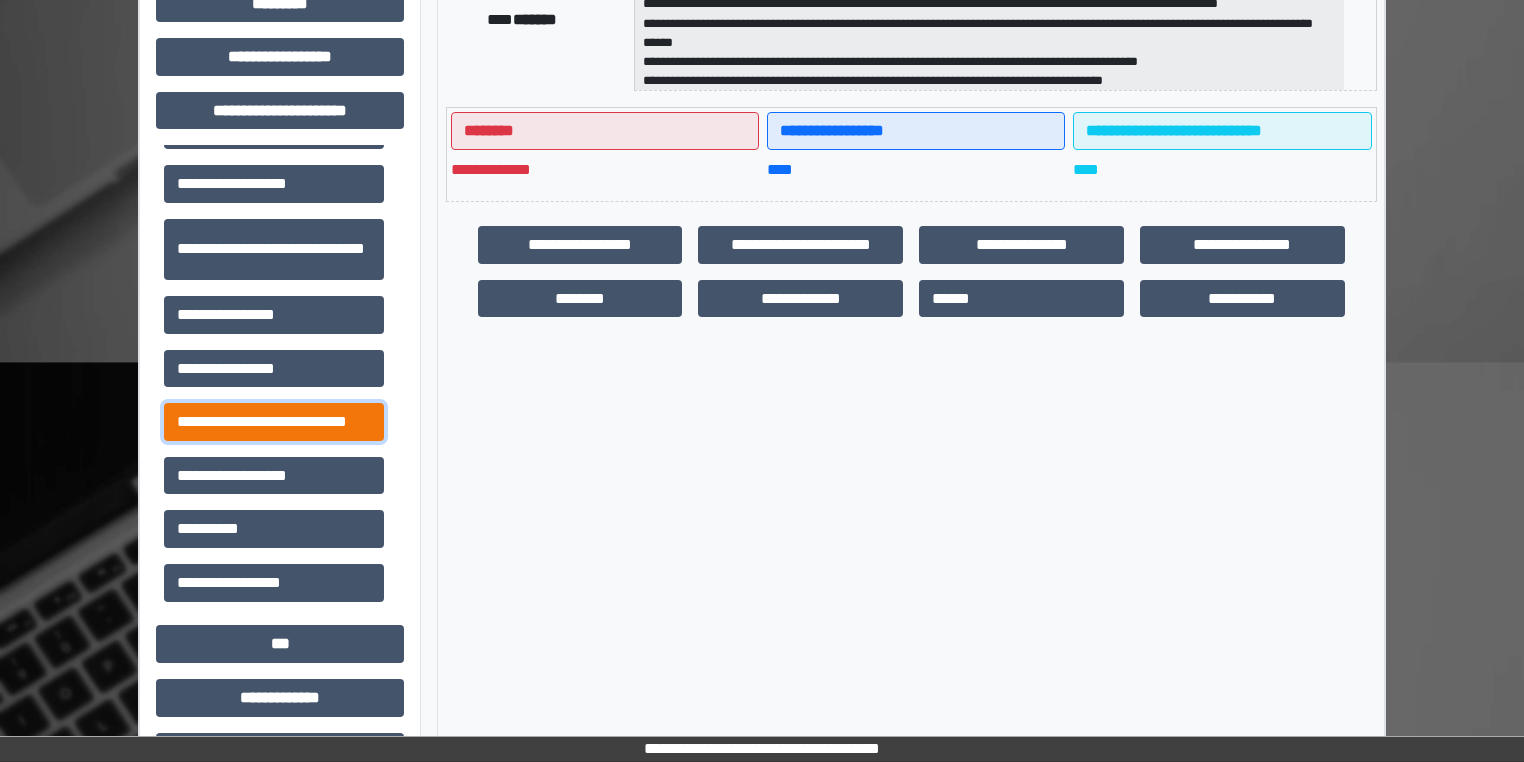 click on "**********" at bounding box center (274, 422) 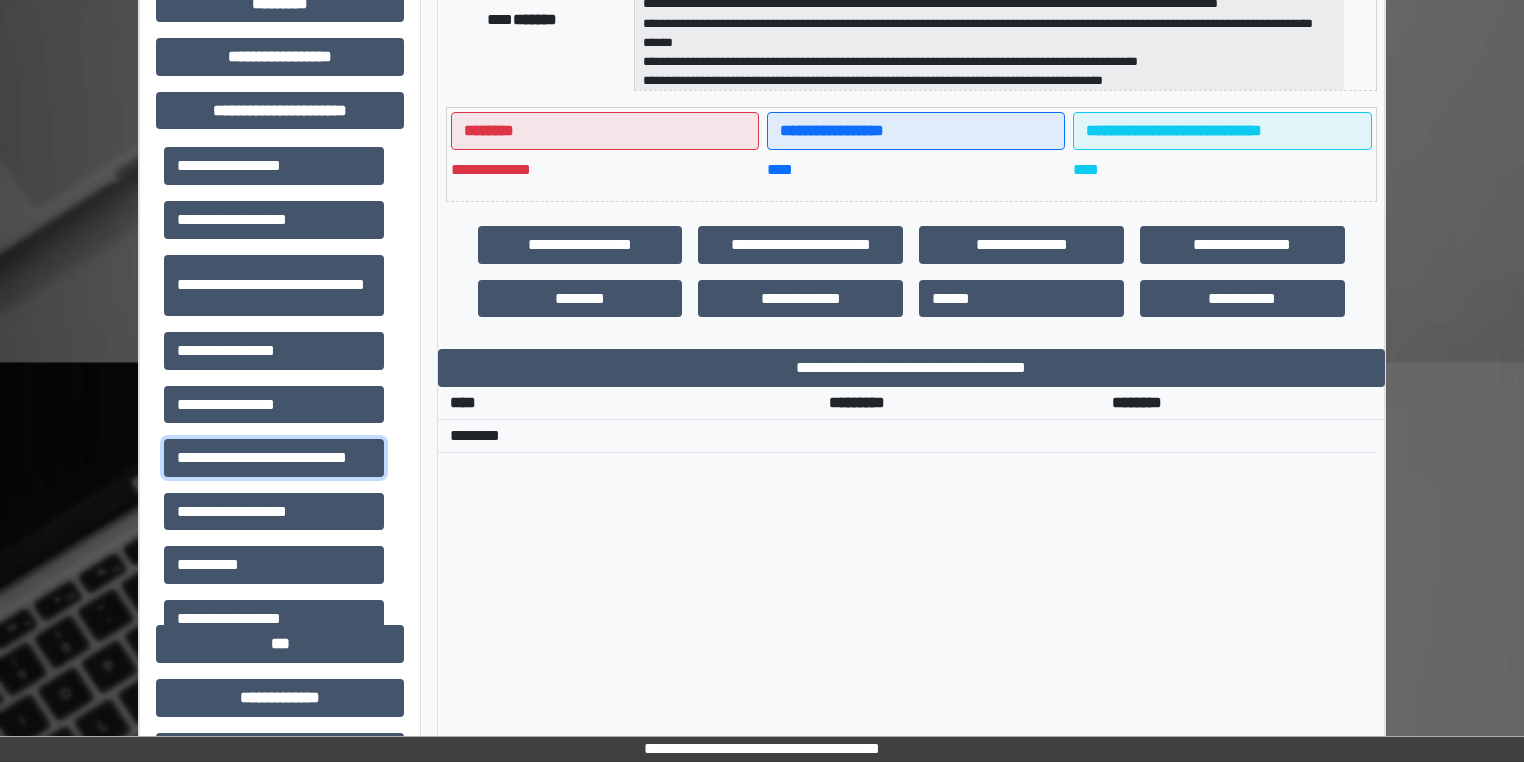 scroll, scrollTop: 0, scrollLeft: 0, axis: both 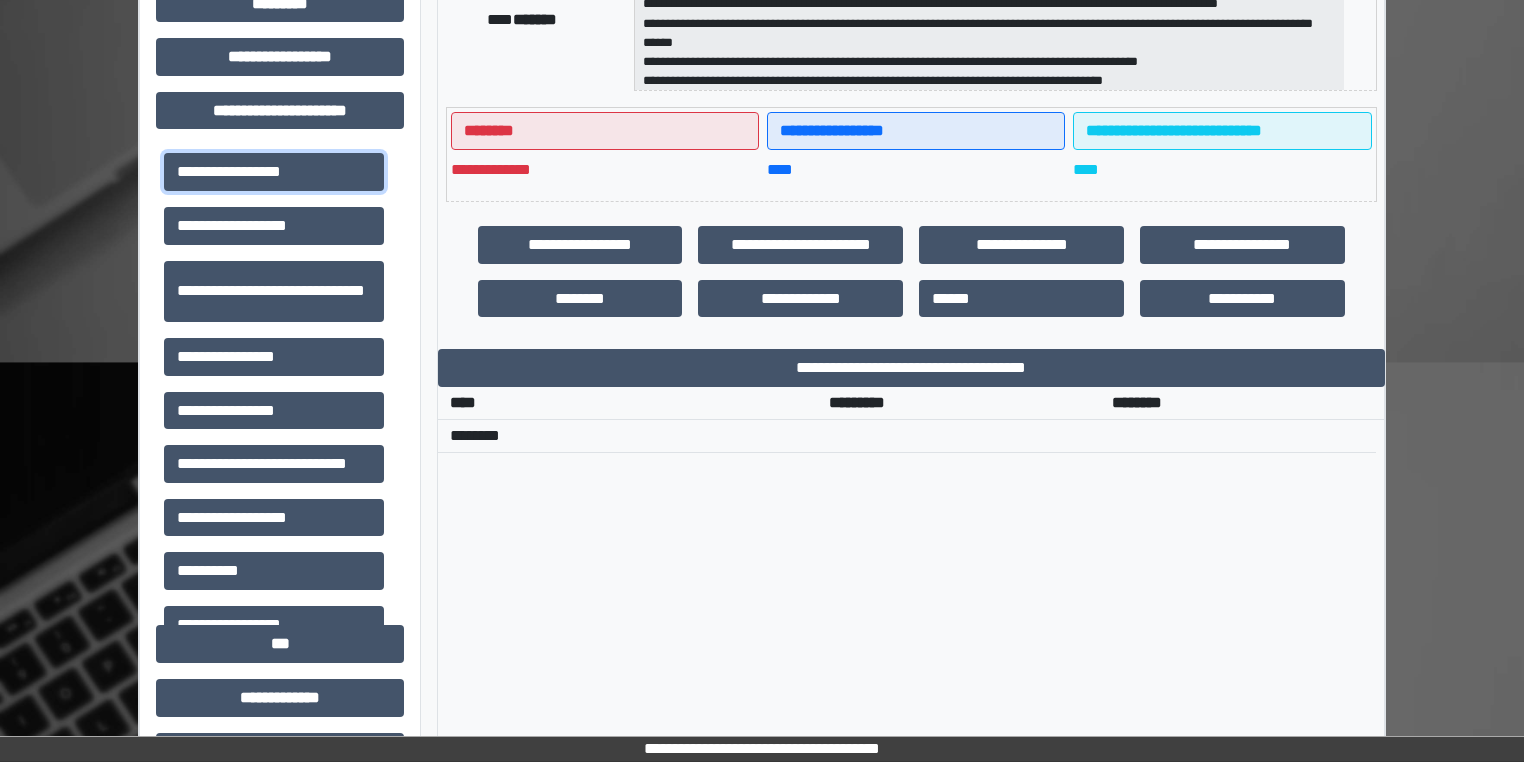 drag, startPoint x: 290, startPoint y: 179, endPoint x: 400, endPoint y: 200, distance: 111.9866 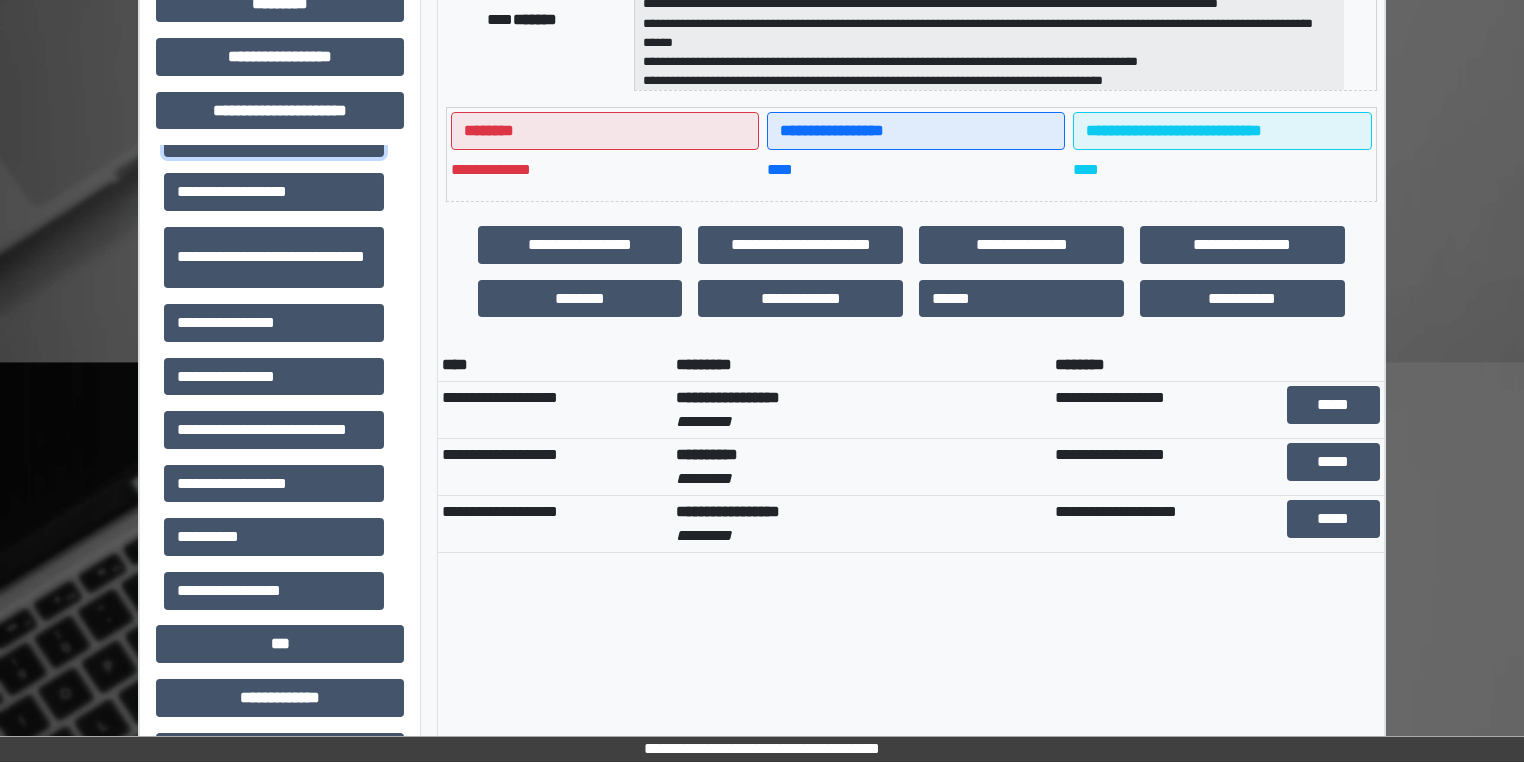 scroll, scrollTop: 42, scrollLeft: 0, axis: vertical 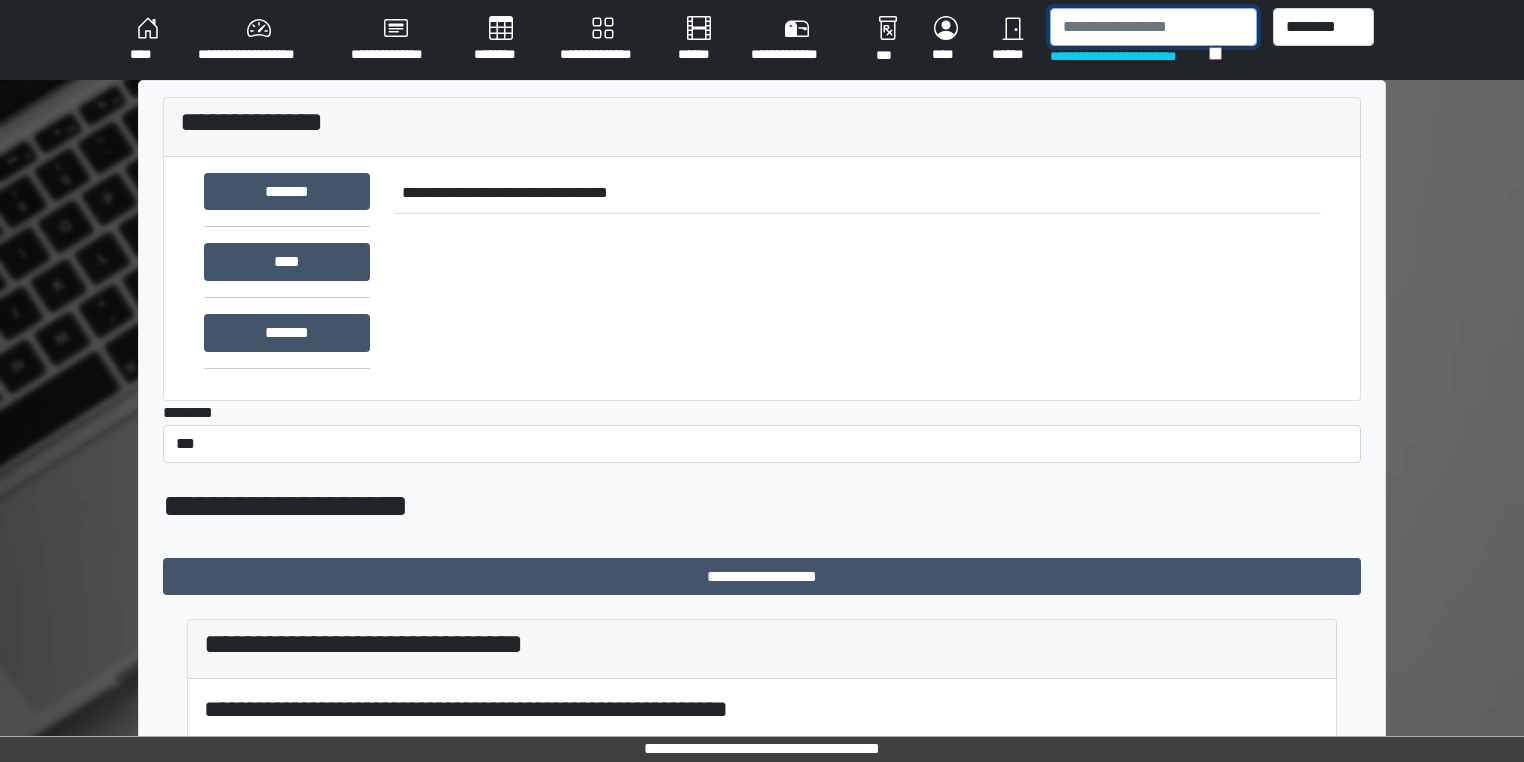 click at bounding box center (1153, 27) 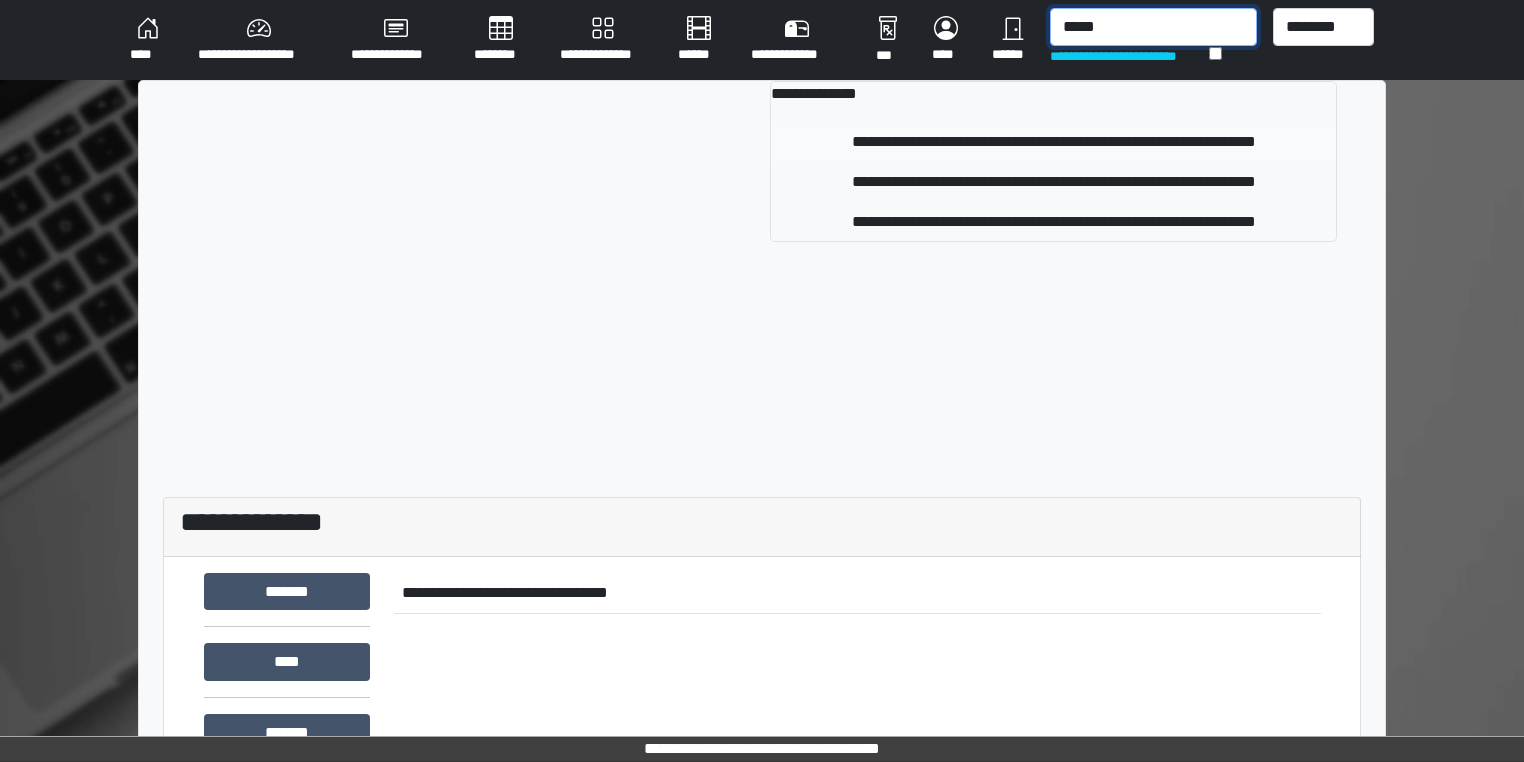 type on "*****" 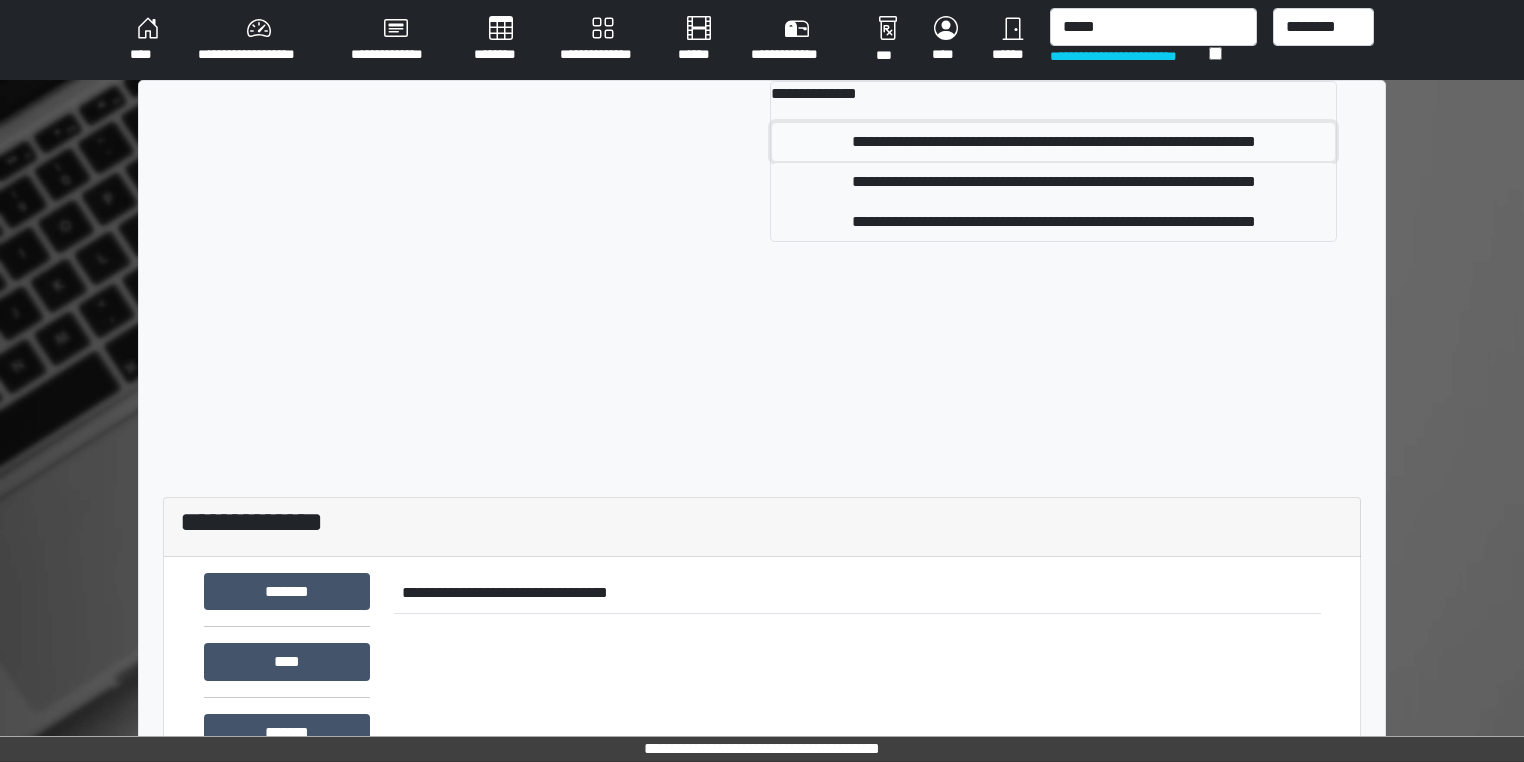 click on "**********" at bounding box center (1053, 142) 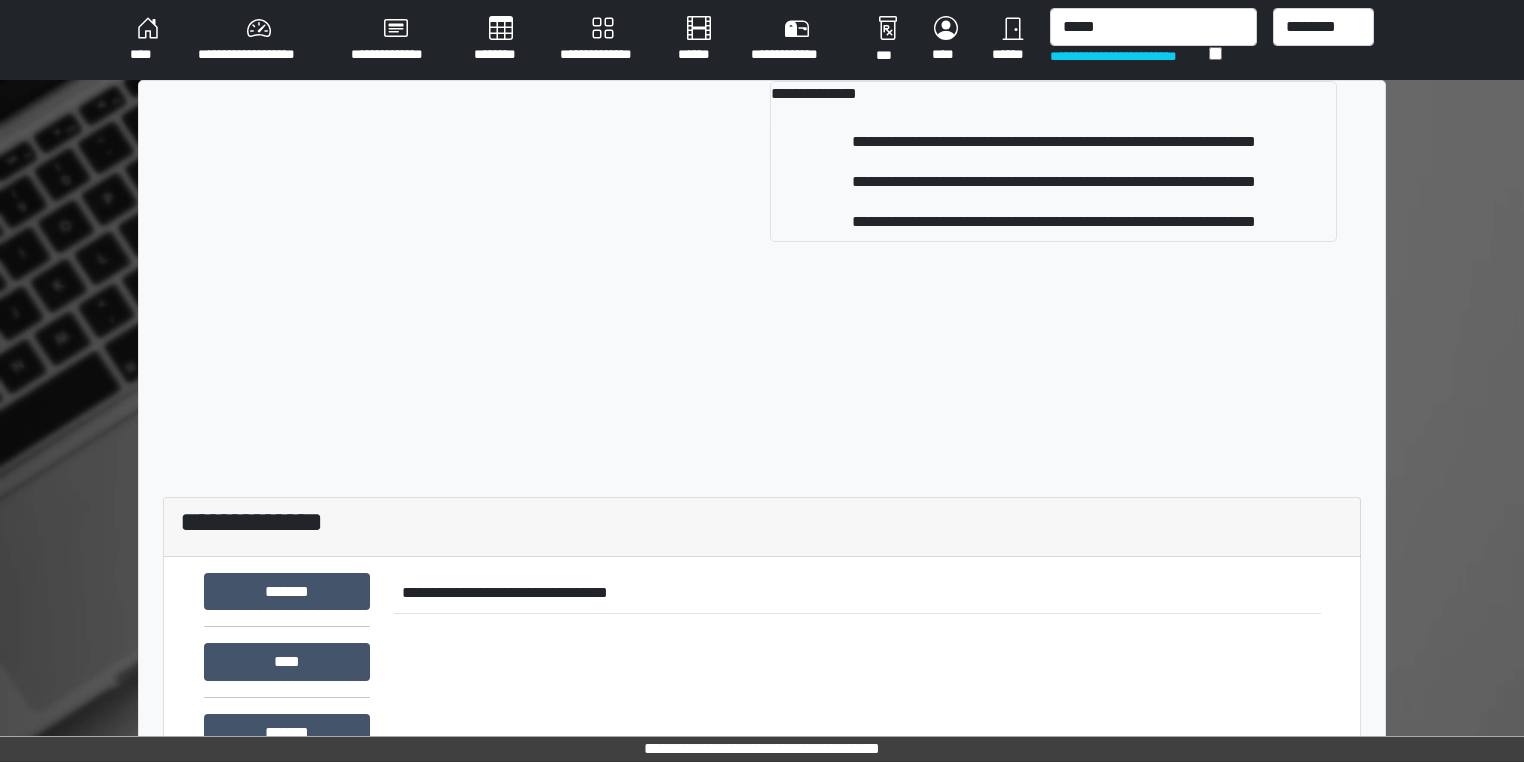 type 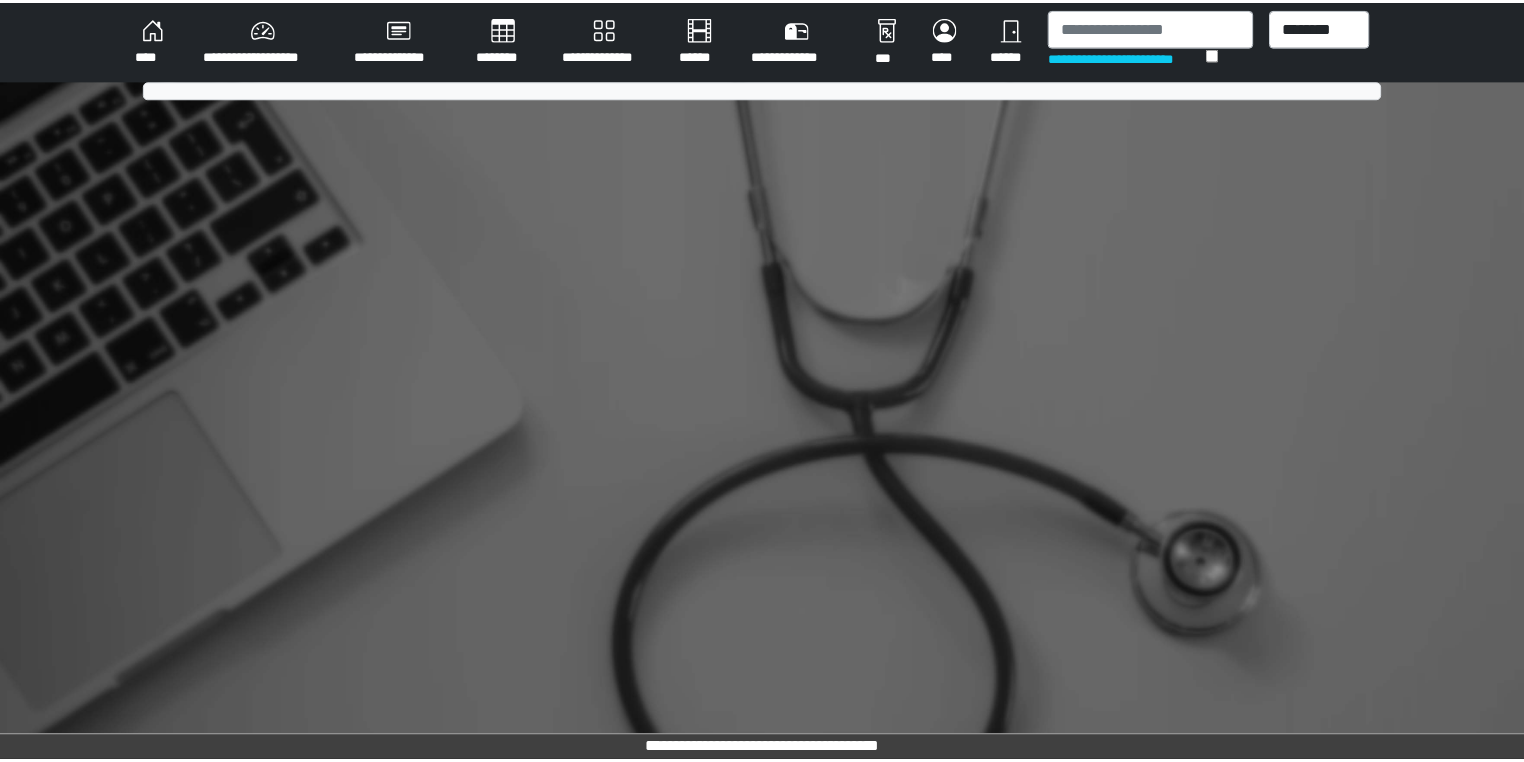 scroll, scrollTop: 0, scrollLeft: 0, axis: both 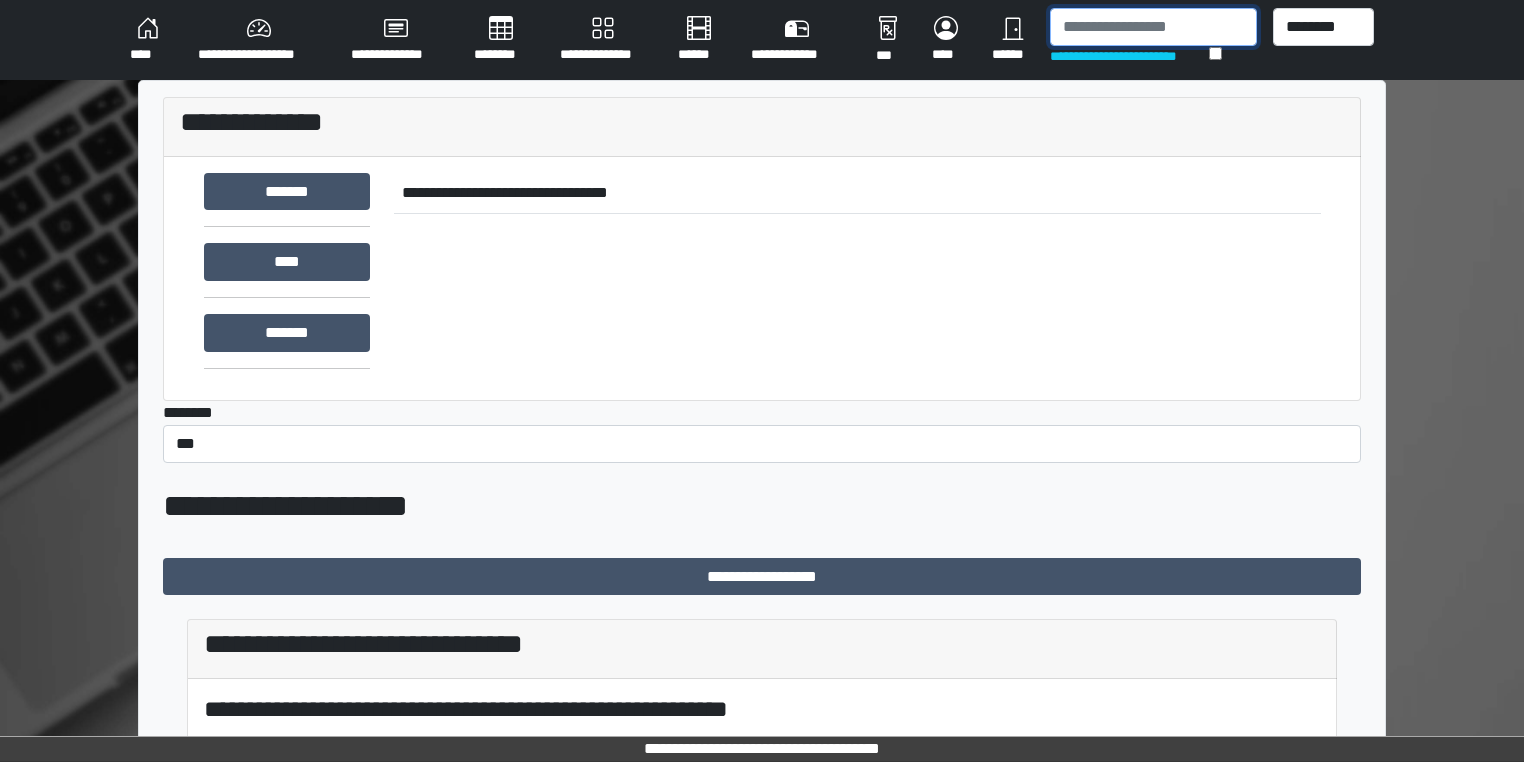 click at bounding box center (1153, 27) 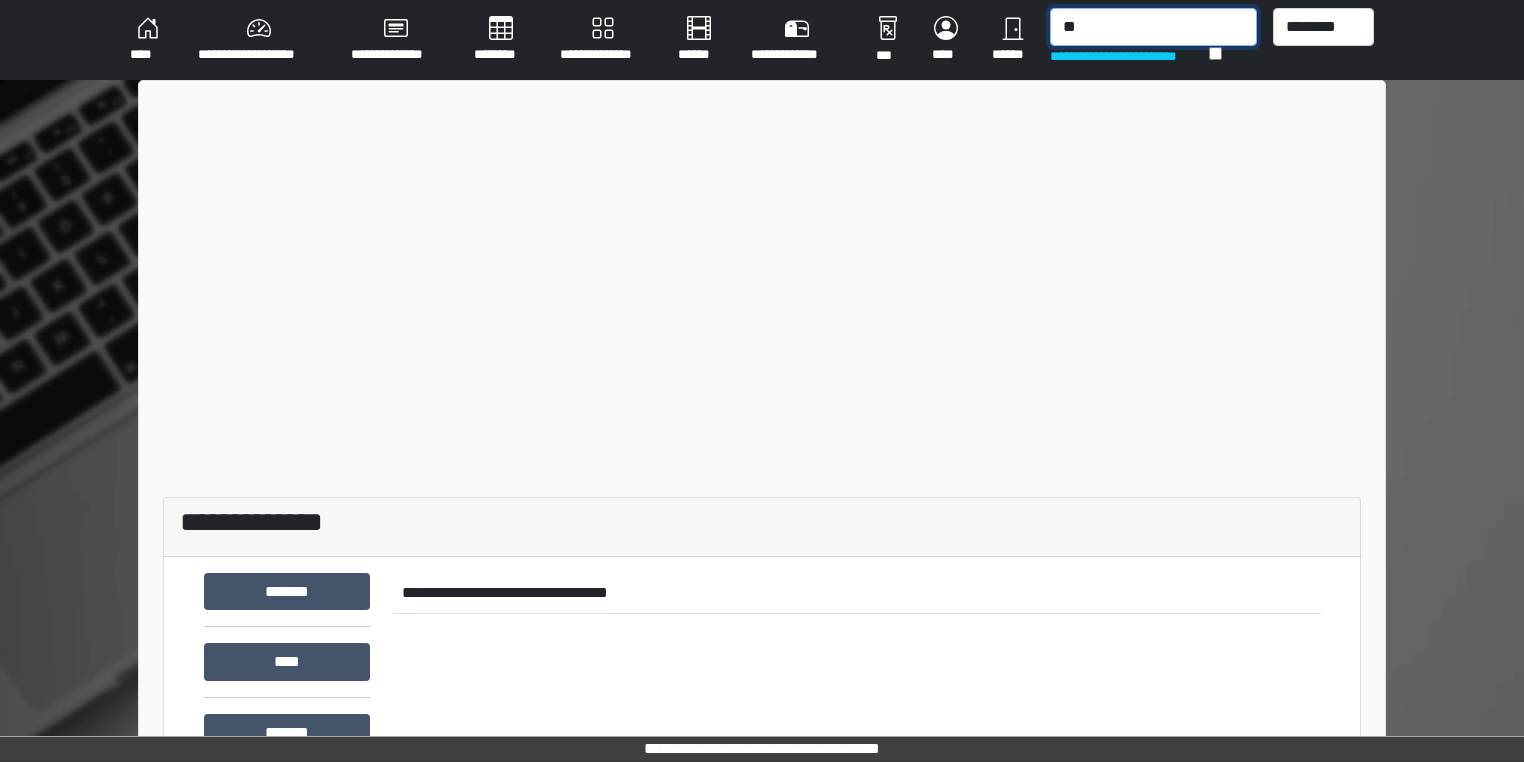 type on "*" 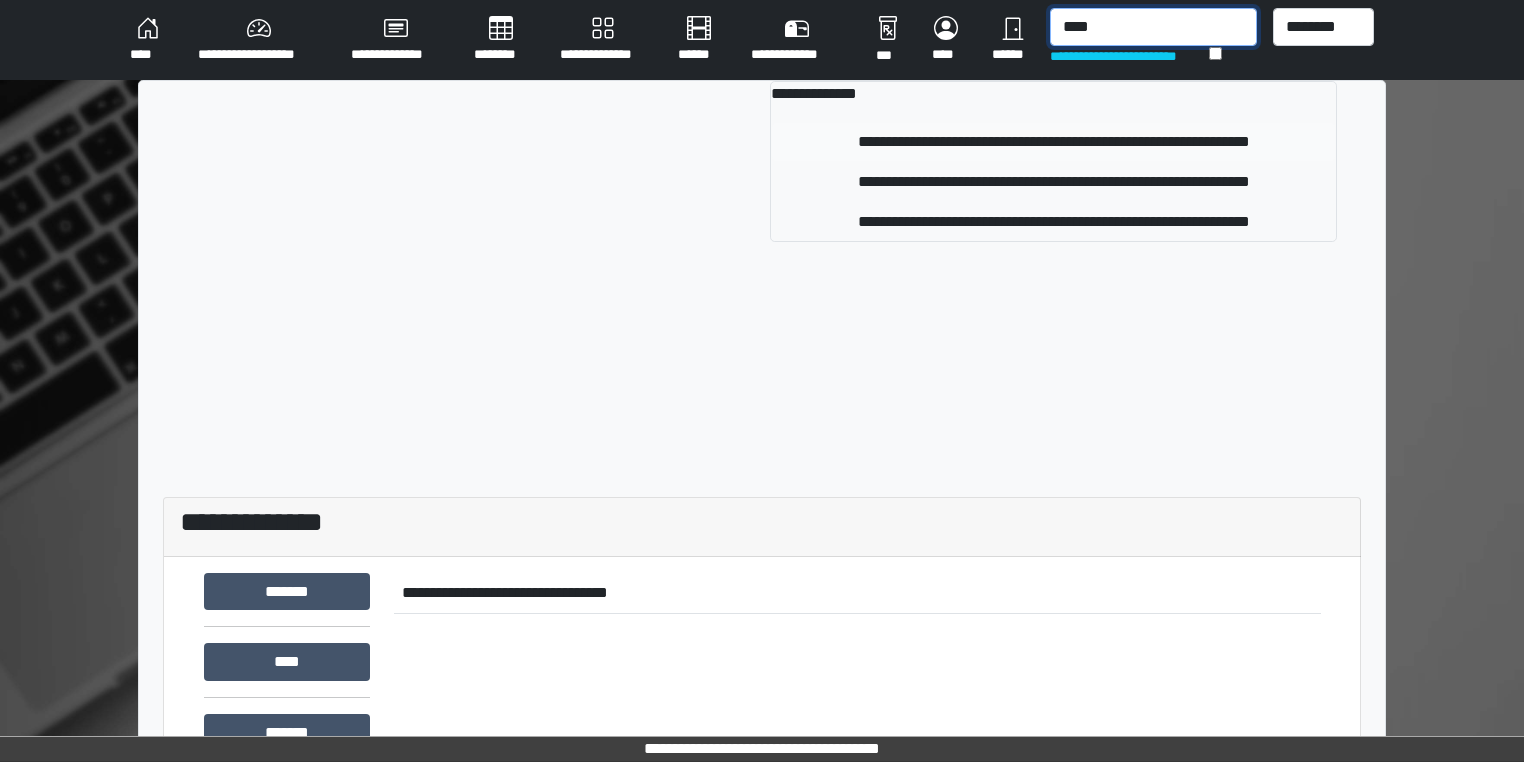 type on "****" 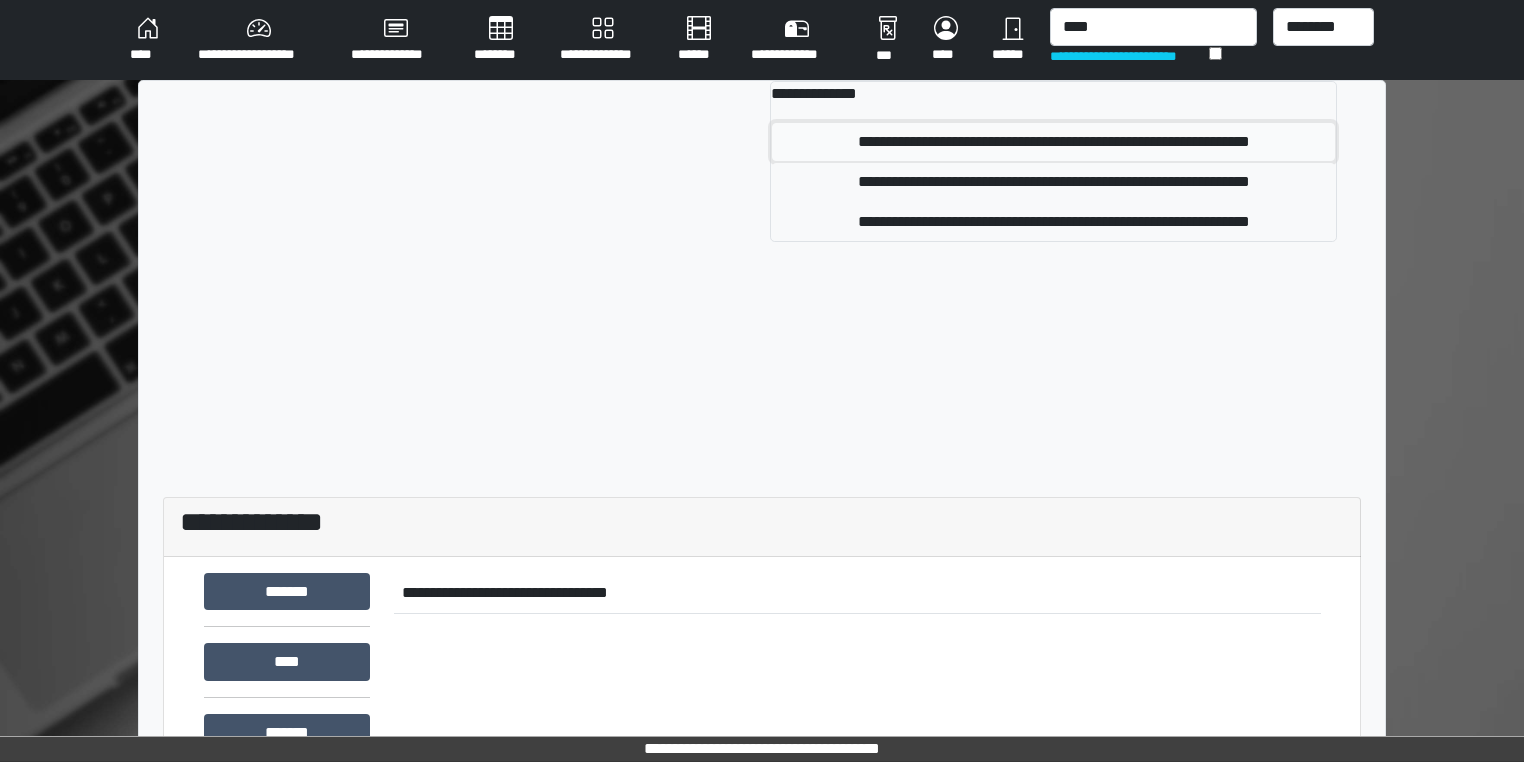 click on "**********" at bounding box center (1053, 142) 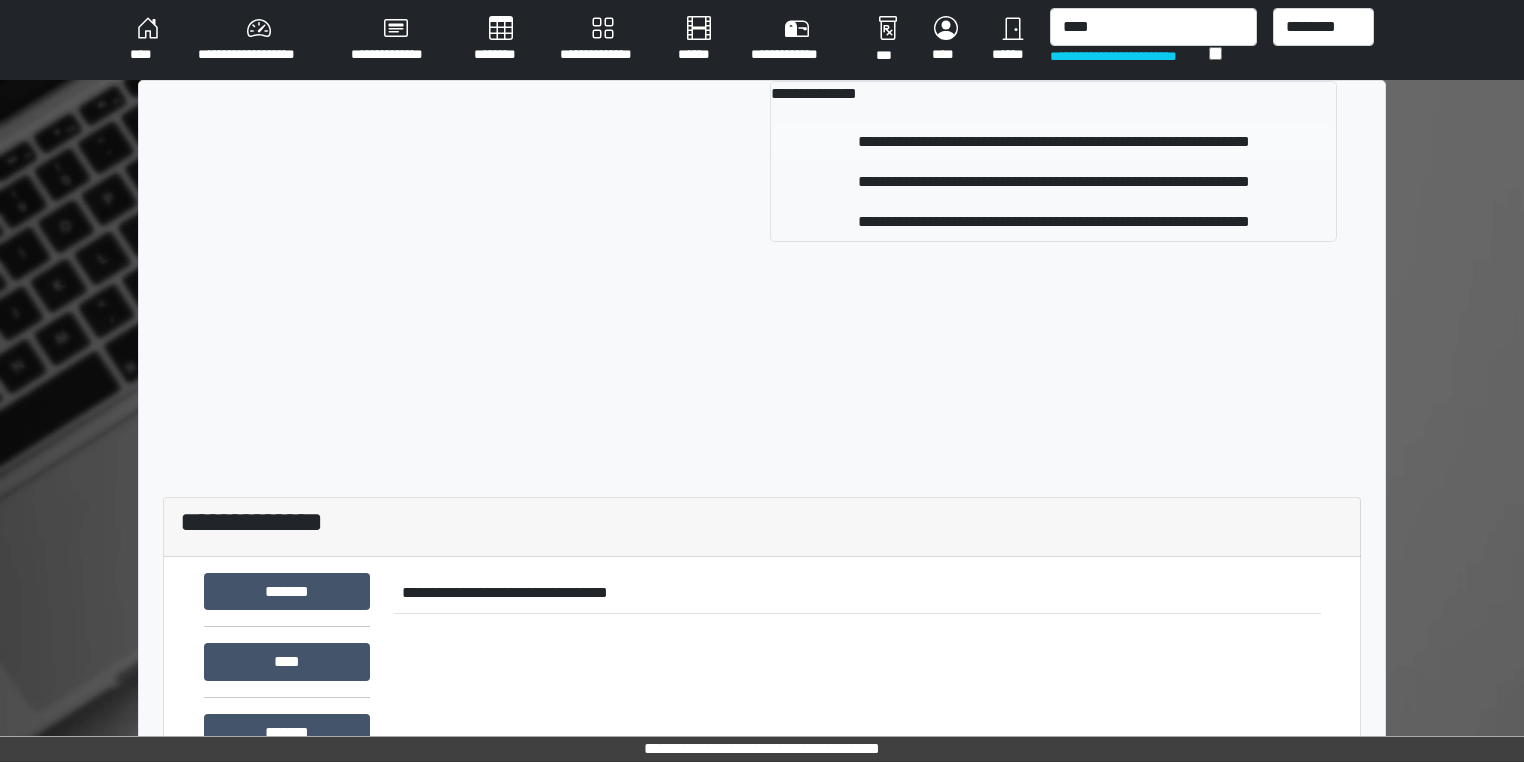type 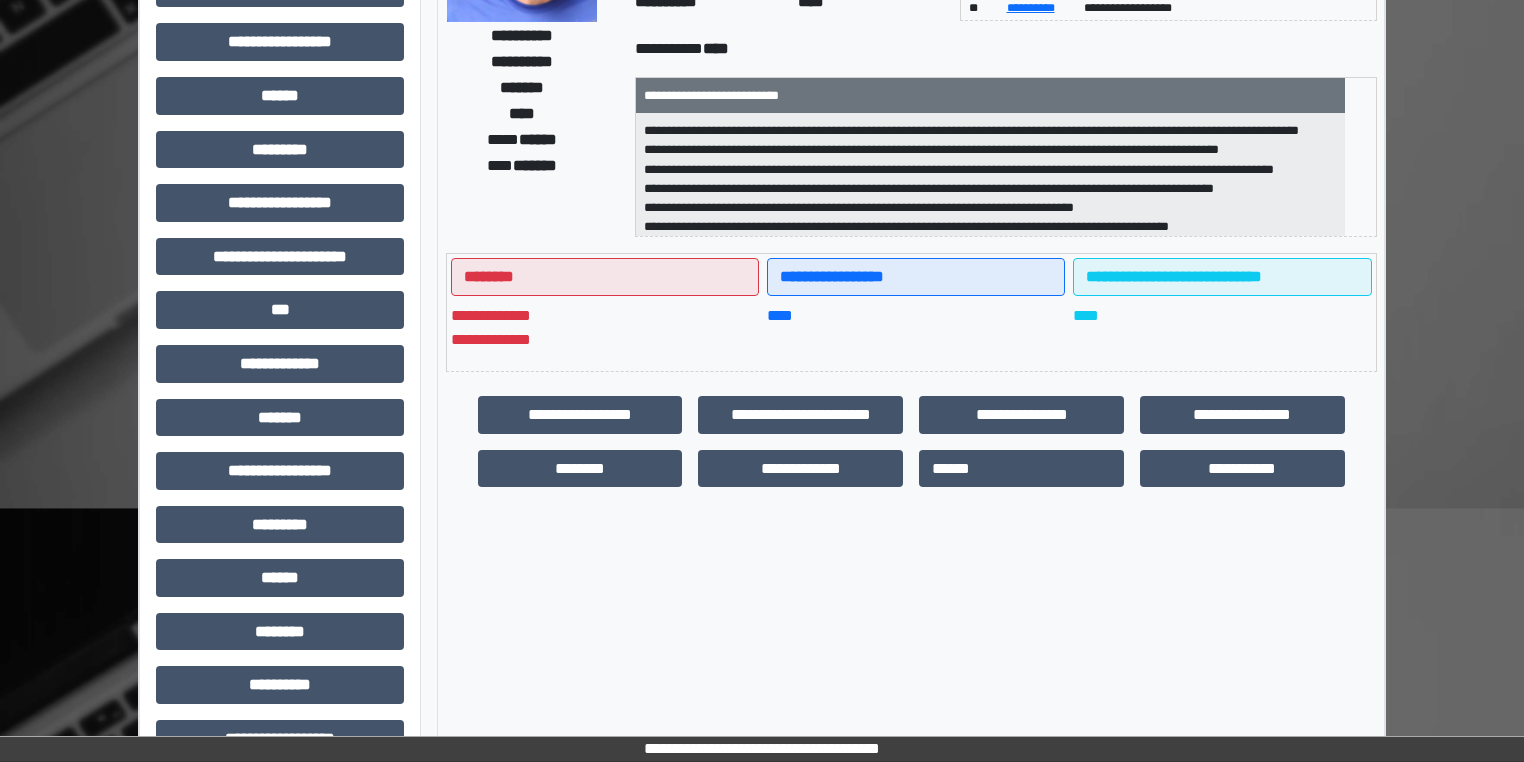 scroll, scrollTop: 404, scrollLeft: 0, axis: vertical 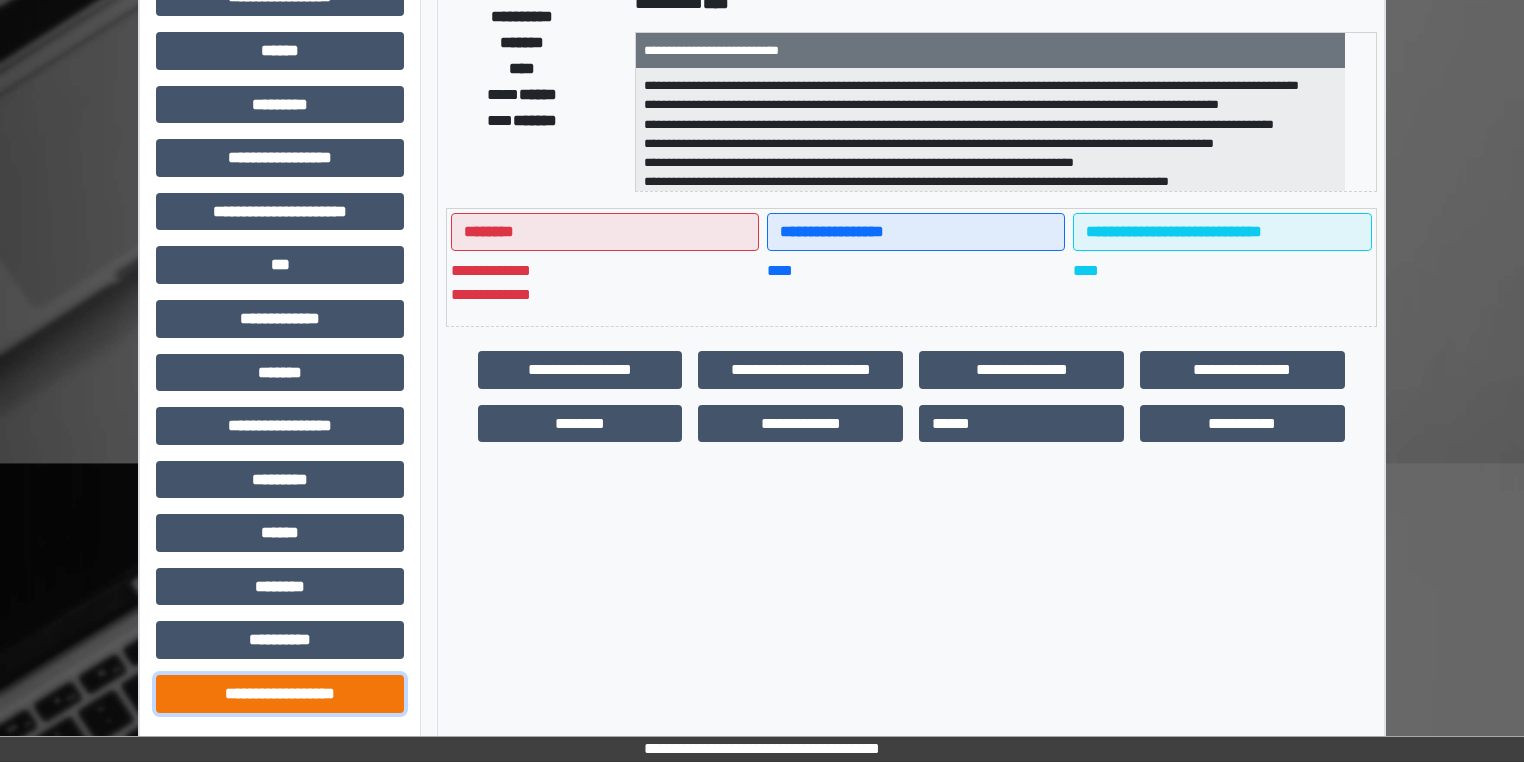 drag, startPoint x: 260, startPoint y: 689, endPoint x: 318, endPoint y: 677, distance: 59.22837 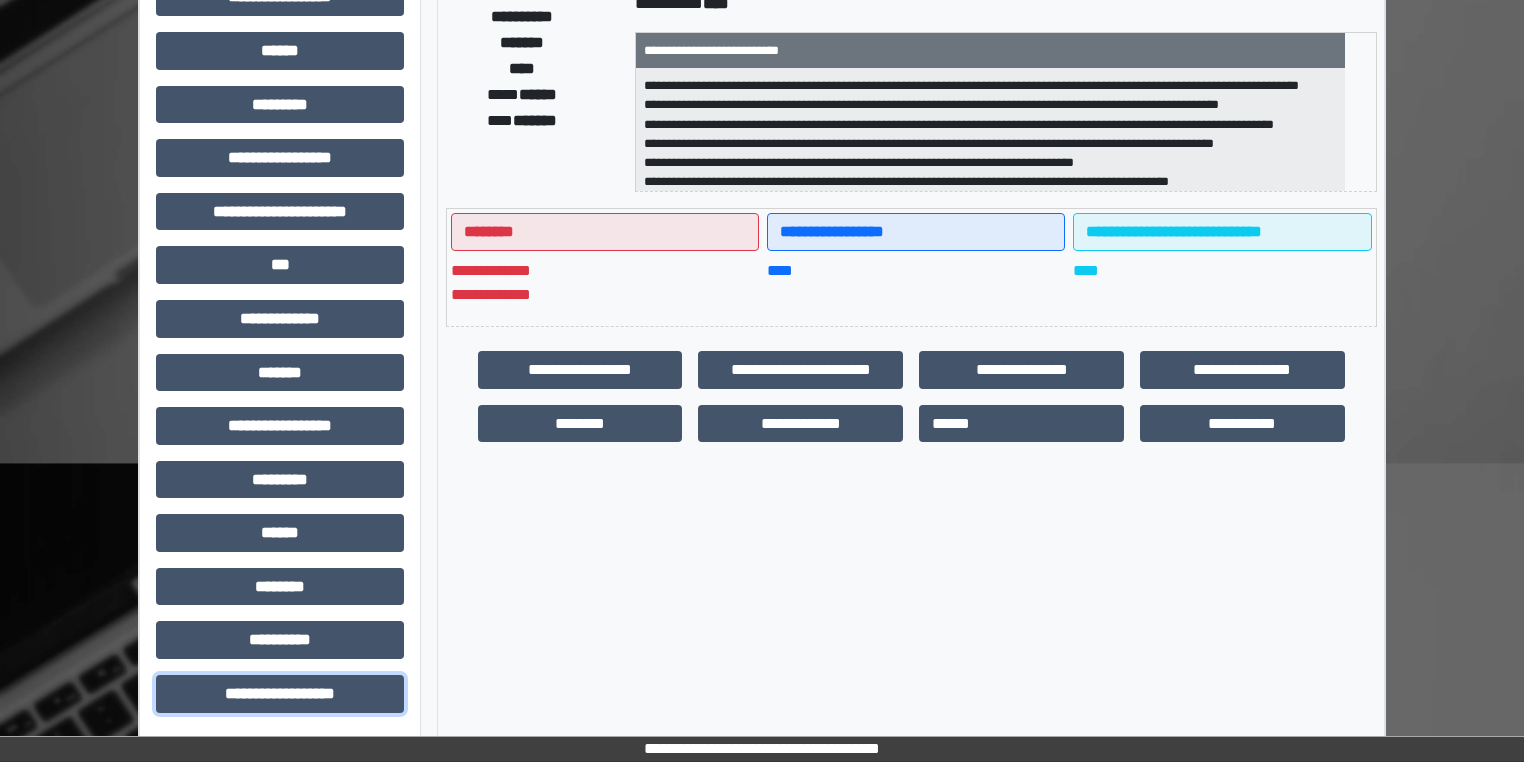 scroll, scrollTop: 83, scrollLeft: 0, axis: vertical 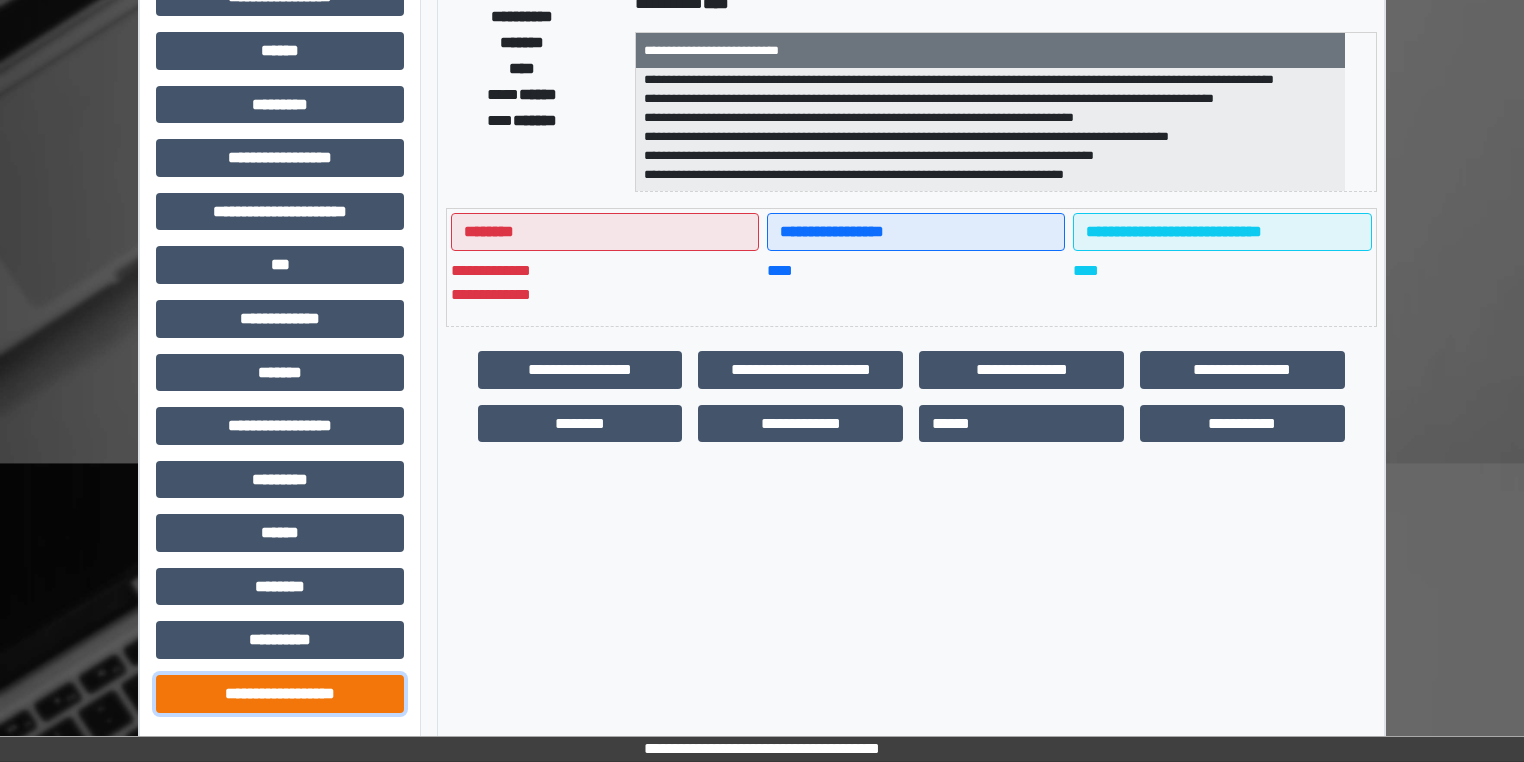 click on "**********" at bounding box center [280, 694] 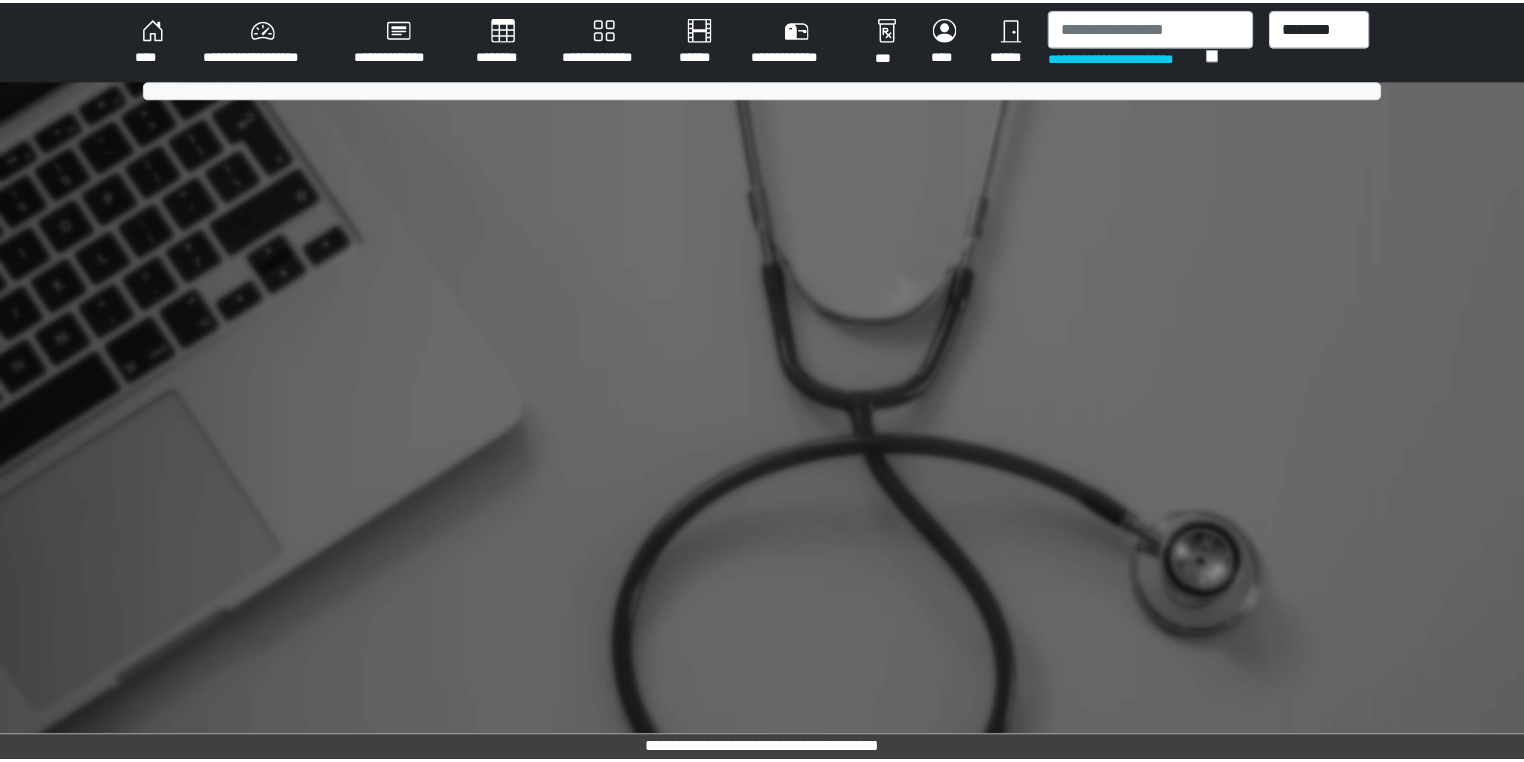 scroll, scrollTop: 0, scrollLeft: 0, axis: both 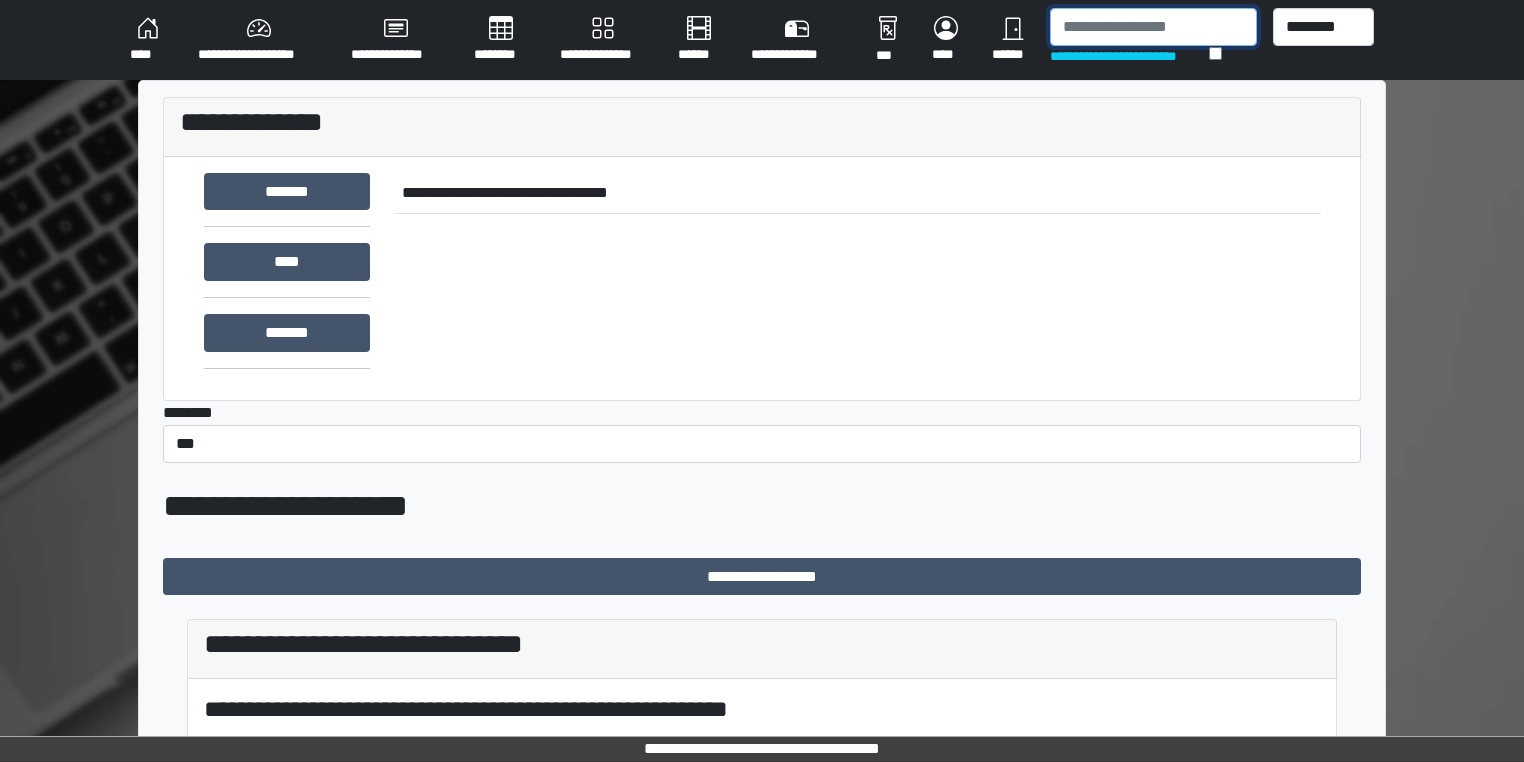 click at bounding box center [1153, 27] 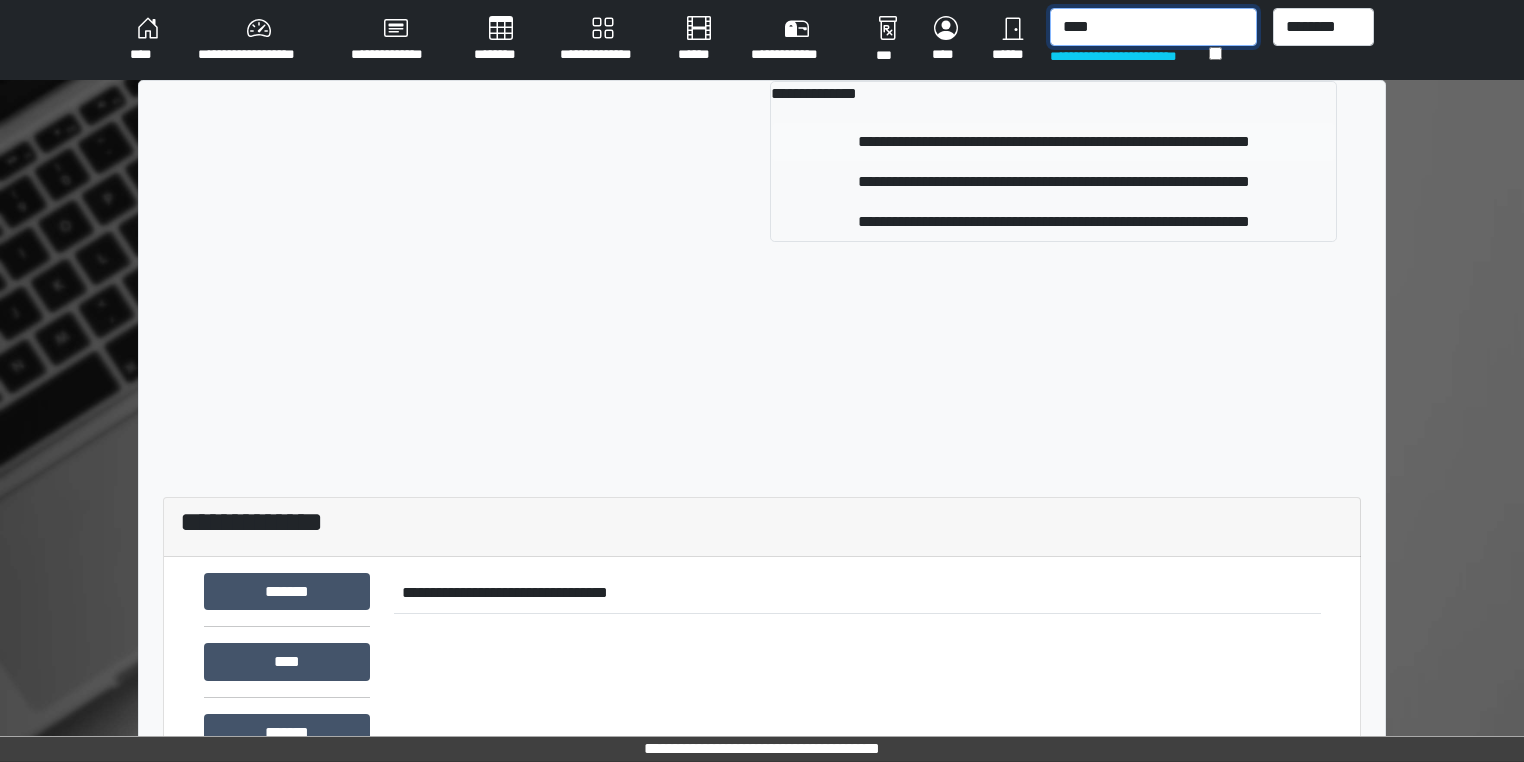 type on "****" 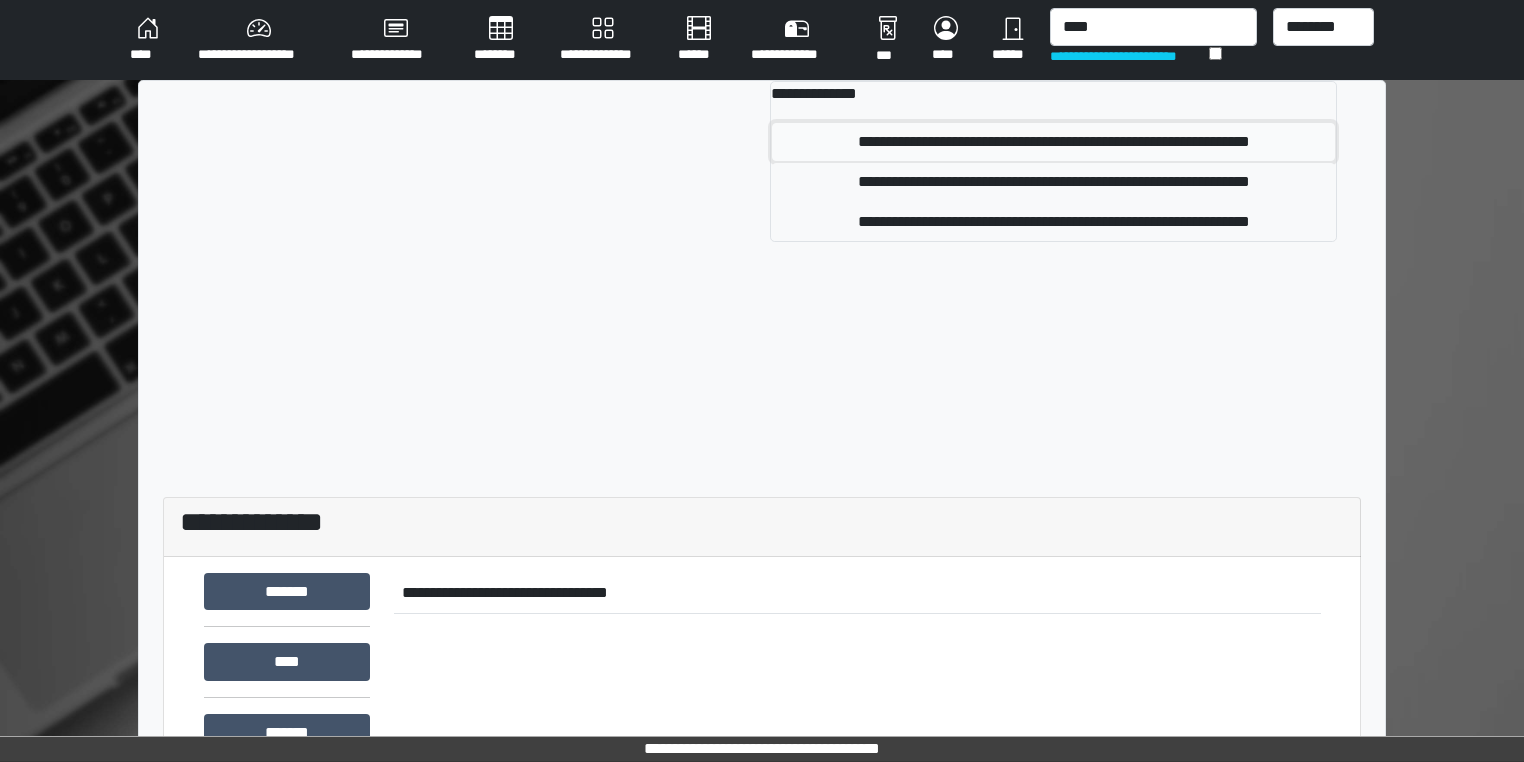 click on "**********" at bounding box center (1053, 142) 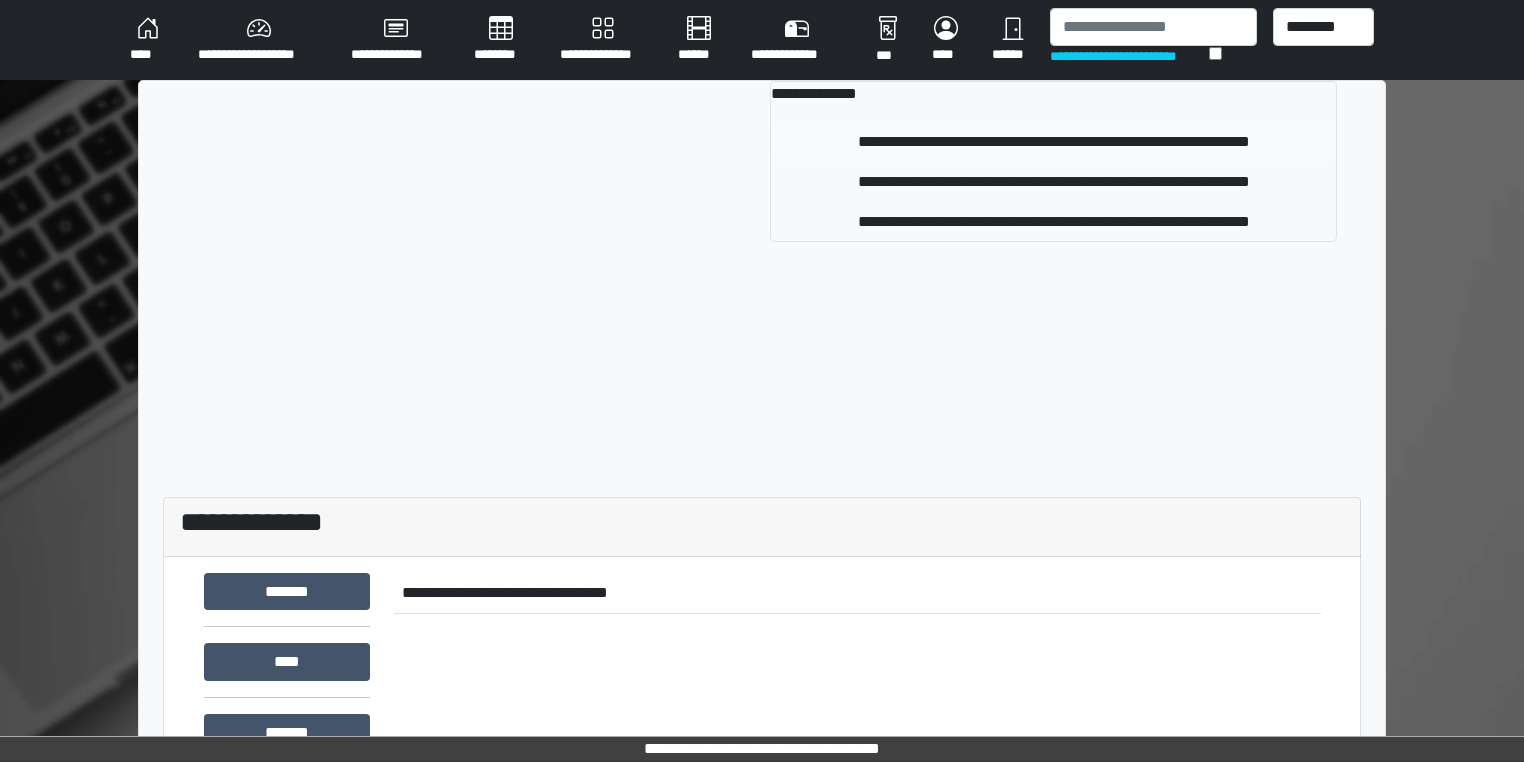 click on "**********" at bounding box center (762, 527) 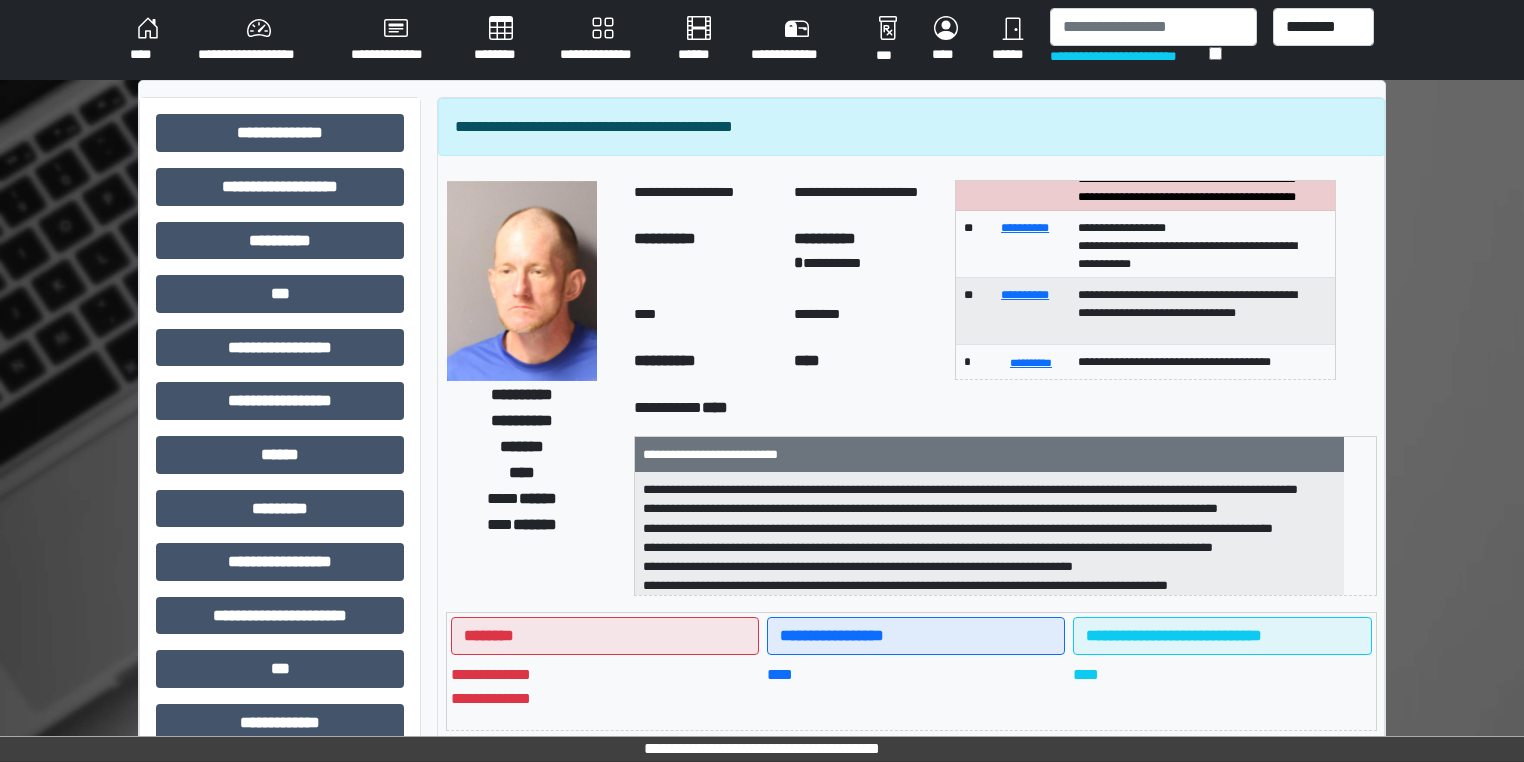 scroll, scrollTop: 186, scrollLeft: 0, axis: vertical 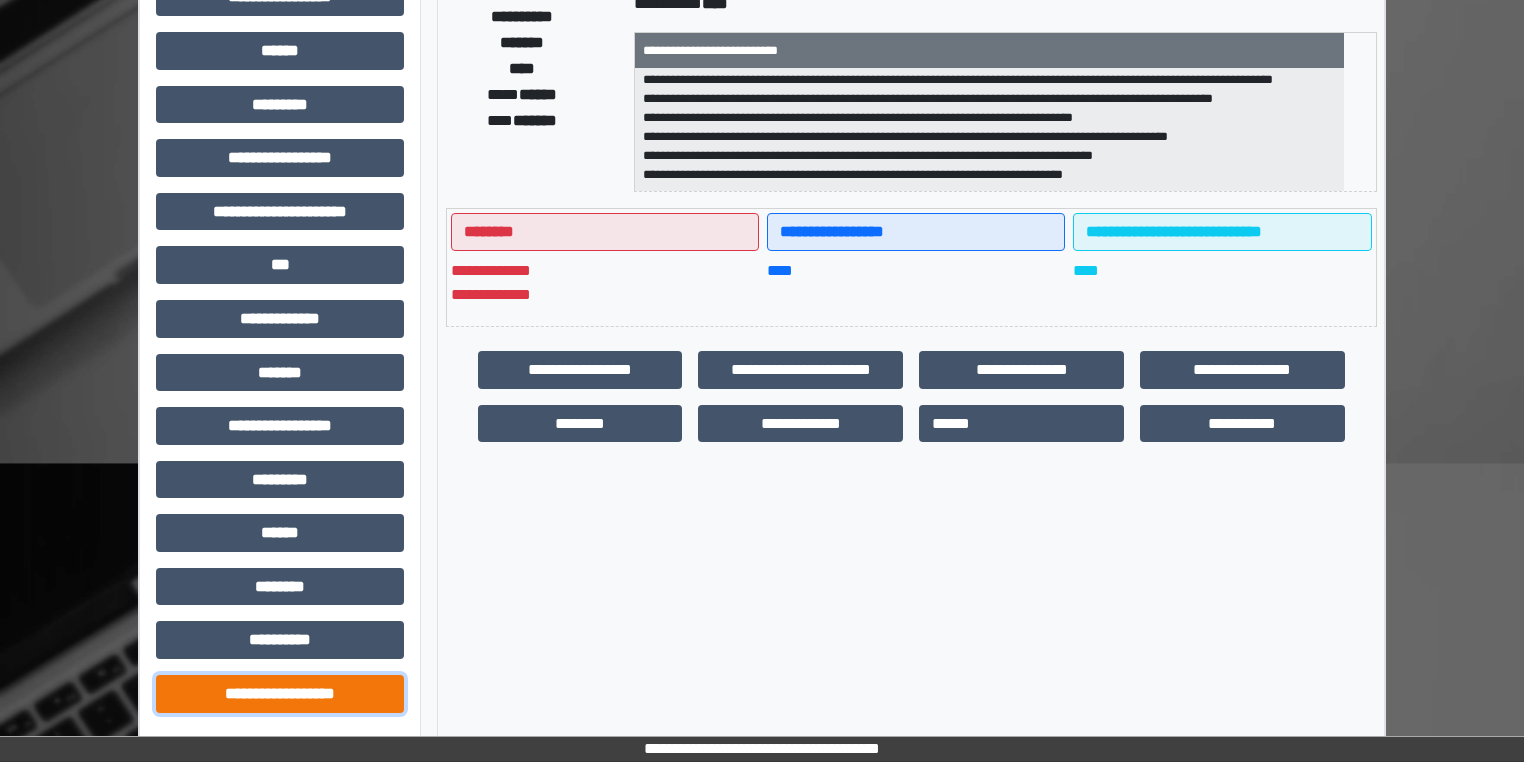 click on "**********" at bounding box center [280, 694] 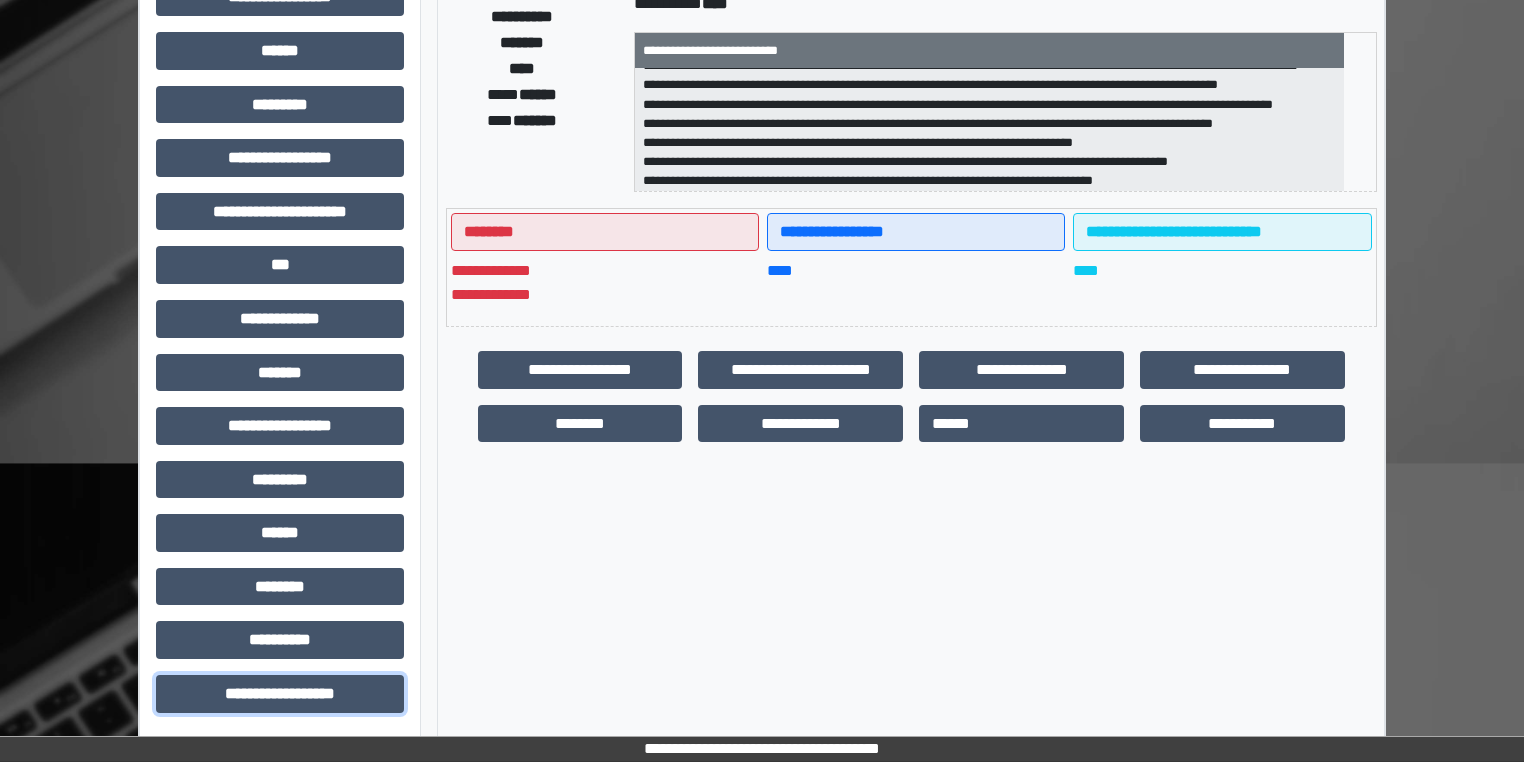 scroll, scrollTop: 0, scrollLeft: 0, axis: both 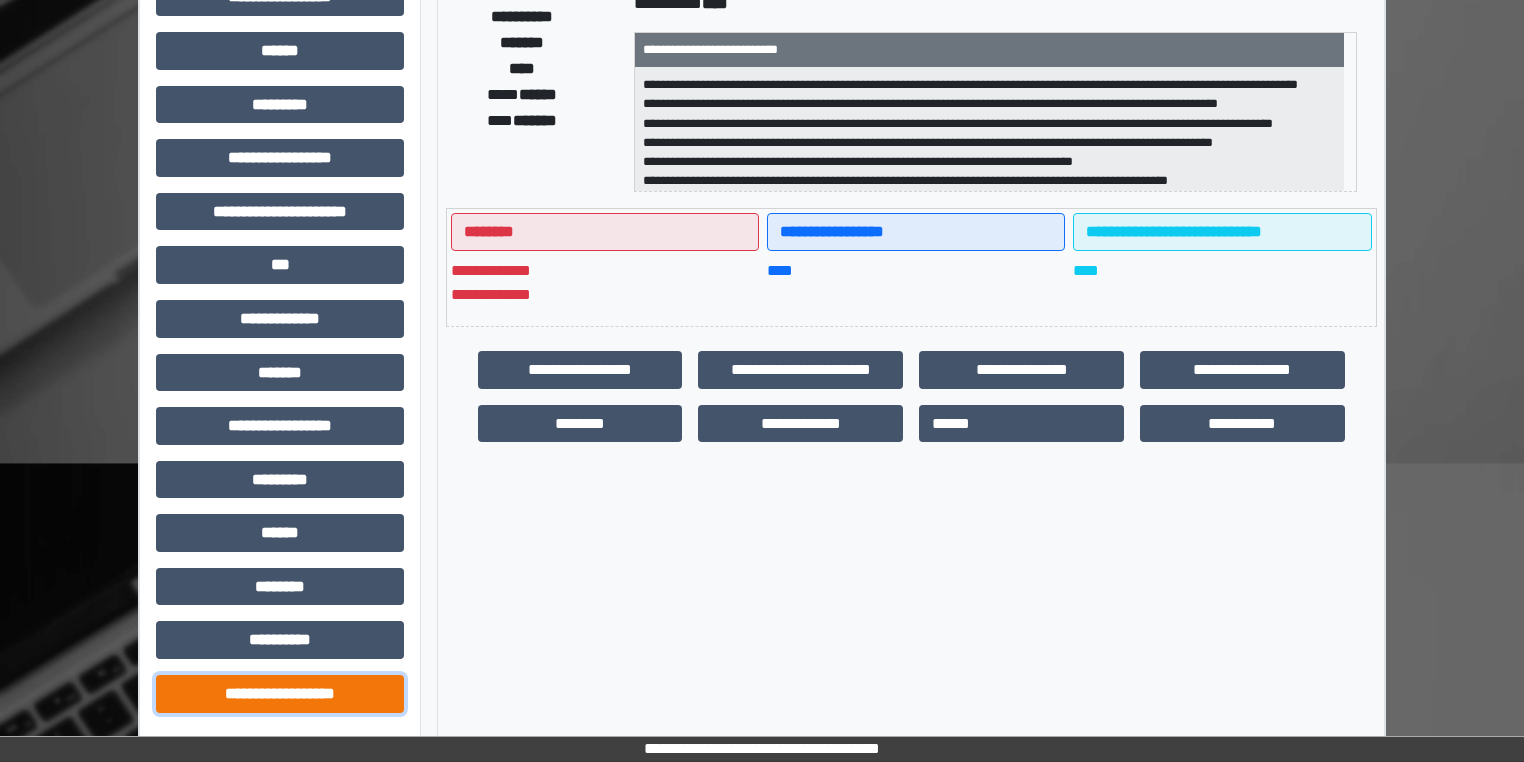 click on "**********" at bounding box center [280, 694] 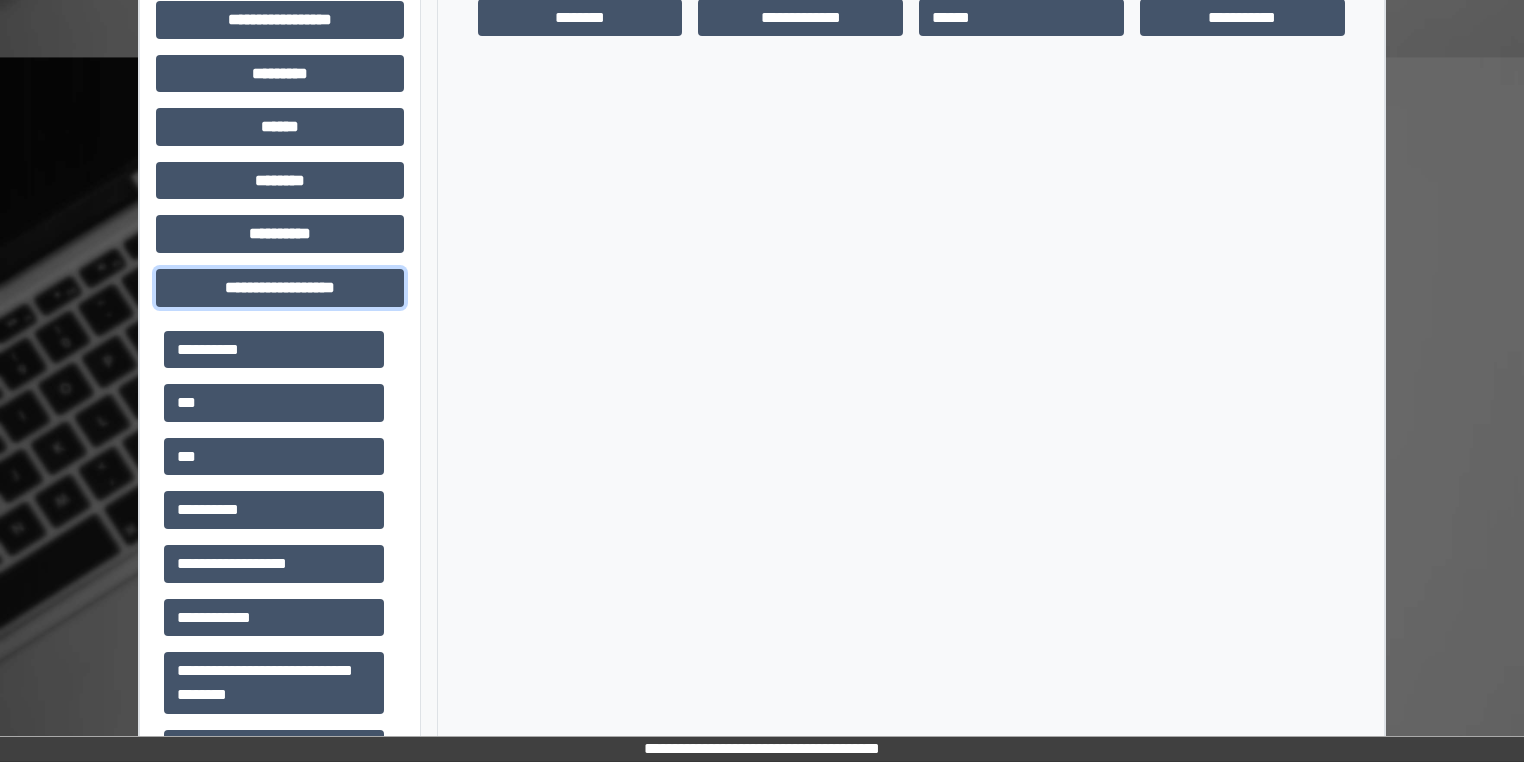scroll, scrollTop: 884, scrollLeft: 0, axis: vertical 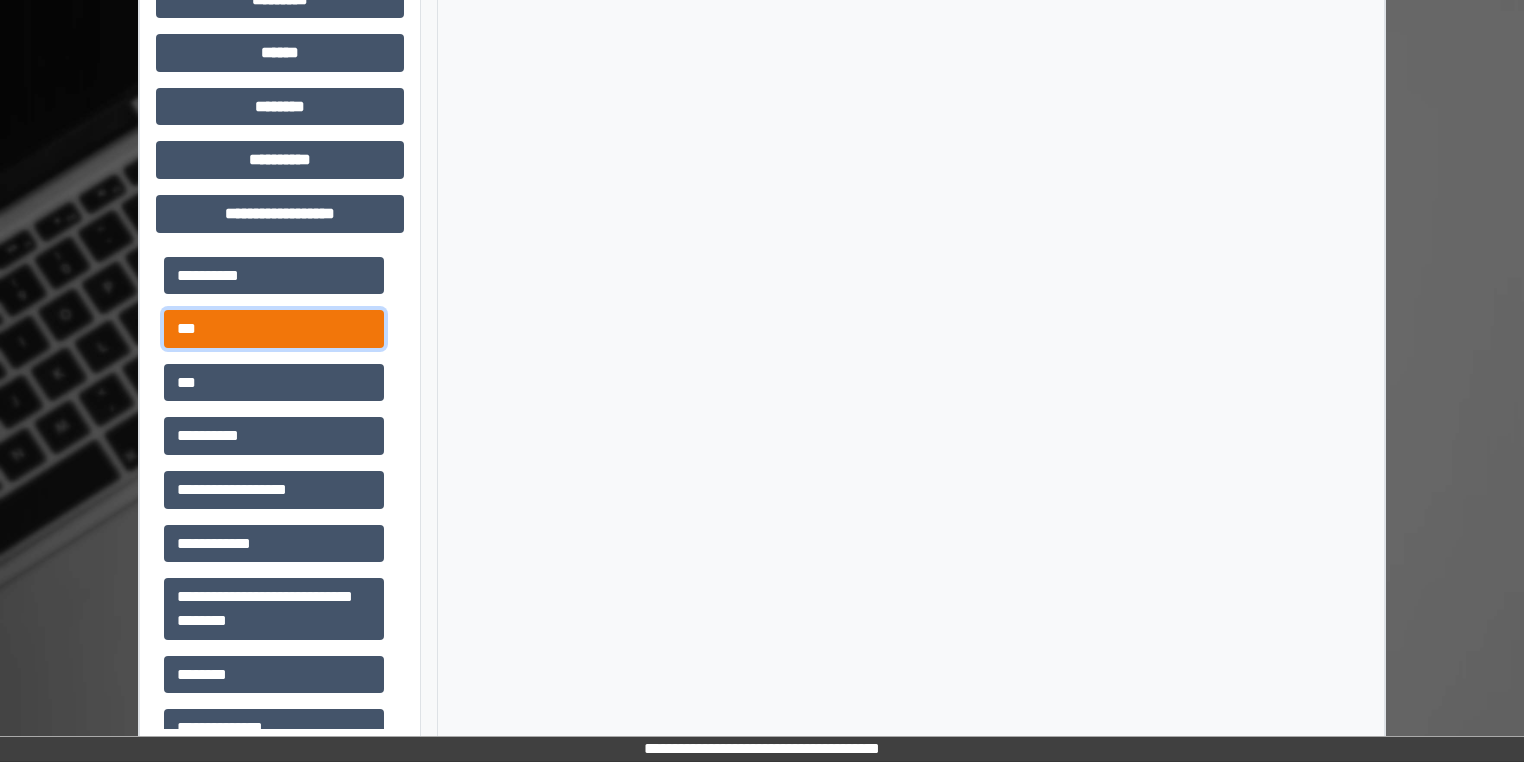 click on "***" at bounding box center [274, 329] 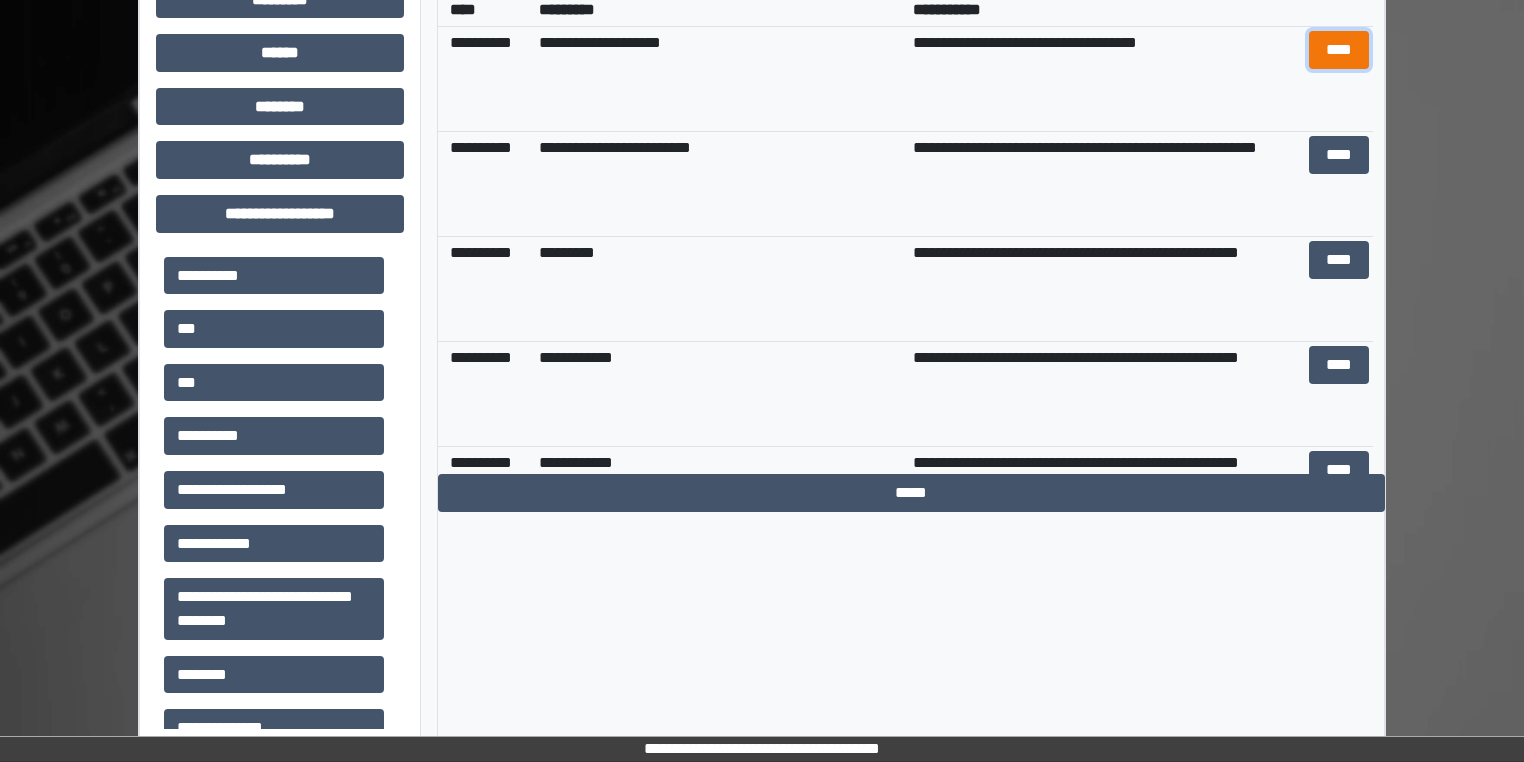 click on "****" at bounding box center [1338, 50] 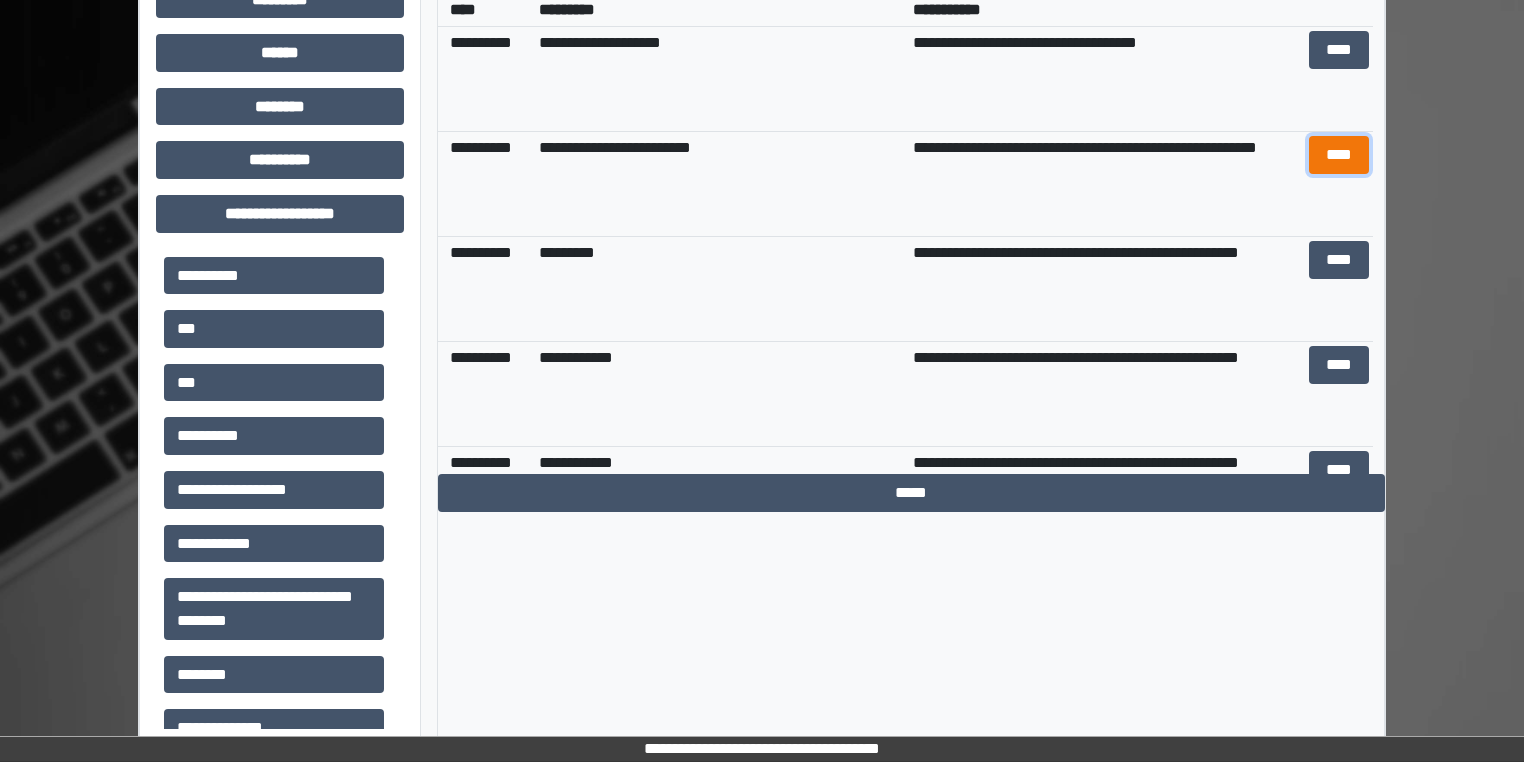 click on "****" at bounding box center [1338, 155] 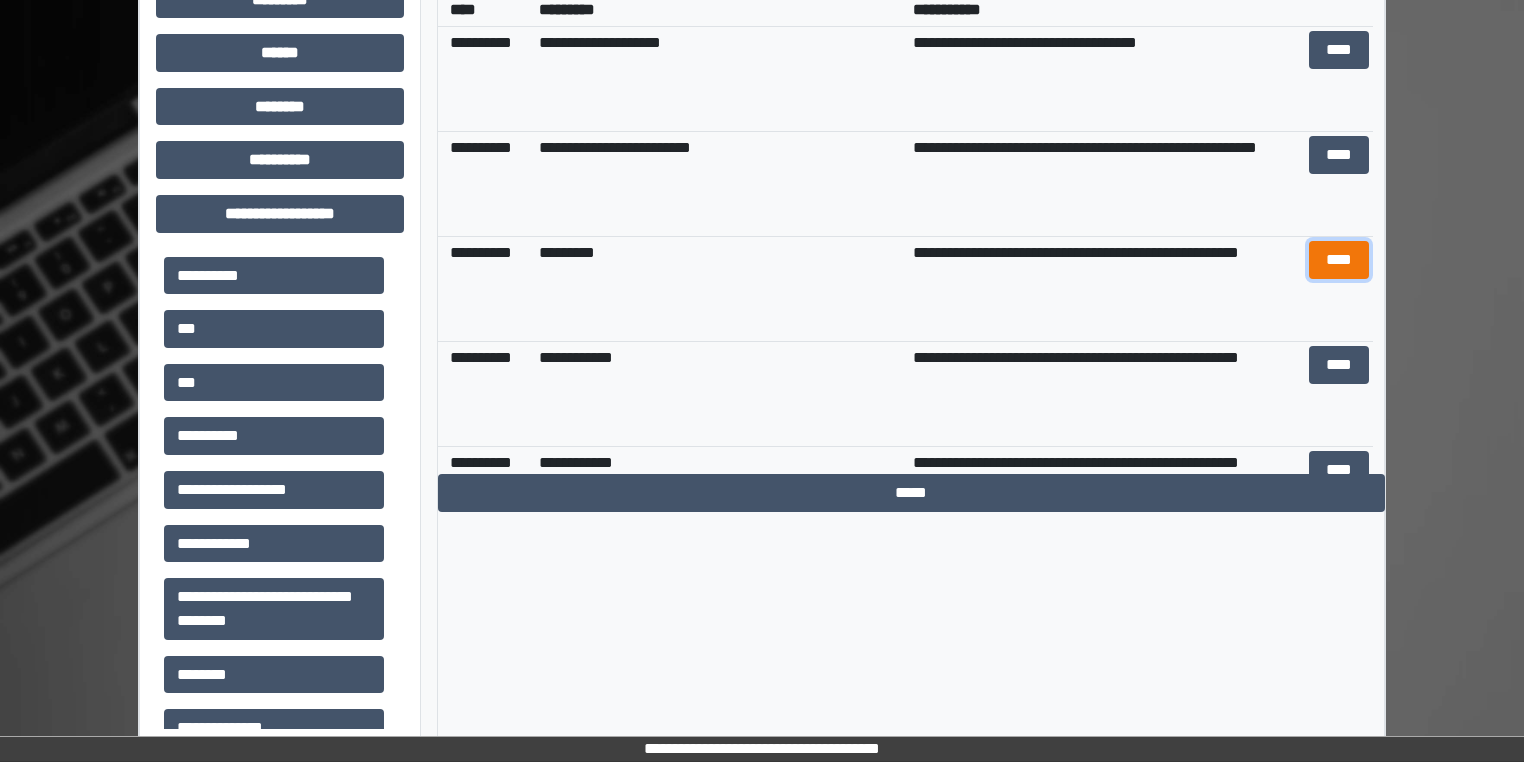 click on "****" at bounding box center [1338, 260] 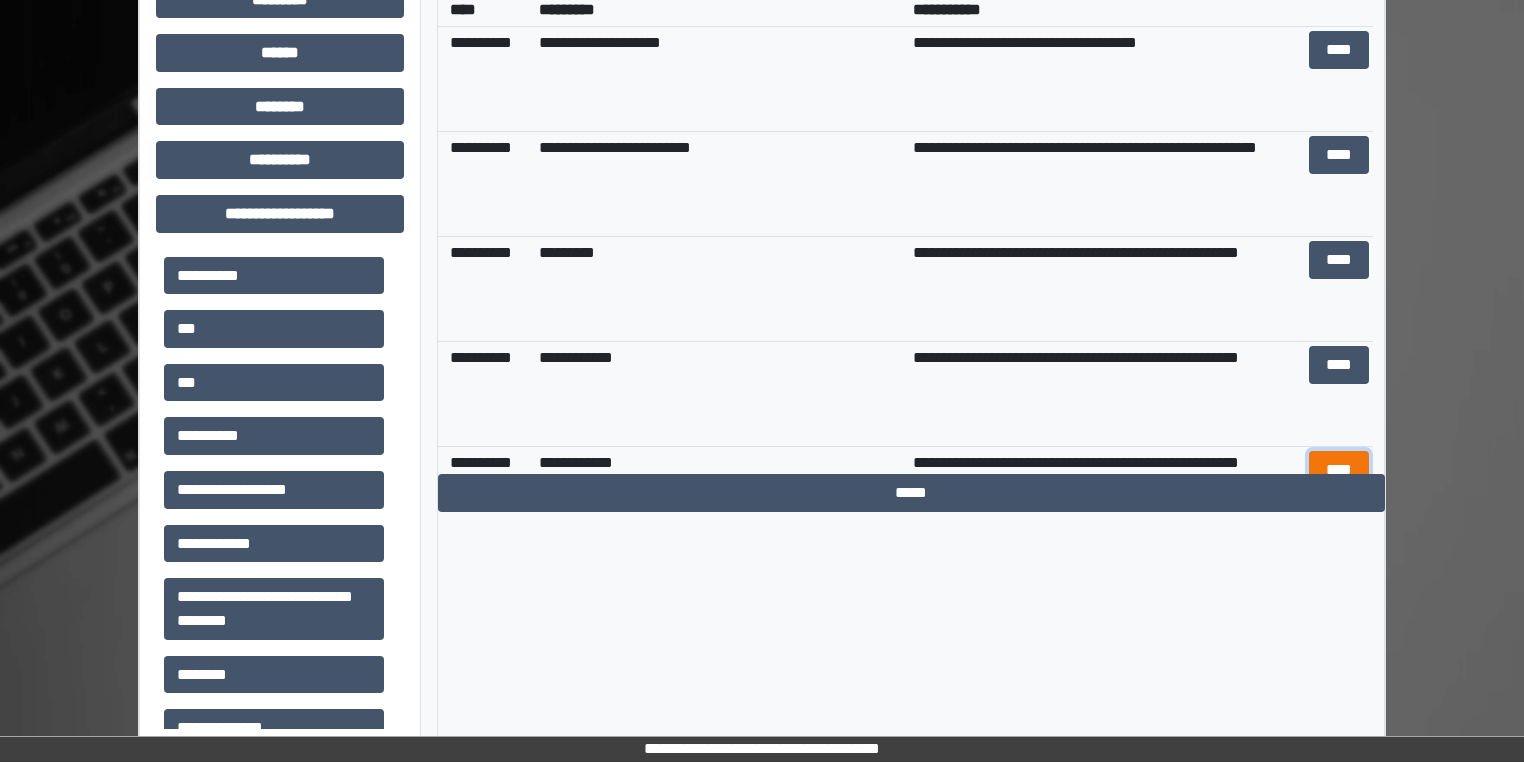 click on "****" at bounding box center [1338, 470] 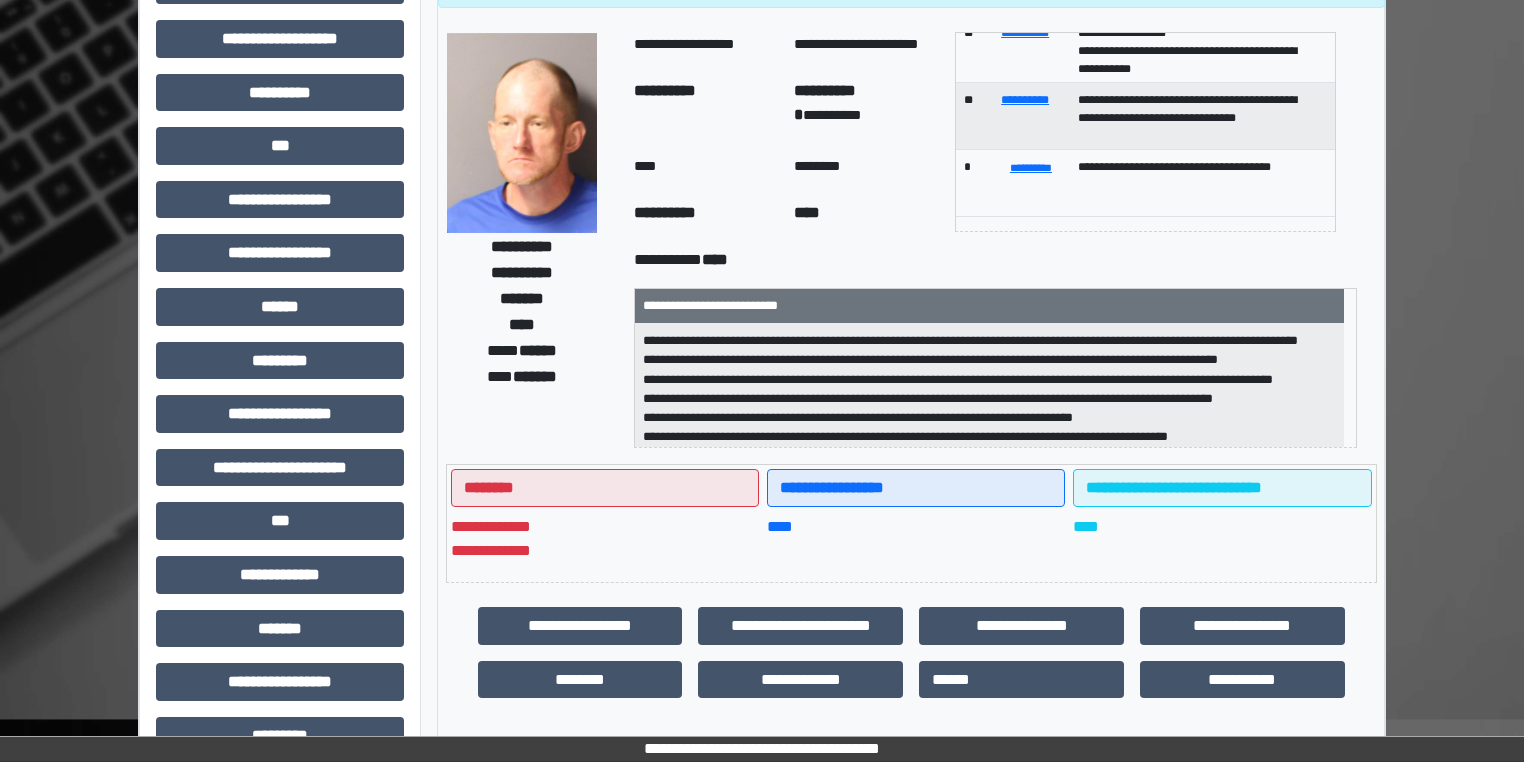 scroll, scrollTop: 0, scrollLeft: 0, axis: both 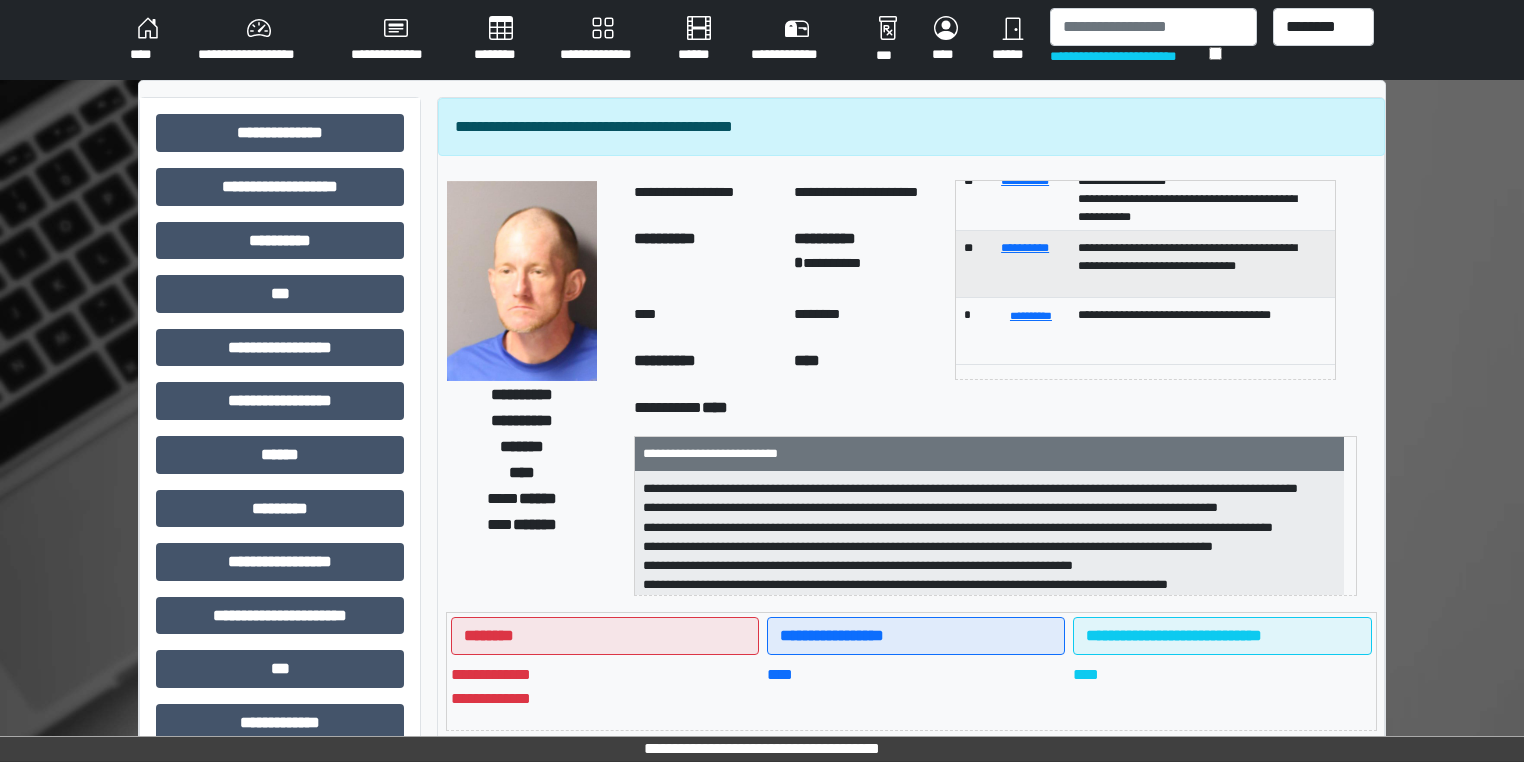 click on "**********" at bounding box center [603, 40] 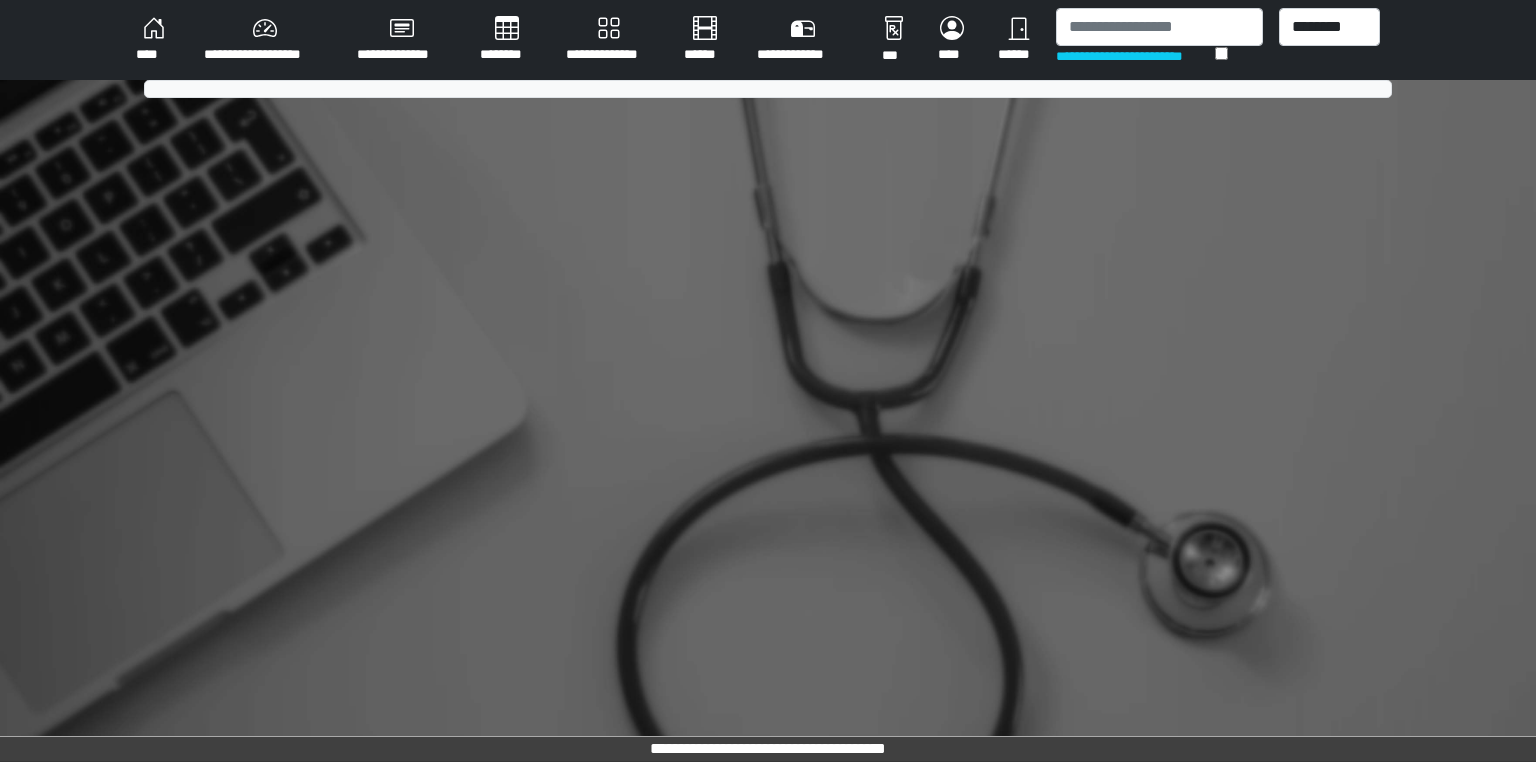click on "**********" at bounding box center (609, 40) 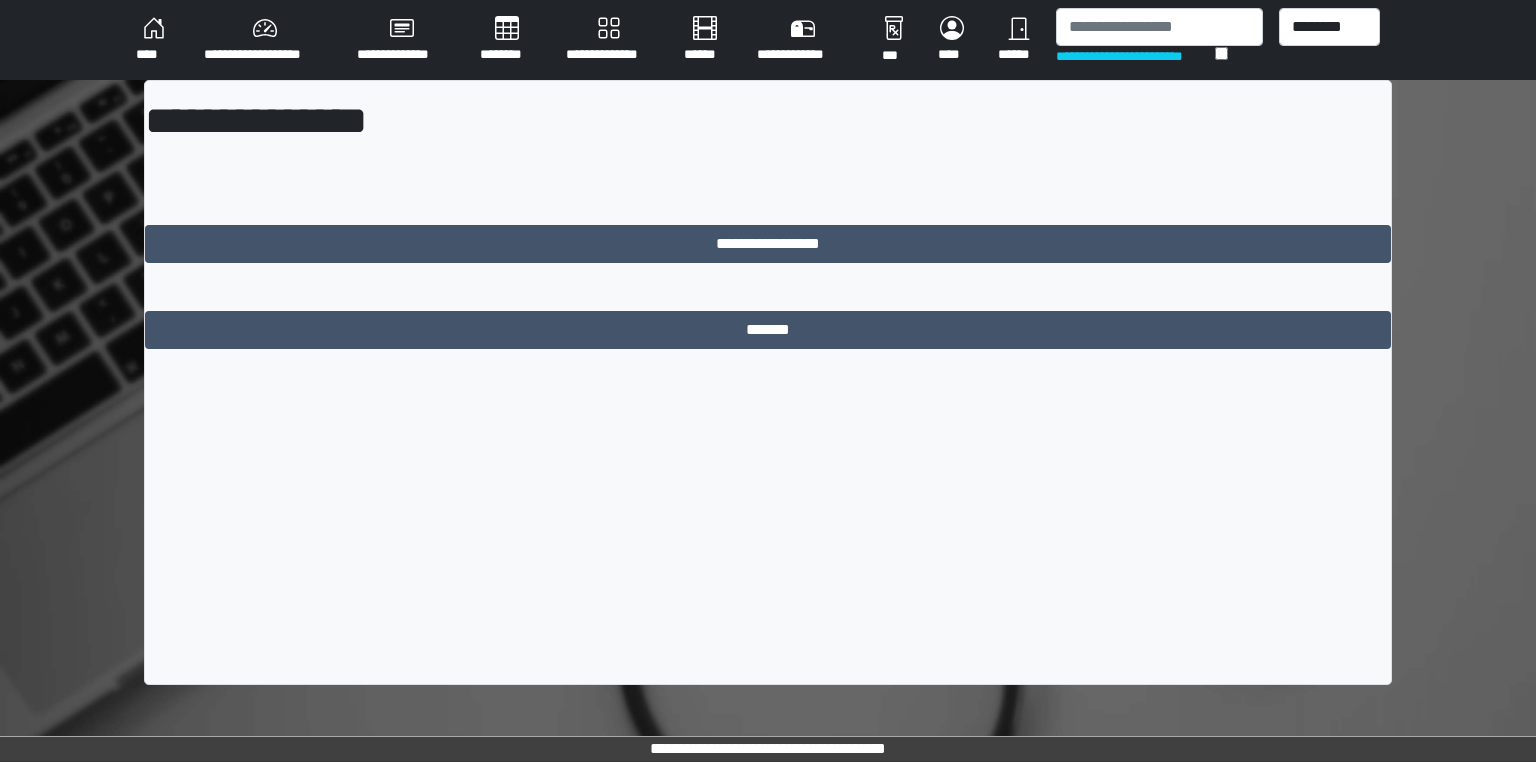 click on "**********" at bounding box center [609, 40] 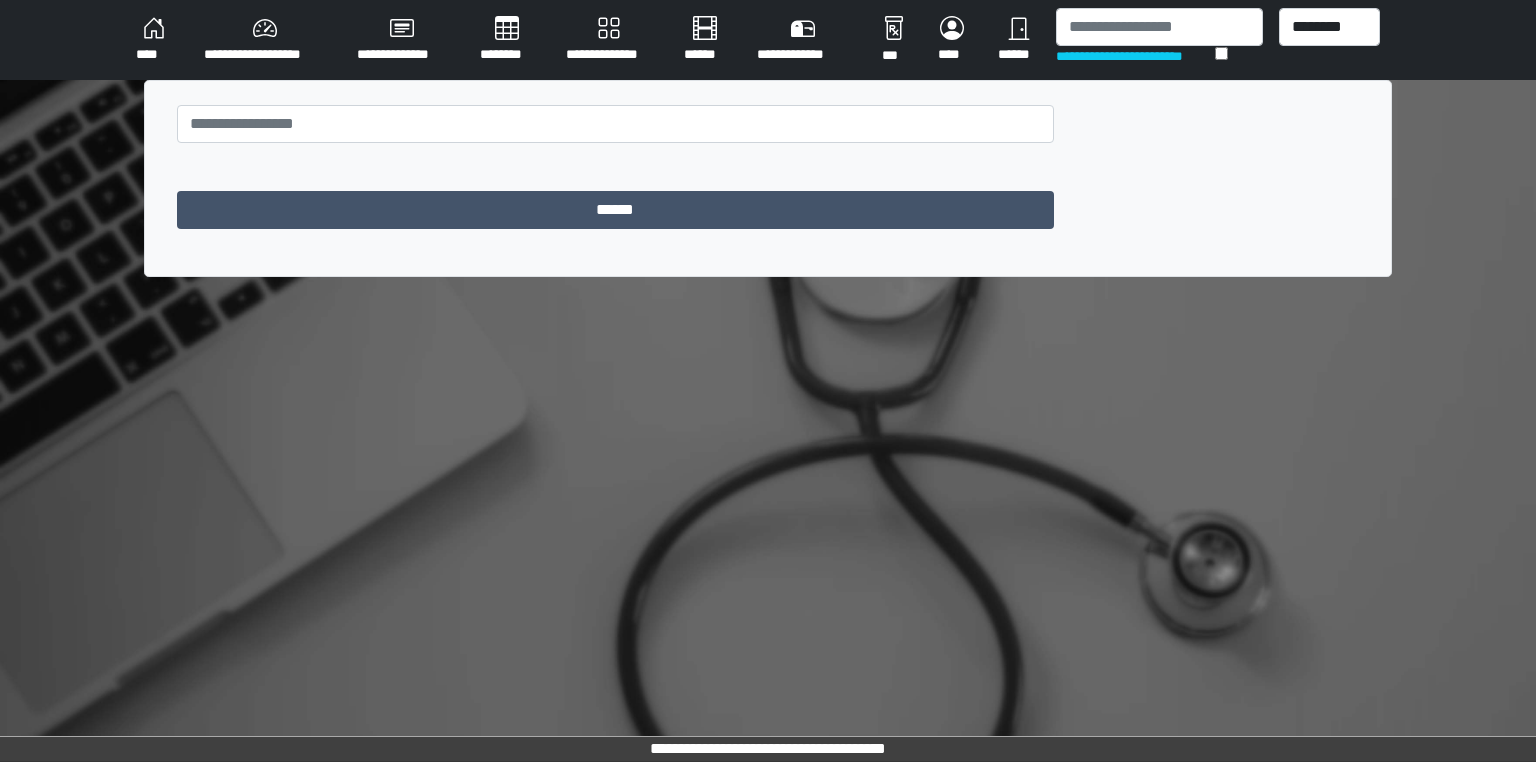 click on "**********" at bounding box center [264, 40] 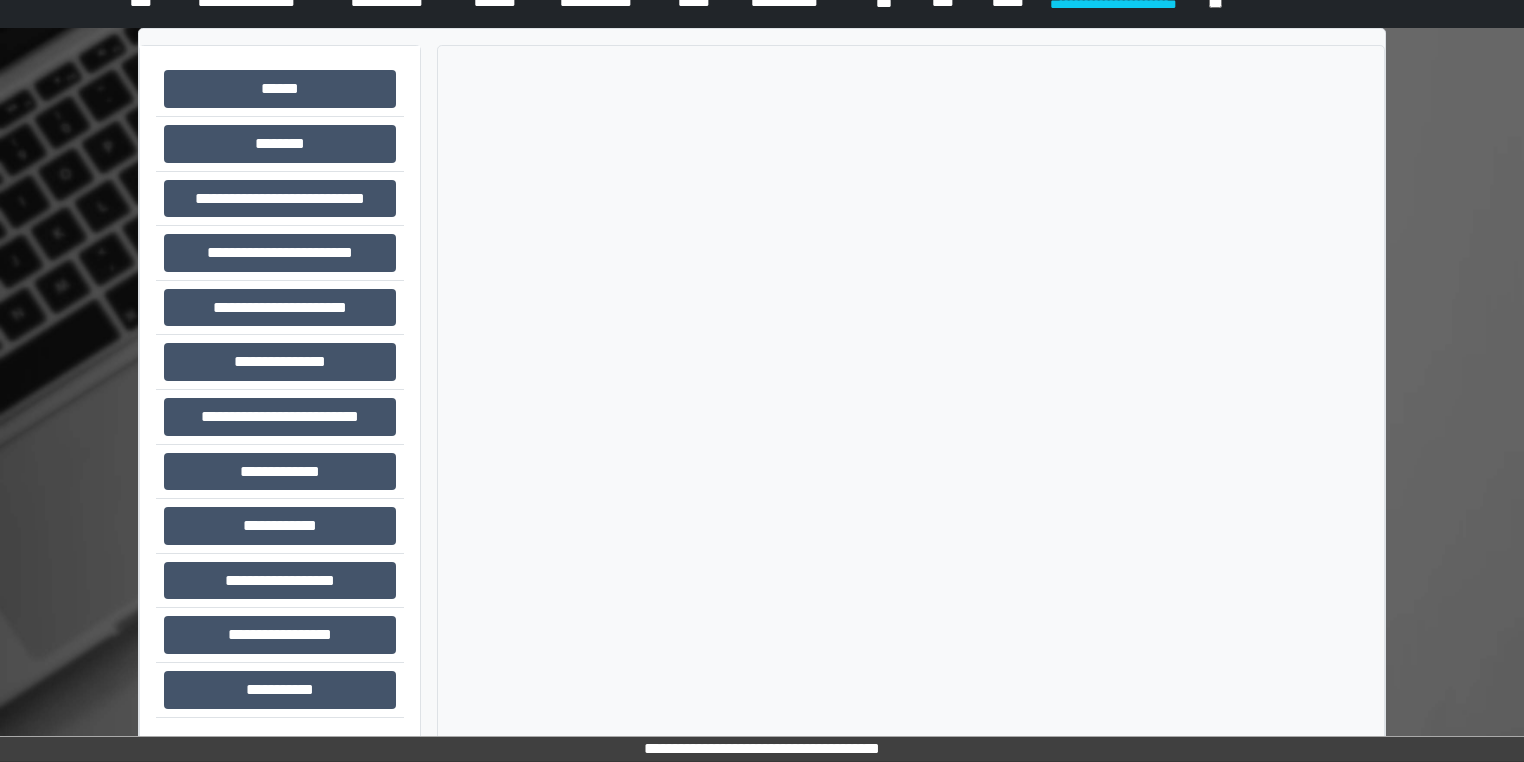scroll, scrollTop: 54, scrollLeft: 0, axis: vertical 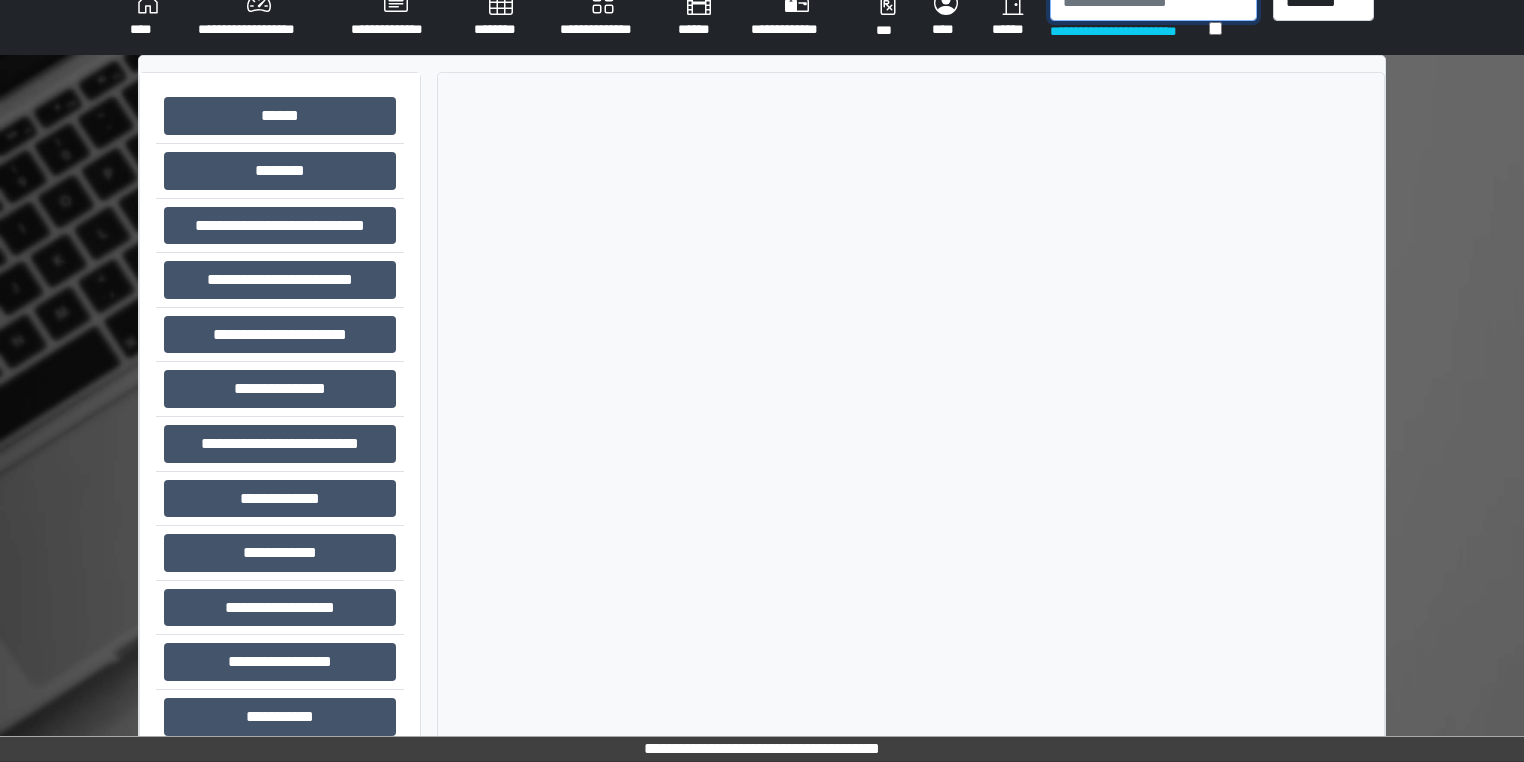 click at bounding box center (1153, 2) 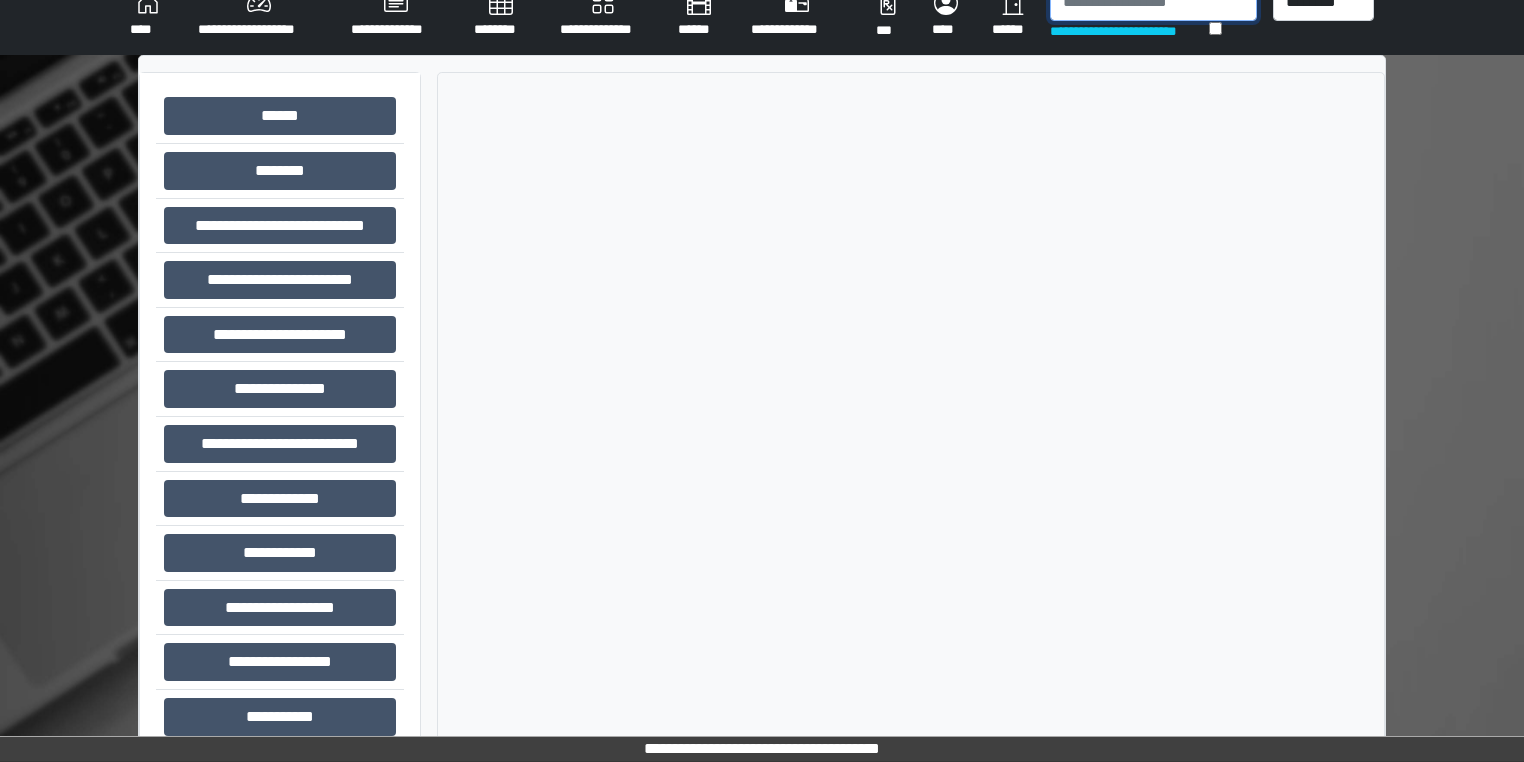 scroll, scrollTop: 0, scrollLeft: 0, axis: both 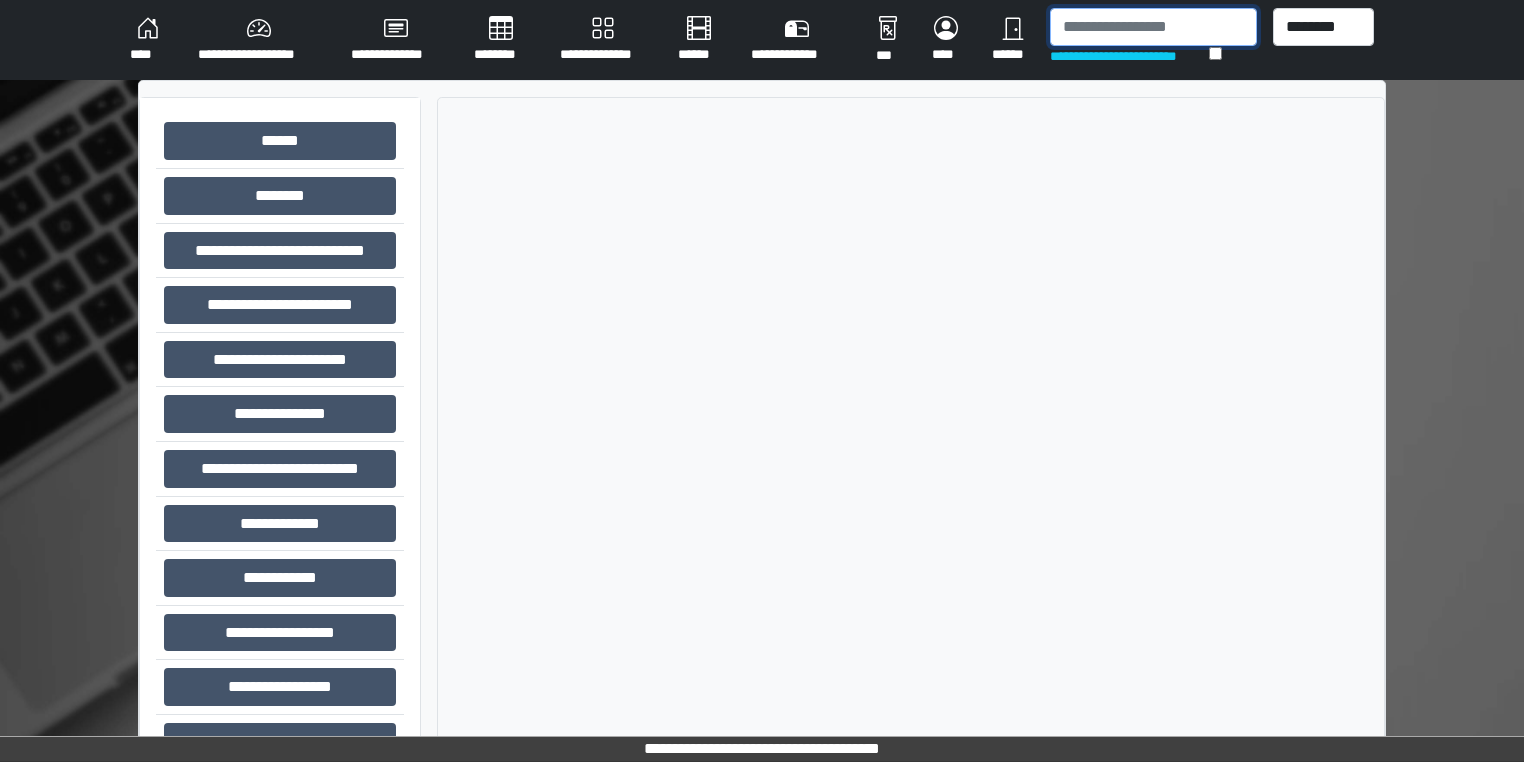click at bounding box center [1153, 27] 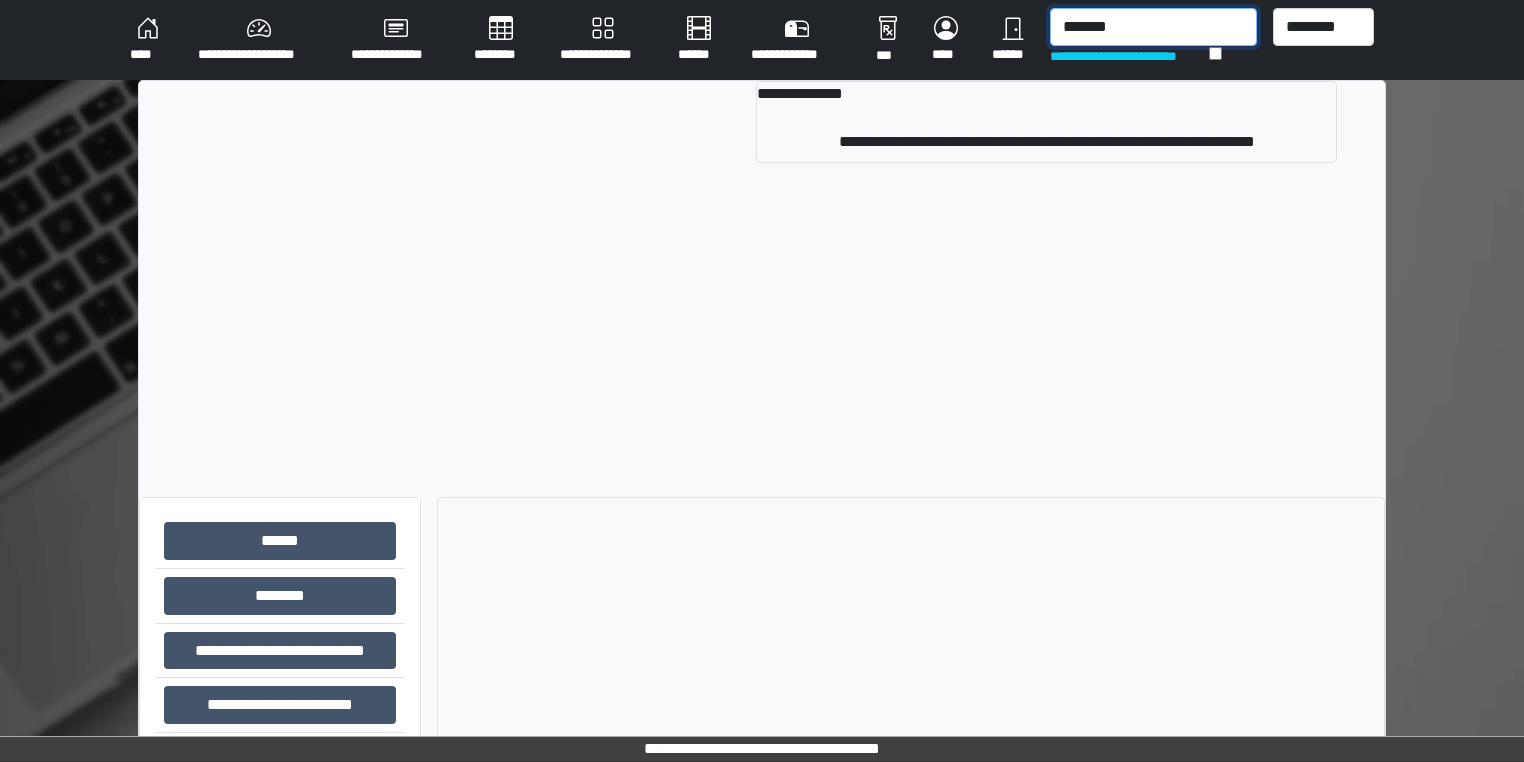 type on "*******" 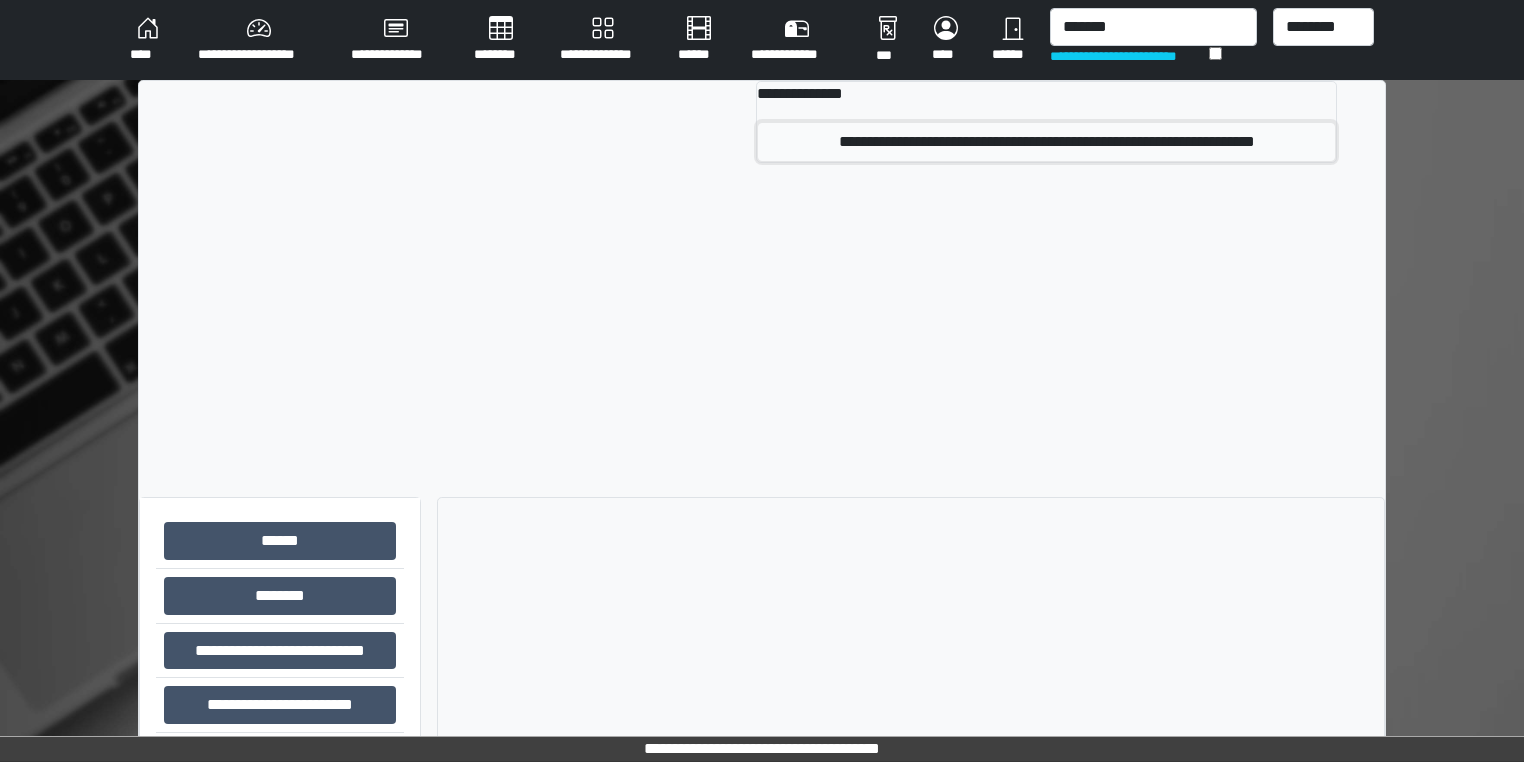 click on "**********" at bounding box center (1046, 142) 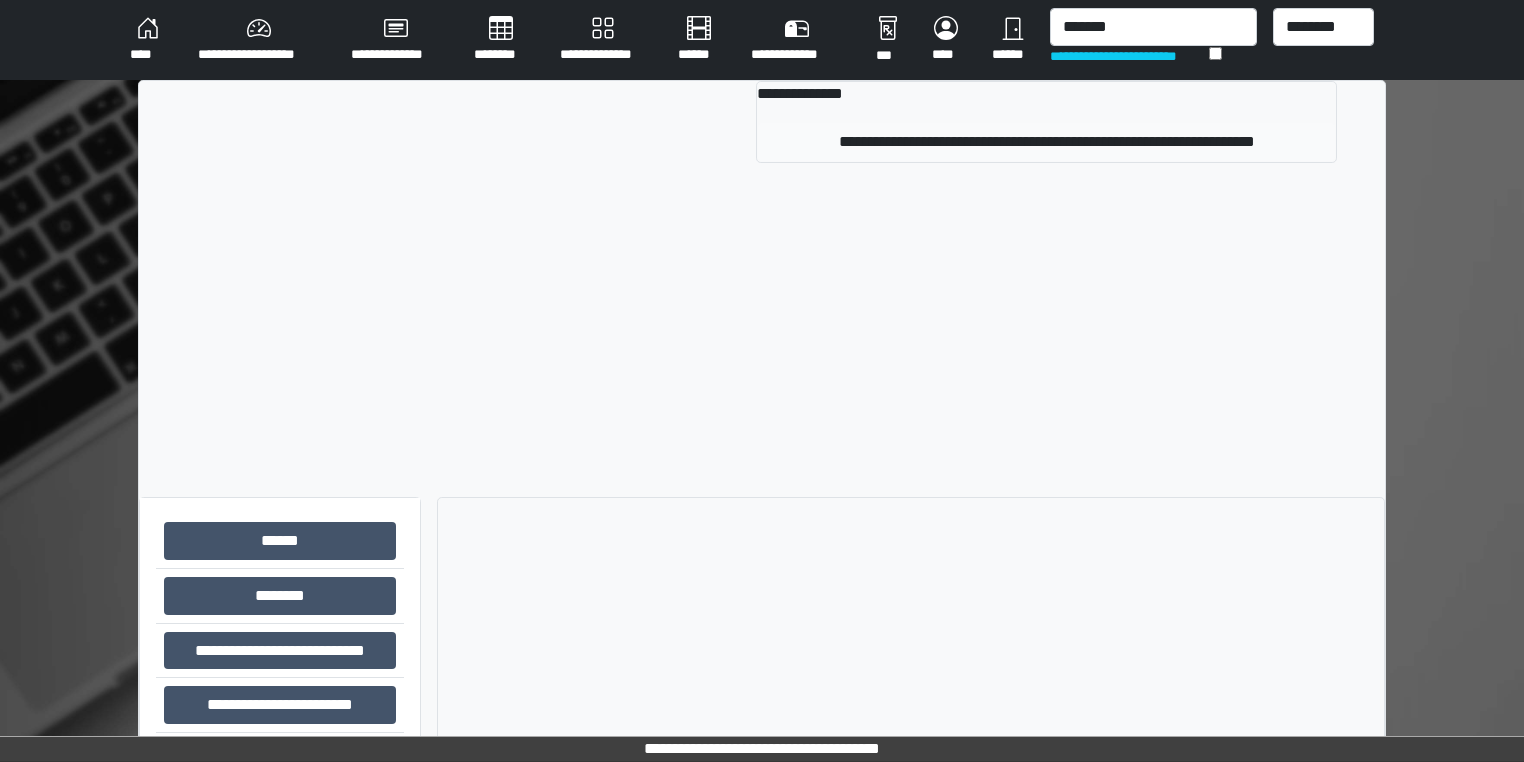 type 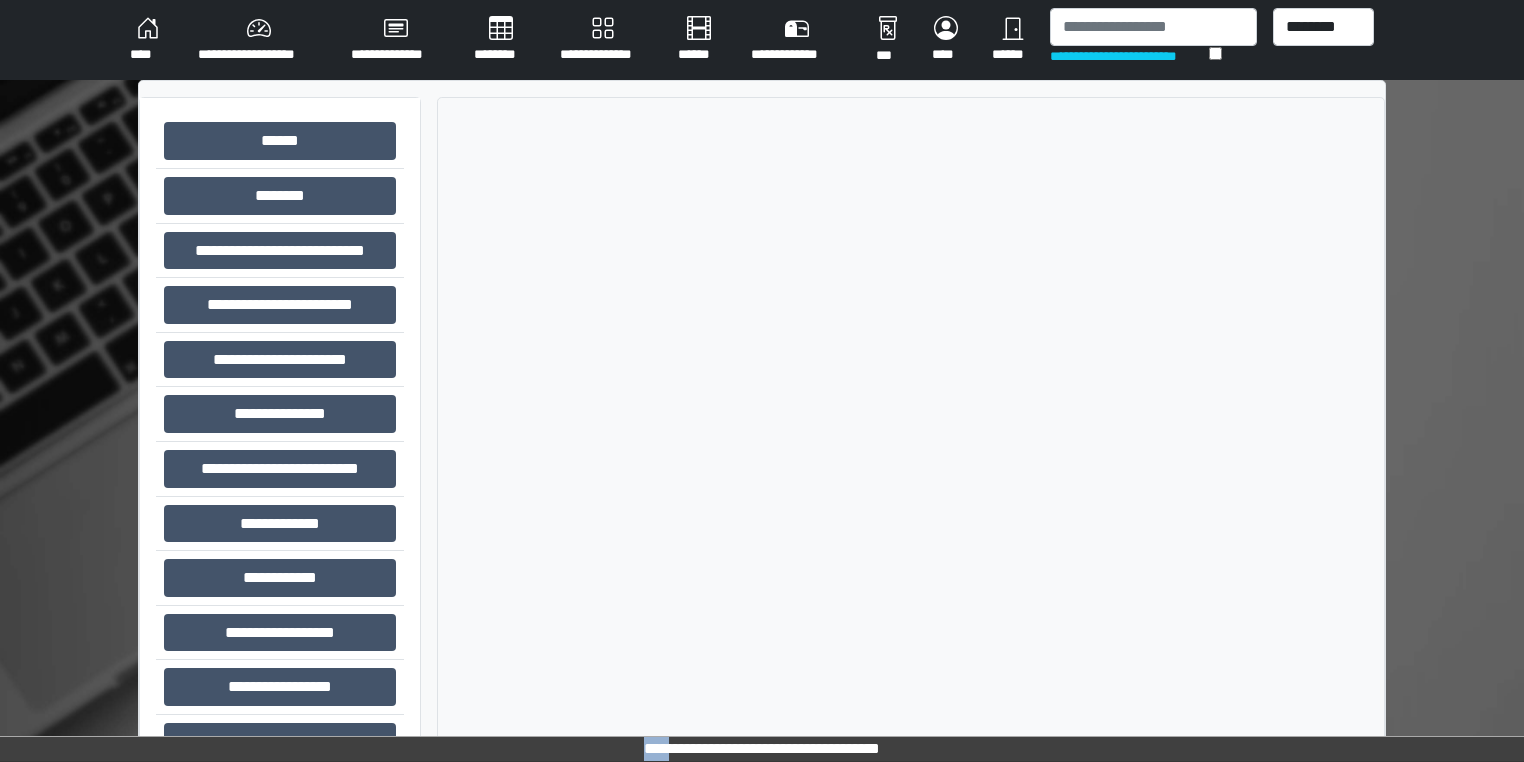 click at bounding box center [911, 448] 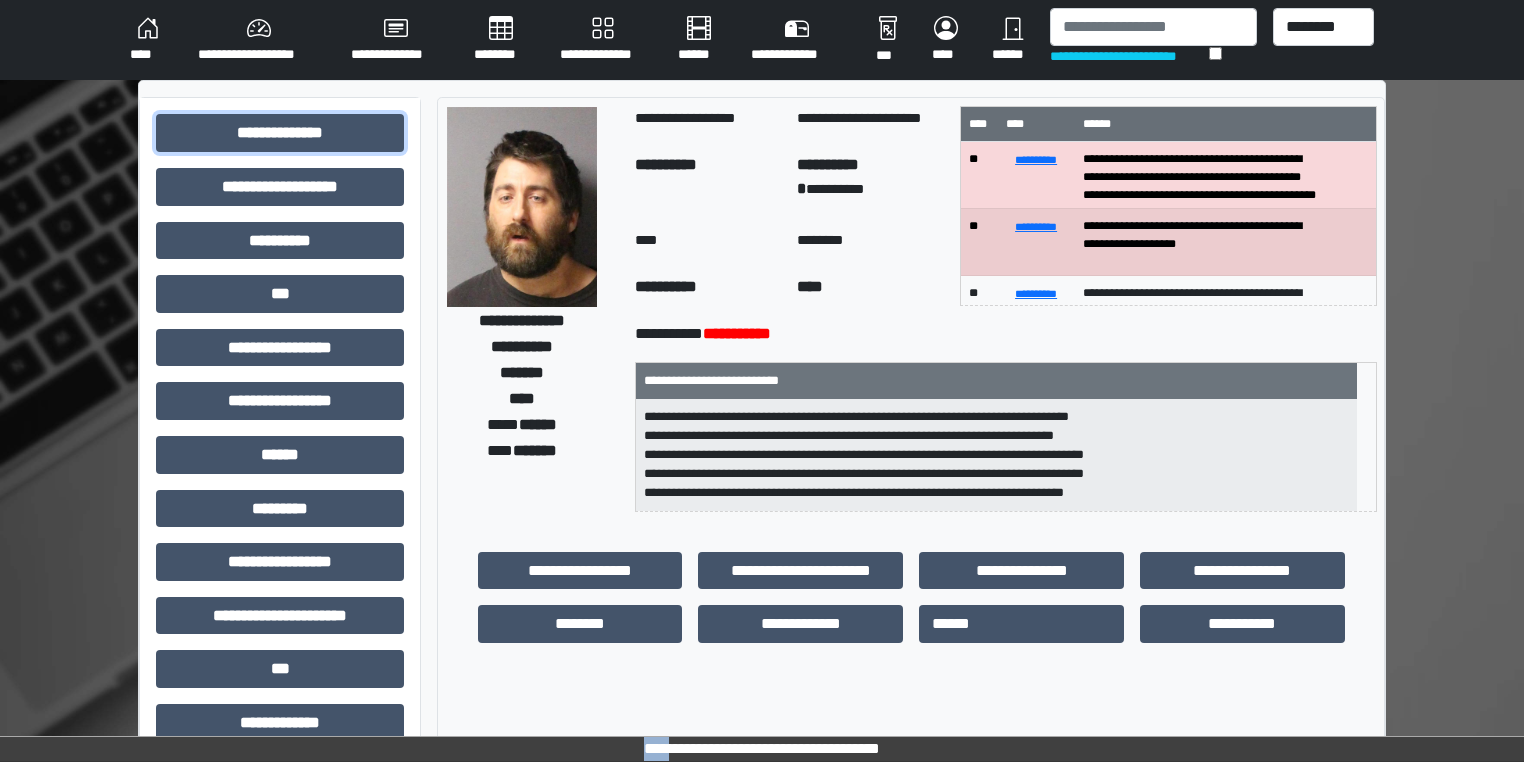 drag, startPoint x: 260, startPoint y: 130, endPoint x: 735, endPoint y: 379, distance: 536.30774 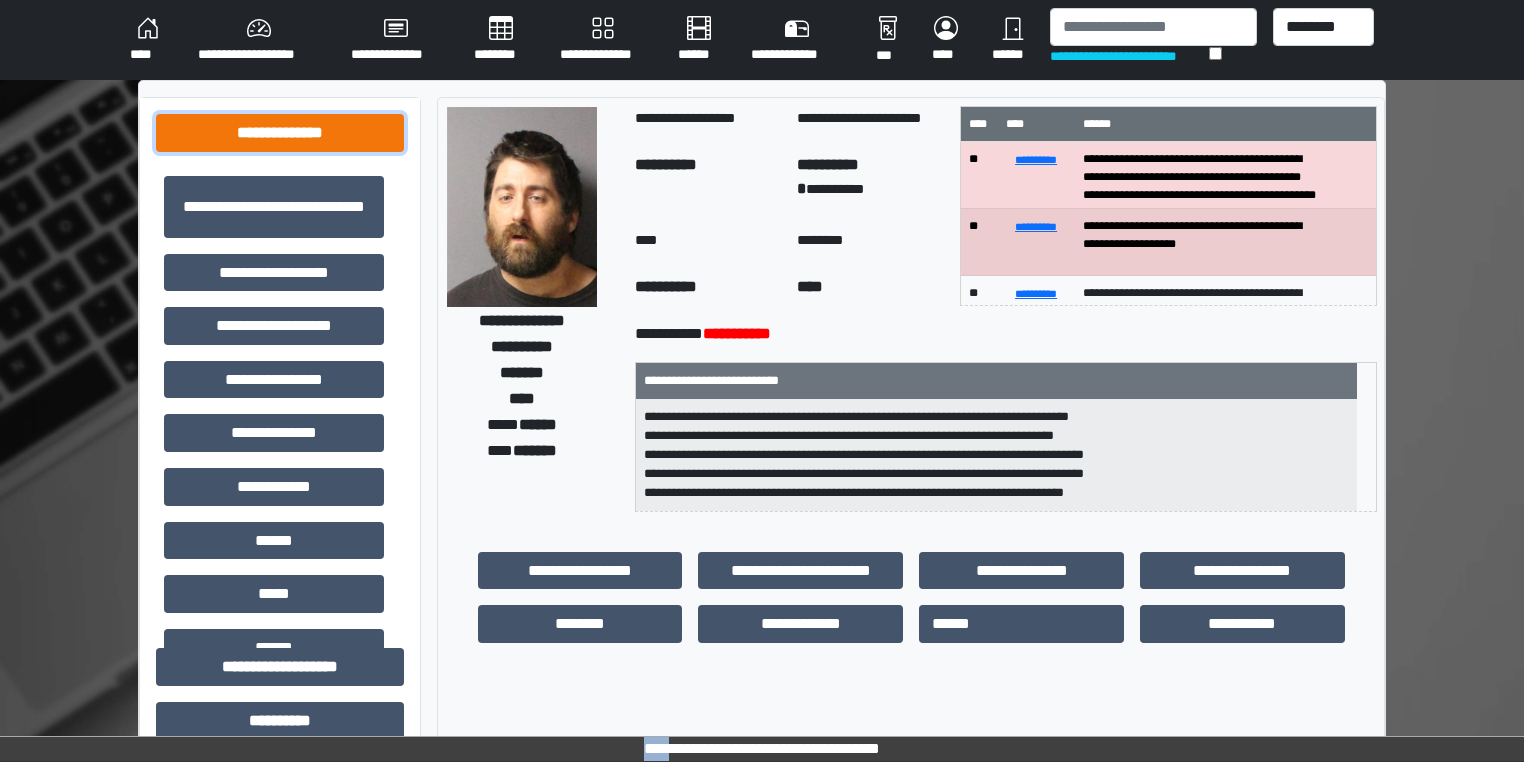 click on "**********" at bounding box center [280, 133] 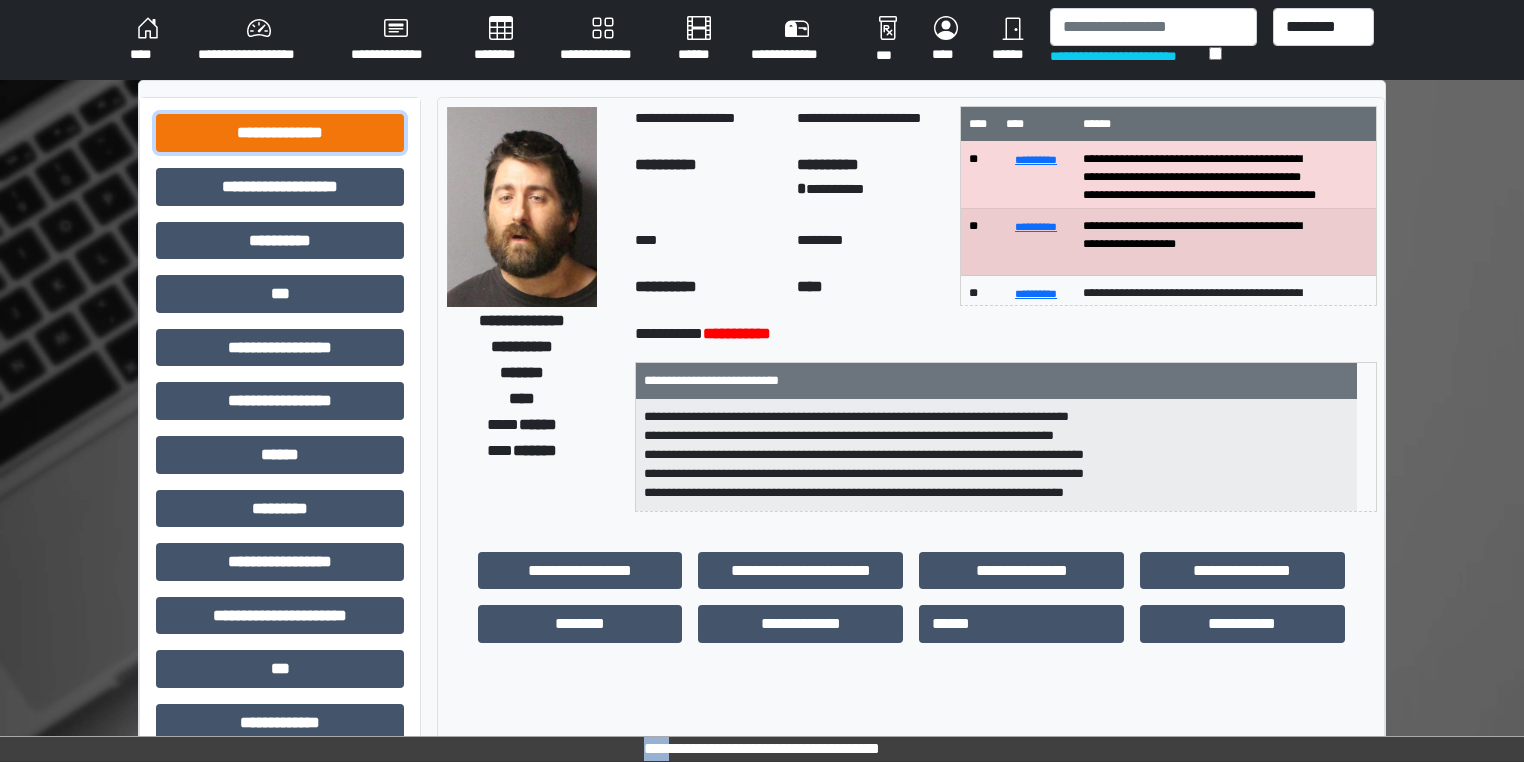 click on "**********" at bounding box center (280, 133) 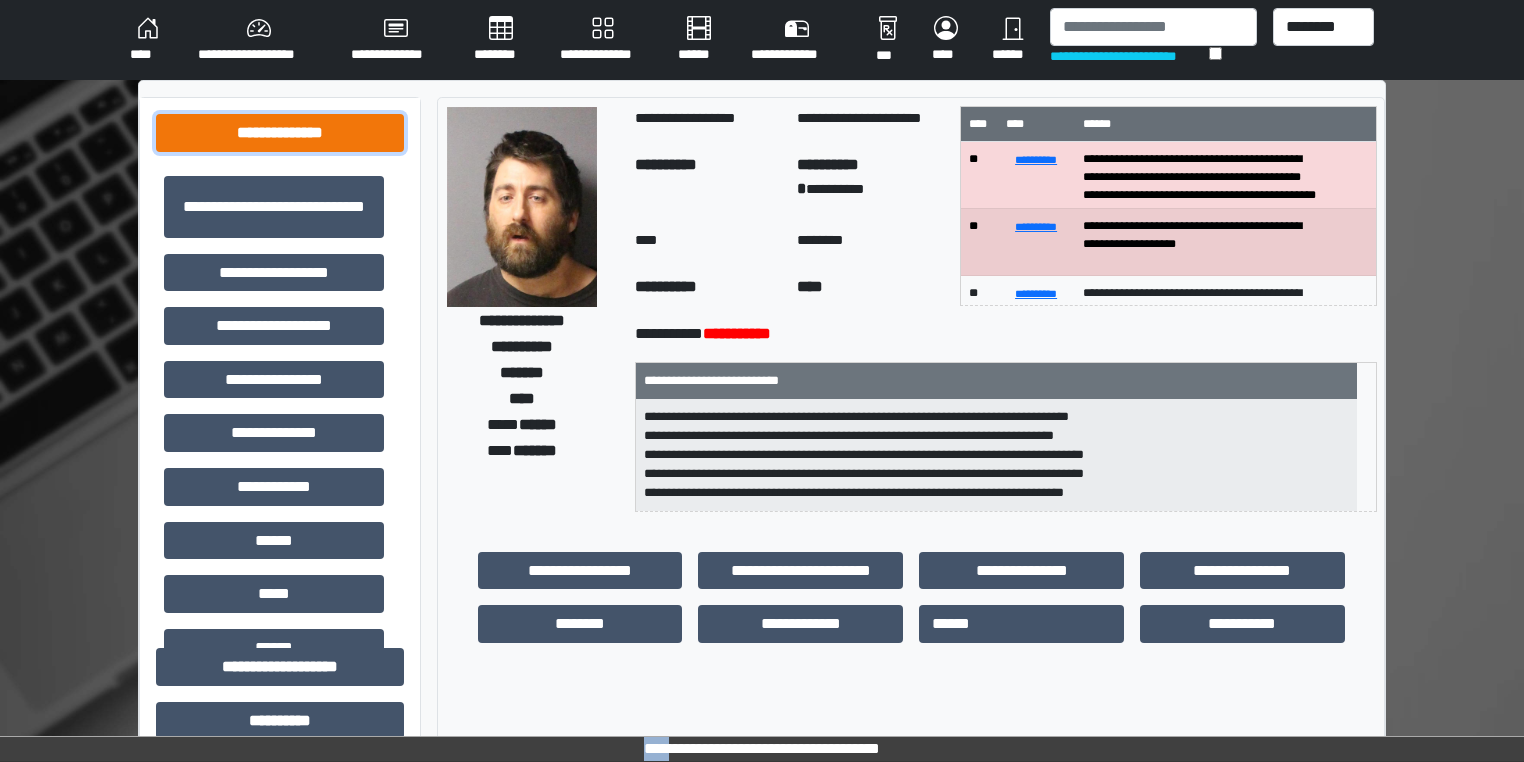 click on "**********" at bounding box center (280, 133) 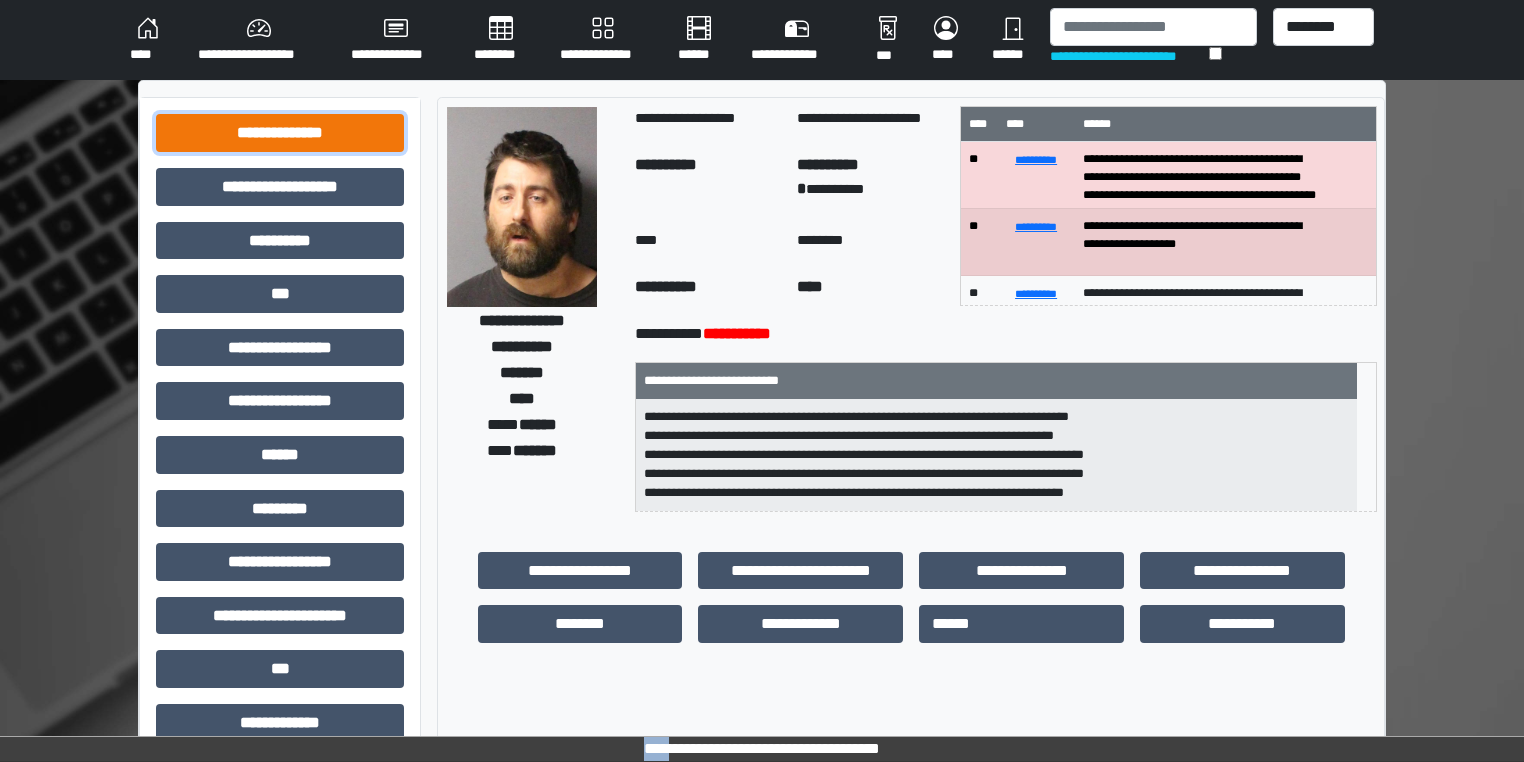 click on "**********" at bounding box center [280, 133] 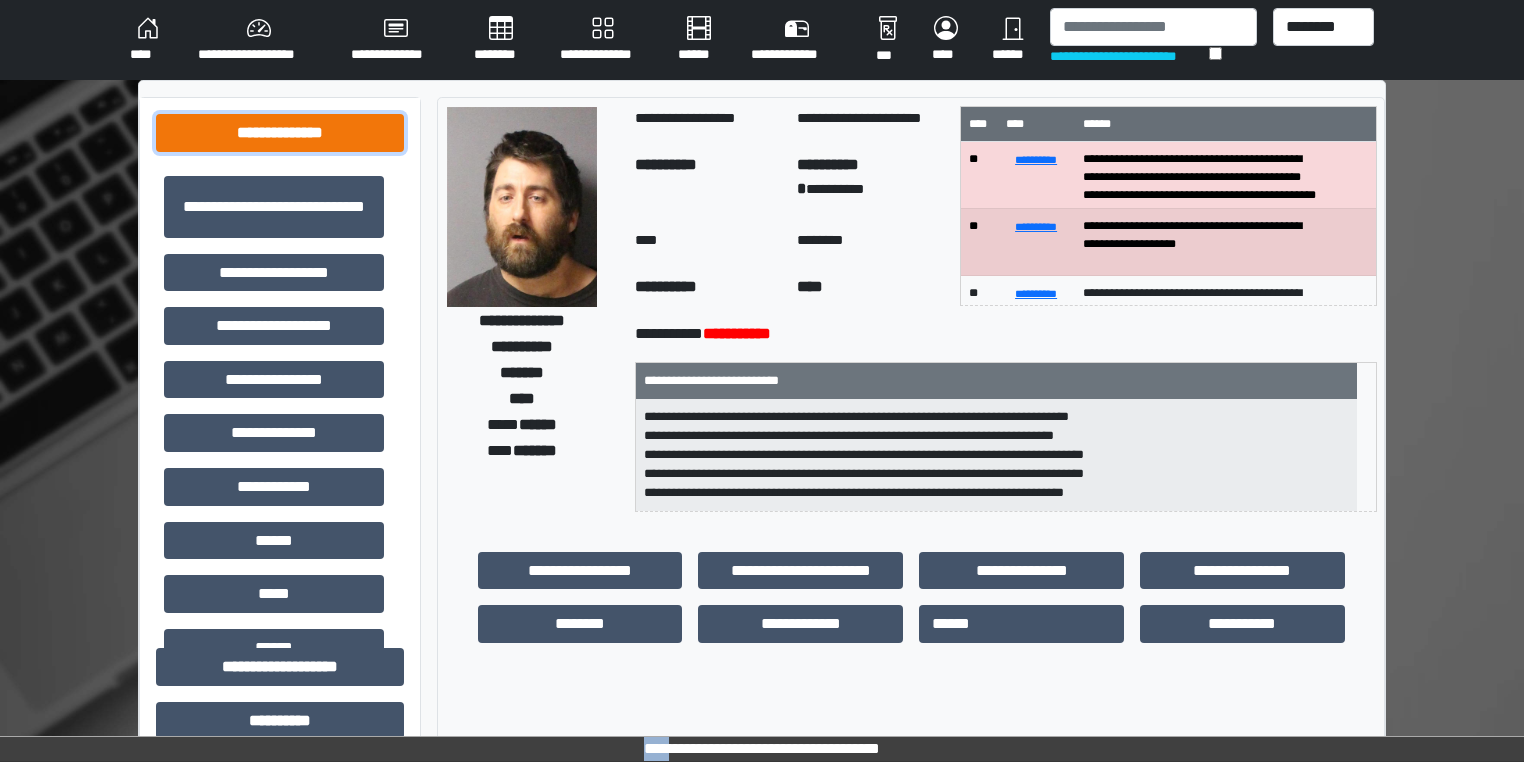 click on "**********" at bounding box center (280, 133) 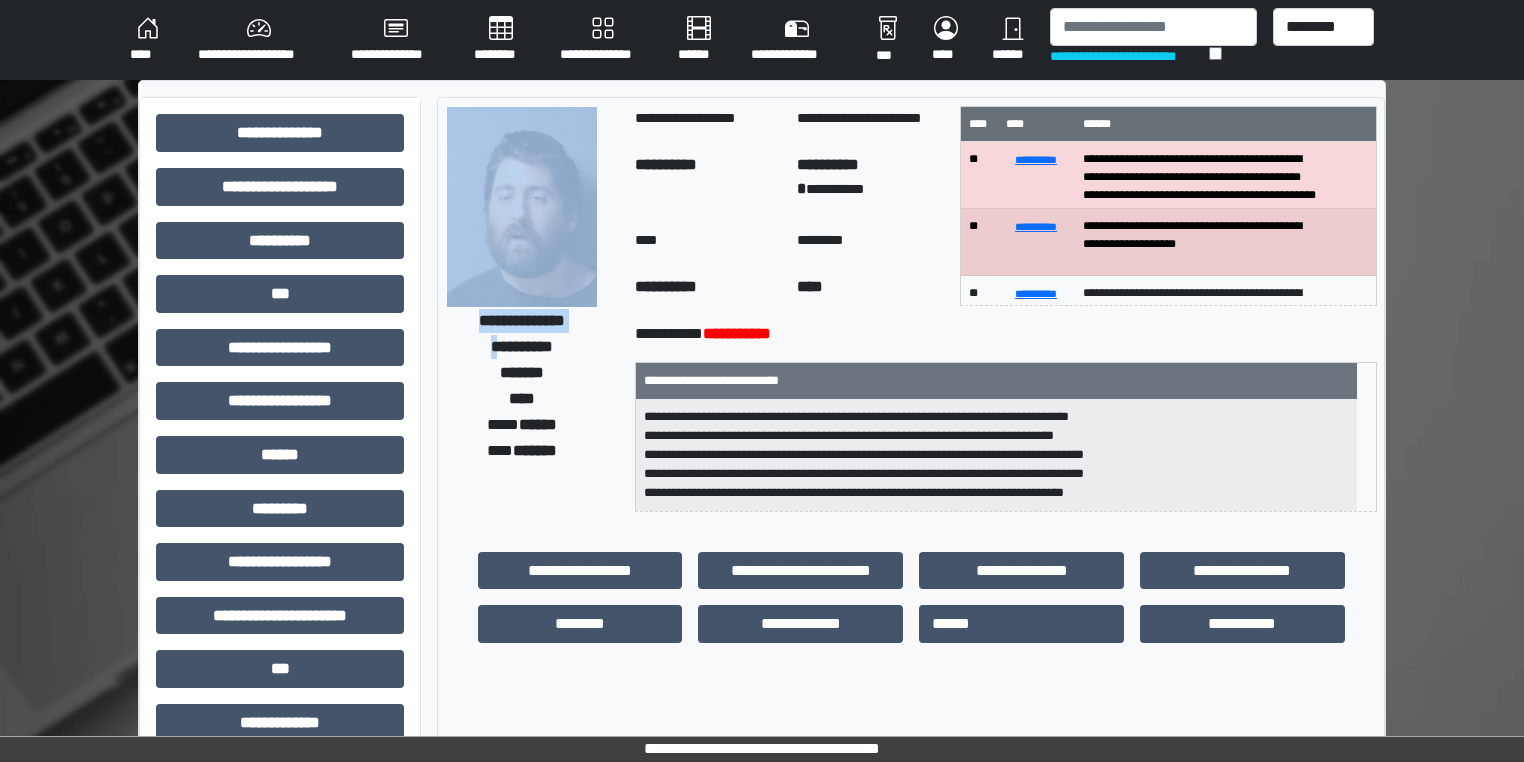 drag, startPoint x: 620, startPoint y: 456, endPoint x: 1353, endPoint y: 793, distance: 806.7577 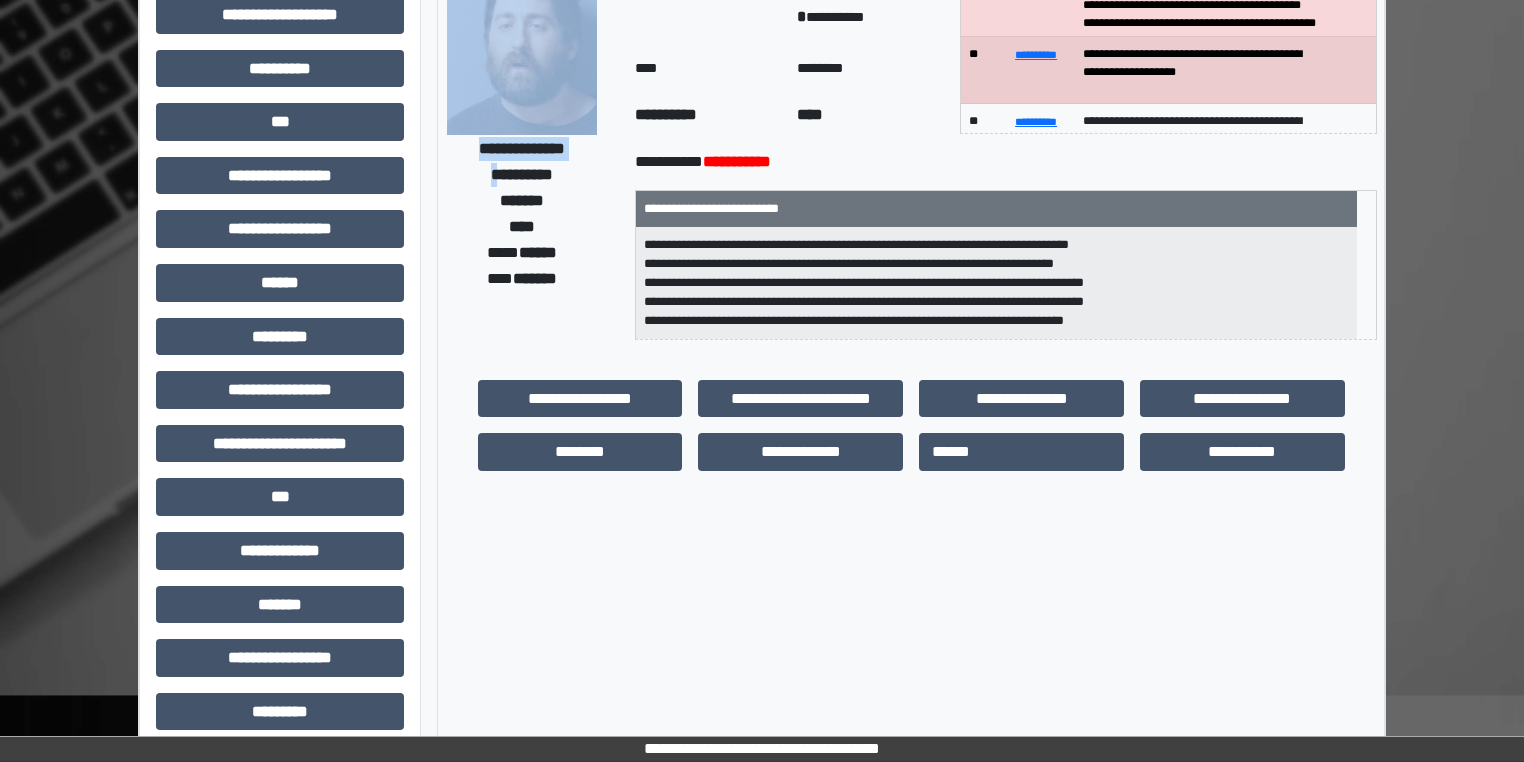 click on "**********" at bounding box center [911, 451] 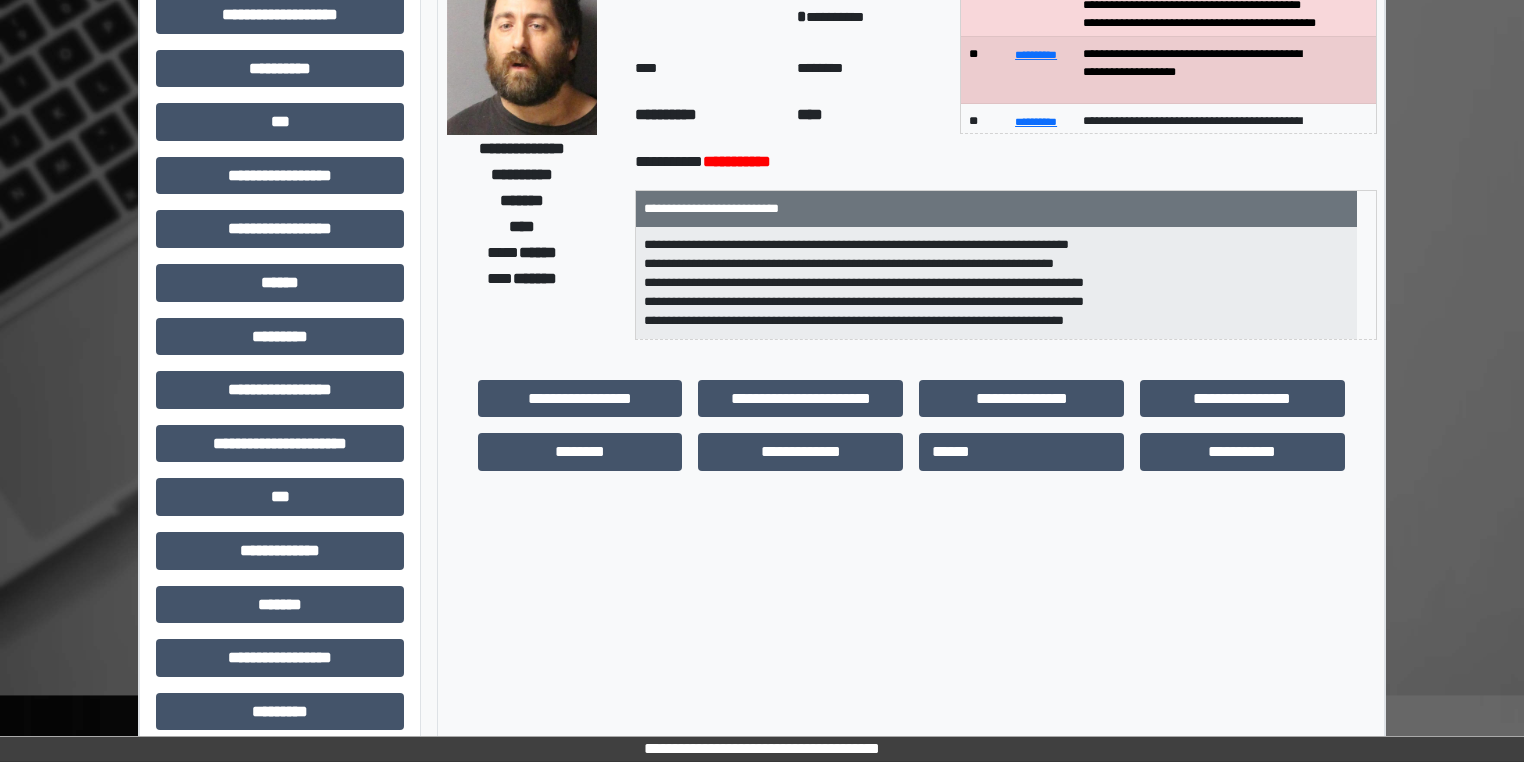 scroll, scrollTop: 0, scrollLeft: 0, axis: both 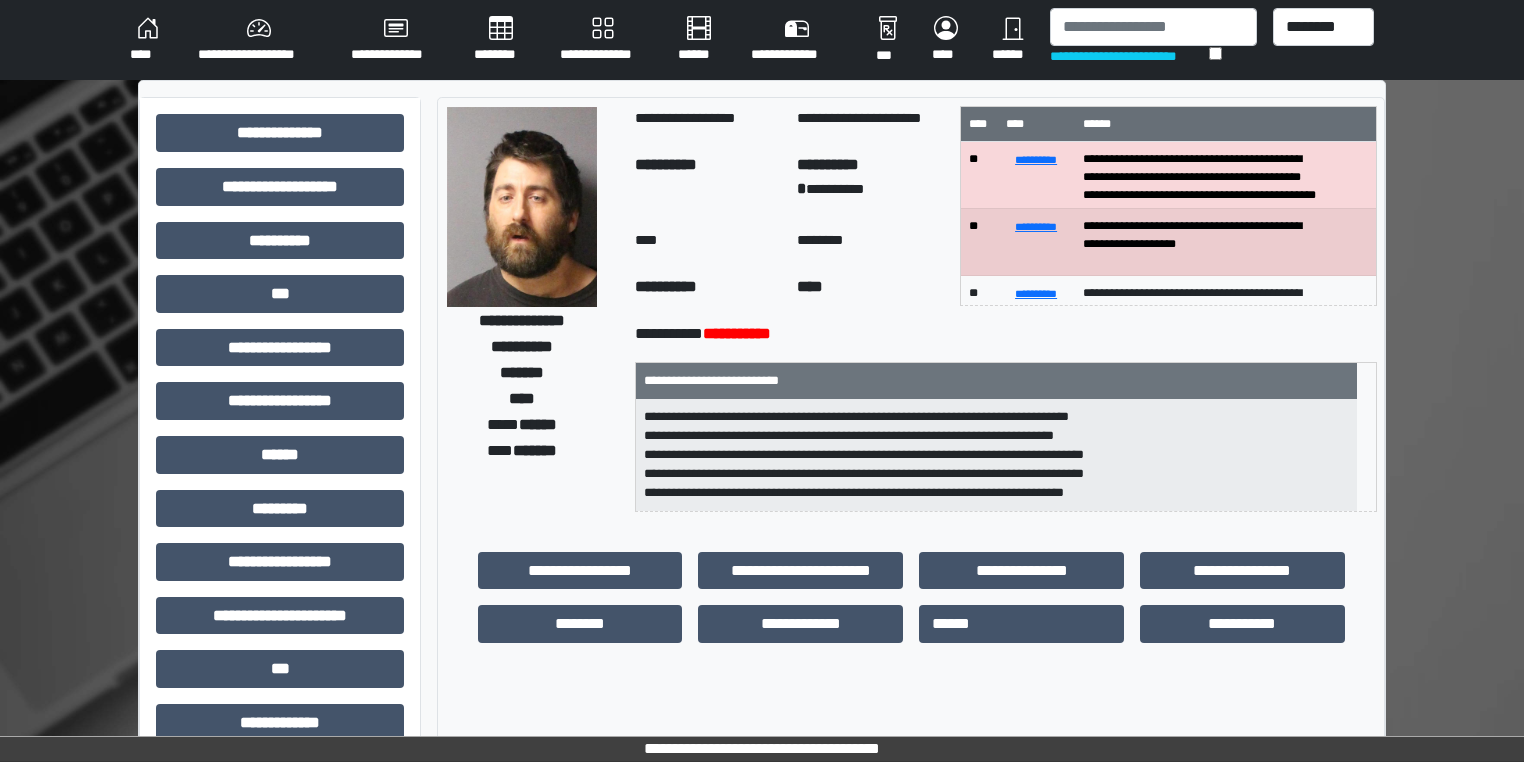 drag, startPoint x: 1340, startPoint y: 332, endPoint x: 1442, endPoint y: 364, distance: 106.901825 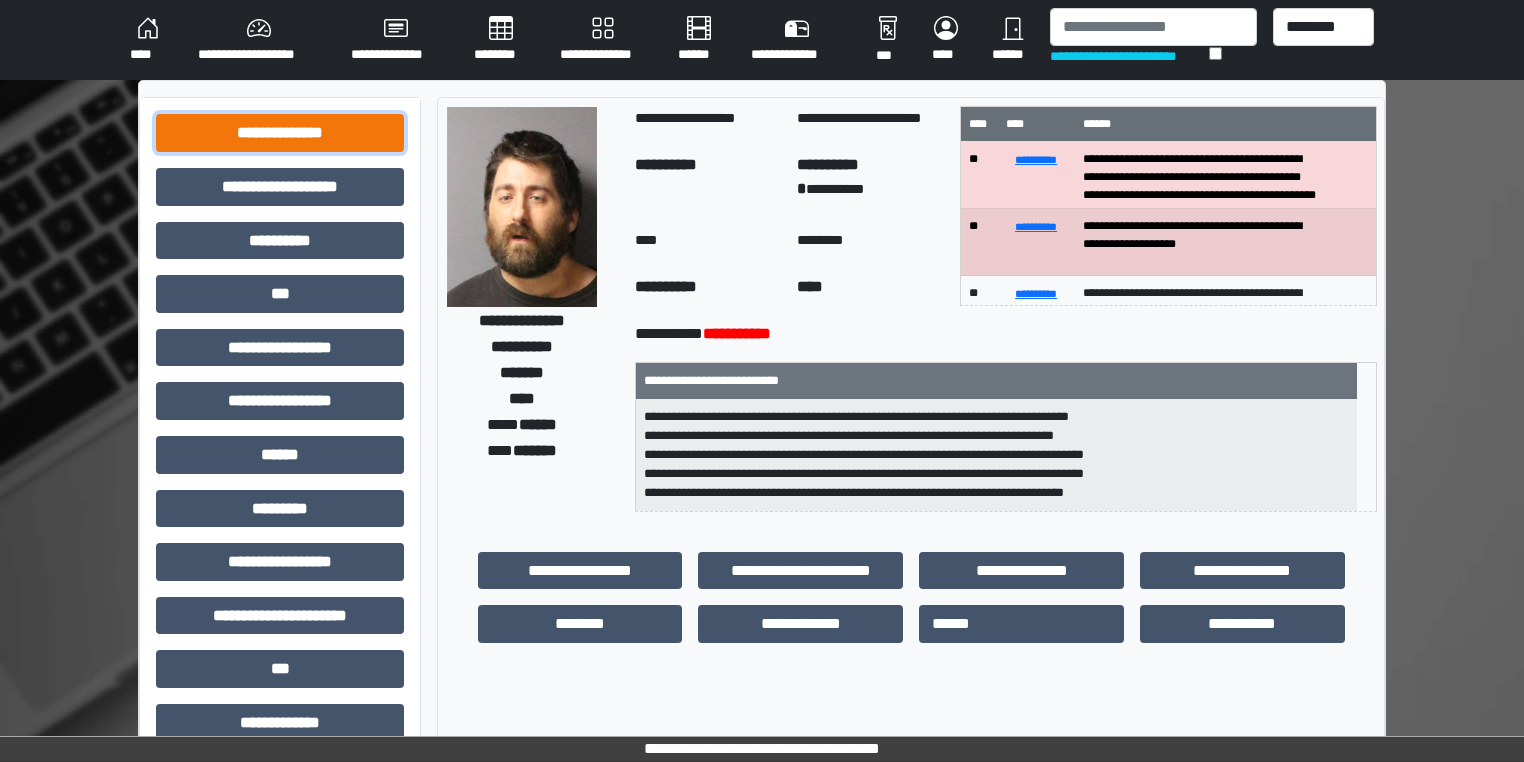 click on "**********" at bounding box center [280, 133] 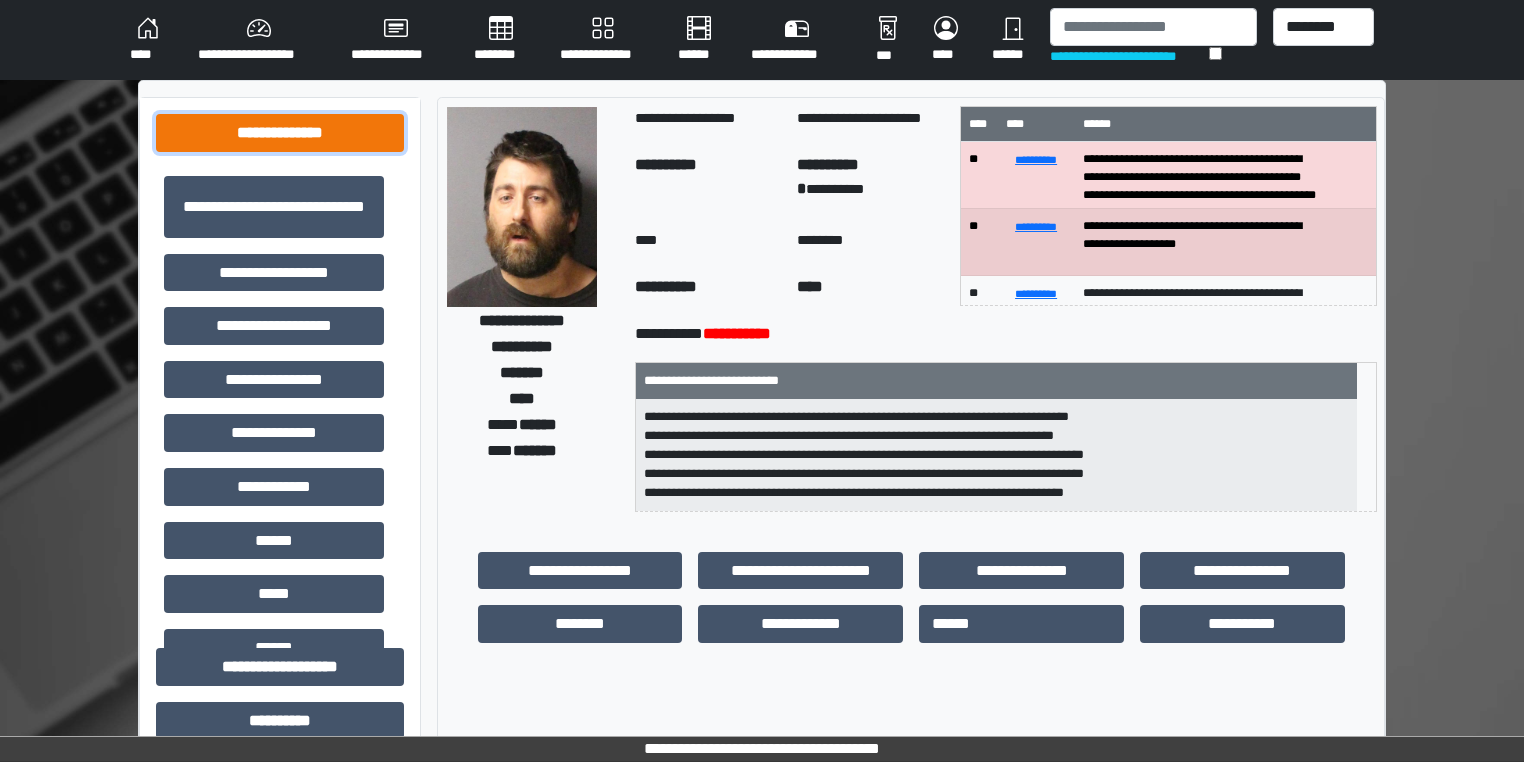 click on "**********" at bounding box center (280, 133) 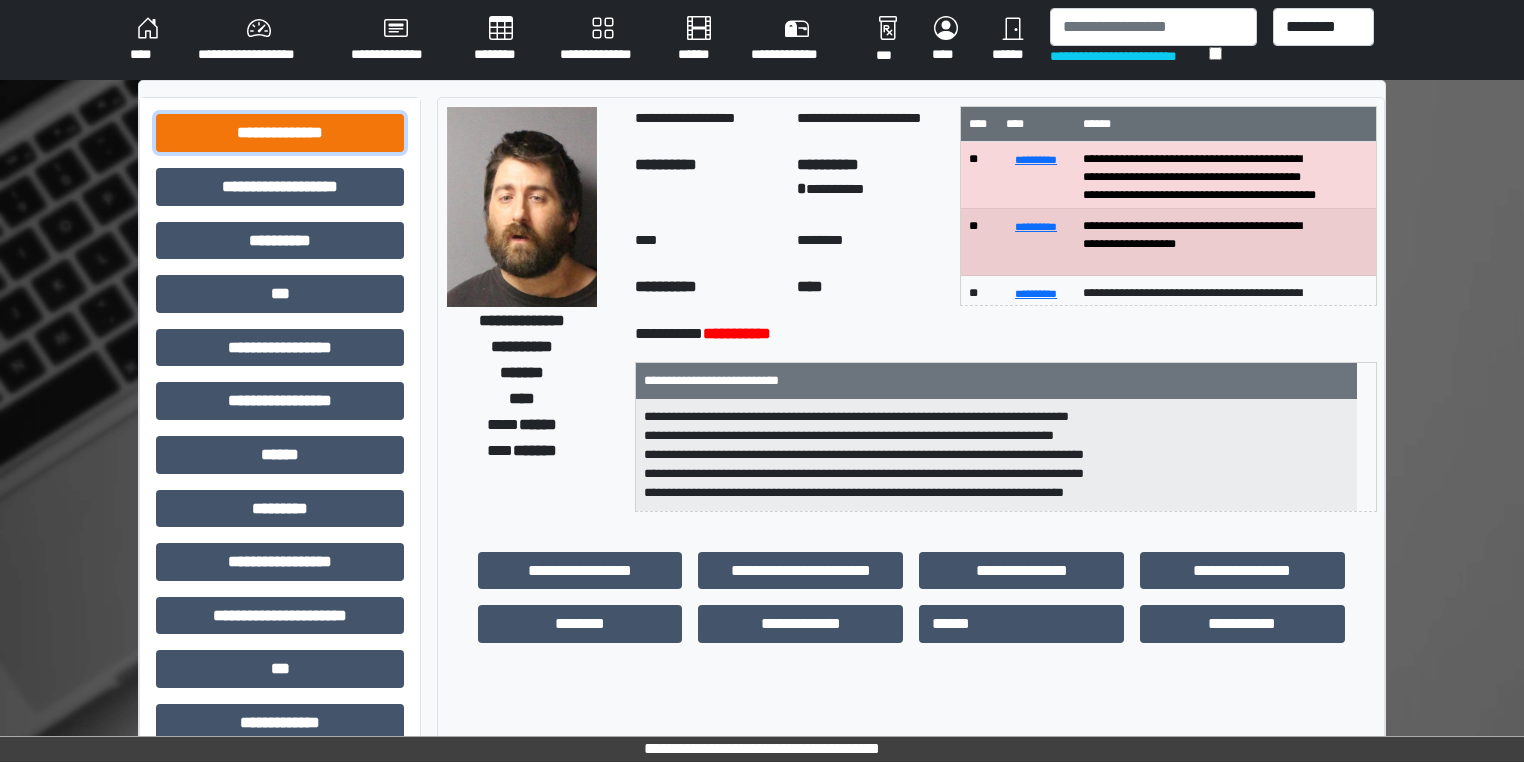 click on "**********" at bounding box center [280, 133] 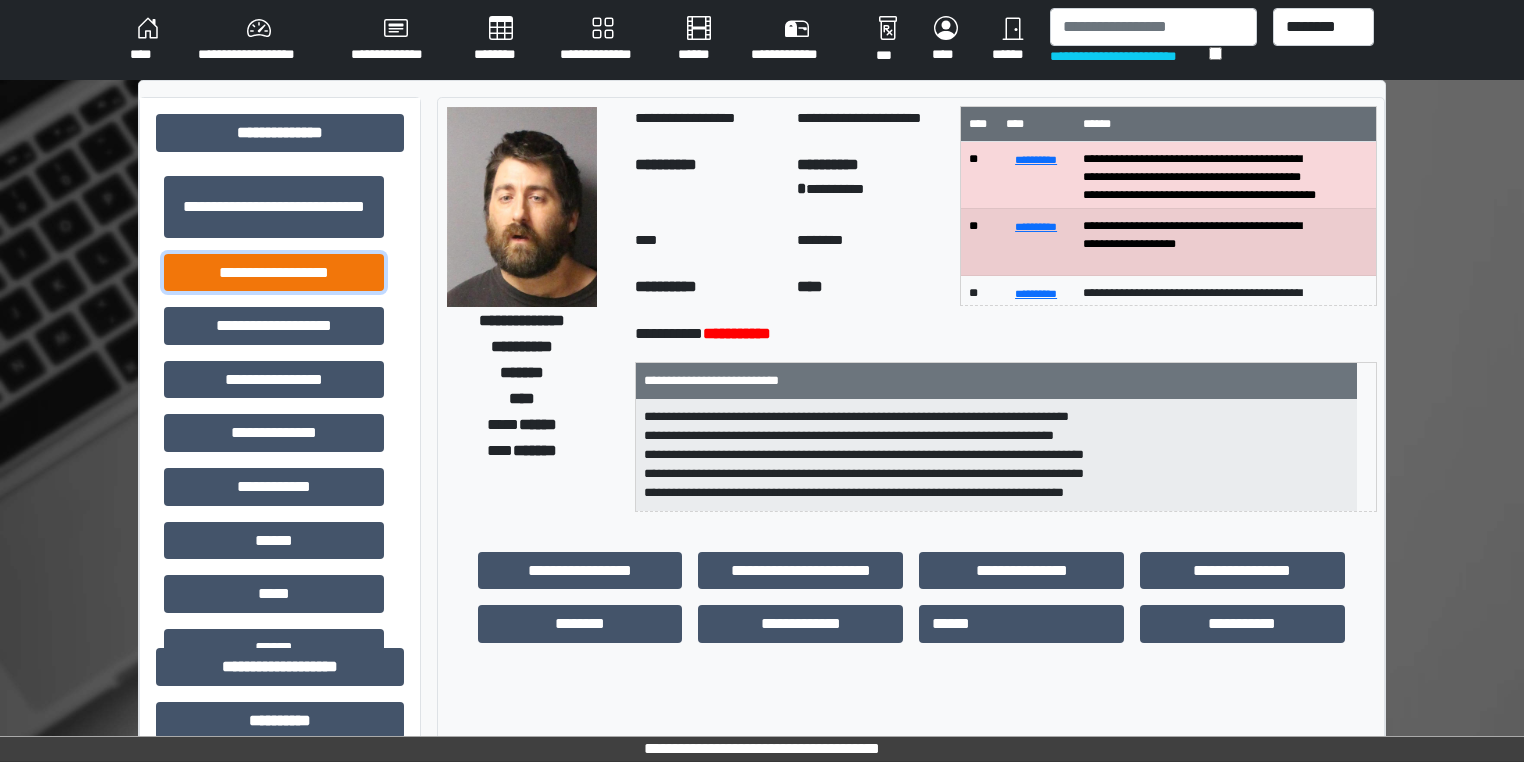 click on "**********" at bounding box center (274, 273) 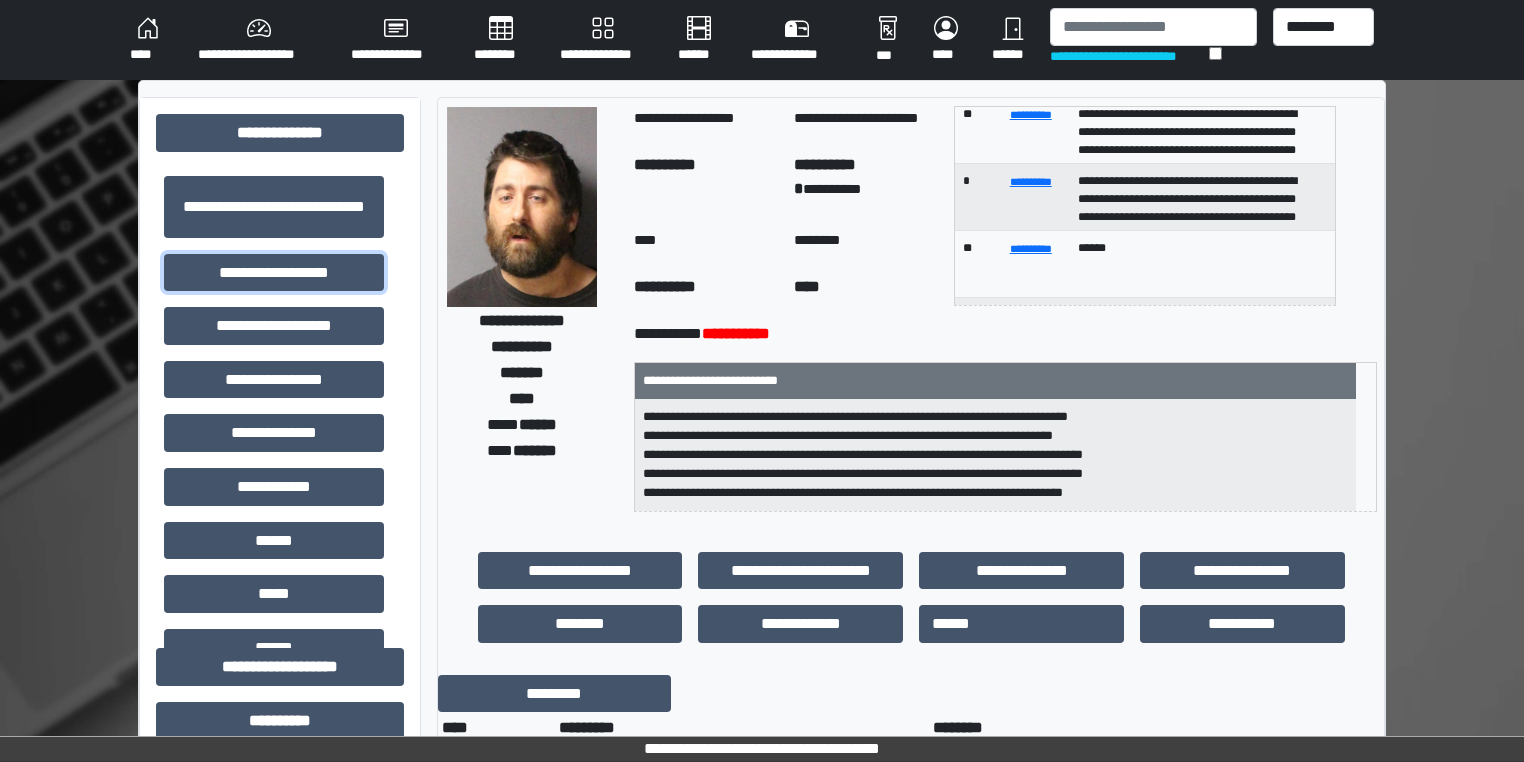 scroll, scrollTop: 183, scrollLeft: 0, axis: vertical 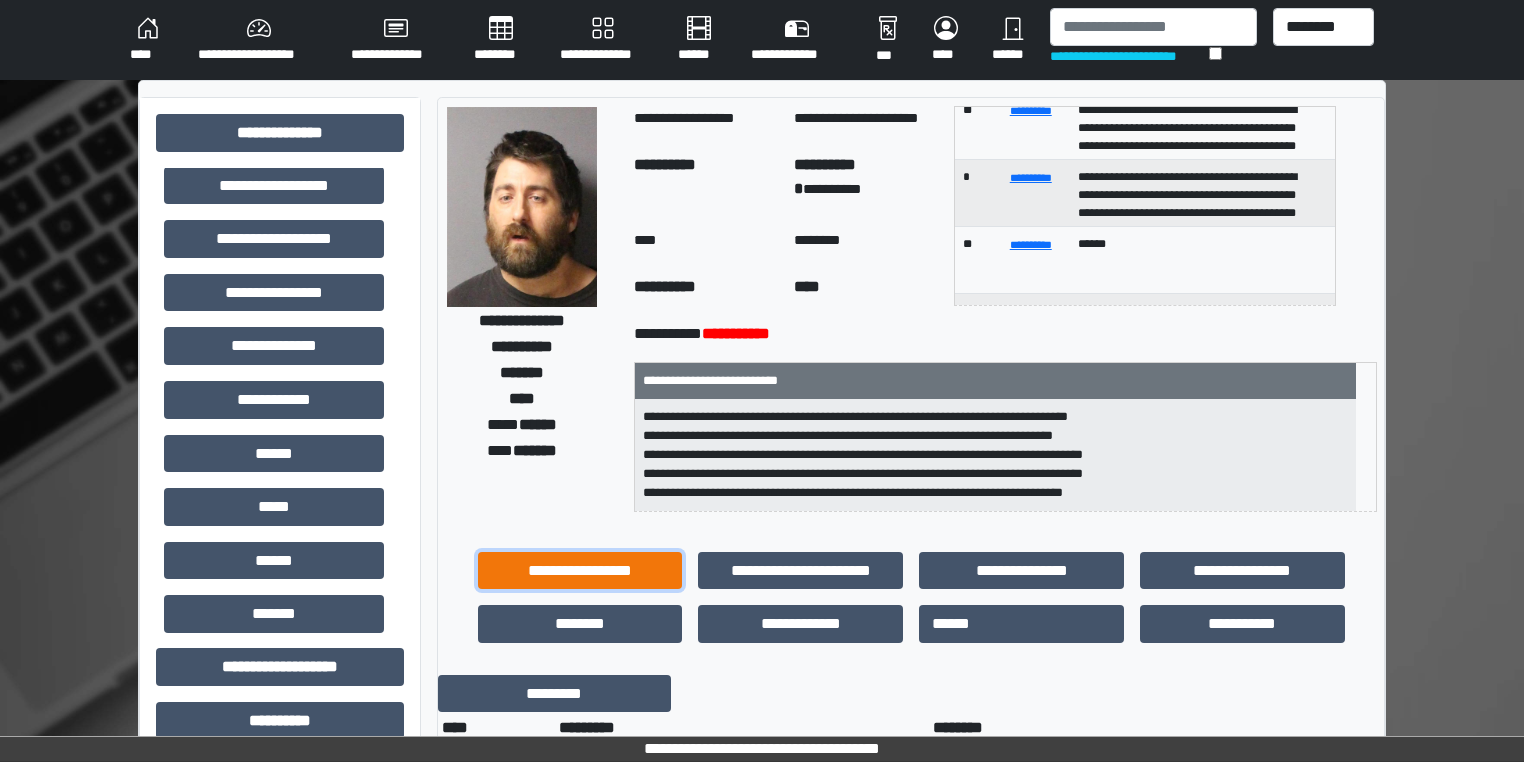 click on "**********" at bounding box center [580, 571] 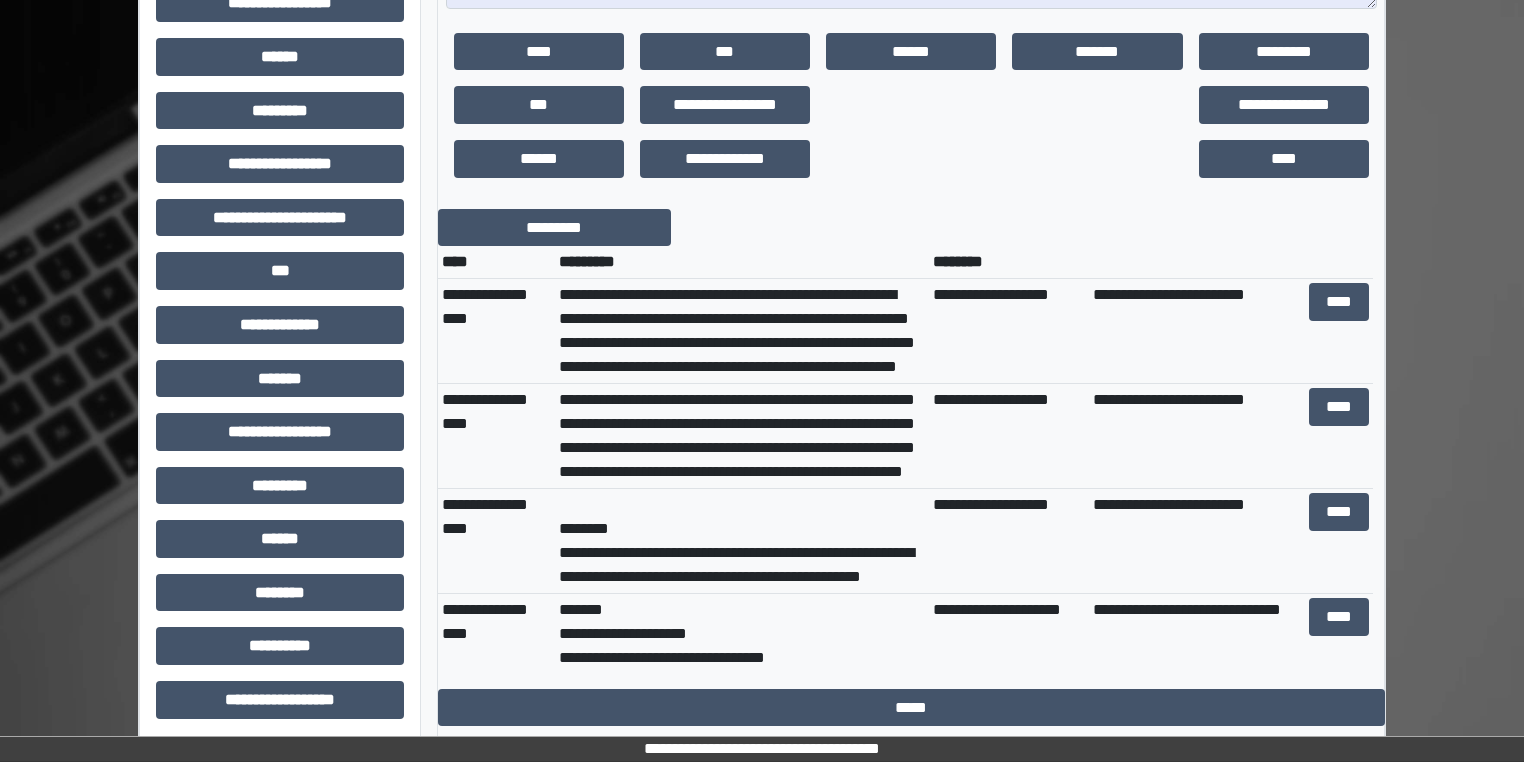 scroll, scrollTop: 884, scrollLeft: 0, axis: vertical 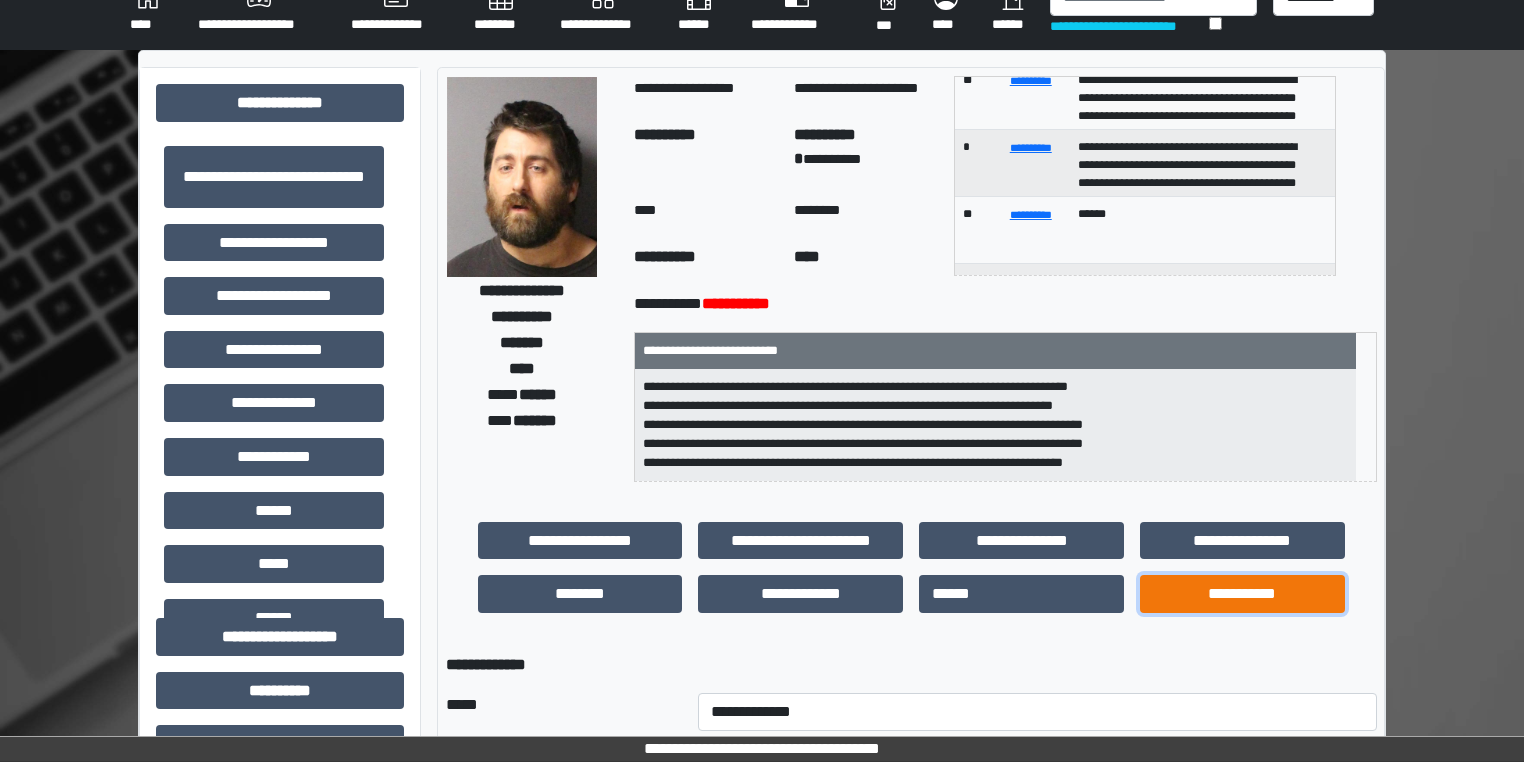click on "**********" at bounding box center [1242, 594] 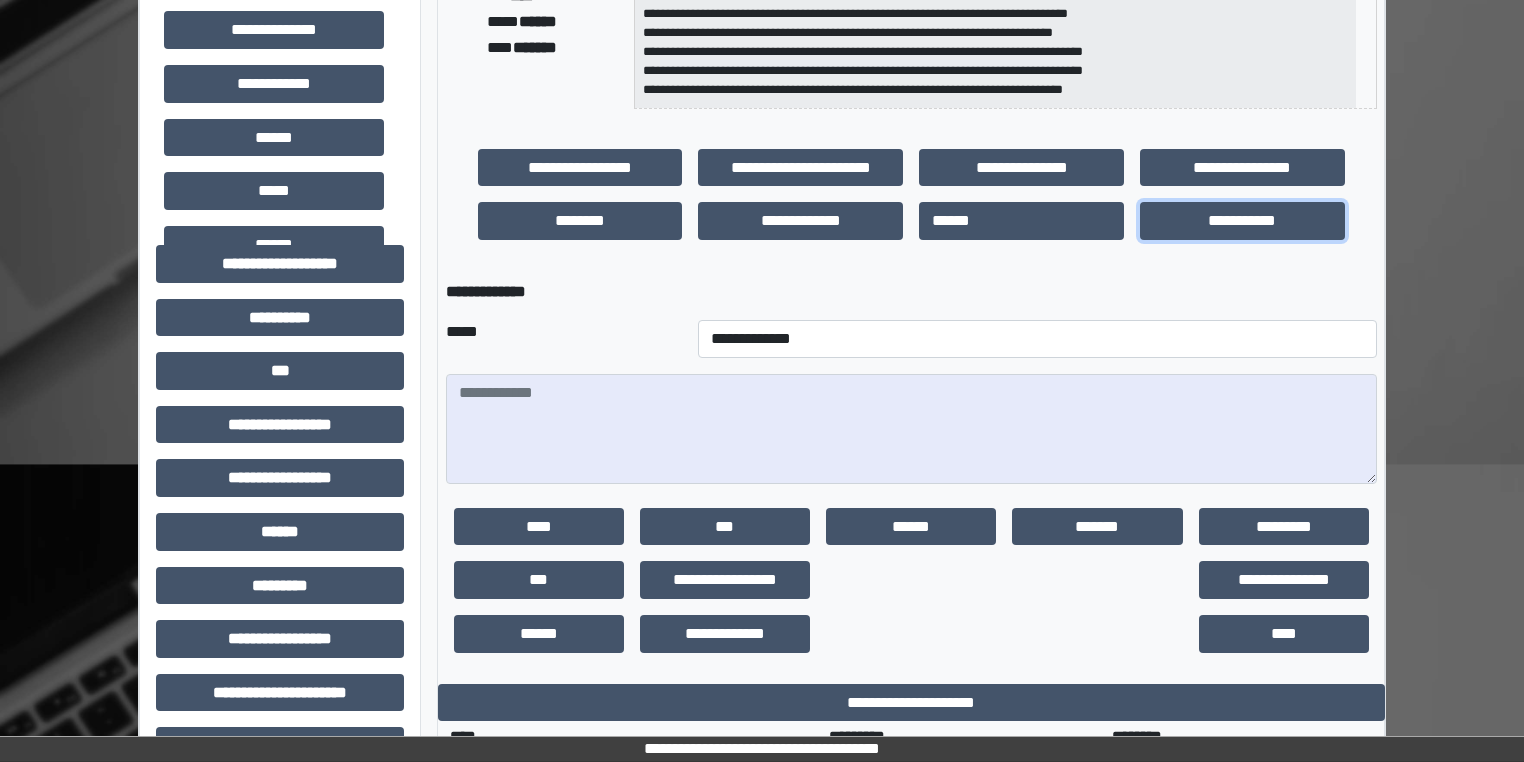 scroll, scrollTop: 406, scrollLeft: 0, axis: vertical 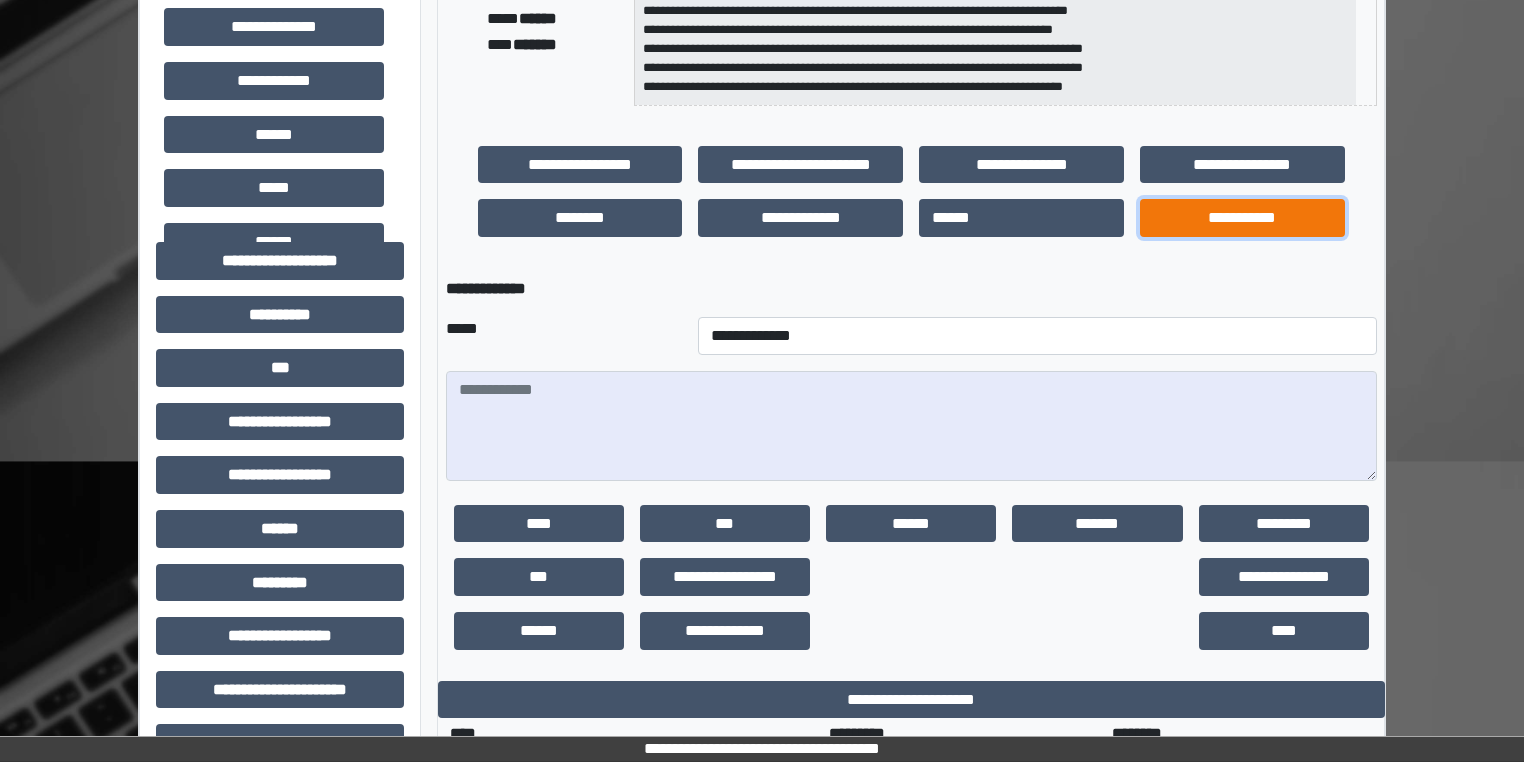 click on "**********" at bounding box center [1242, 218] 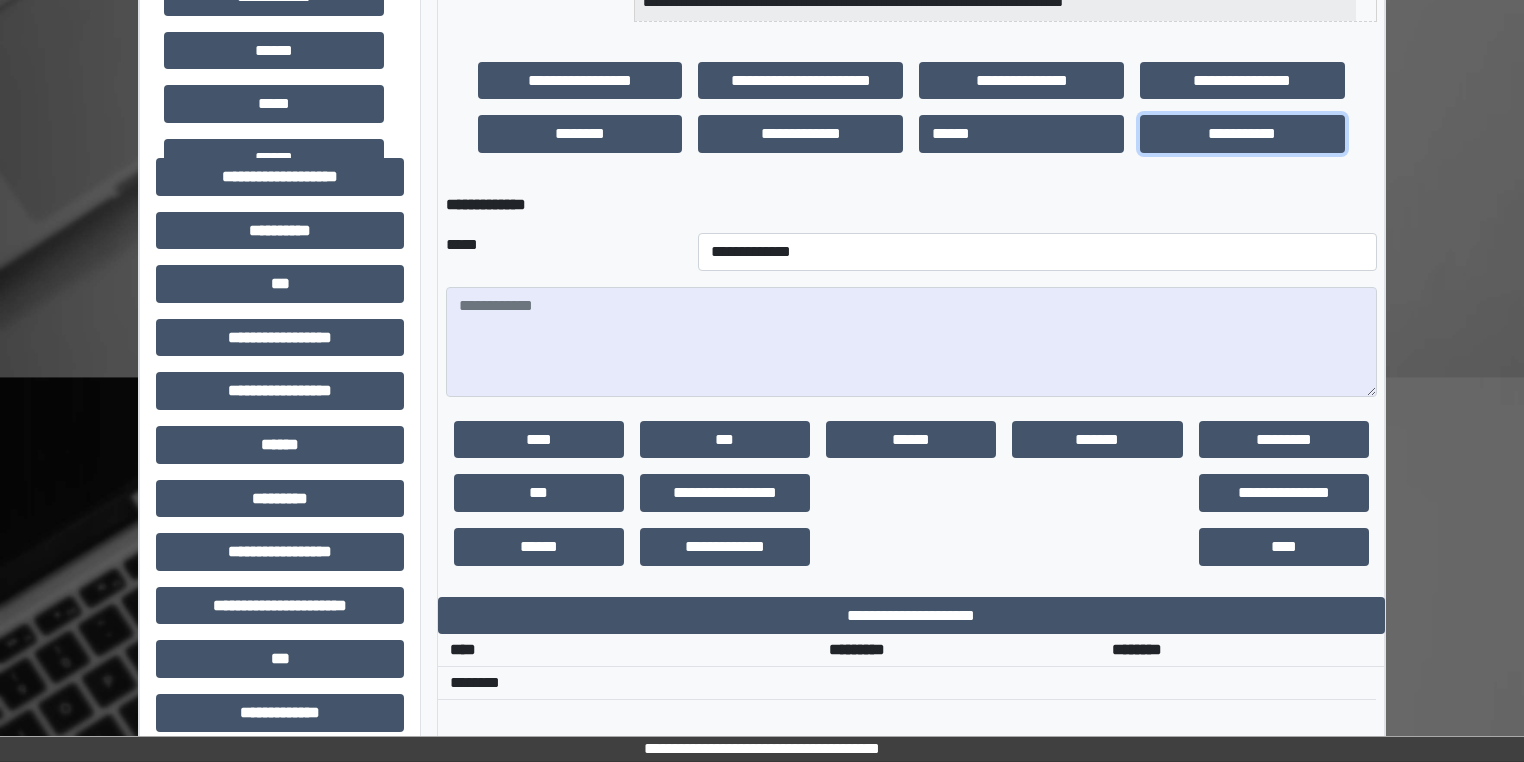 scroll, scrollTop: 484, scrollLeft: 0, axis: vertical 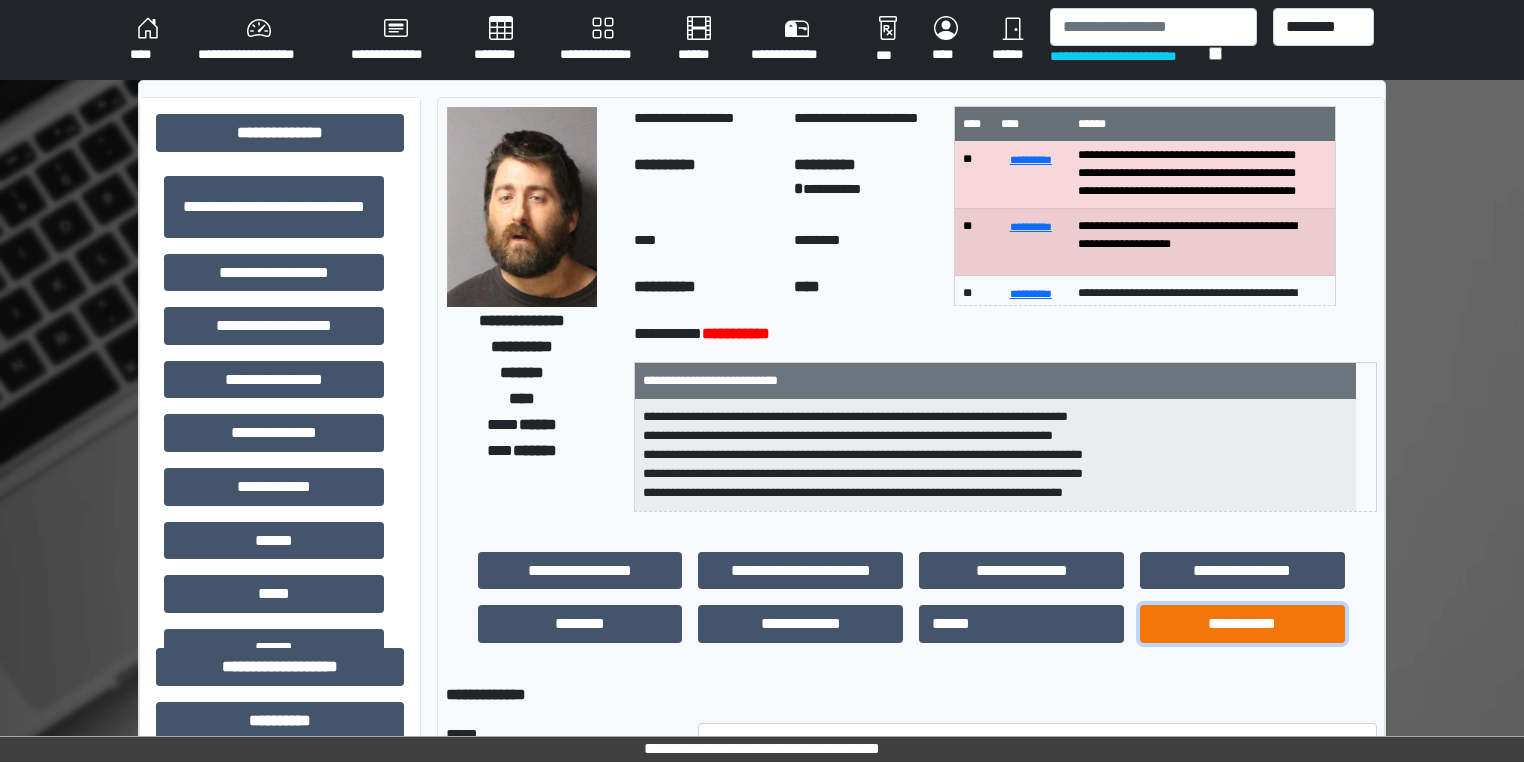 click on "**********" at bounding box center [1242, 624] 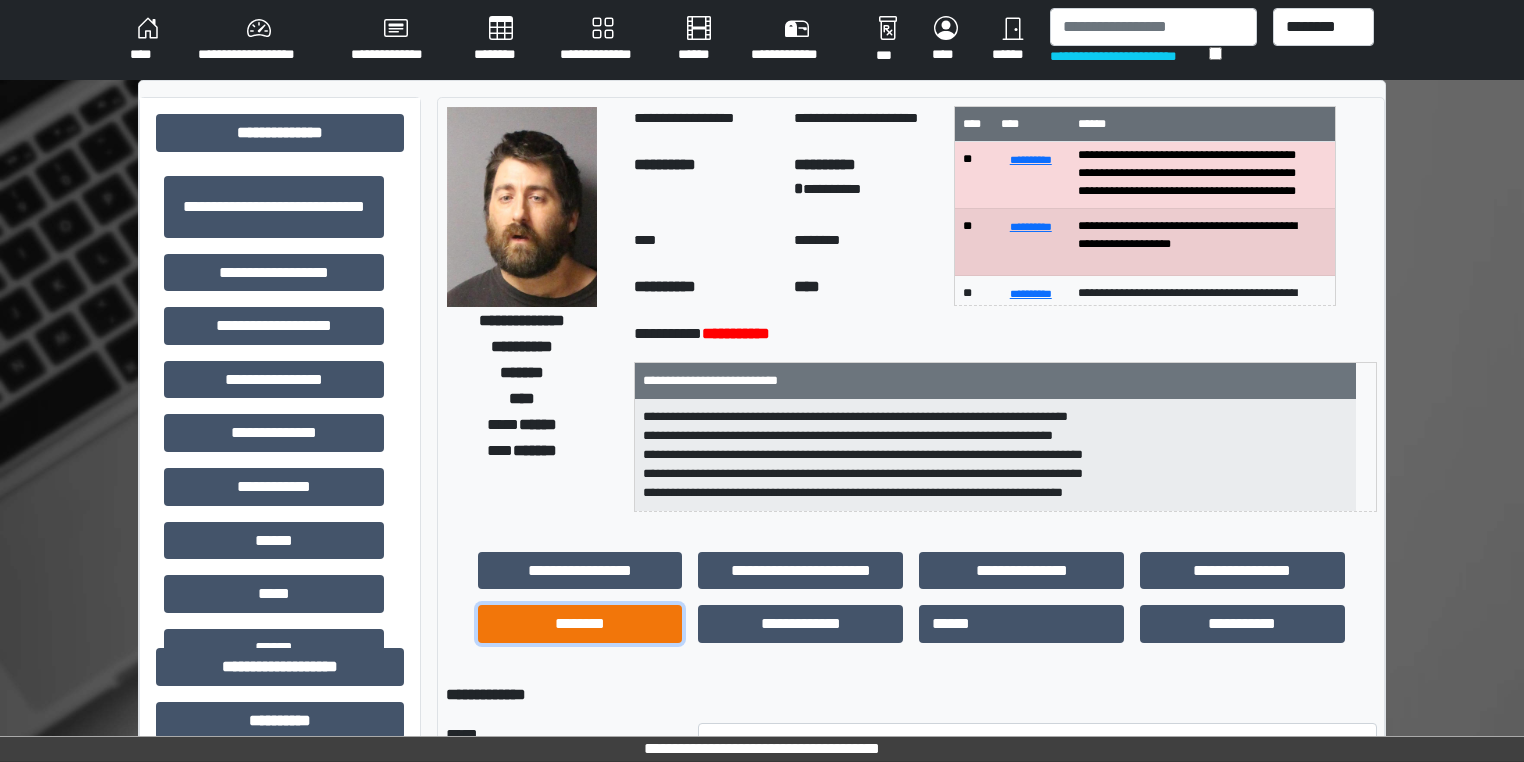 drag, startPoint x: 564, startPoint y: 626, endPoint x: 740, endPoint y: 608, distance: 176.91806 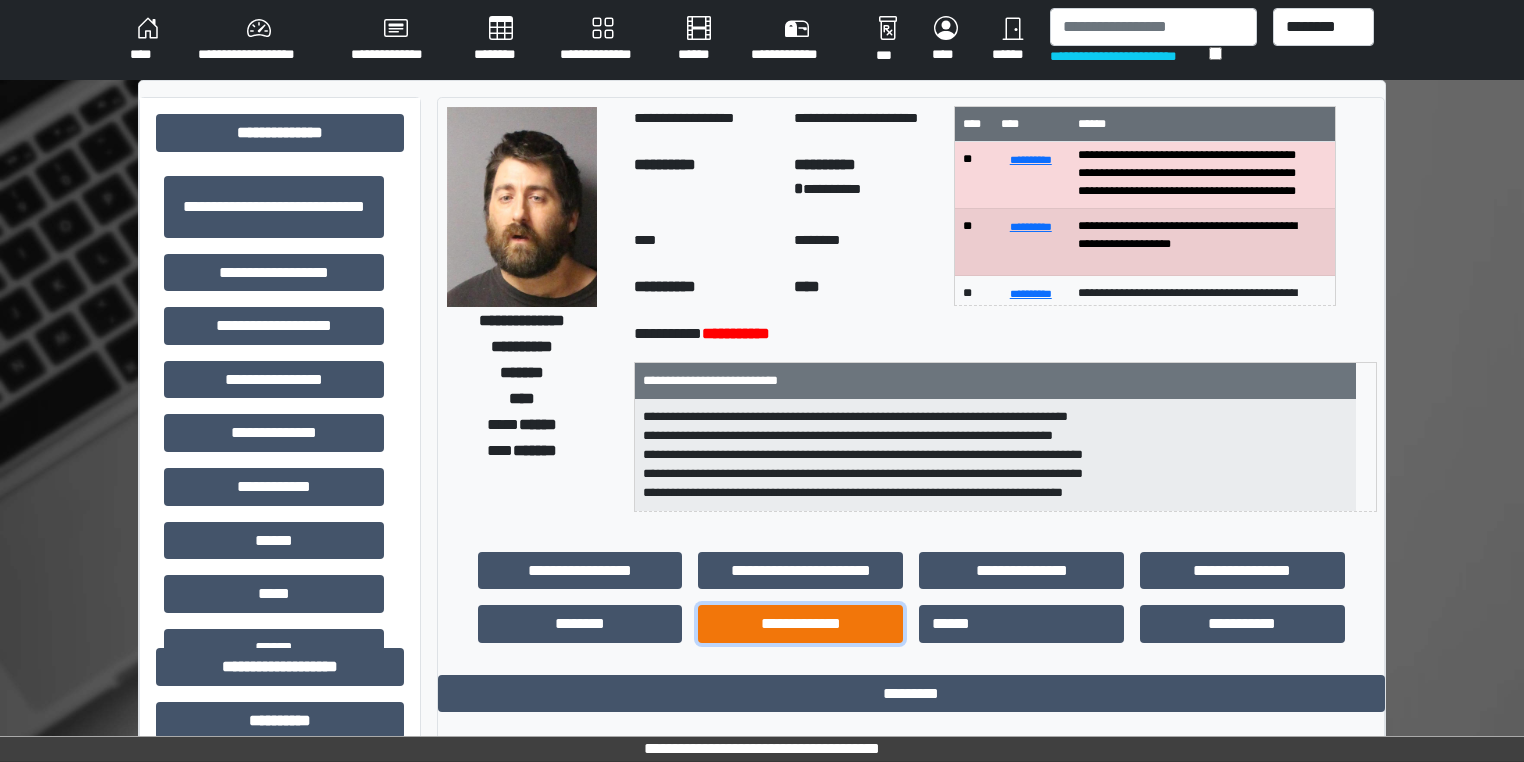 drag, startPoint x: 824, startPoint y: 628, endPoint x: 840, endPoint y: 611, distance: 23.345236 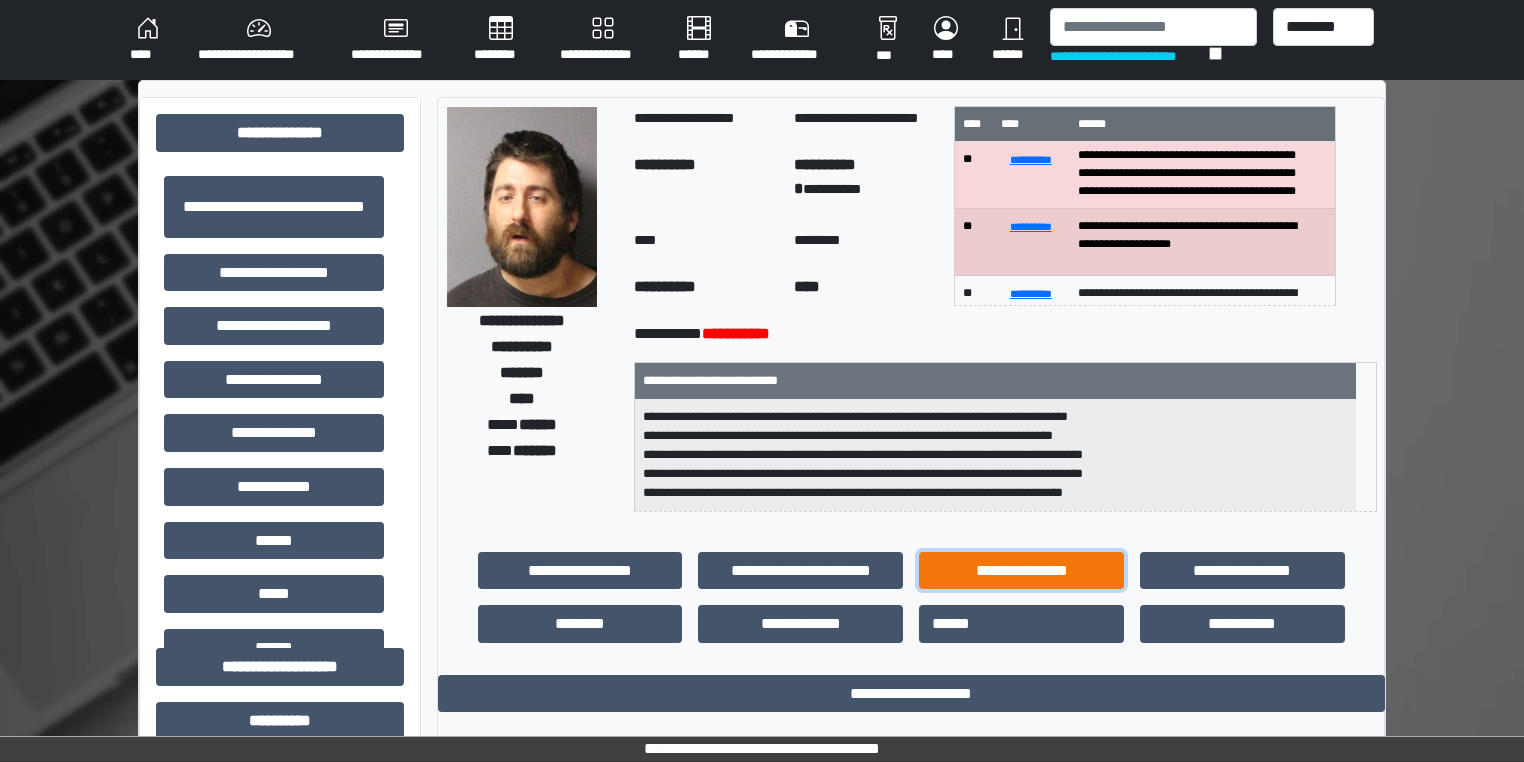 click on "**********" at bounding box center [1021, 571] 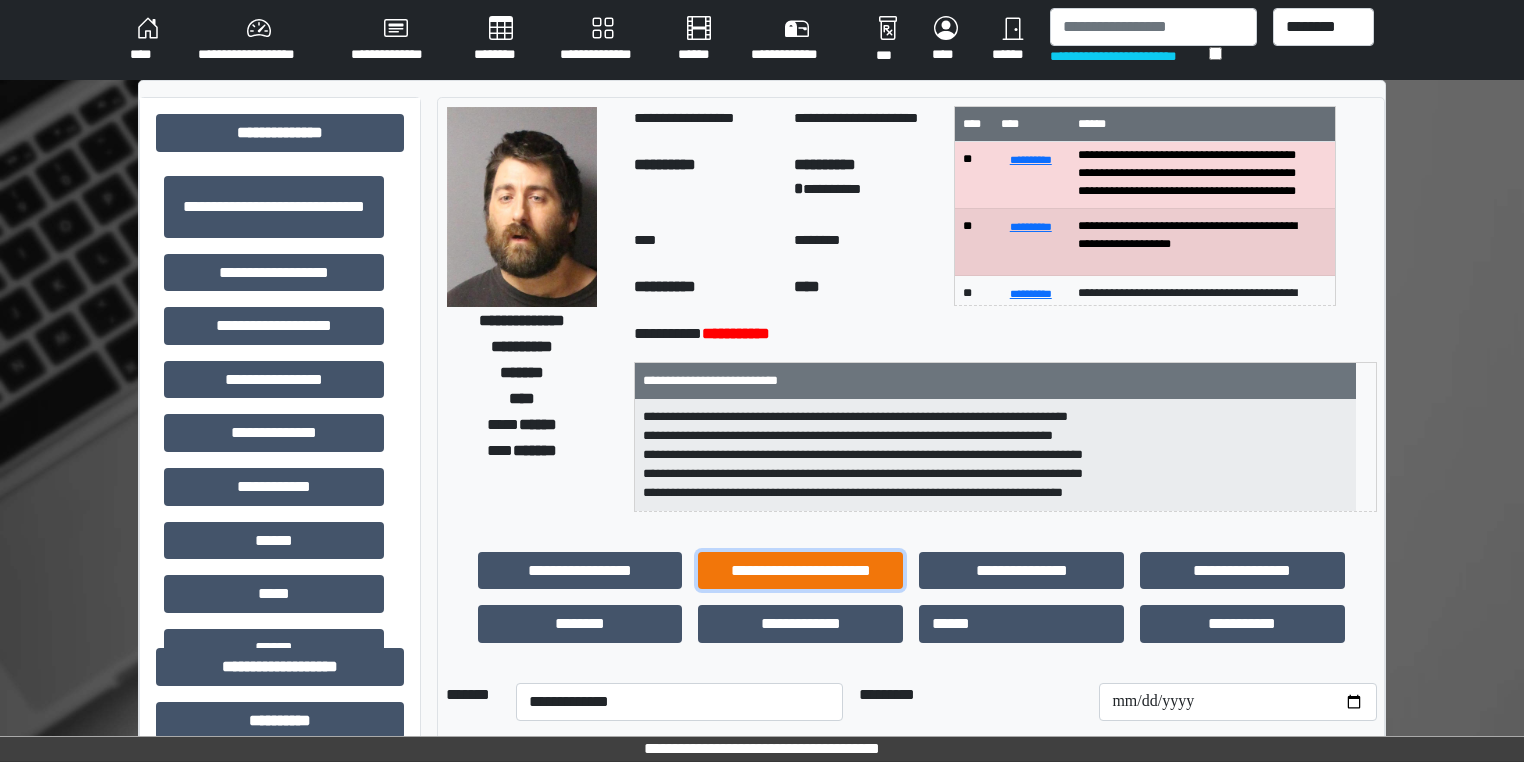 click on "**********" at bounding box center (800, 571) 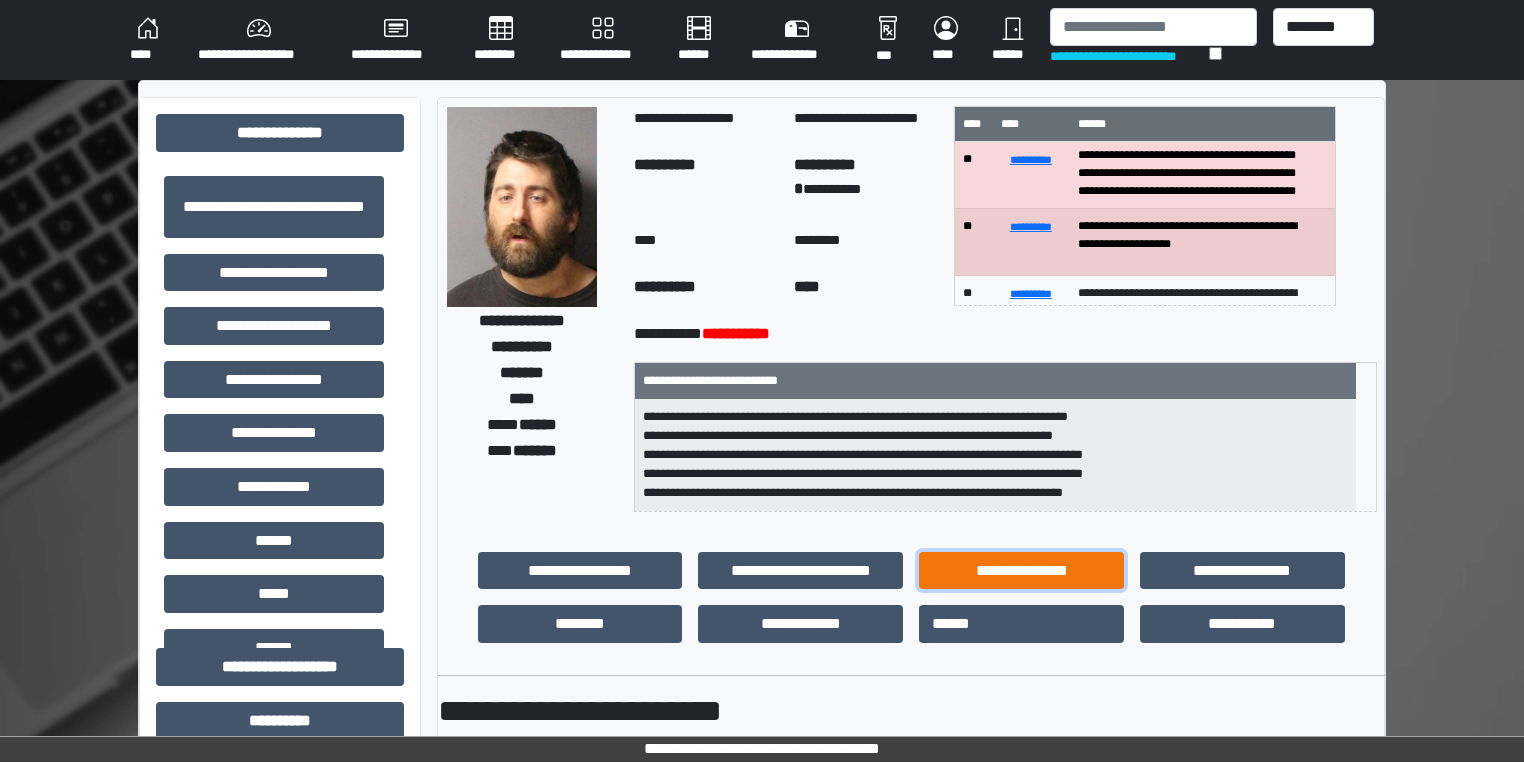 click on "**********" at bounding box center (1021, 571) 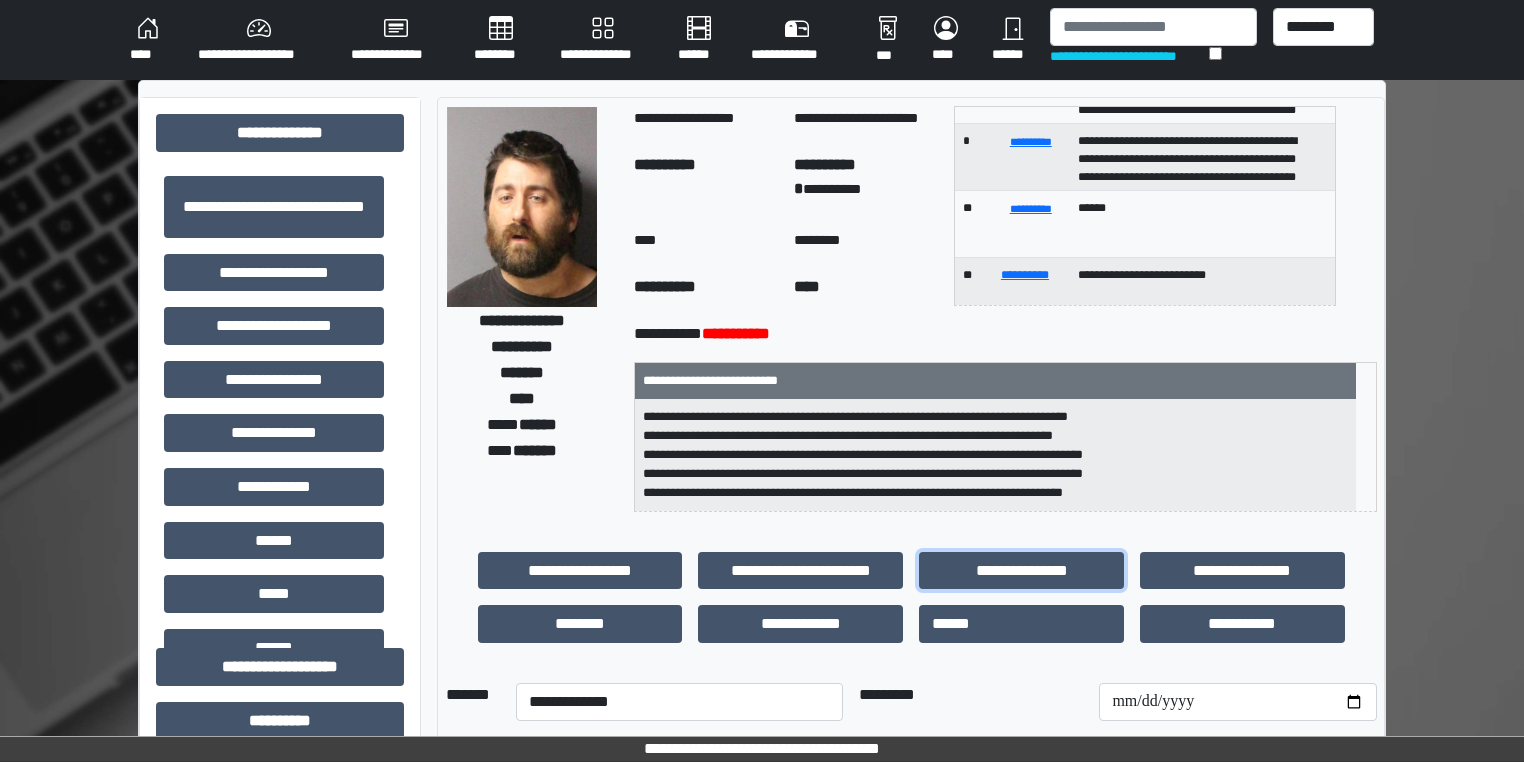 scroll, scrollTop: 222, scrollLeft: 0, axis: vertical 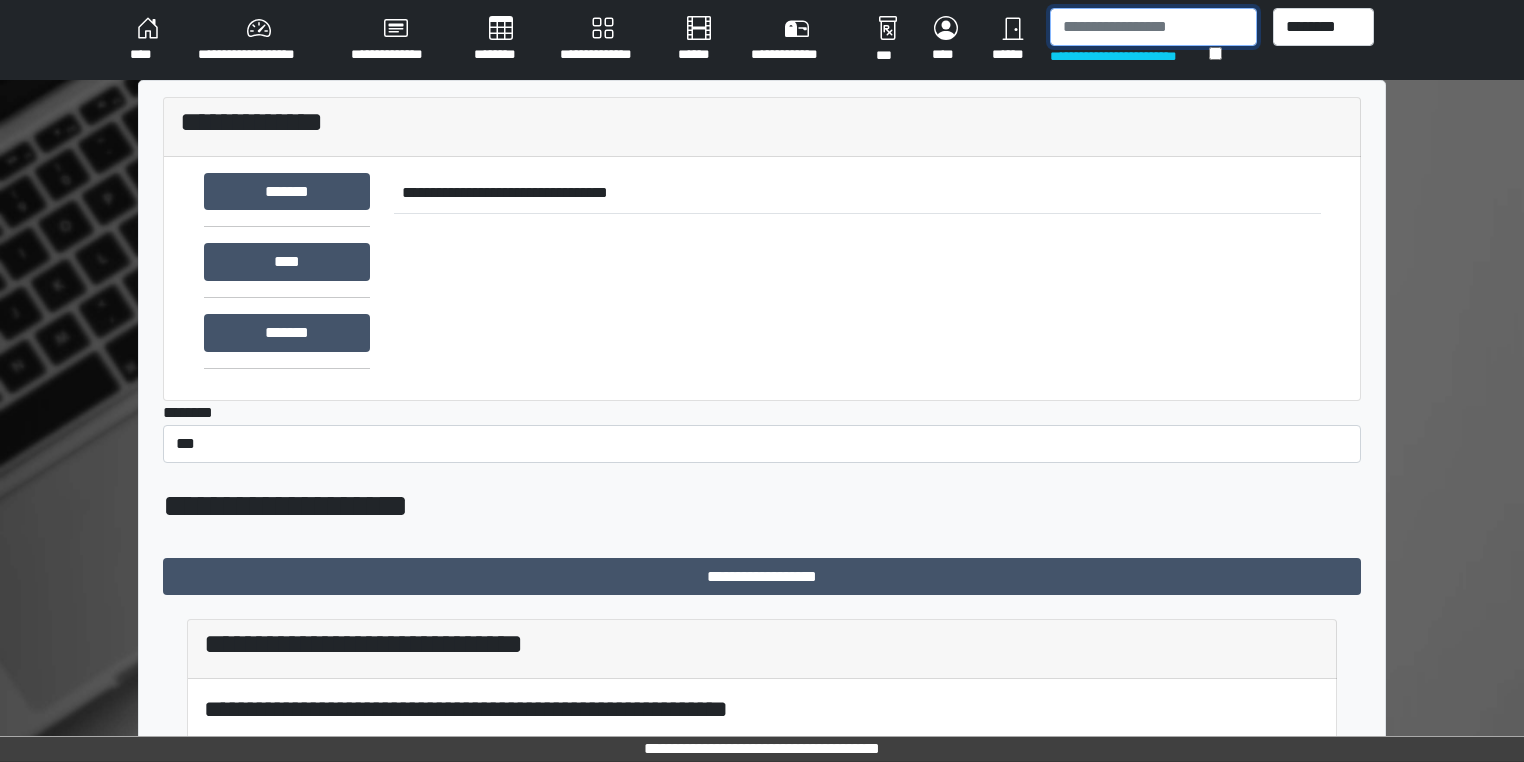 drag, startPoint x: 1184, startPoint y: 32, endPoint x: 1201, endPoint y: 30, distance: 17.117243 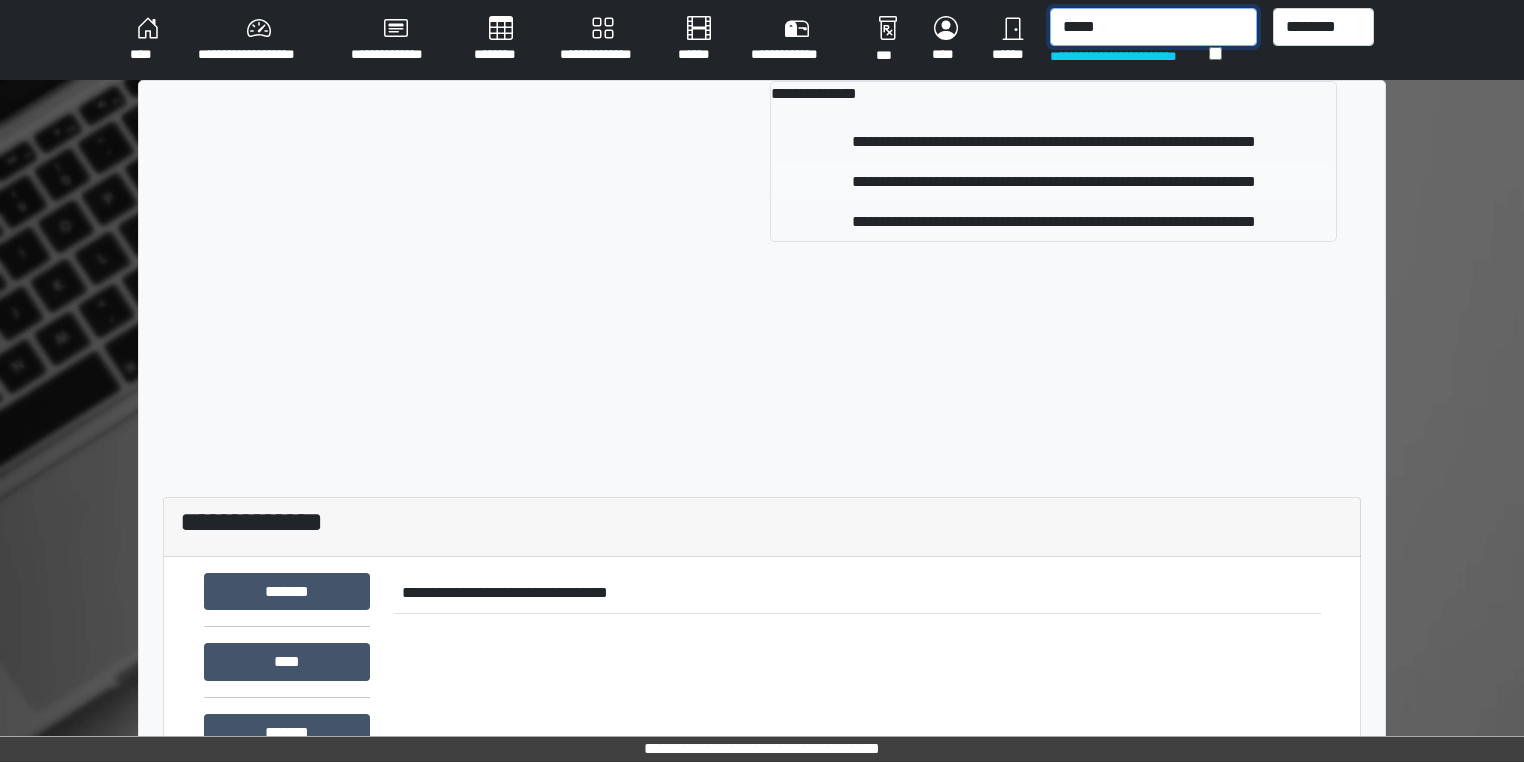 type on "*****" 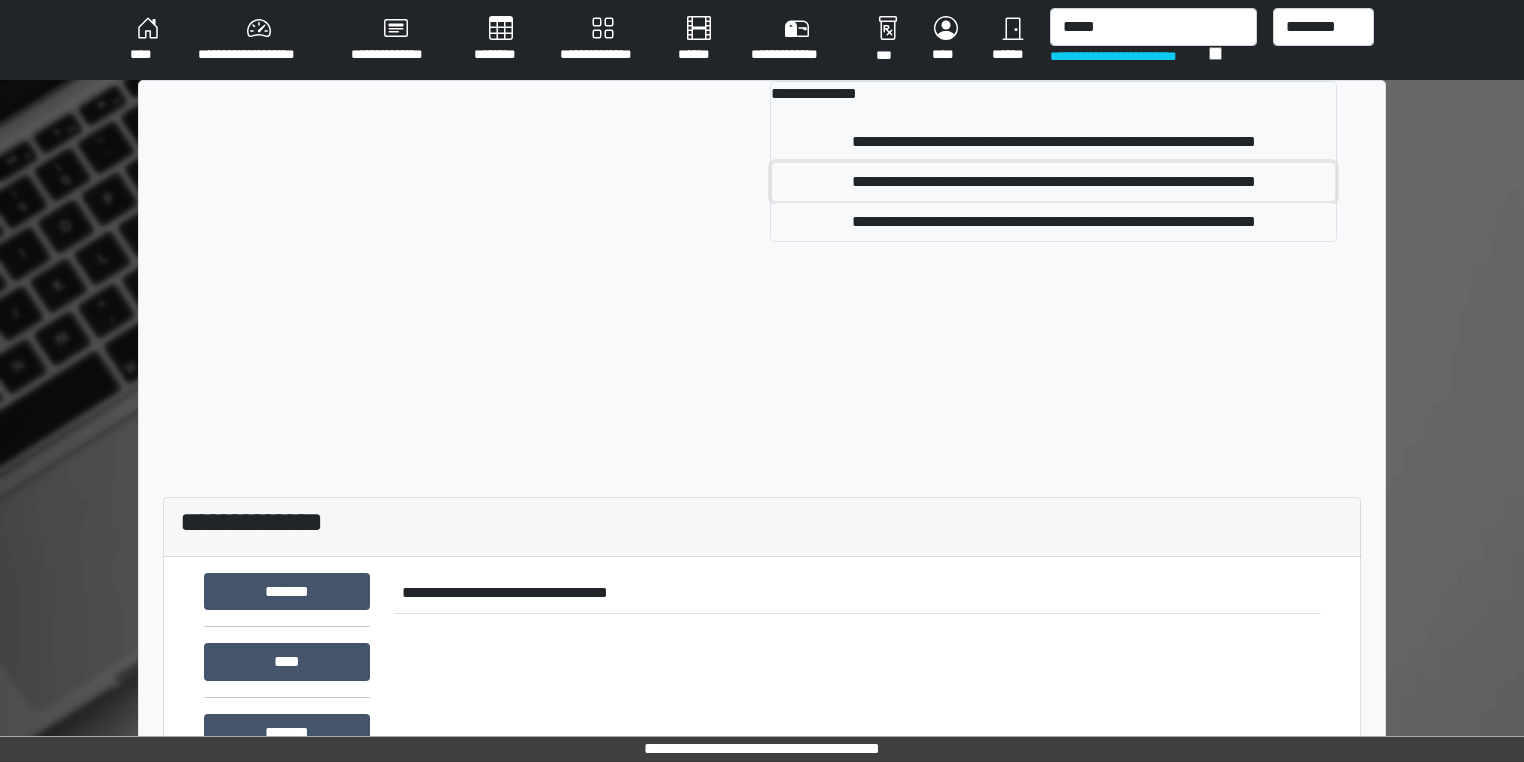 drag, startPoint x: 875, startPoint y: 180, endPoint x: 1131, endPoint y: 168, distance: 256.2811 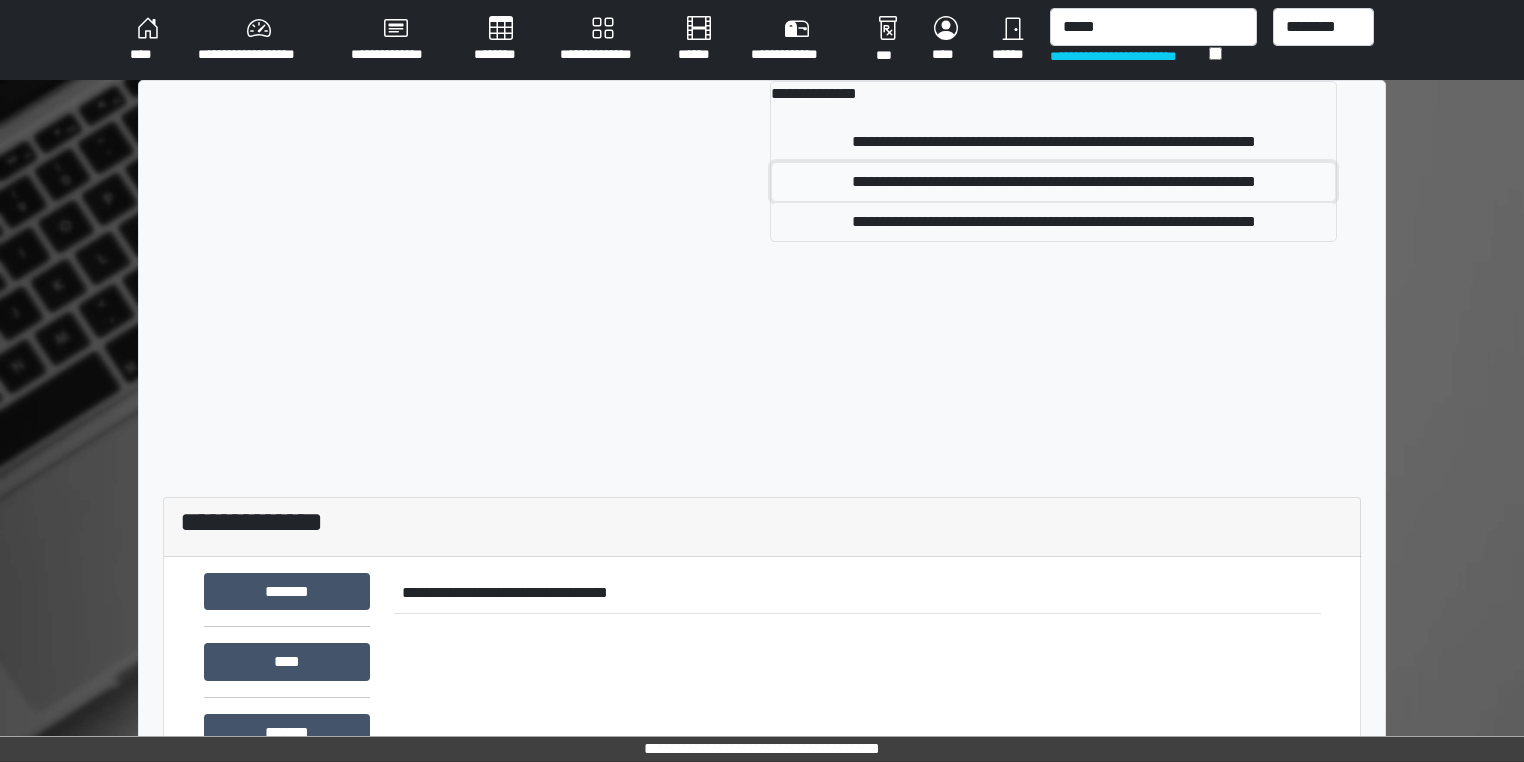 click on "**********" at bounding box center [1053, 182] 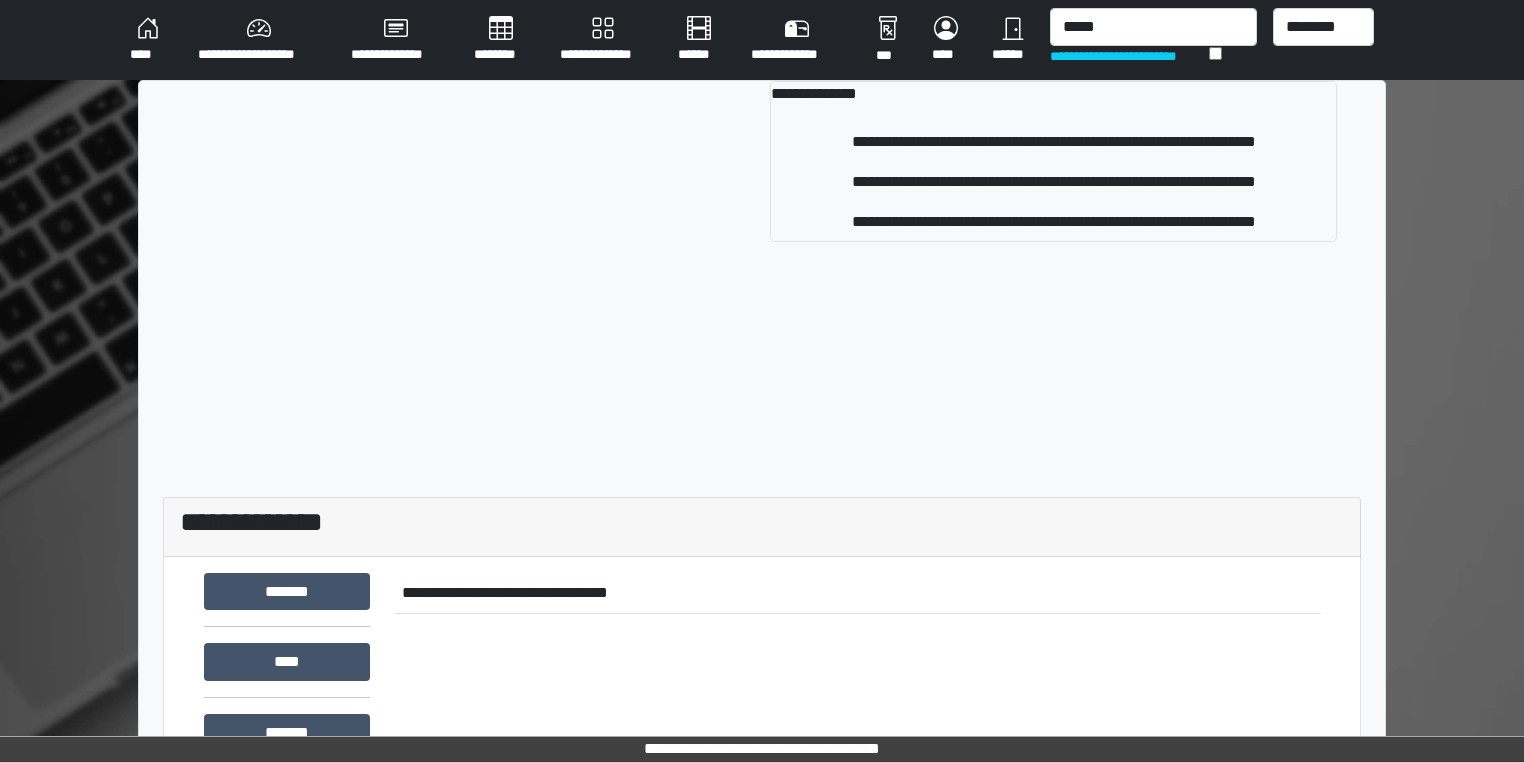 type 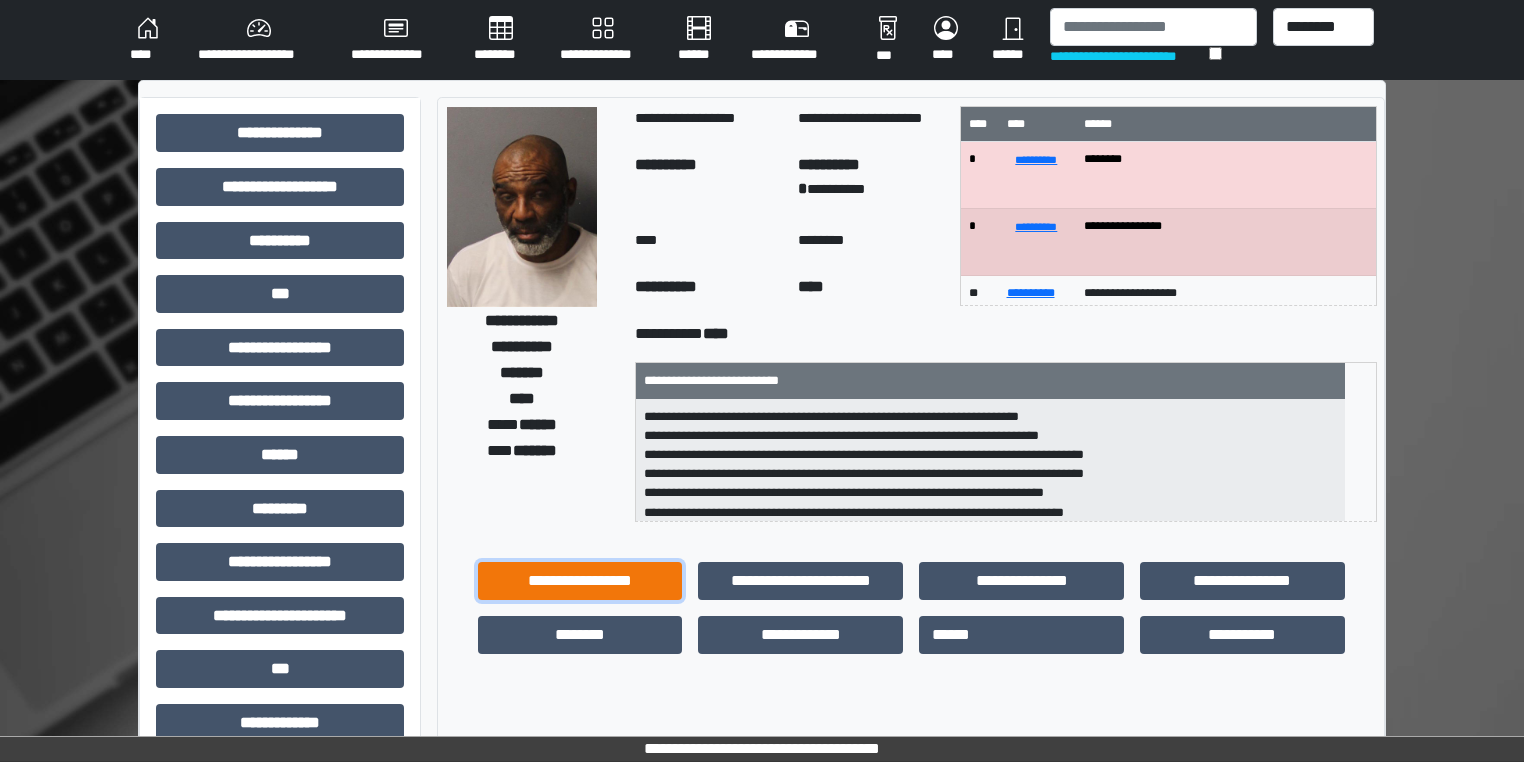 click on "**********" at bounding box center (580, 581) 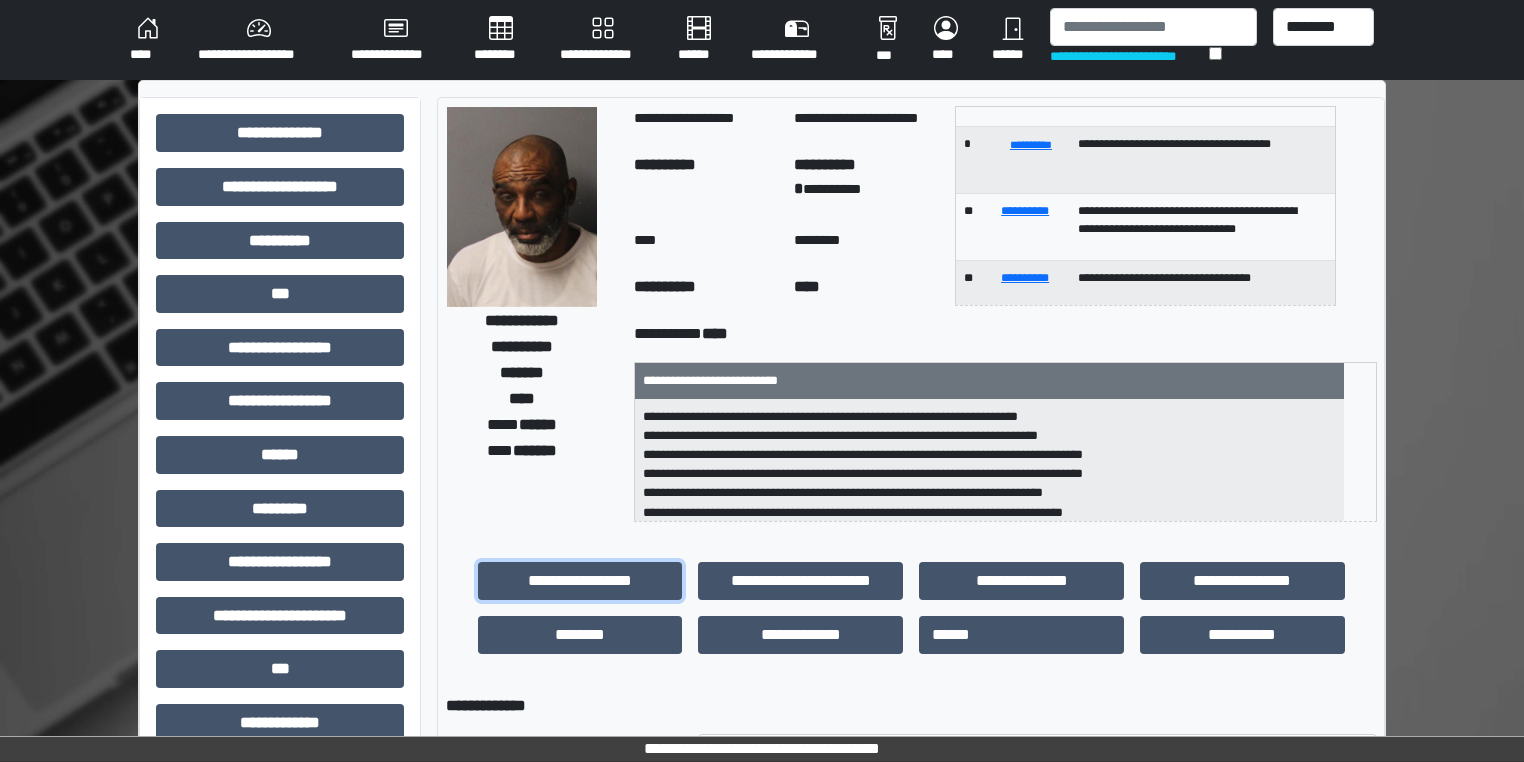 scroll, scrollTop: 252, scrollLeft: 0, axis: vertical 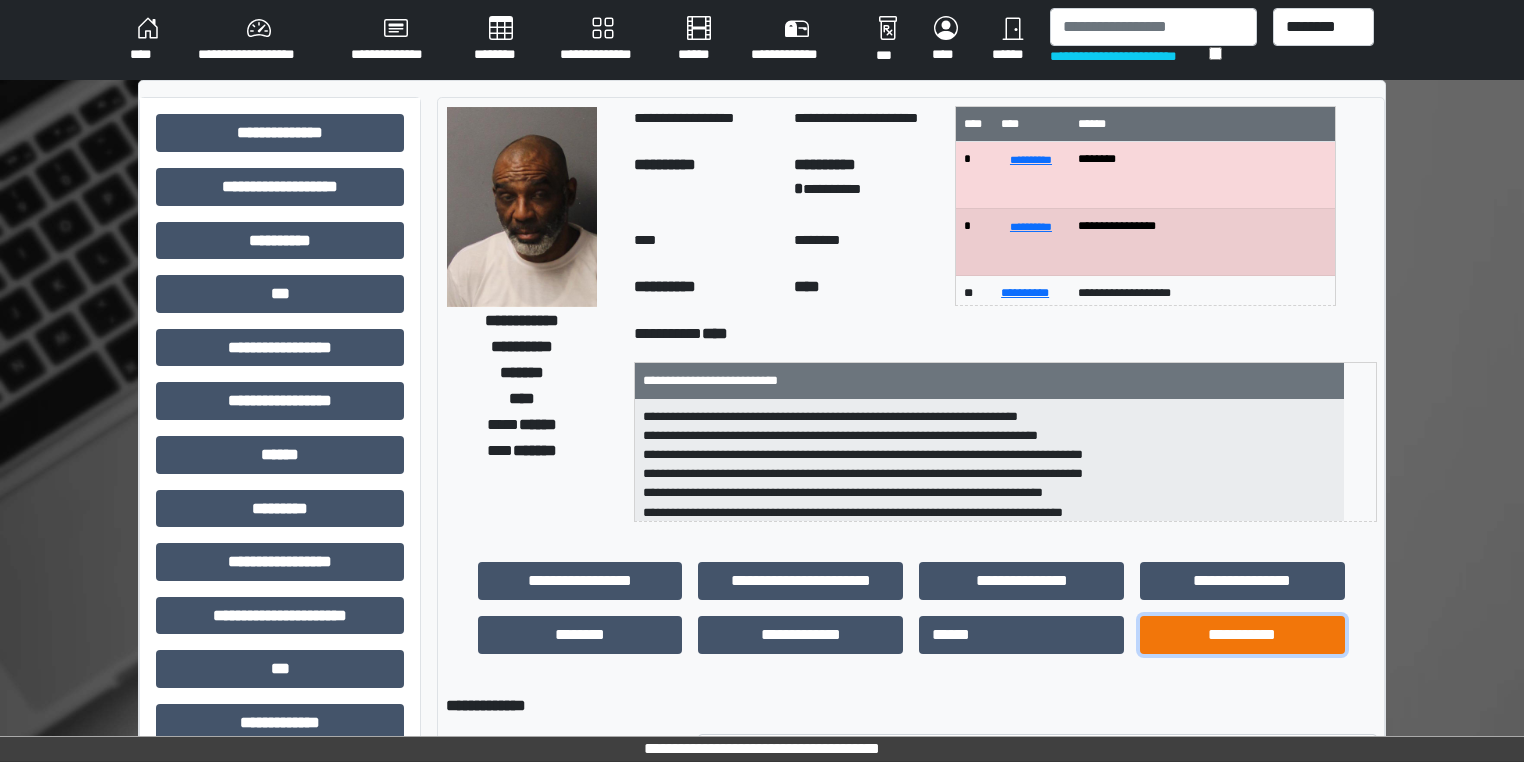 click on "**********" at bounding box center (1242, 635) 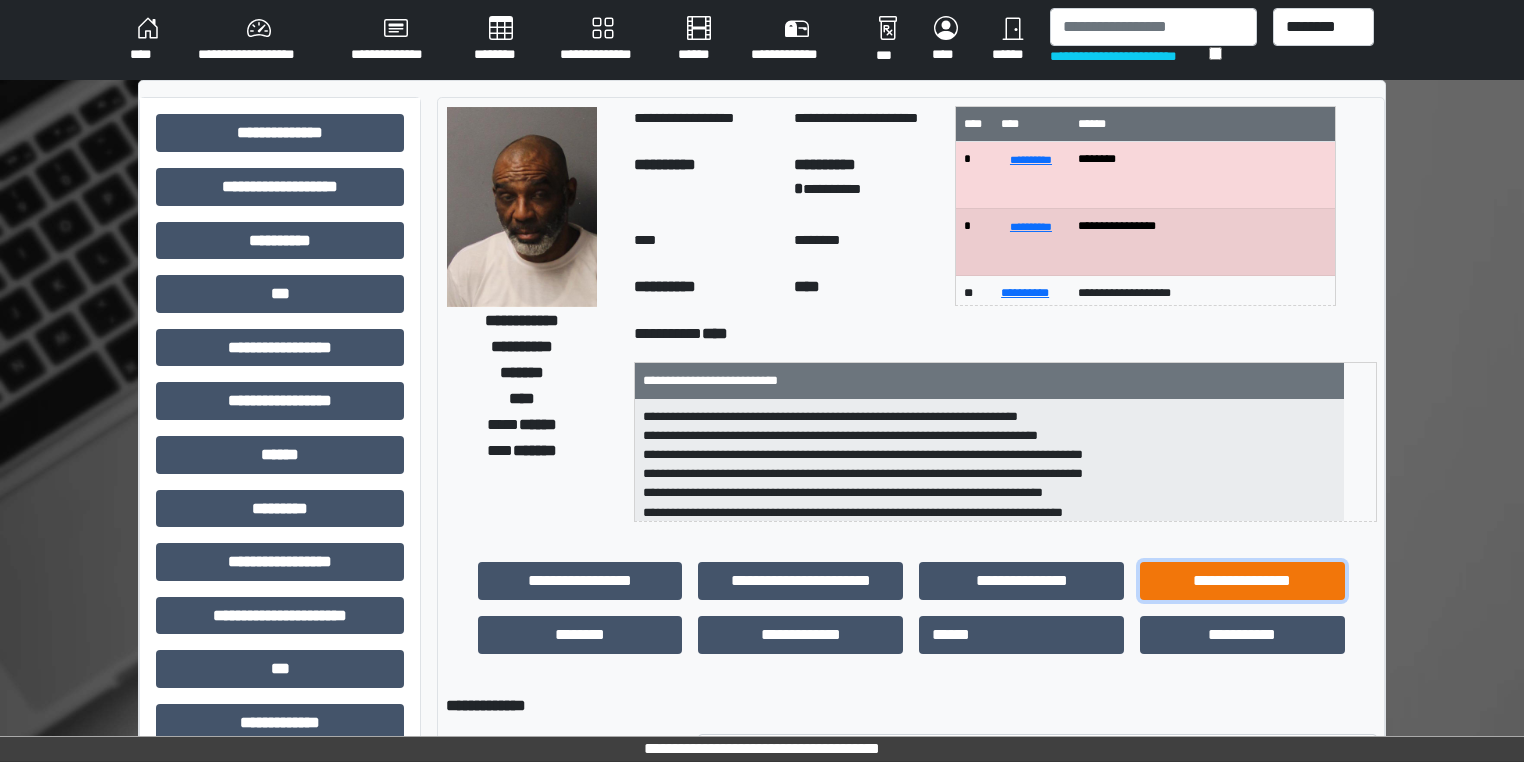 click on "**********" at bounding box center (1242, 581) 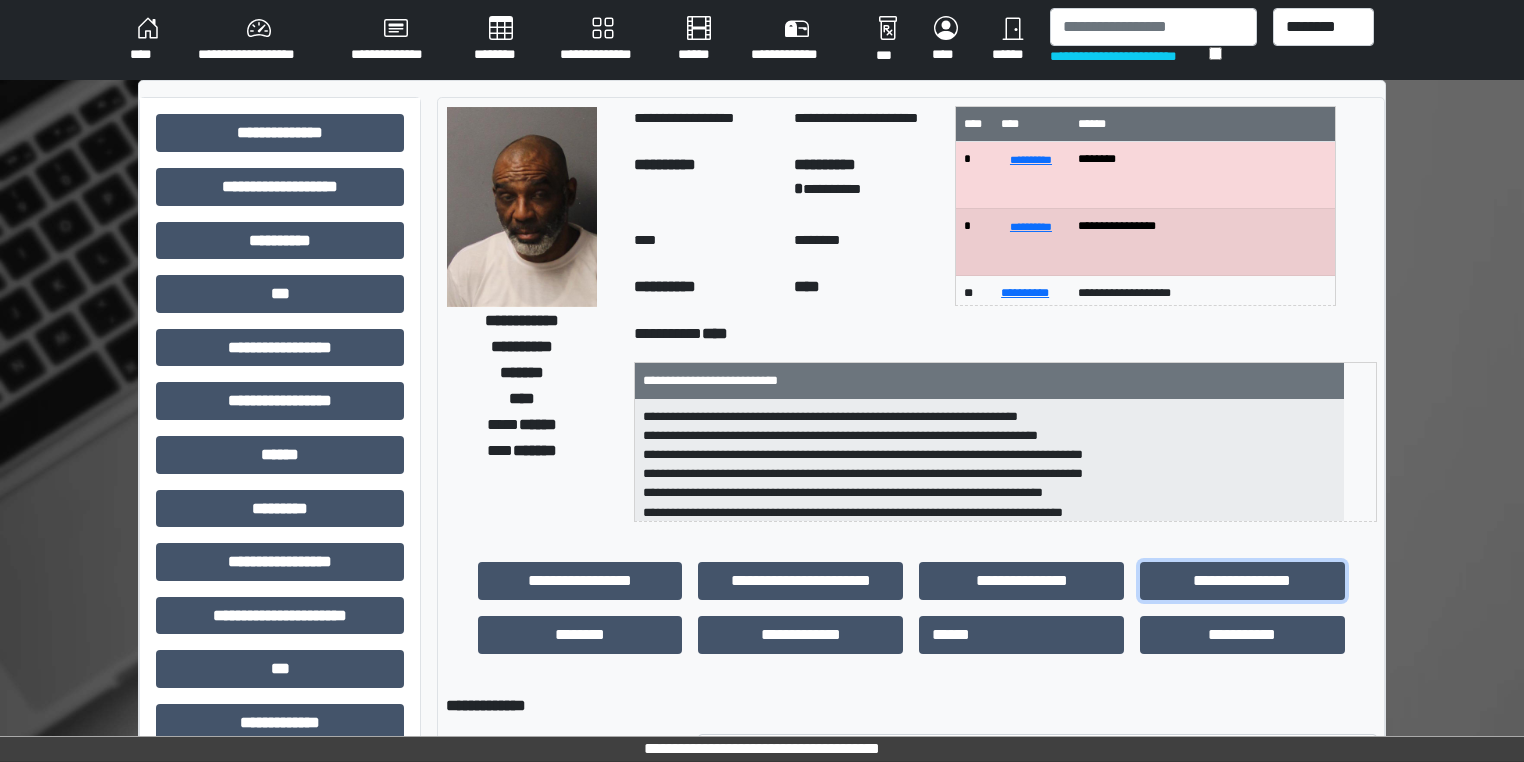 select on "****" 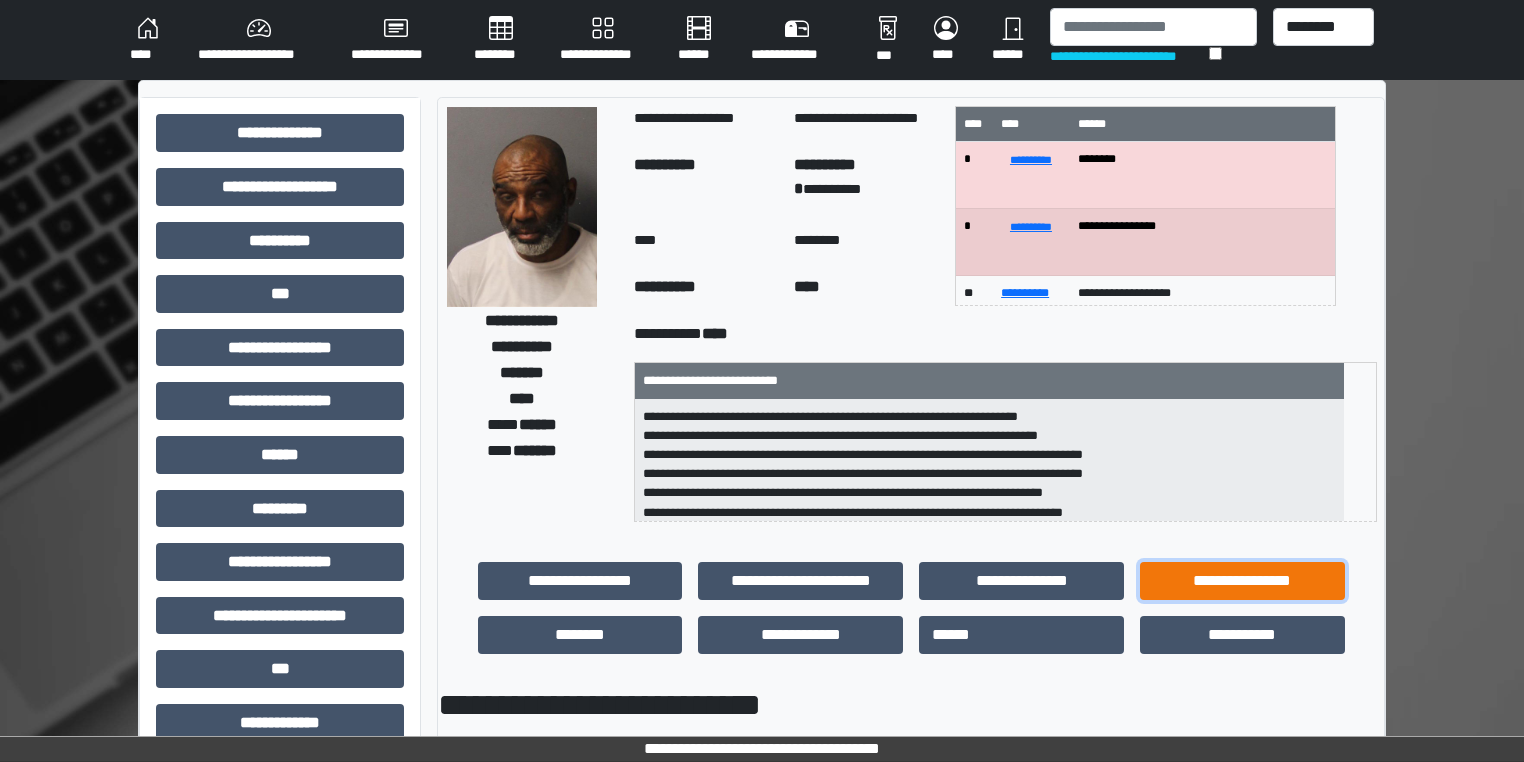 click on "**********" at bounding box center (1242, 581) 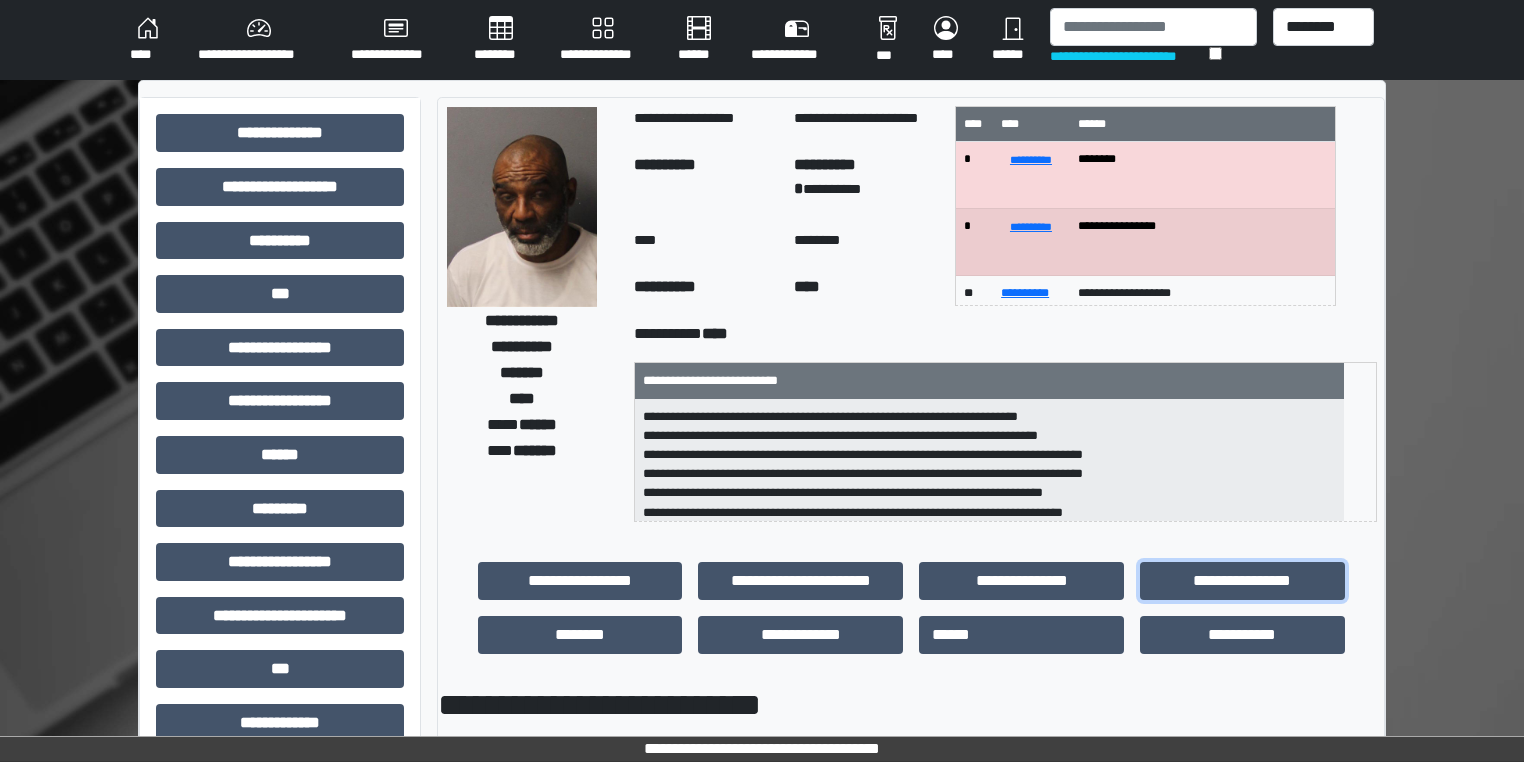 select on "****" 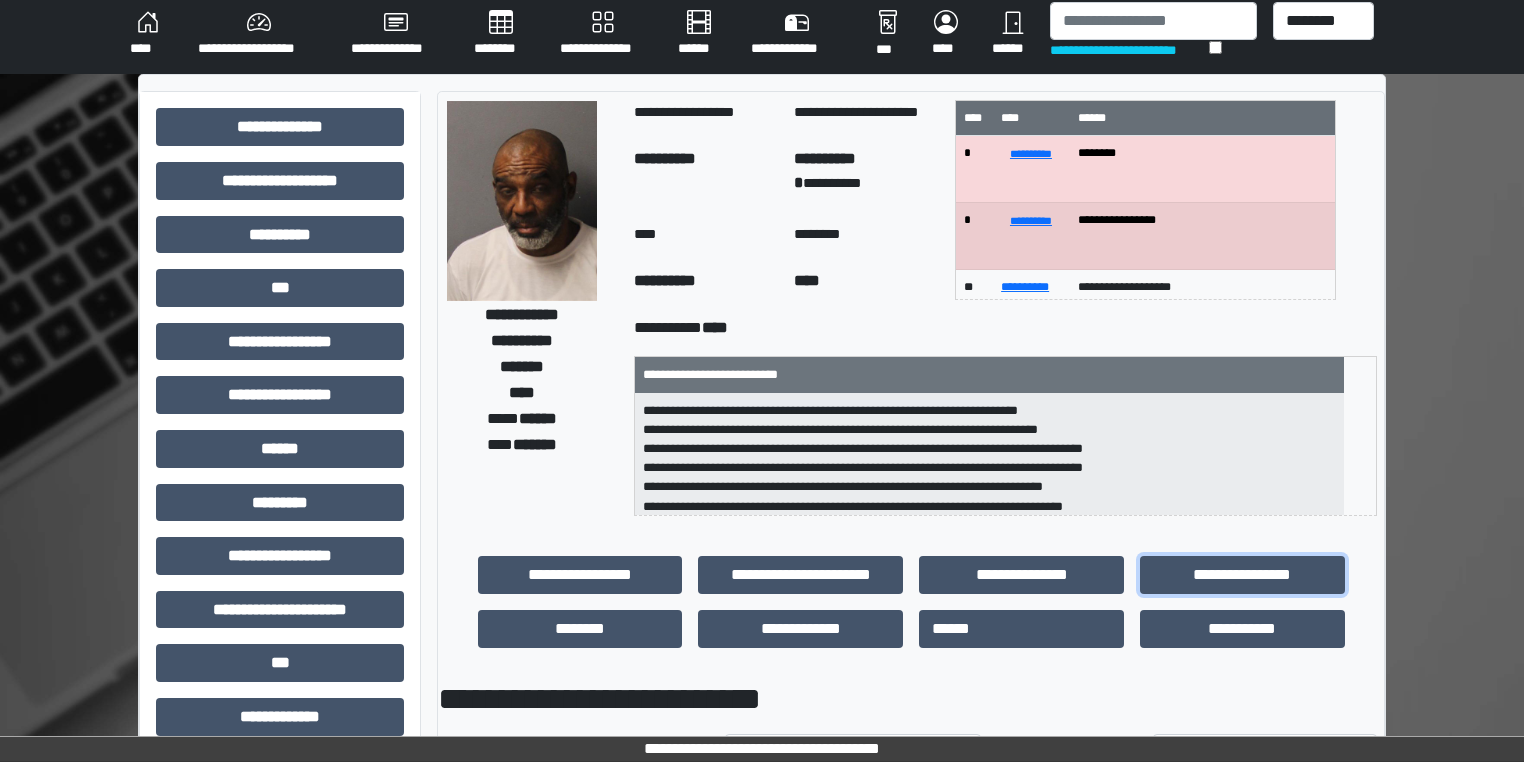 scroll, scrollTop: 0, scrollLeft: 0, axis: both 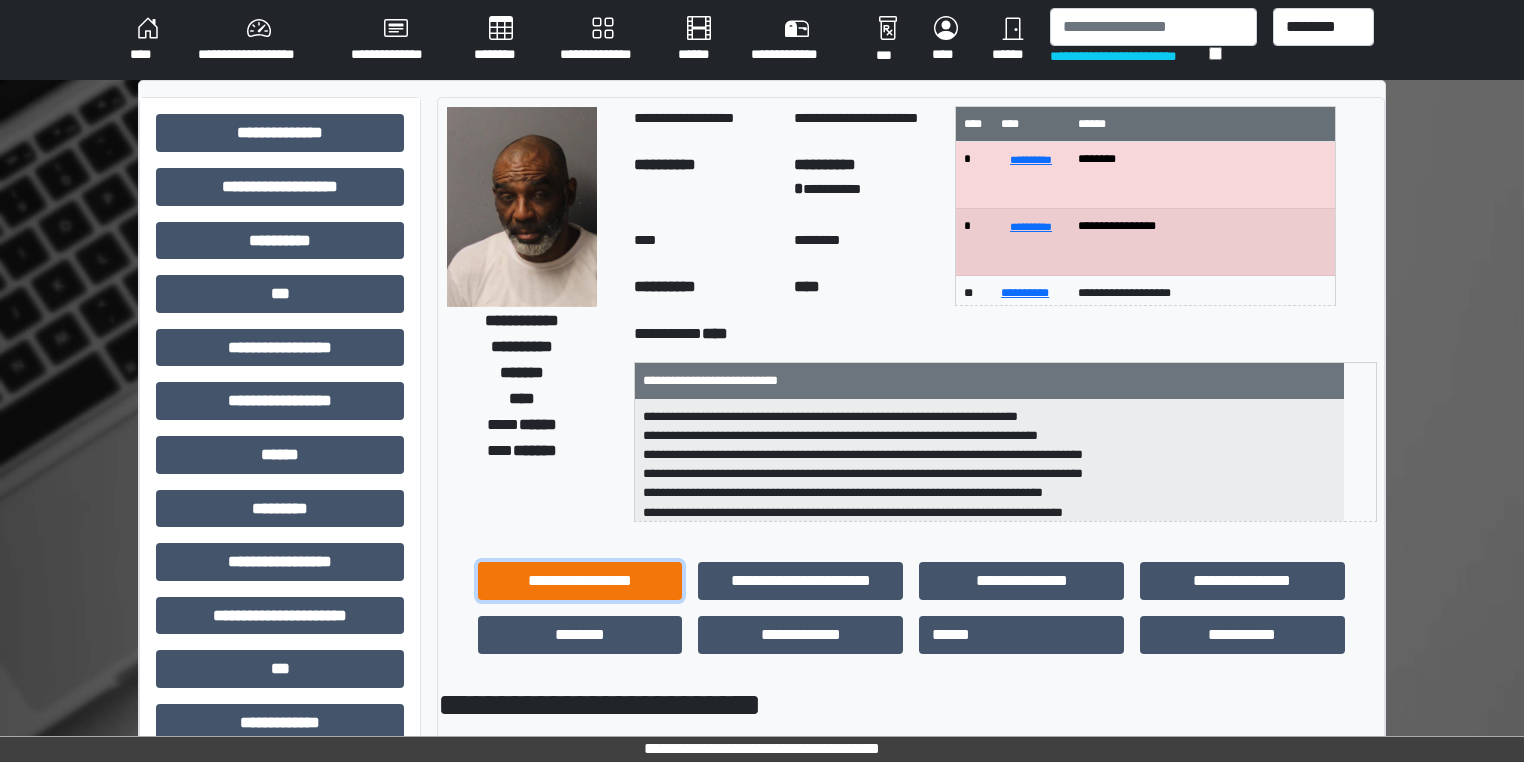 click on "**********" at bounding box center (580, 581) 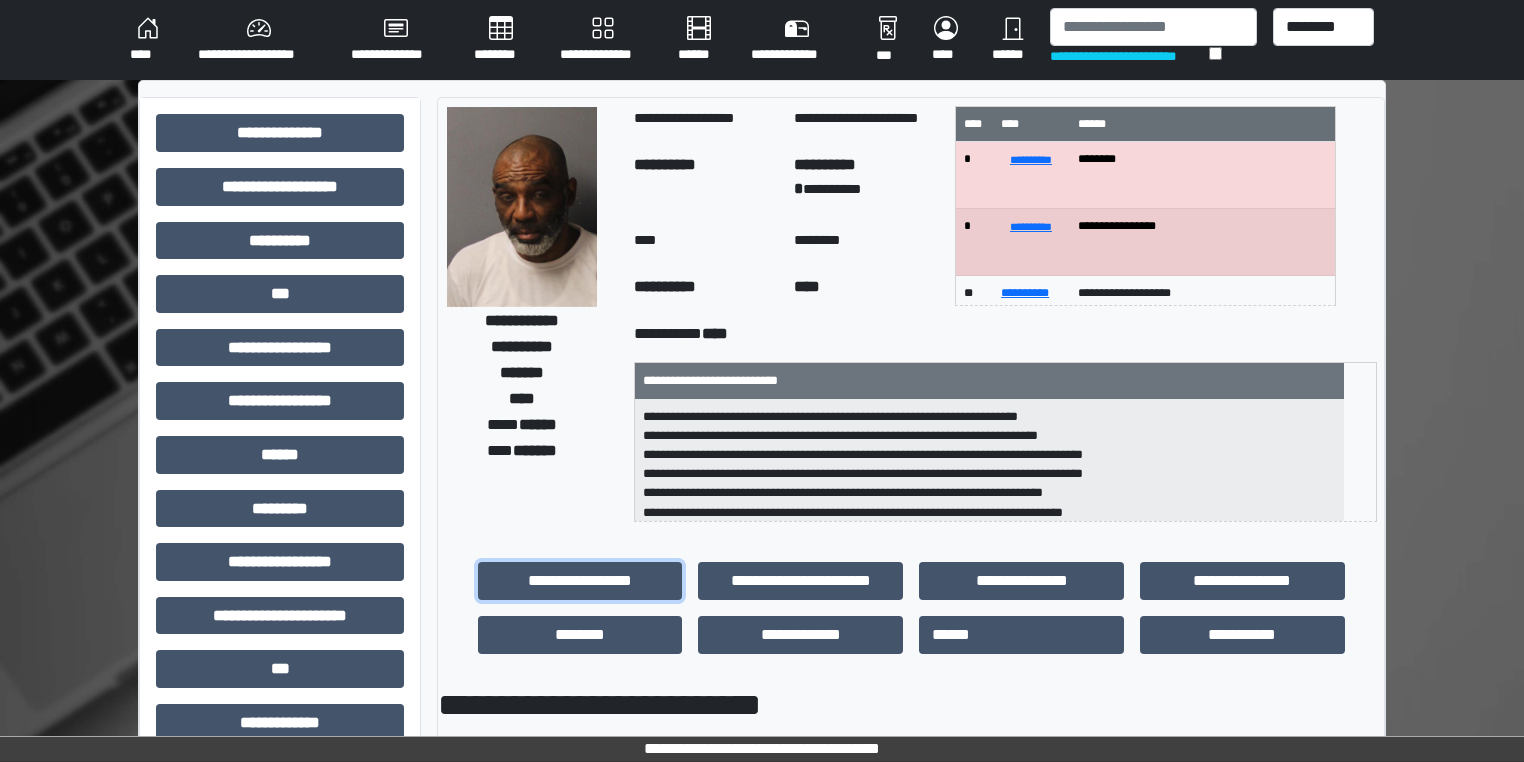 drag, startPoint x: 620, startPoint y: 581, endPoint x: 1078, endPoint y: 500, distance: 465.1075 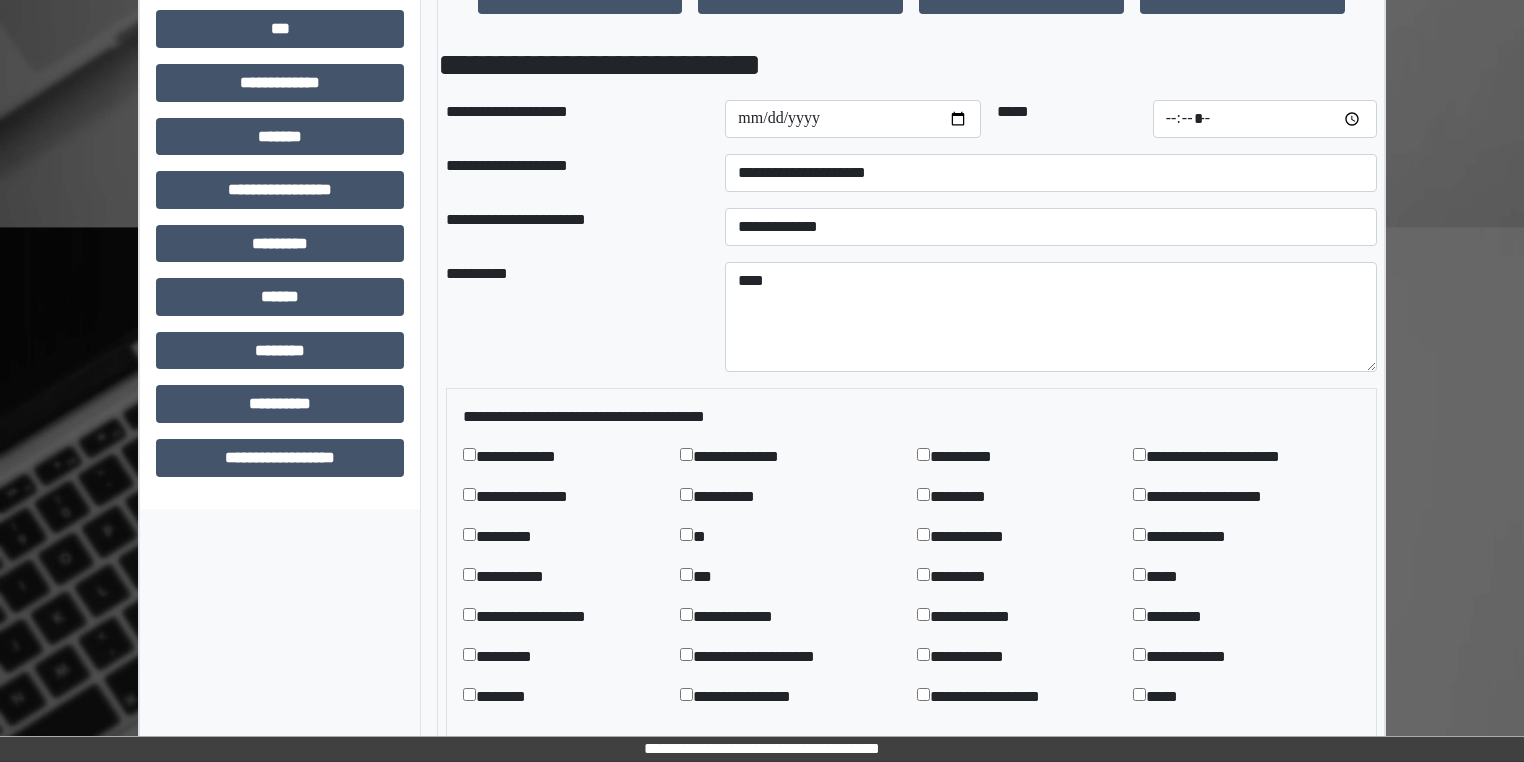 scroll, scrollTop: 645, scrollLeft: 0, axis: vertical 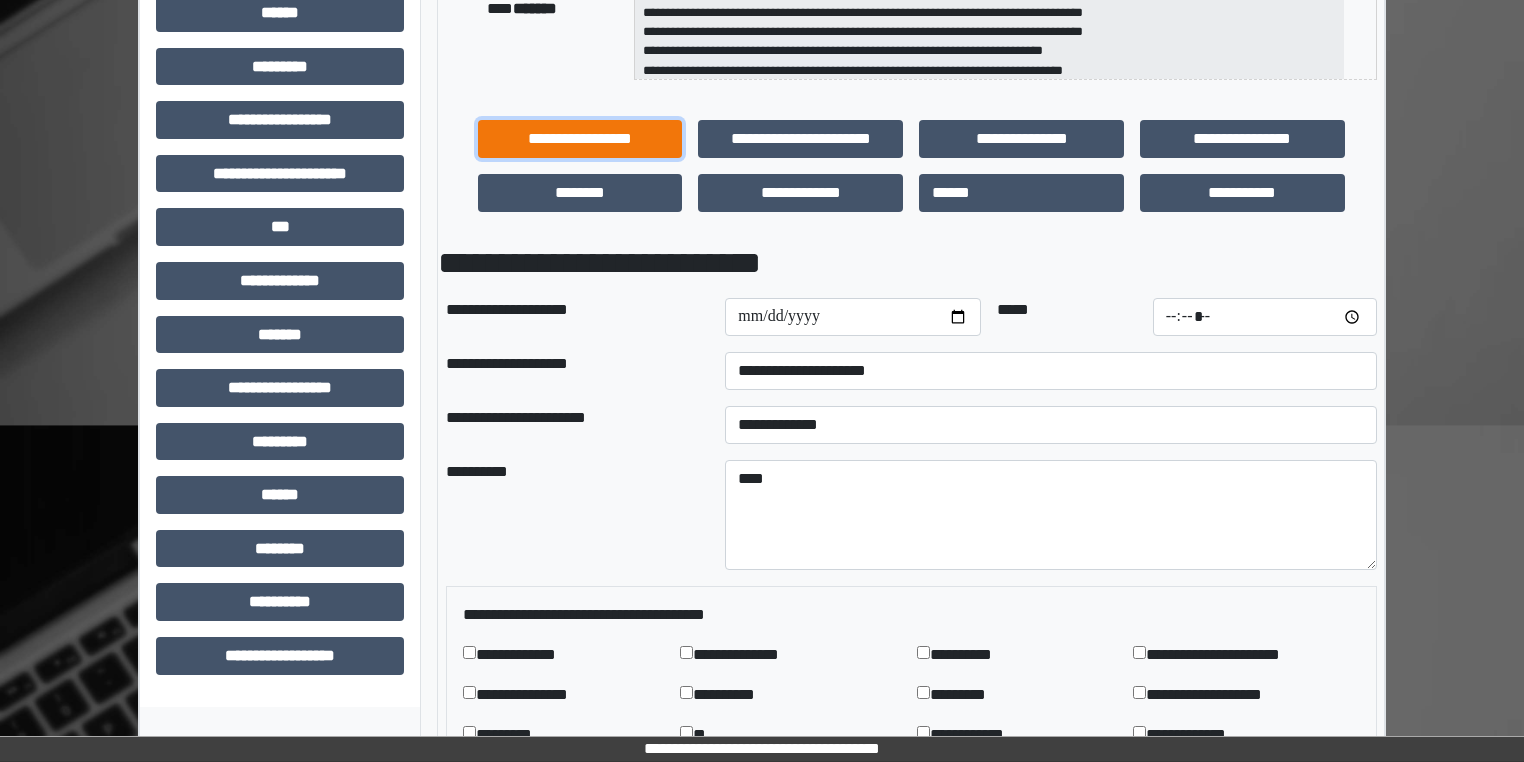 click on "**********" at bounding box center (580, 139) 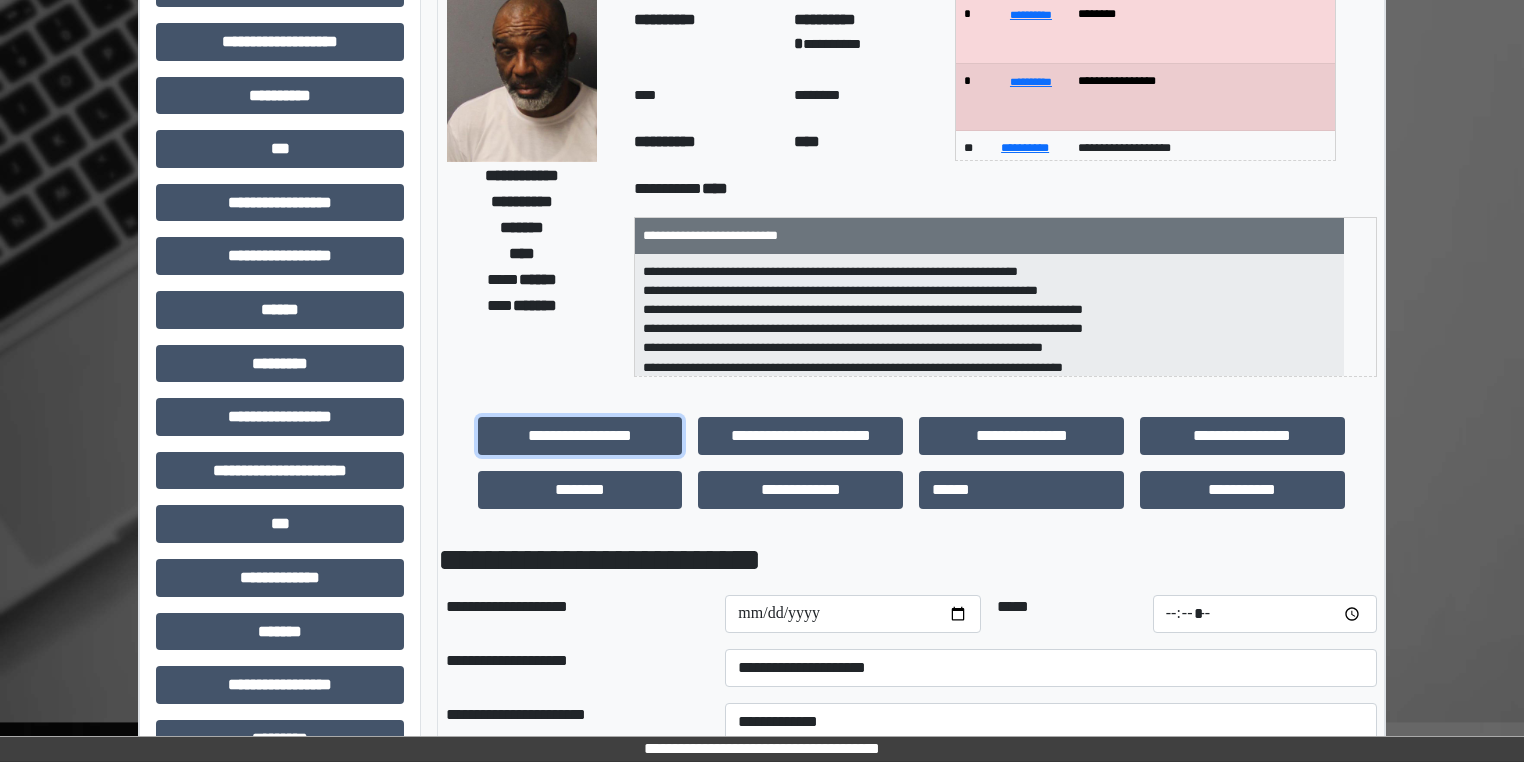 scroll, scrollTop: 42, scrollLeft: 0, axis: vertical 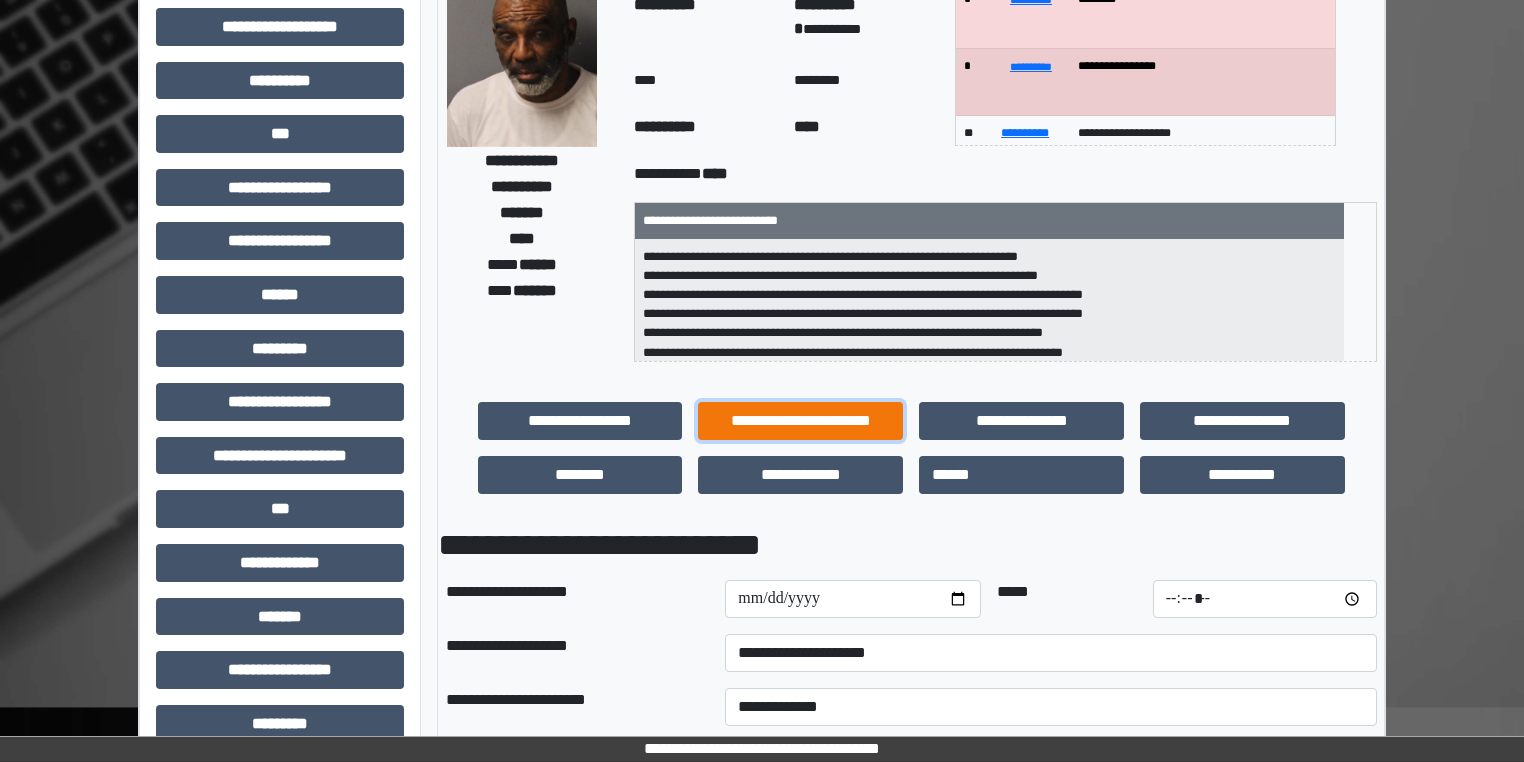 click on "**********" at bounding box center (800, 421) 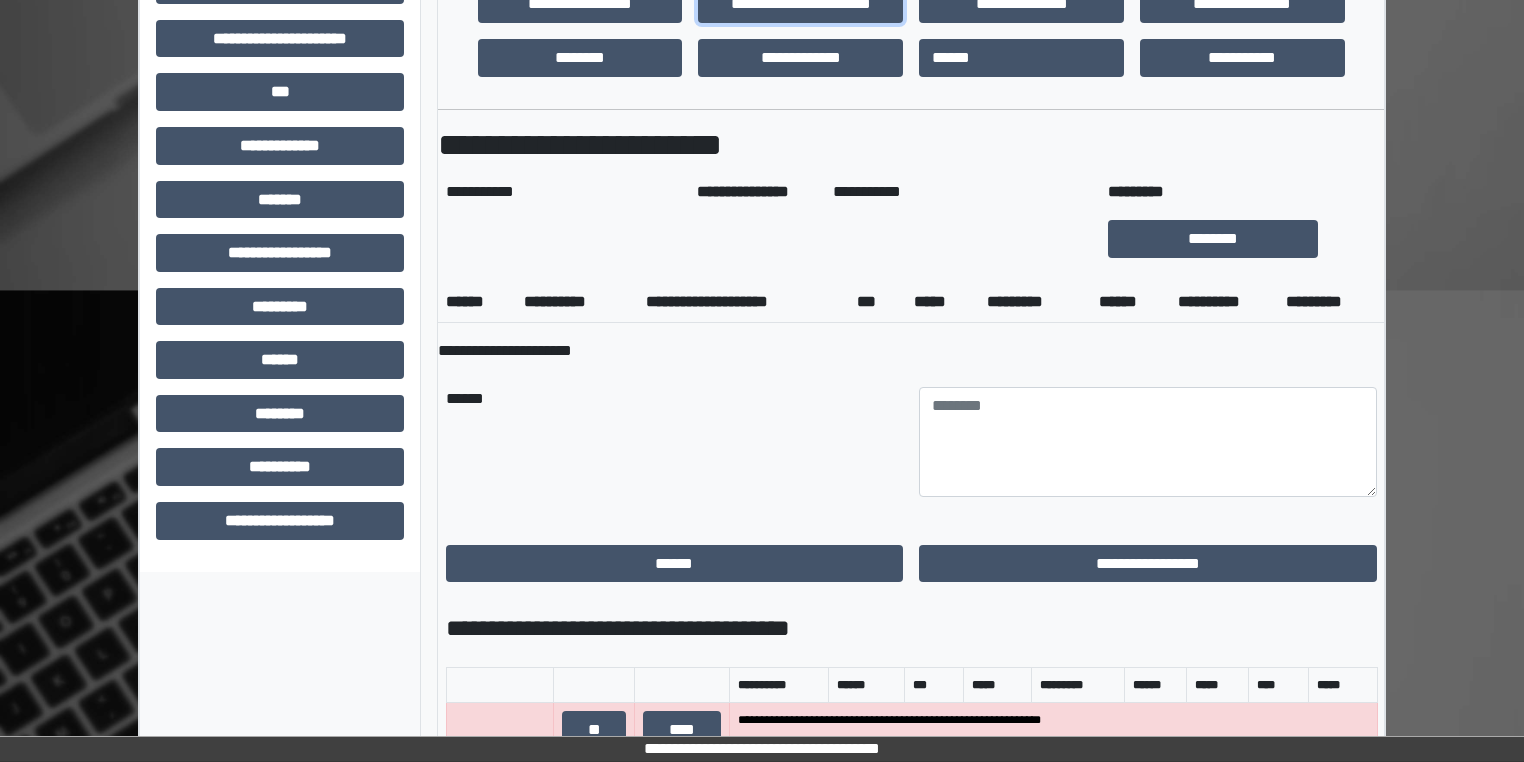 scroll, scrollTop: 581, scrollLeft: 0, axis: vertical 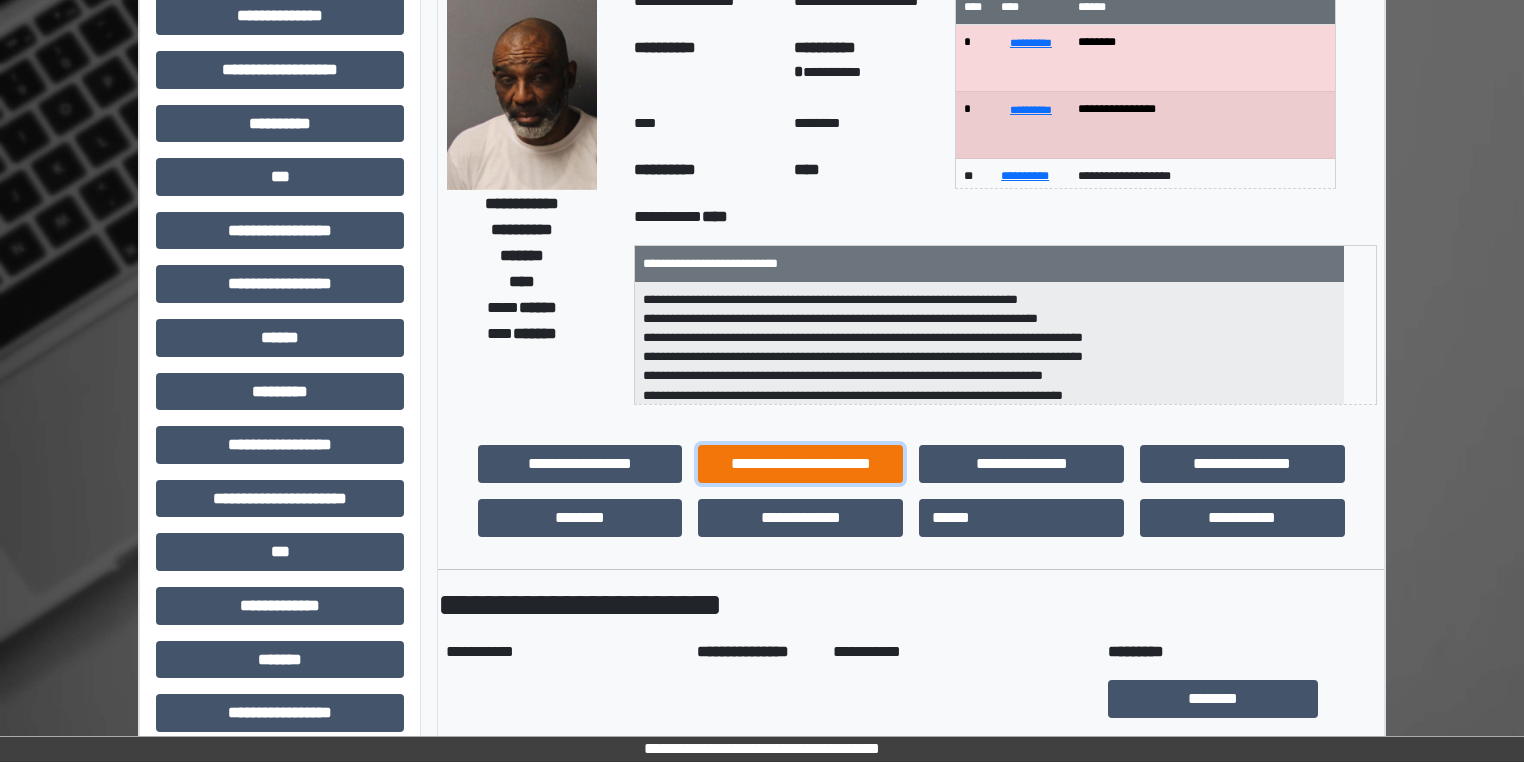 click on "**********" at bounding box center [800, 464] 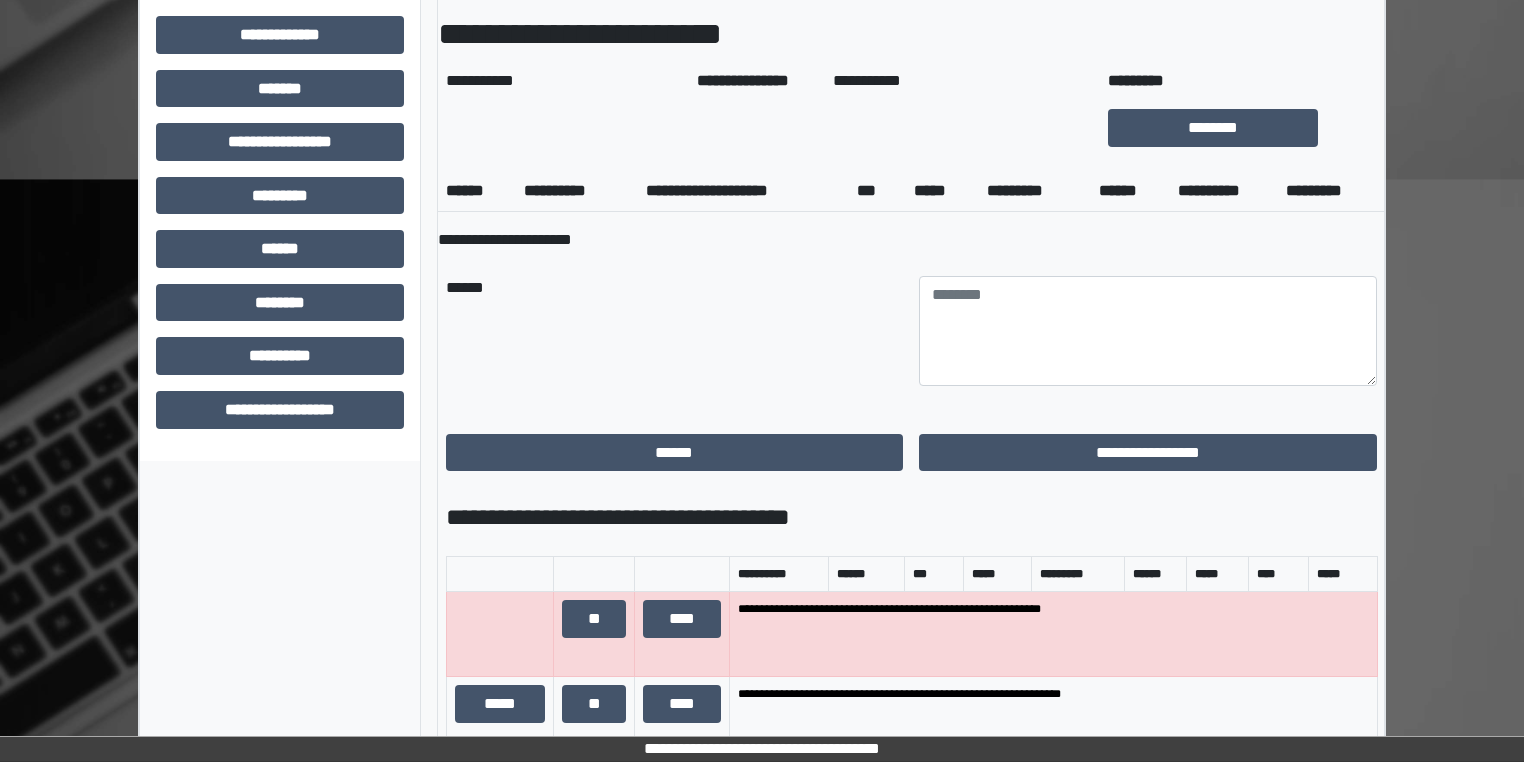 scroll, scrollTop: 668, scrollLeft: 0, axis: vertical 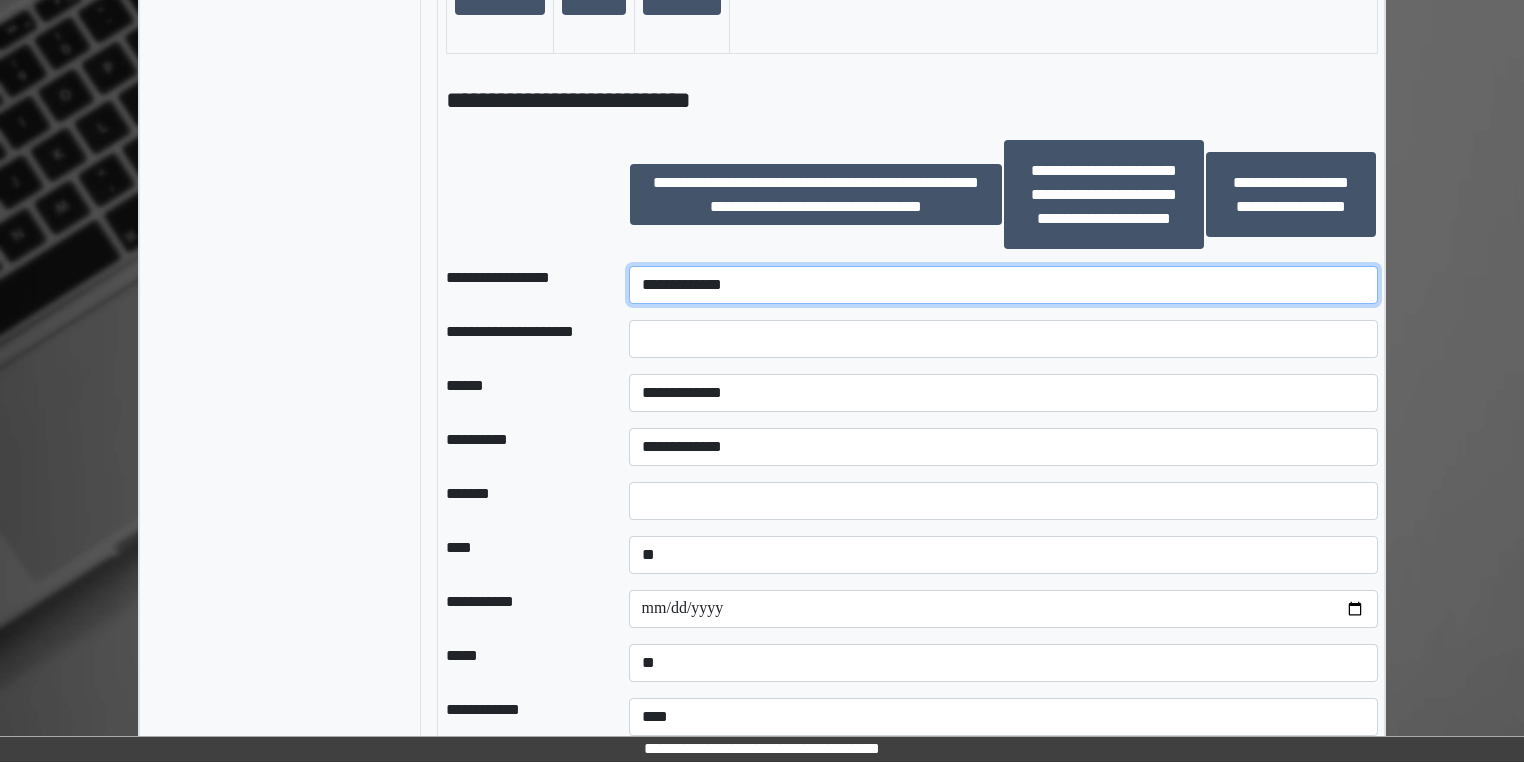 click on "**********" at bounding box center (1003, 285) 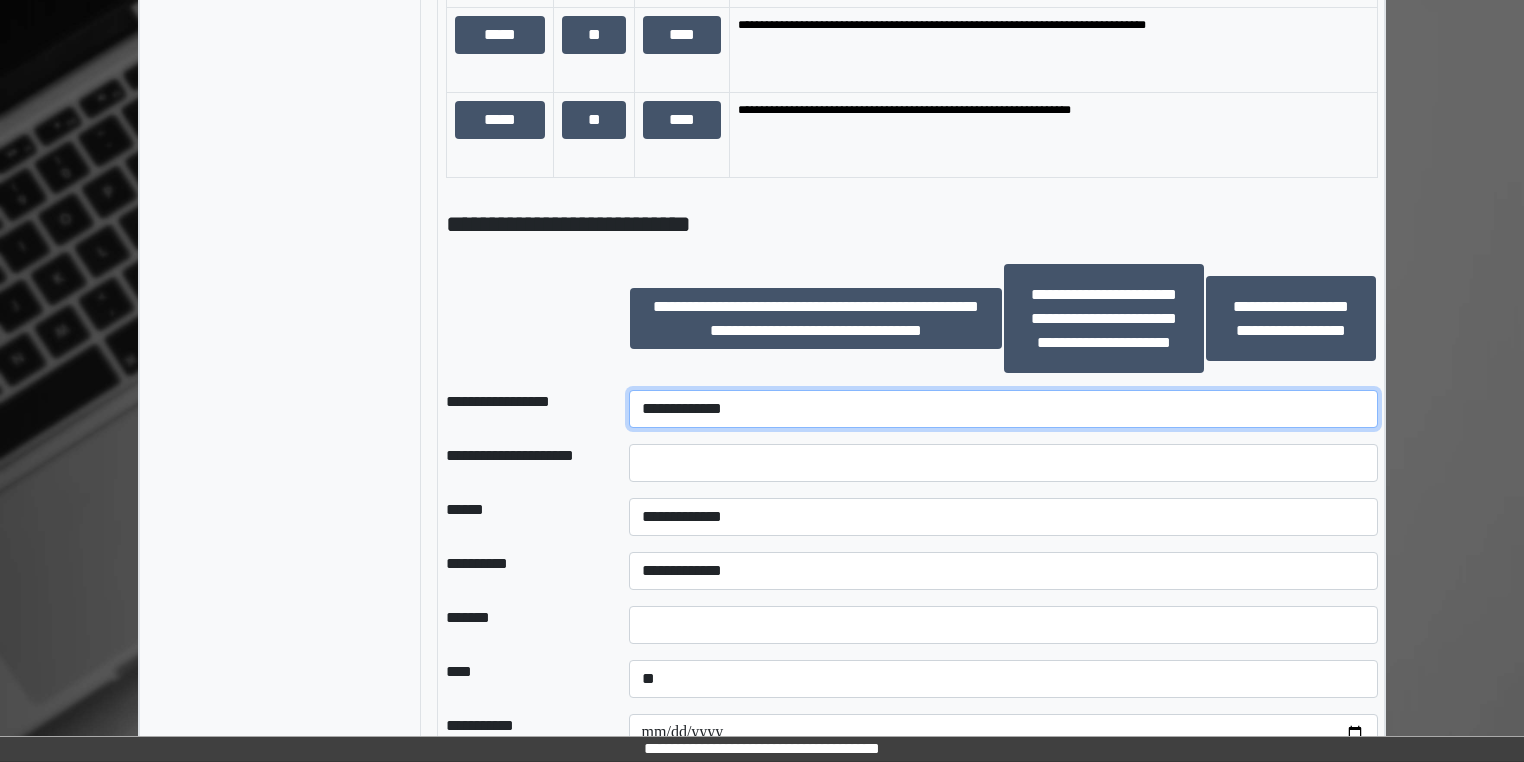 scroll, scrollTop: 1944, scrollLeft: 0, axis: vertical 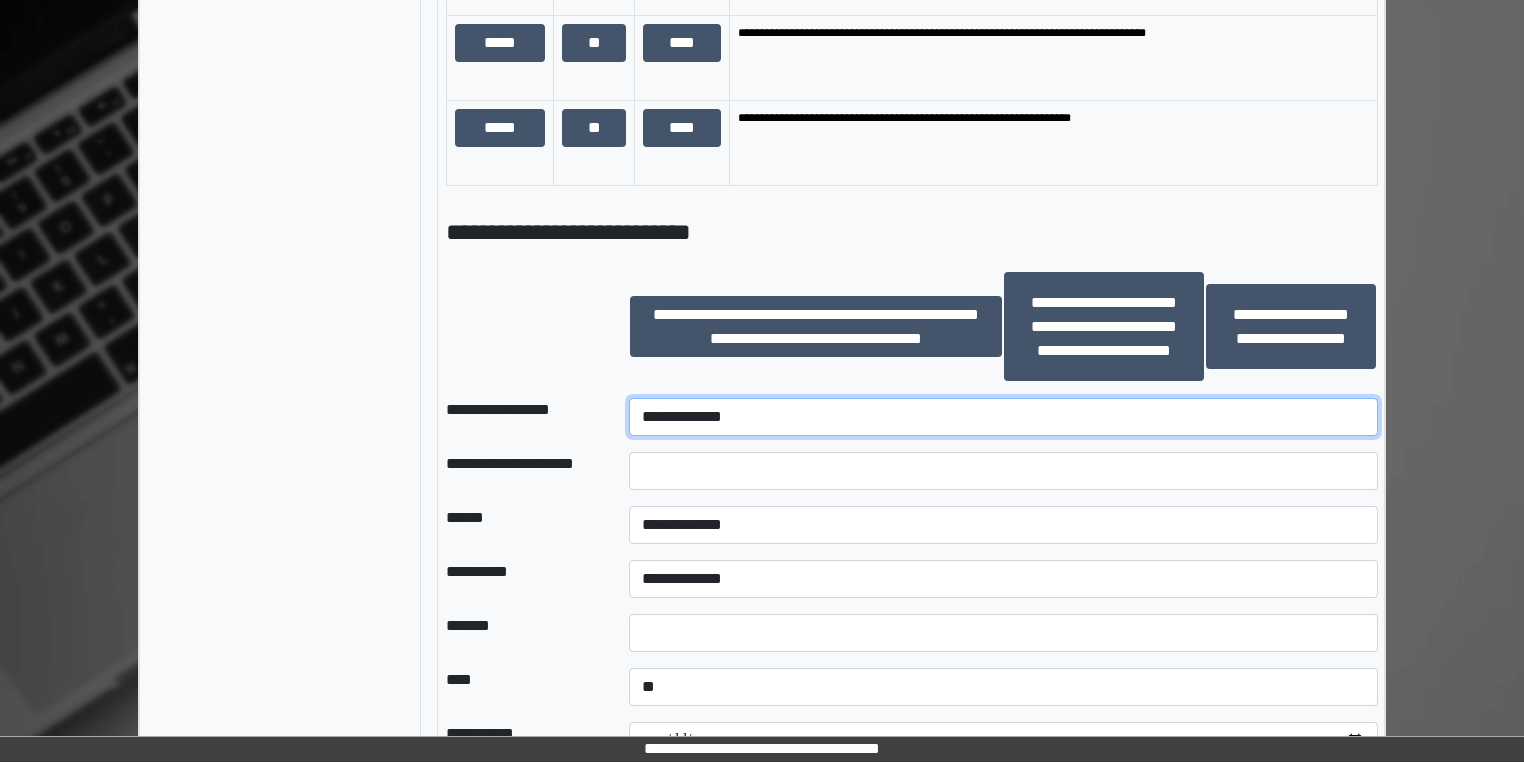 click on "**********" at bounding box center (1003, 417) 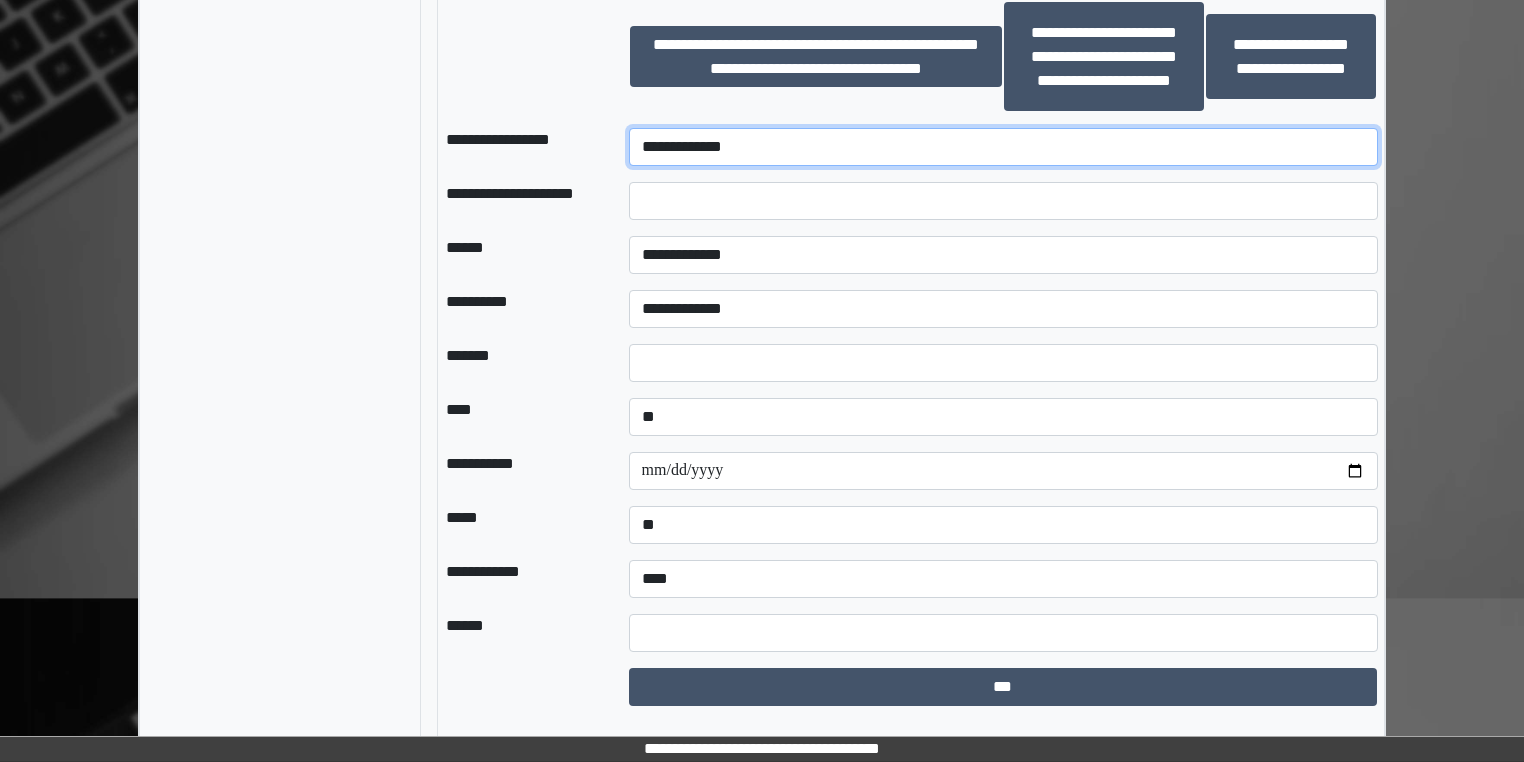 scroll, scrollTop: 2171, scrollLeft: 0, axis: vertical 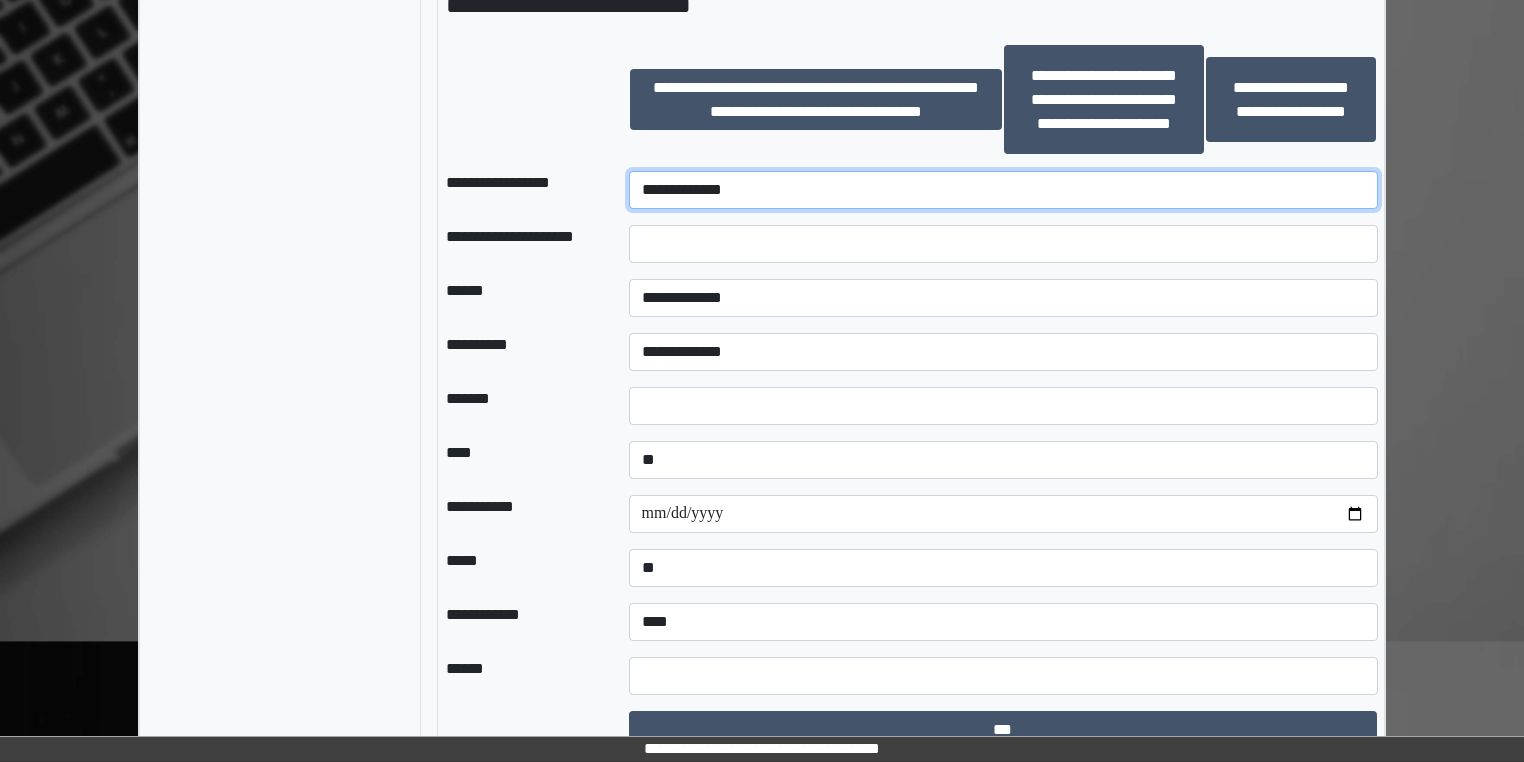 drag, startPoint x: 1212, startPoint y: 194, endPoint x: 1228, endPoint y: 196, distance: 16.124516 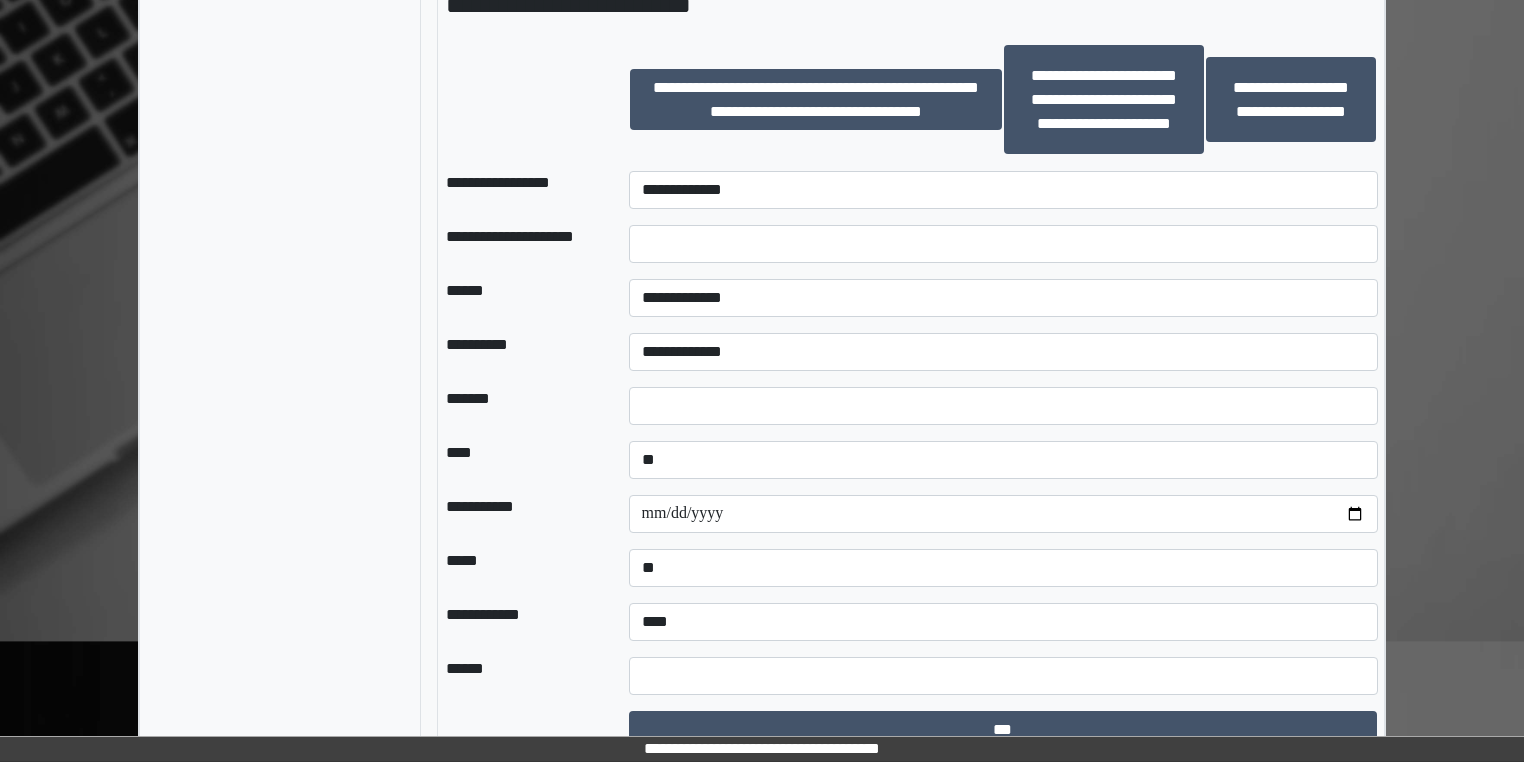click on "**********" at bounding box center [280, -163] 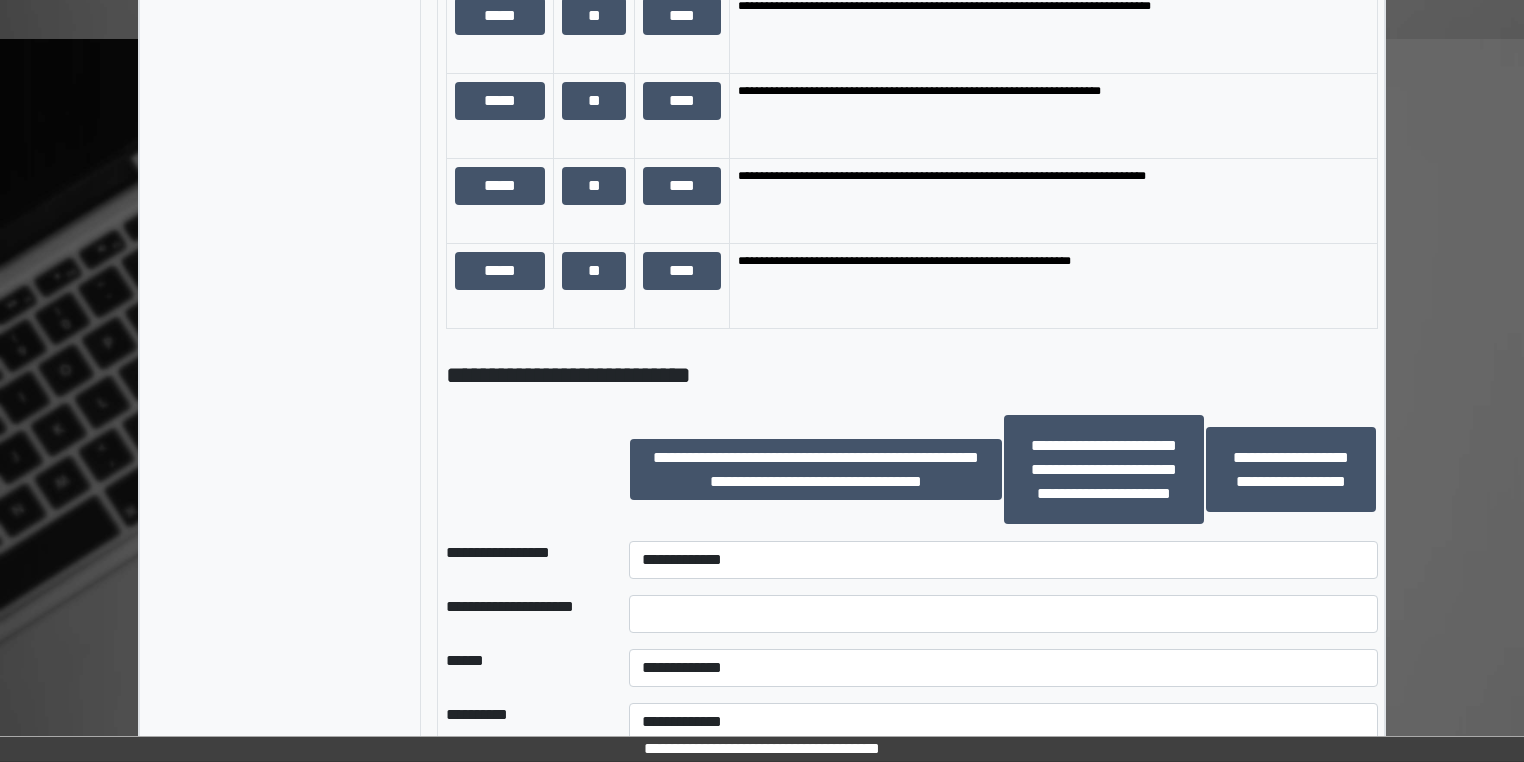 scroll, scrollTop: 1728, scrollLeft: 0, axis: vertical 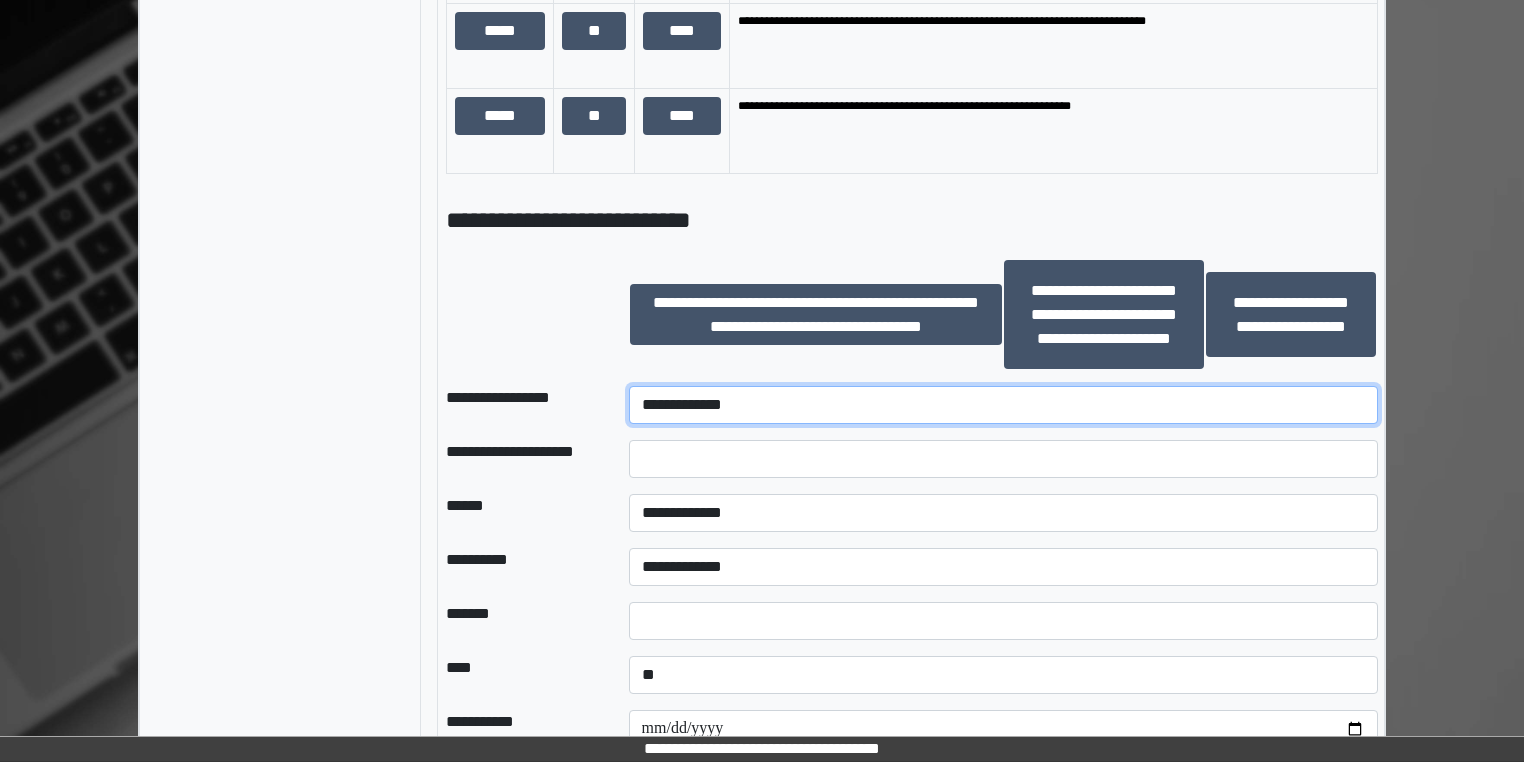 click on "**********" at bounding box center (1003, 405) 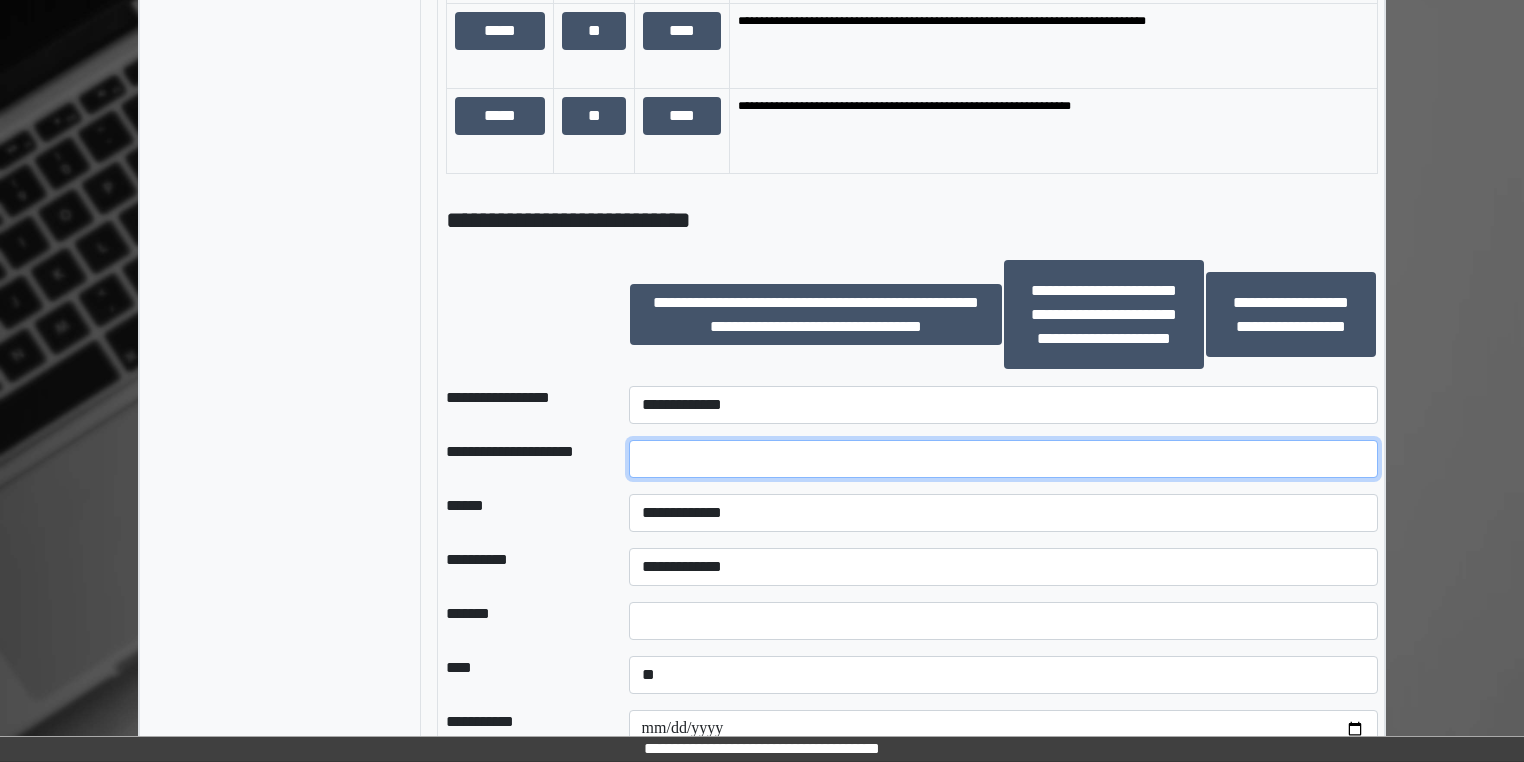 click at bounding box center [1003, 459] 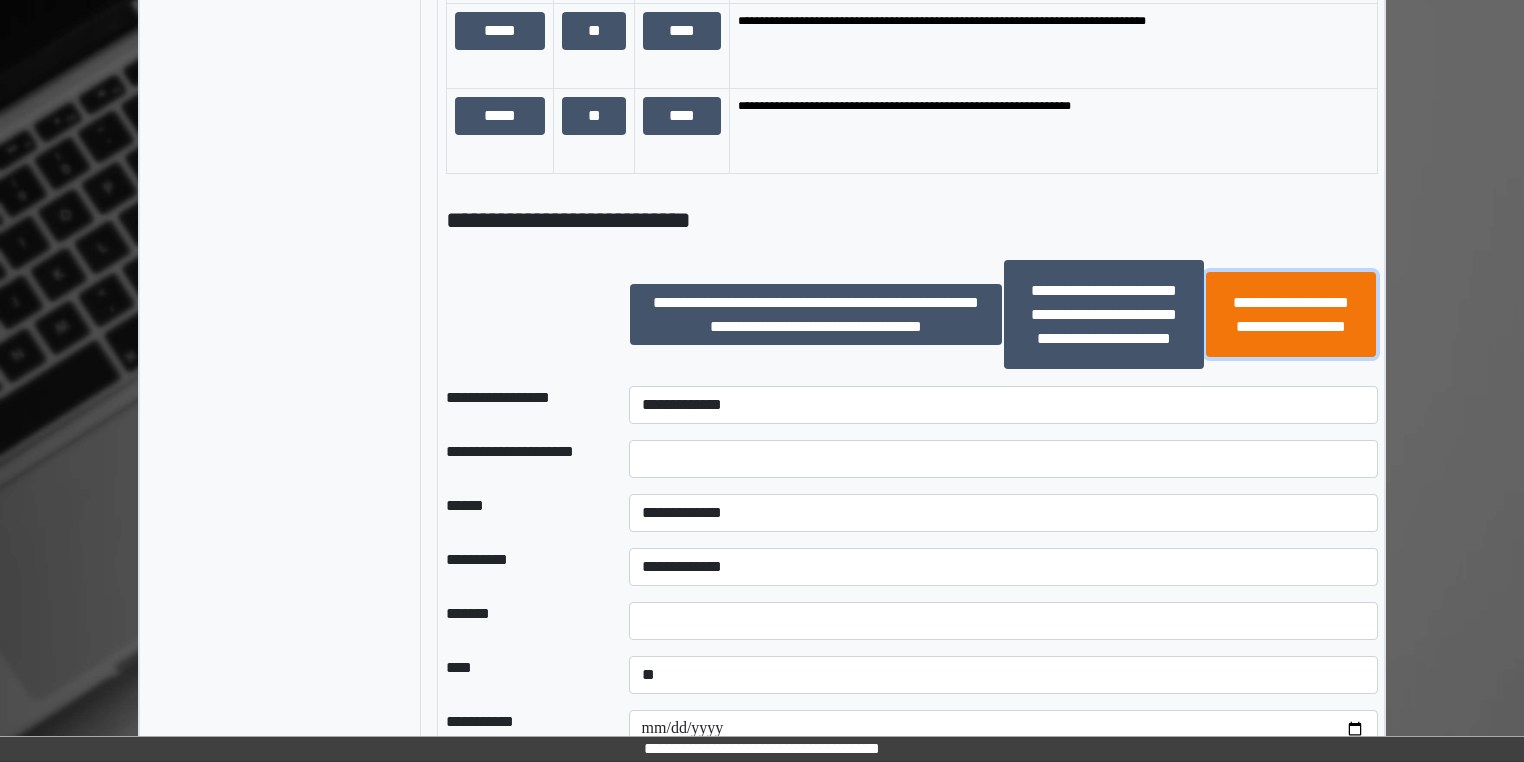 click on "**********" at bounding box center [1290, 315] 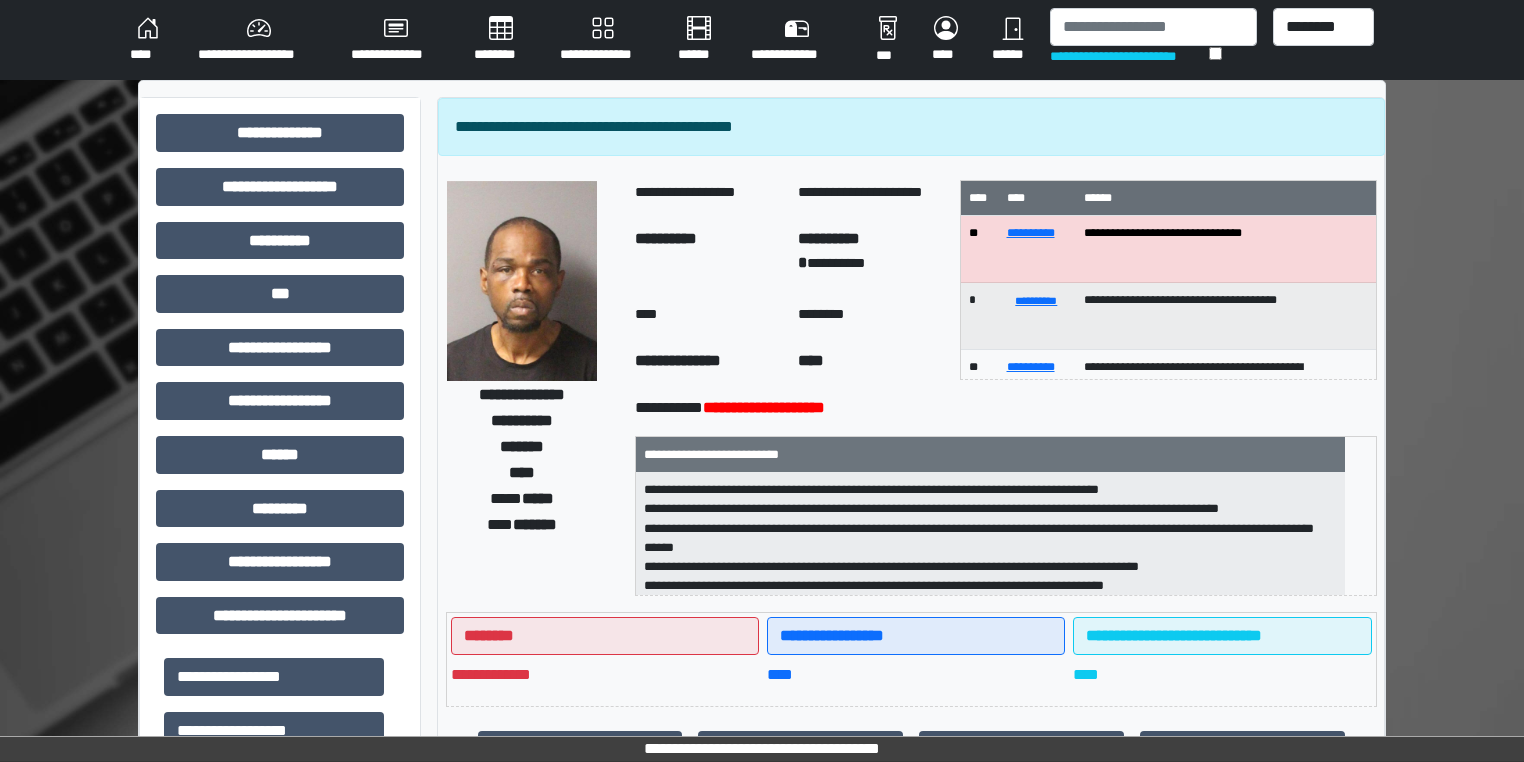 scroll, scrollTop: 0, scrollLeft: 0, axis: both 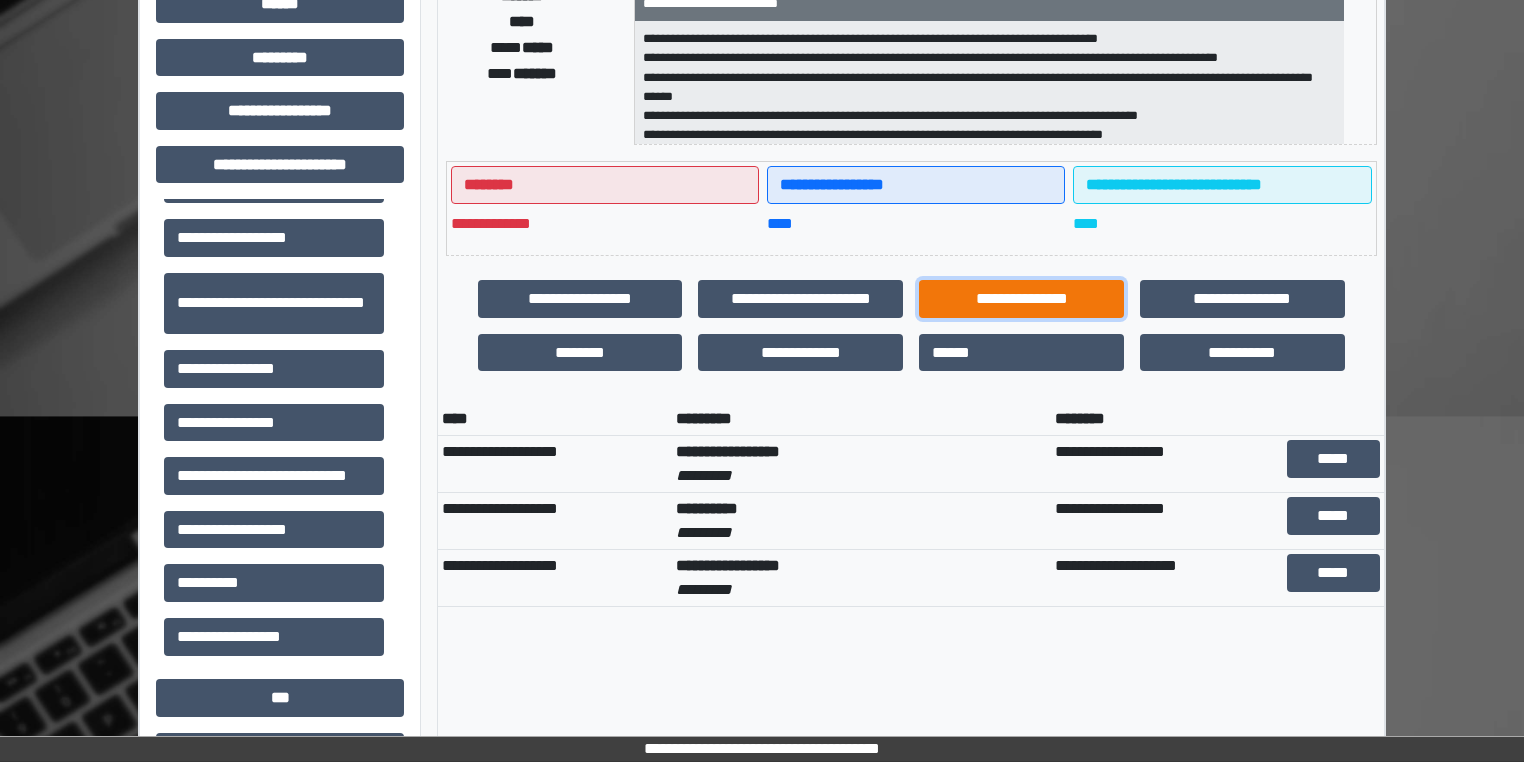 drag, startPoint x: 1048, startPoint y: 304, endPoint x: 987, endPoint y: 370, distance: 89.87213 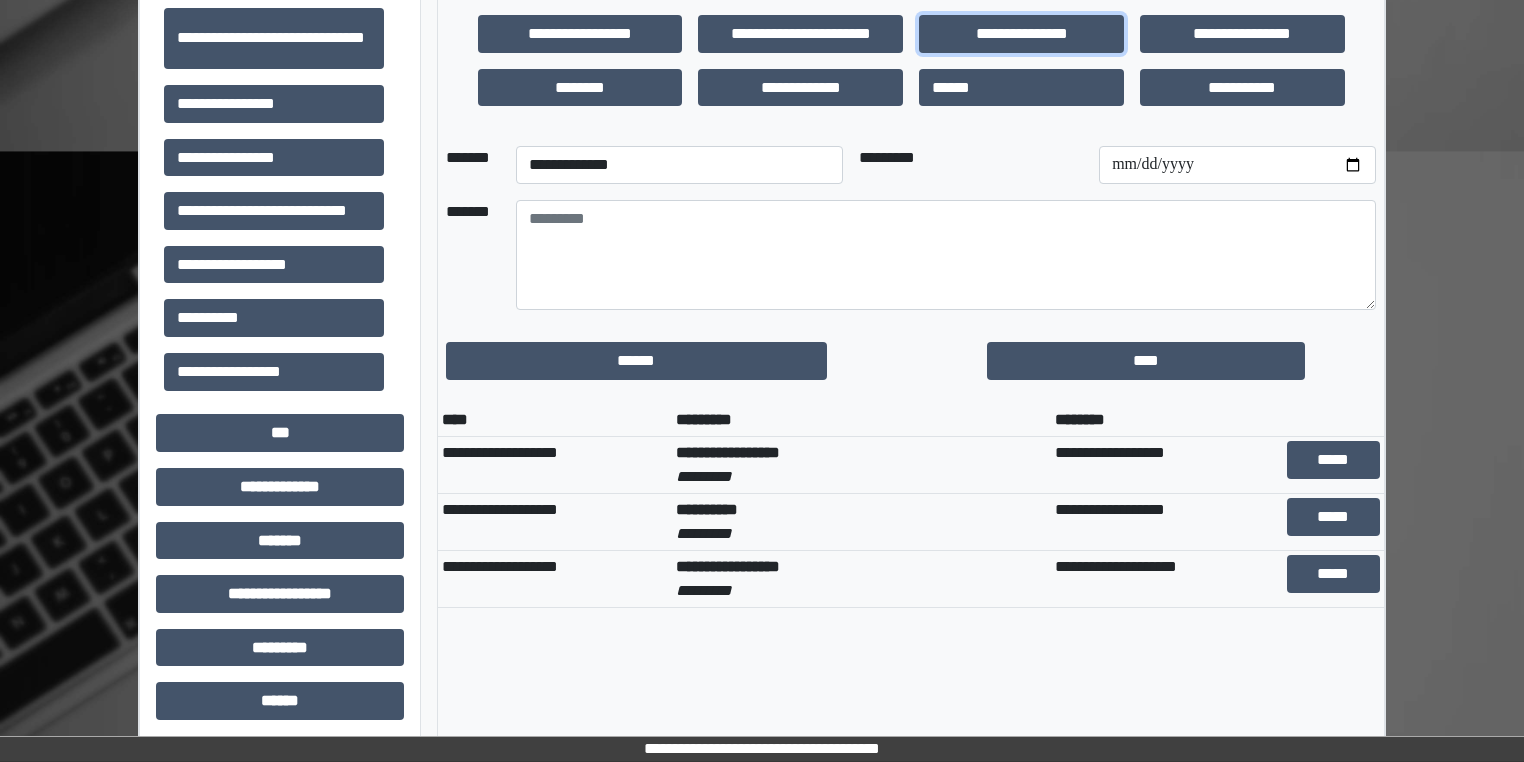 scroll, scrollTop: 734, scrollLeft: 0, axis: vertical 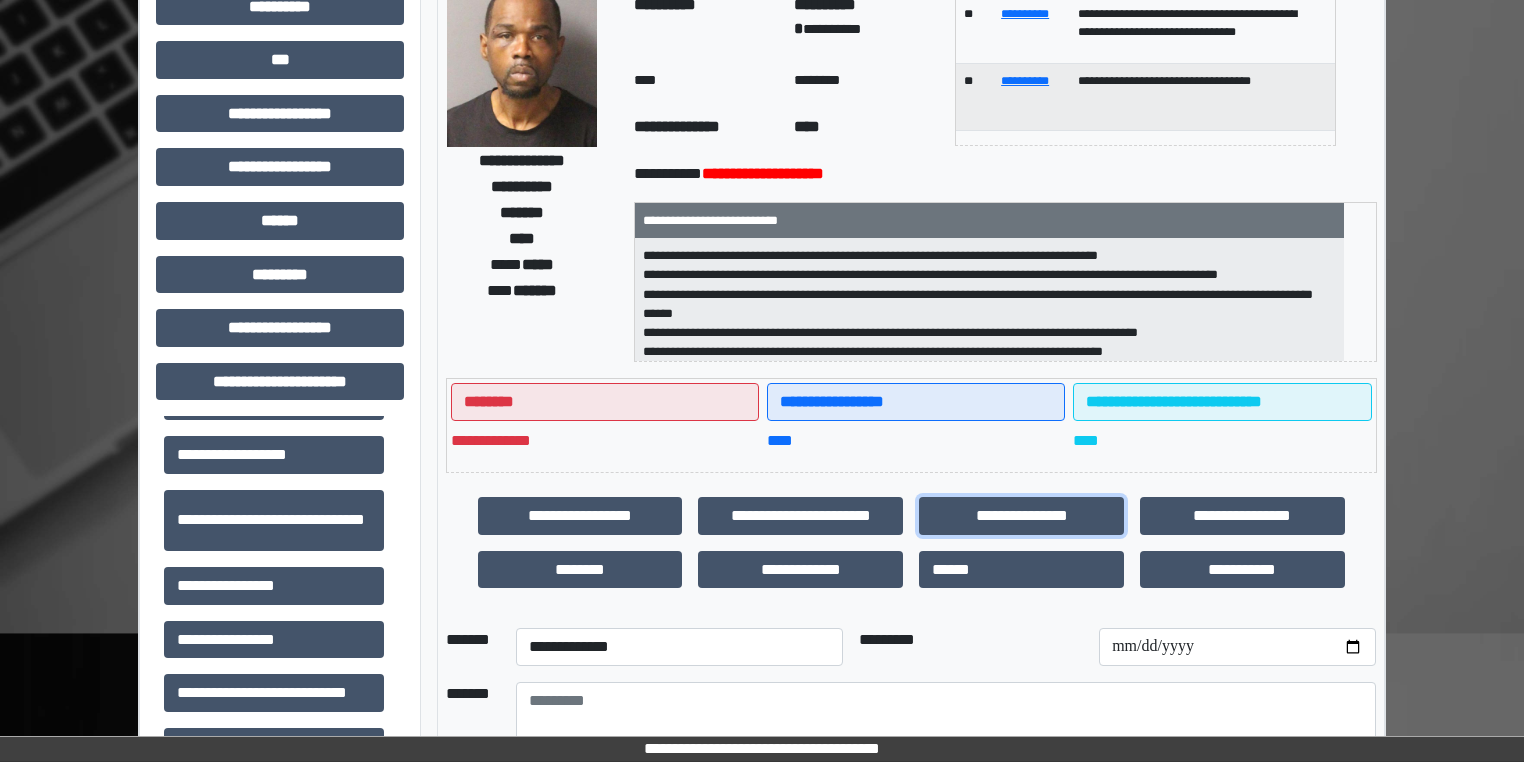 drag, startPoint x: 1040, startPoint y: 515, endPoint x: 1118, endPoint y: 471, distance: 89.55445 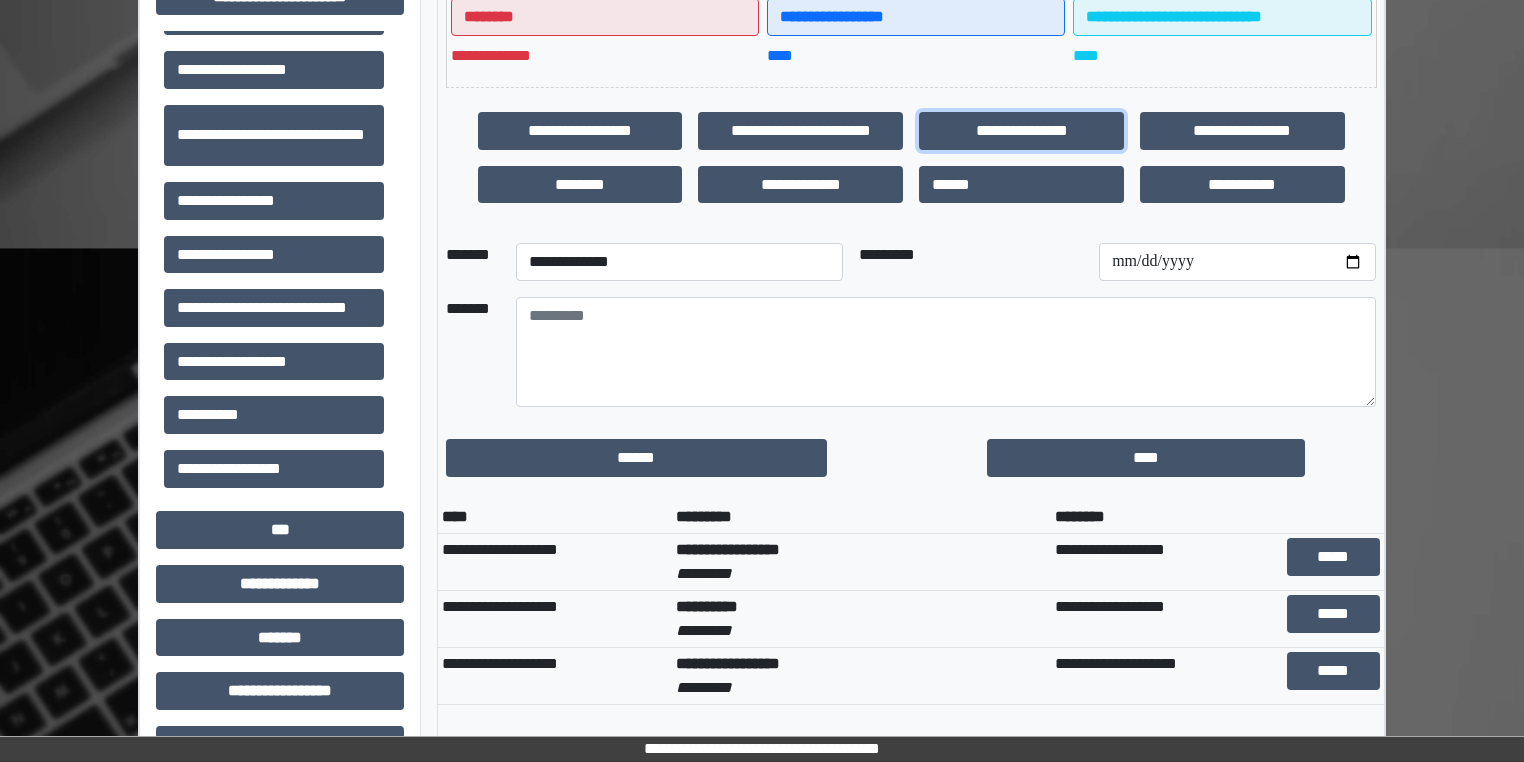 scroll, scrollTop: 626, scrollLeft: 0, axis: vertical 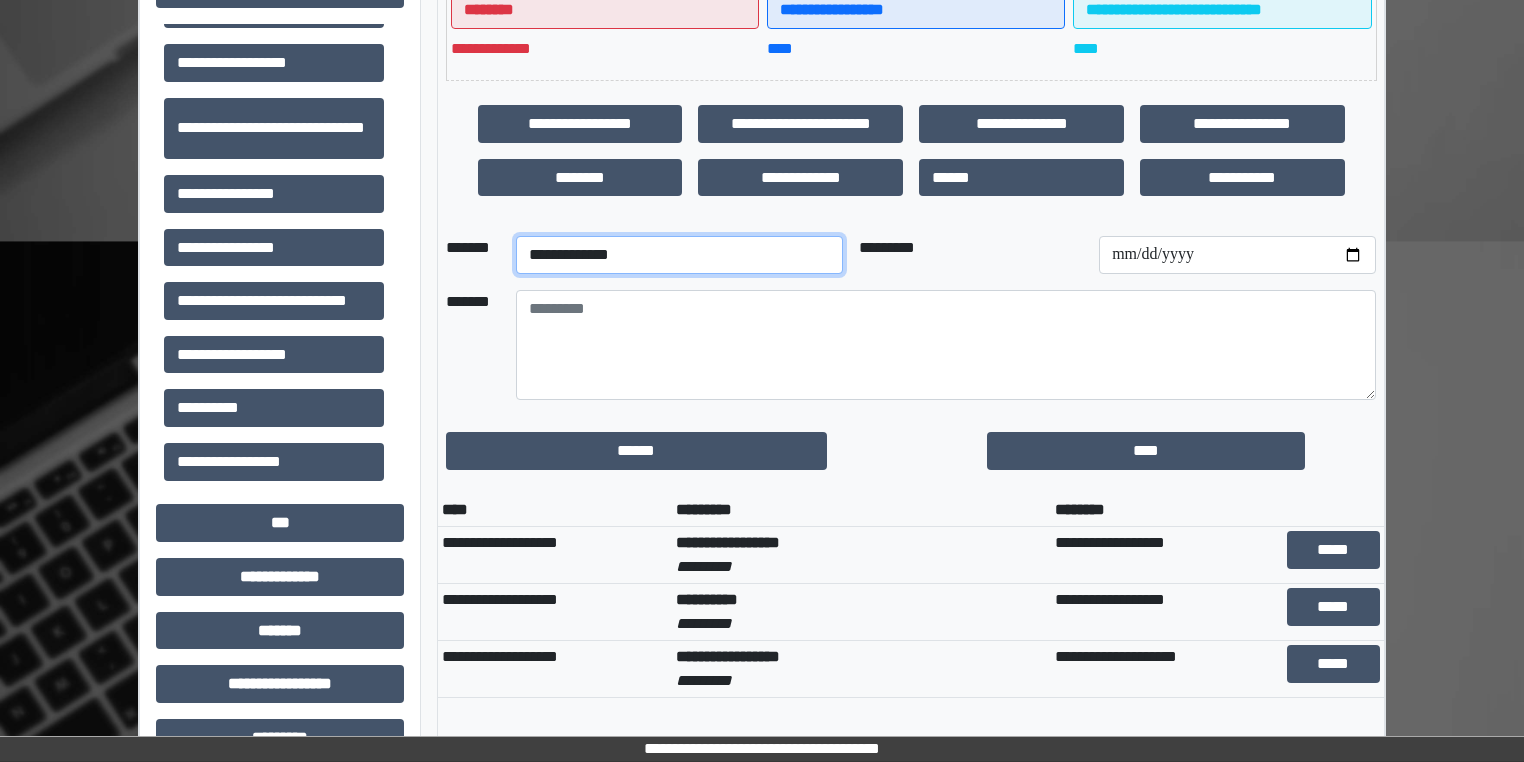 click on "**********" at bounding box center [679, 255] 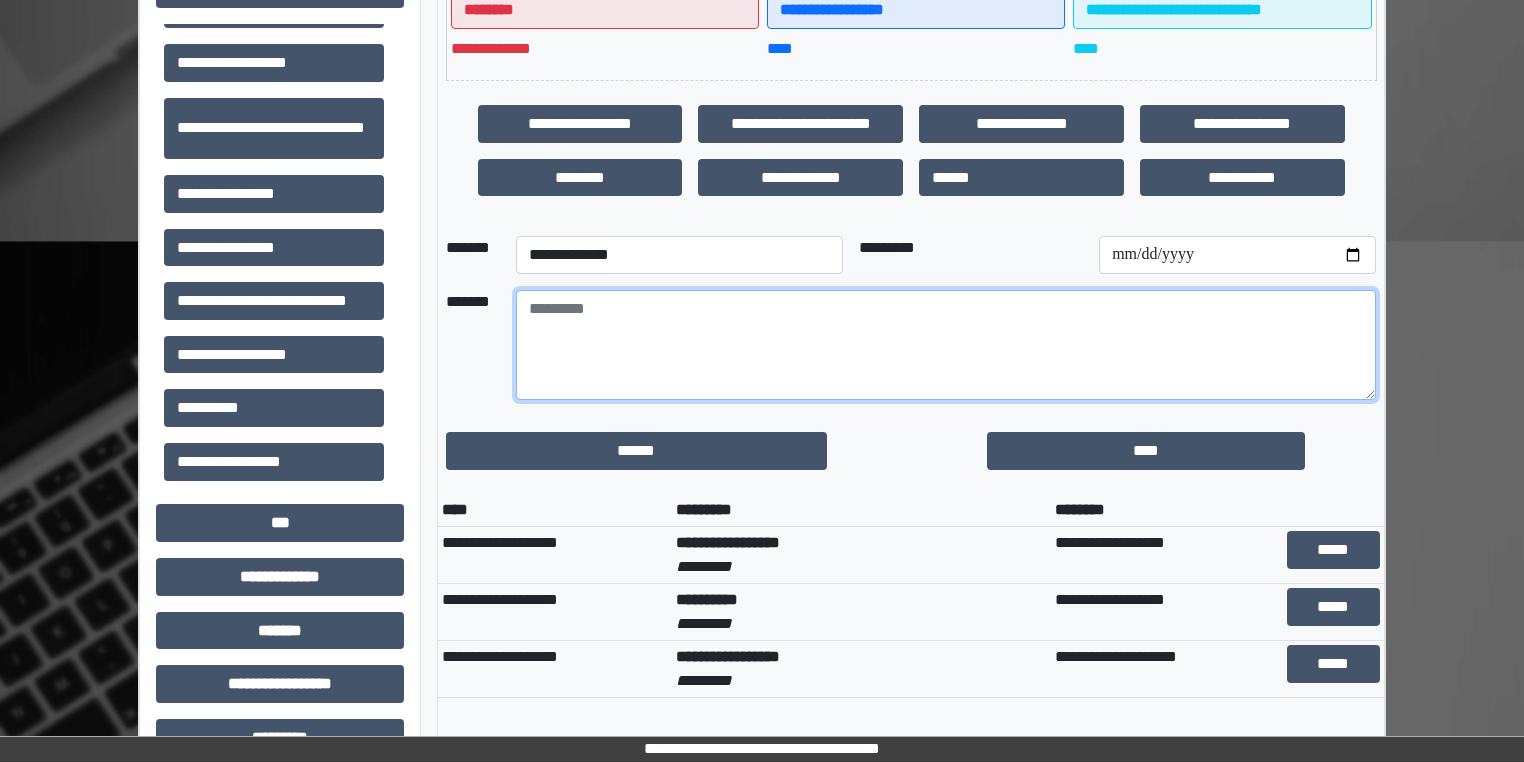 drag, startPoint x: 602, startPoint y: 316, endPoint x: 647, endPoint y: 317, distance: 45.01111 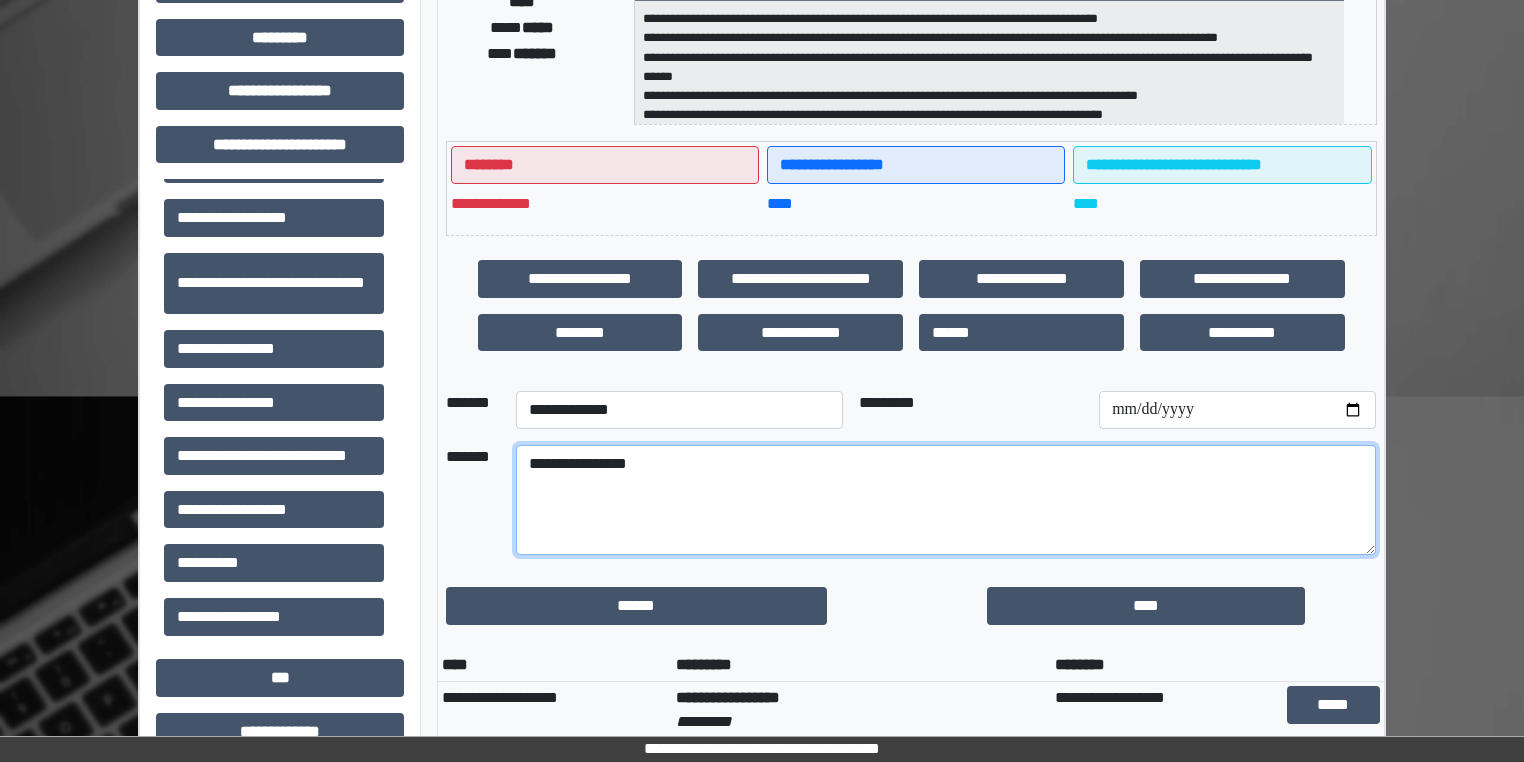 scroll, scrollTop: 468, scrollLeft: 0, axis: vertical 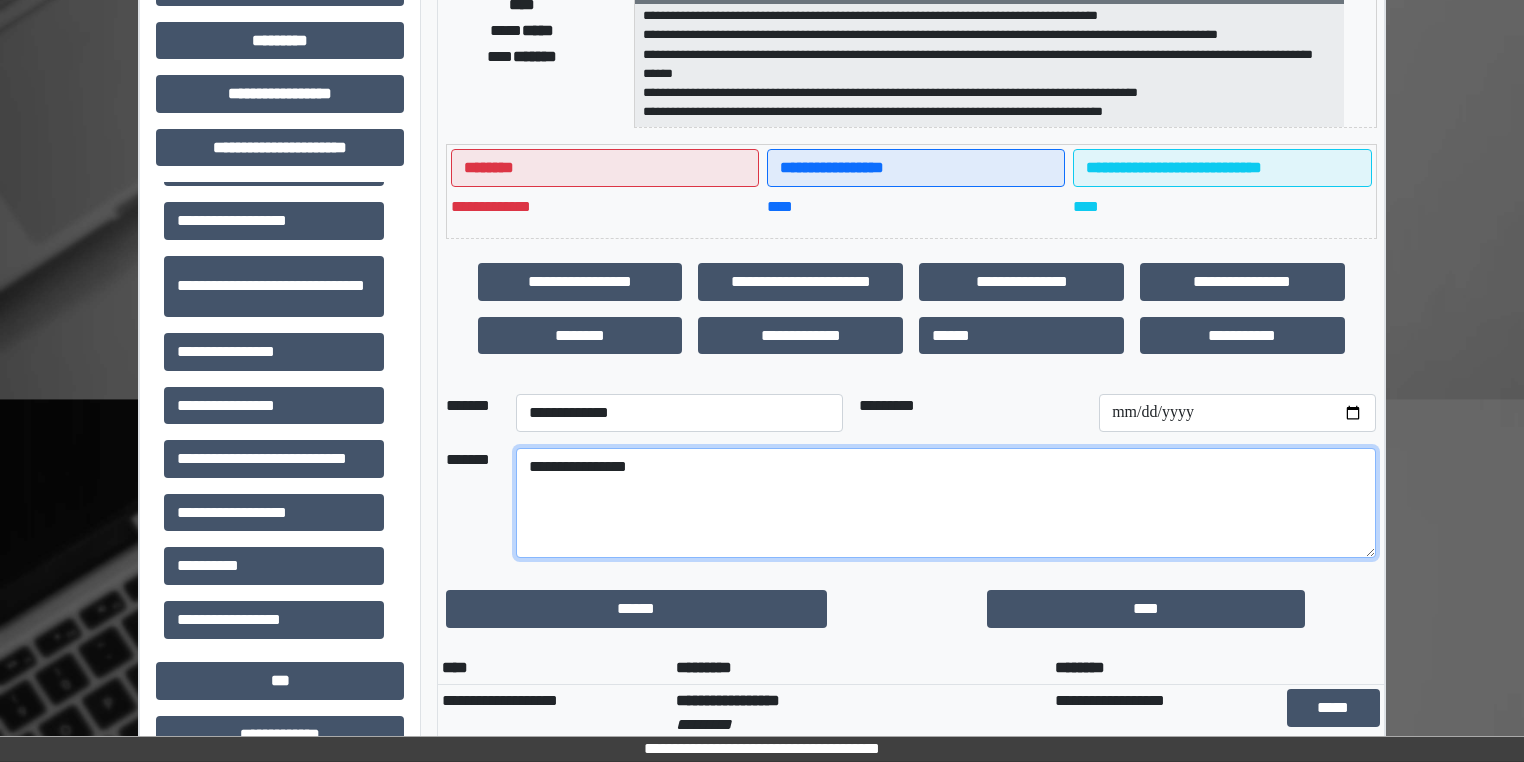 type on "**********" 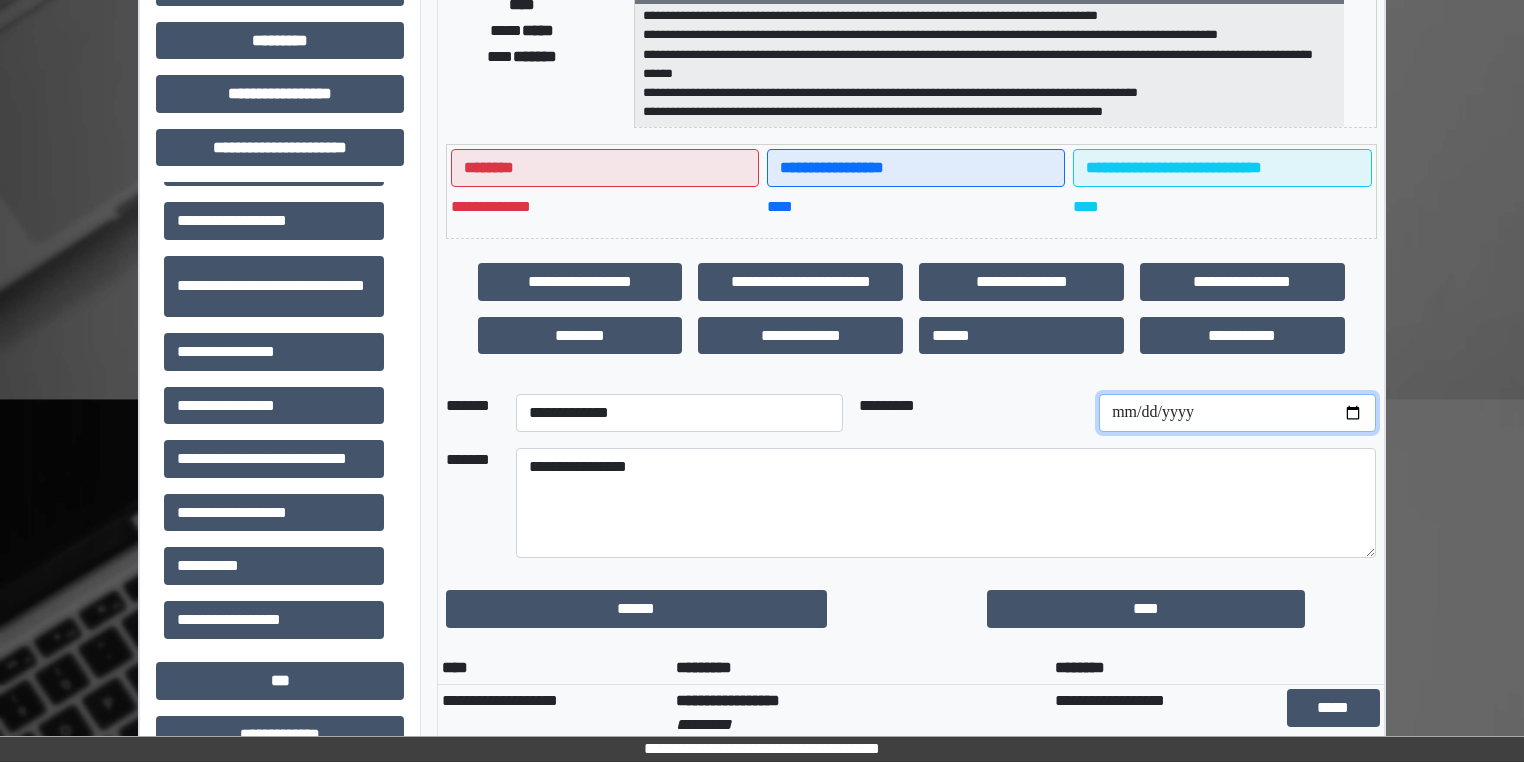 click at bounding box center [1237, 413] 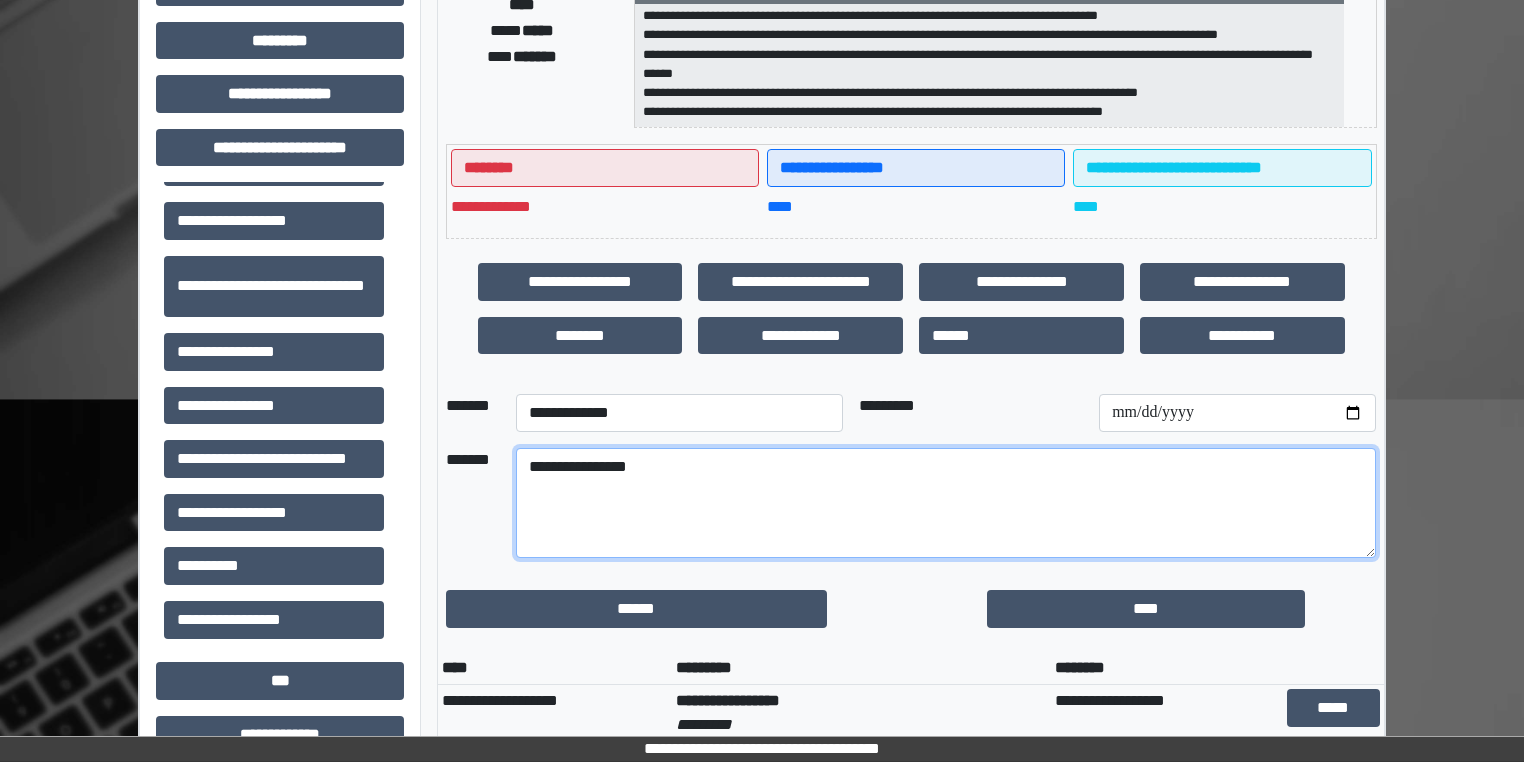 click on "**********" at bounding box center (946, 503) 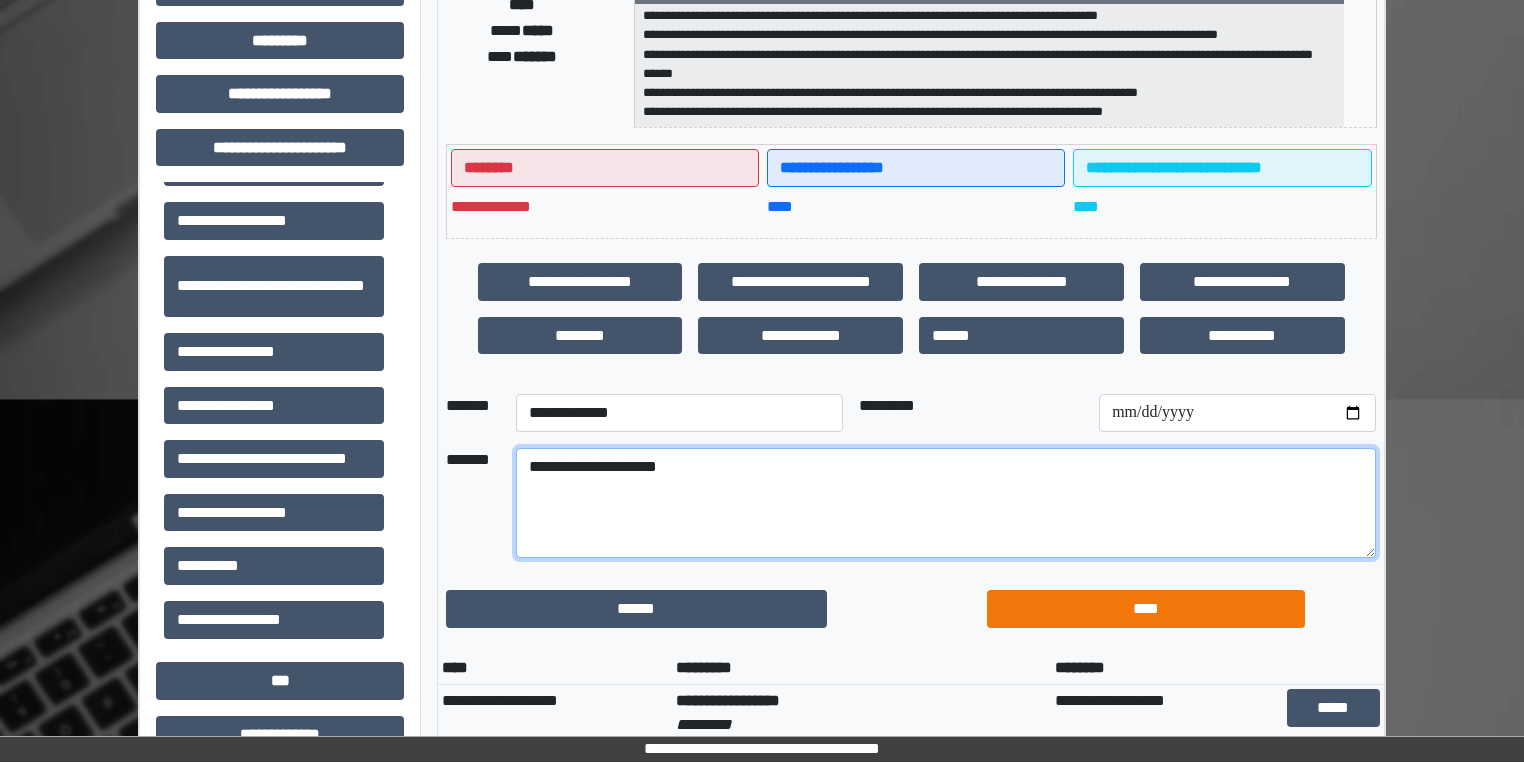 type on "**********" 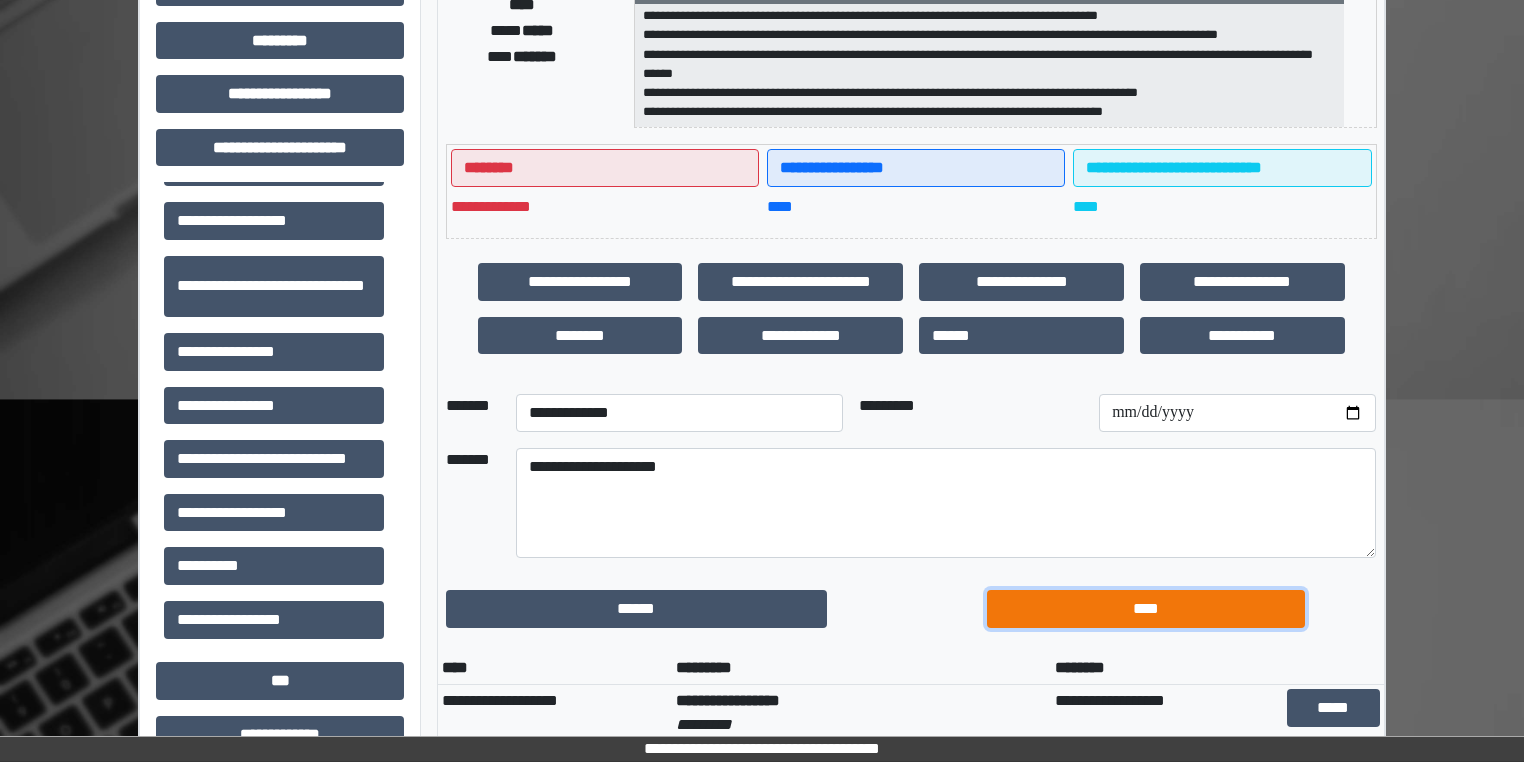 click on "****" at bounding box center (1146, 609) 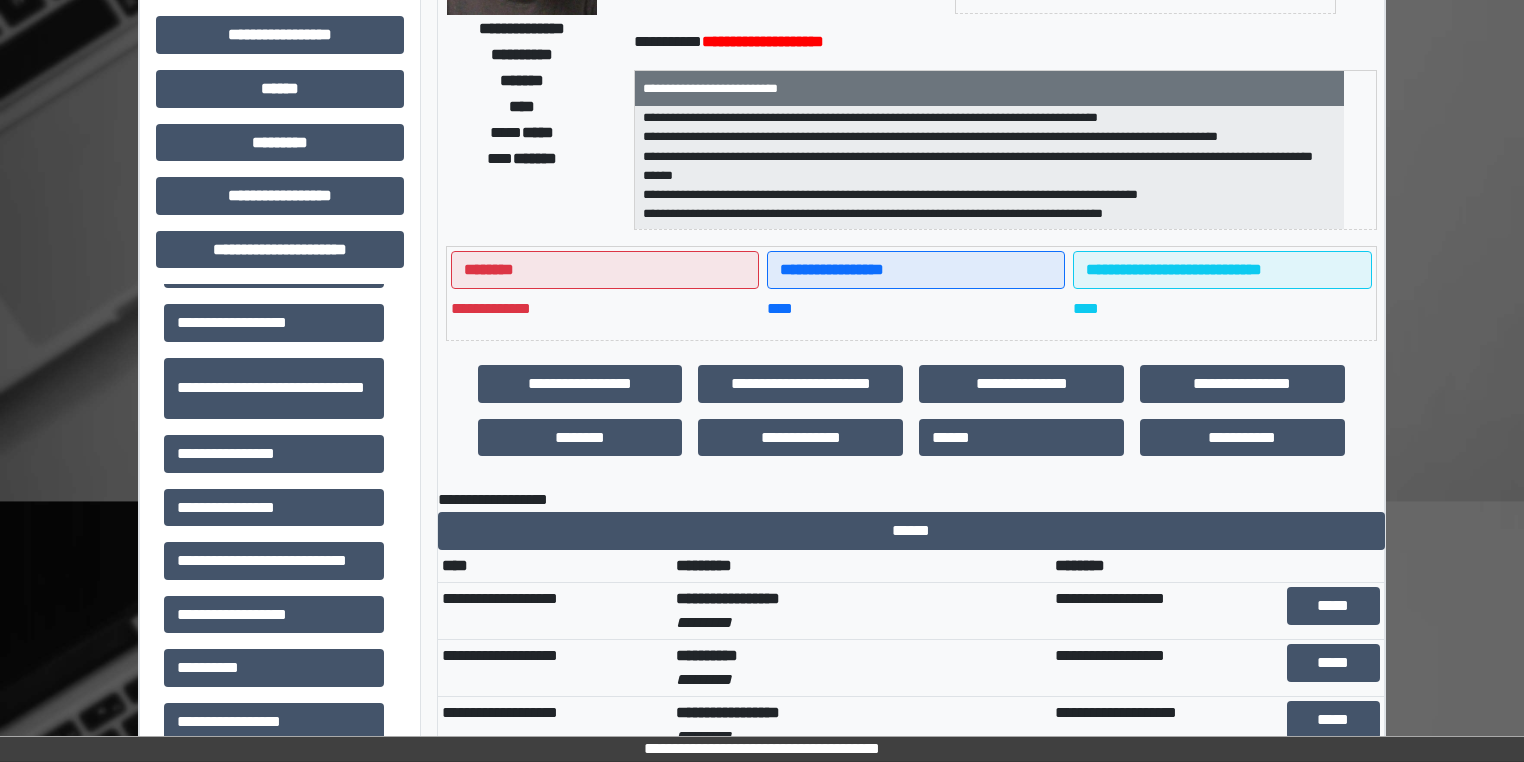 scroll, scrollTop: 68, scrollLeft: 0, axis: vertical 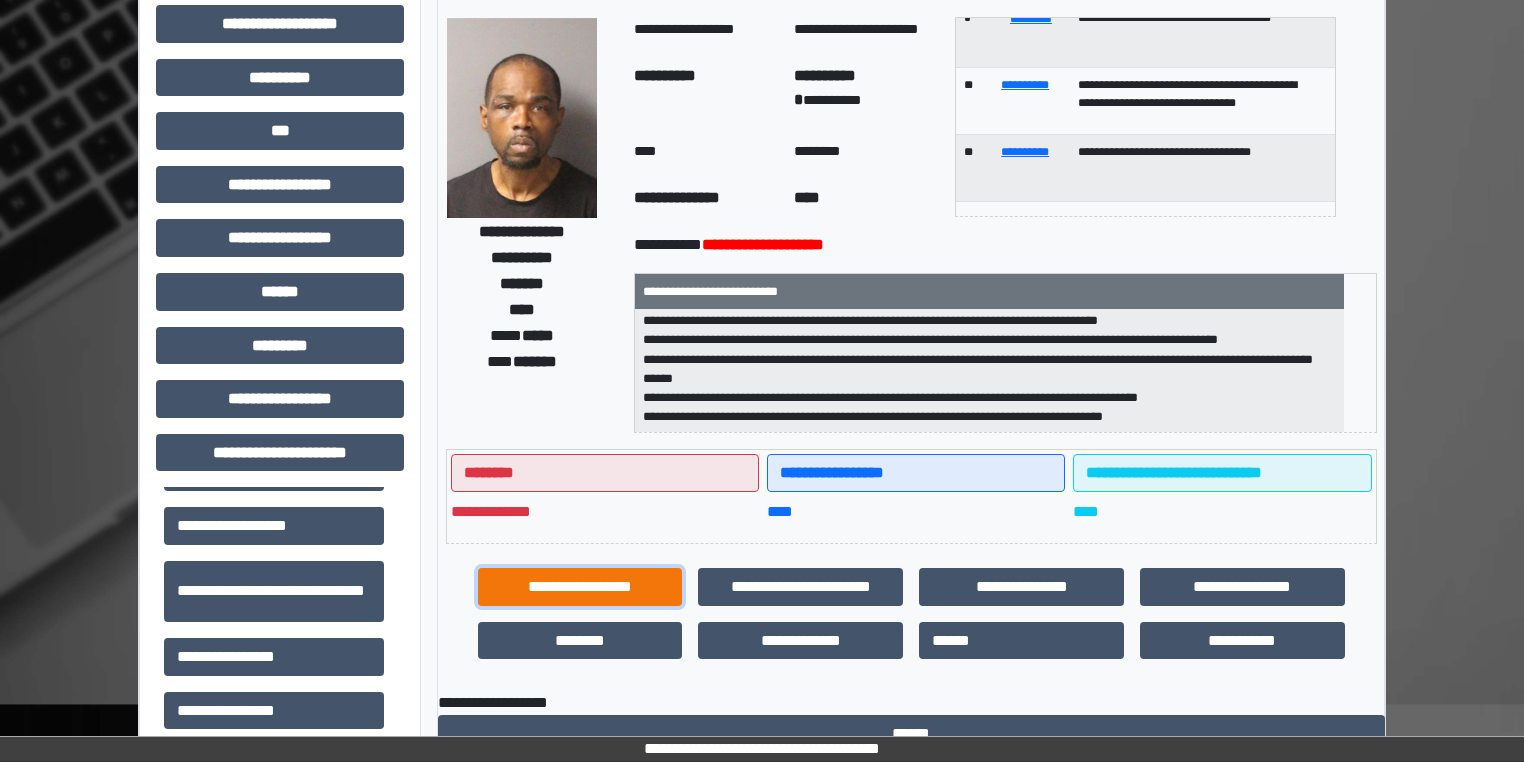 drag, startPoint x: 603, startPoint y: 594, endPoint x: 624, endPoint y: 593, distance: 21.023796 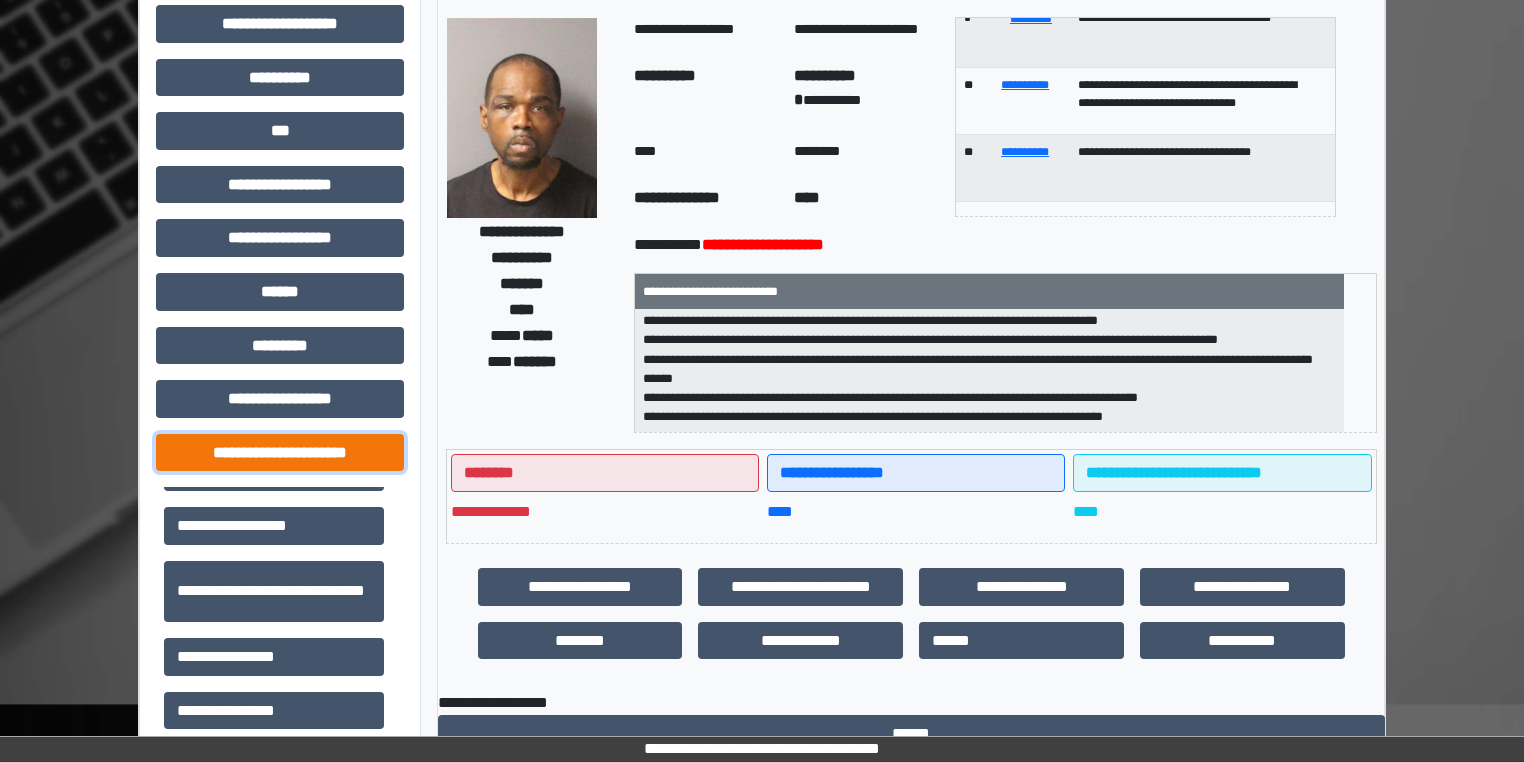 click on "**********" at bounding box center [280, 453] 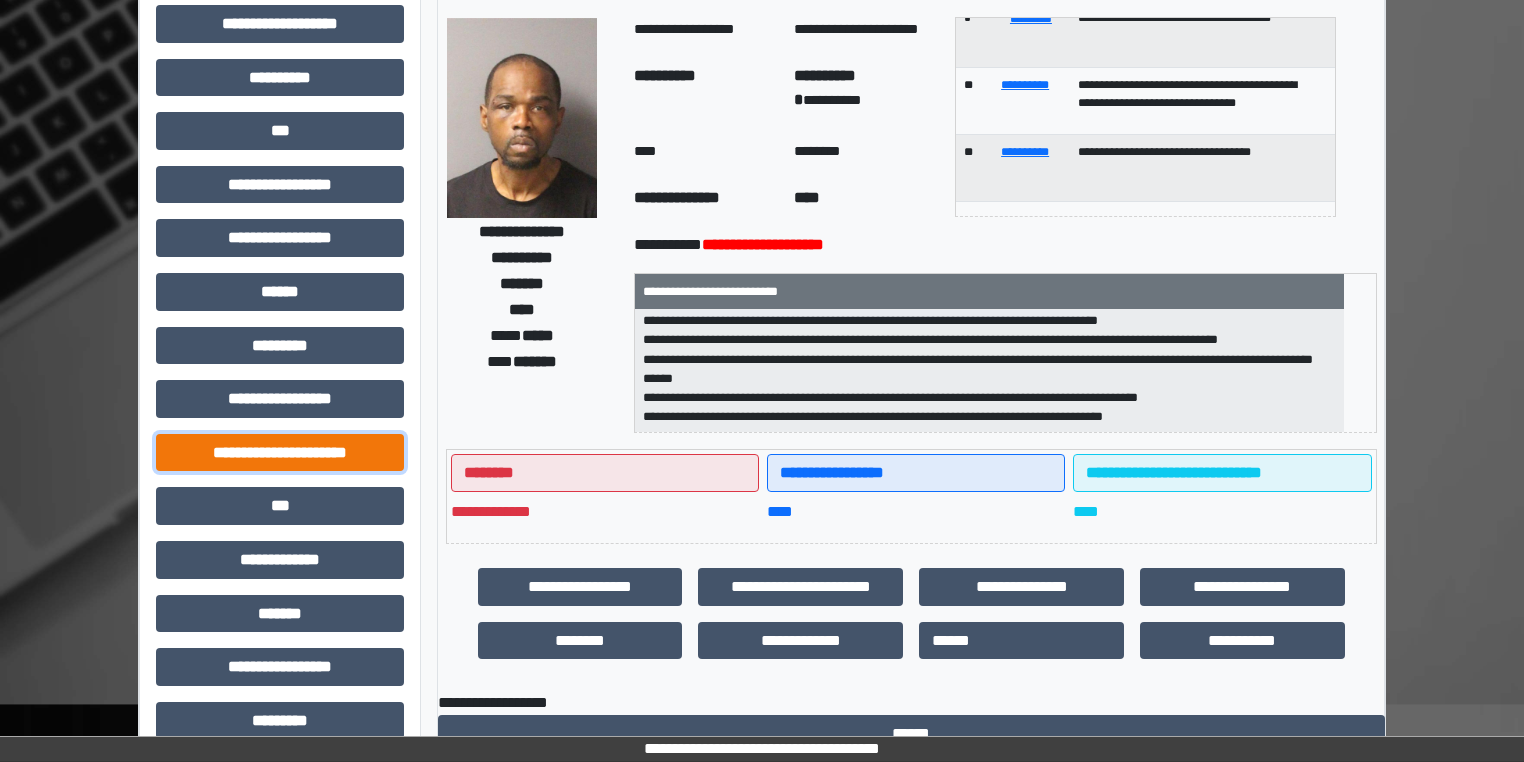 click on "**********" at bounding box center [280, 453] 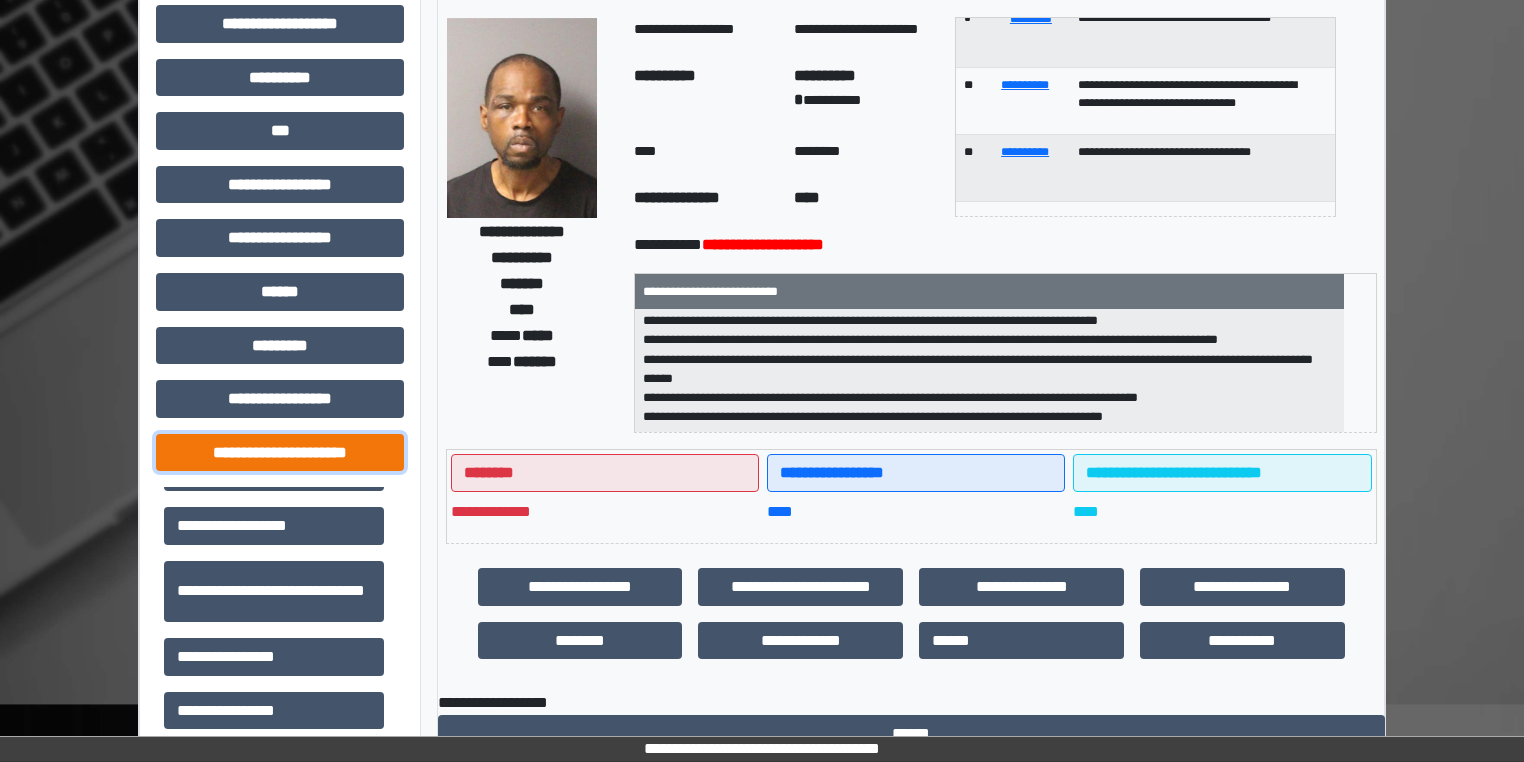 click on "**********" at bounding box center [280, 453] 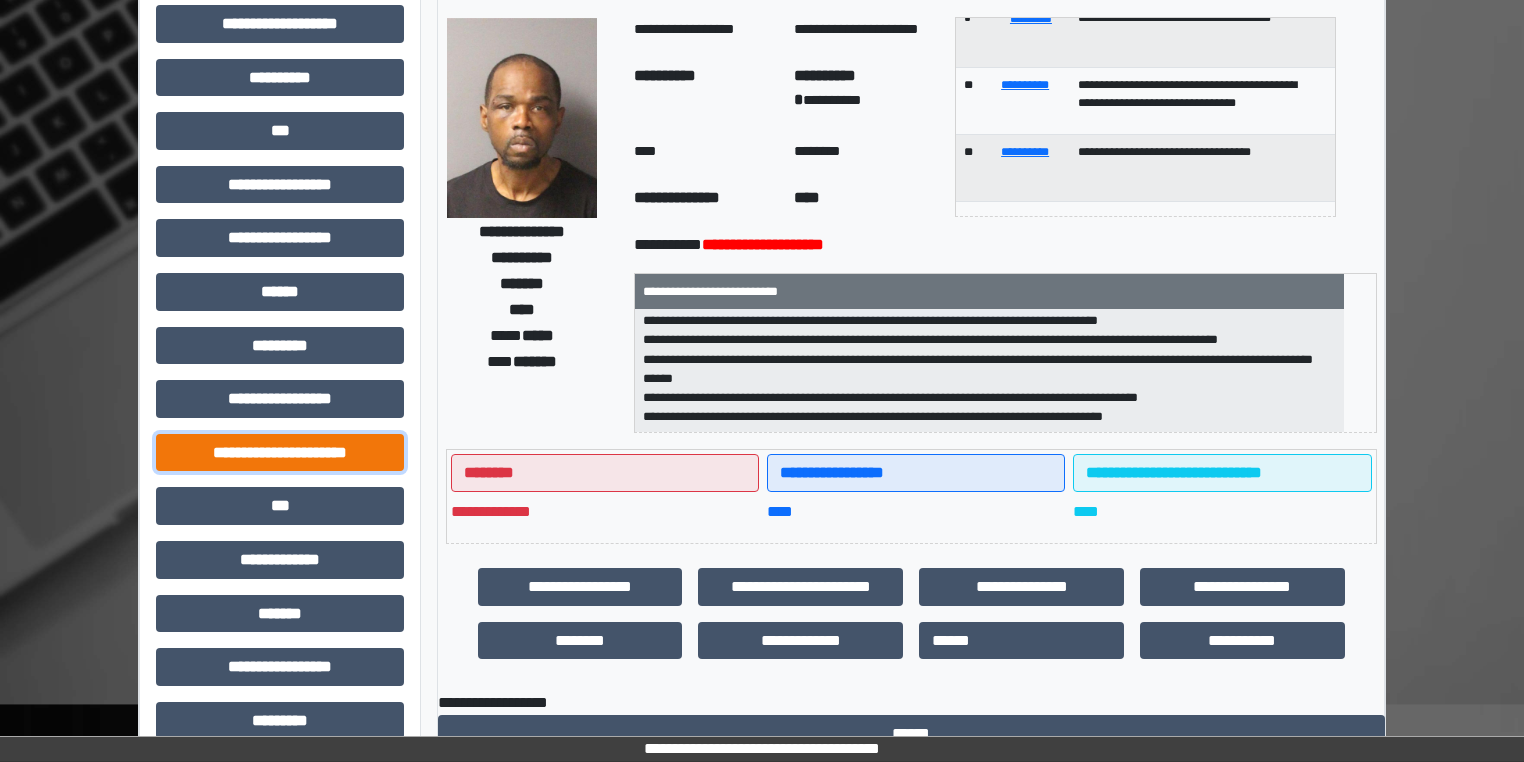 click on "**********" at bounding box center (280, 453) 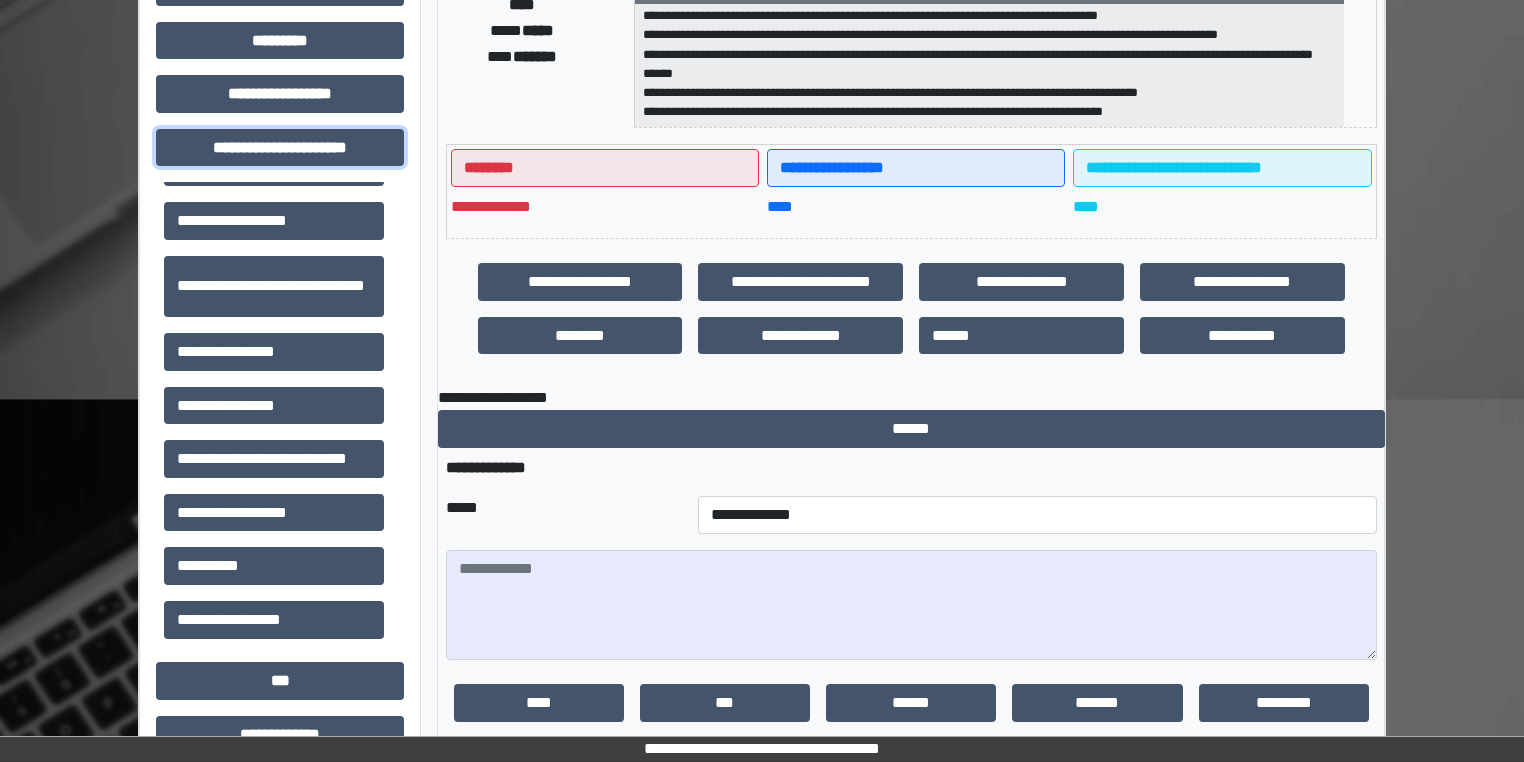scroll, scrollTop: 454, scrollLeft: 0, axis: vertical 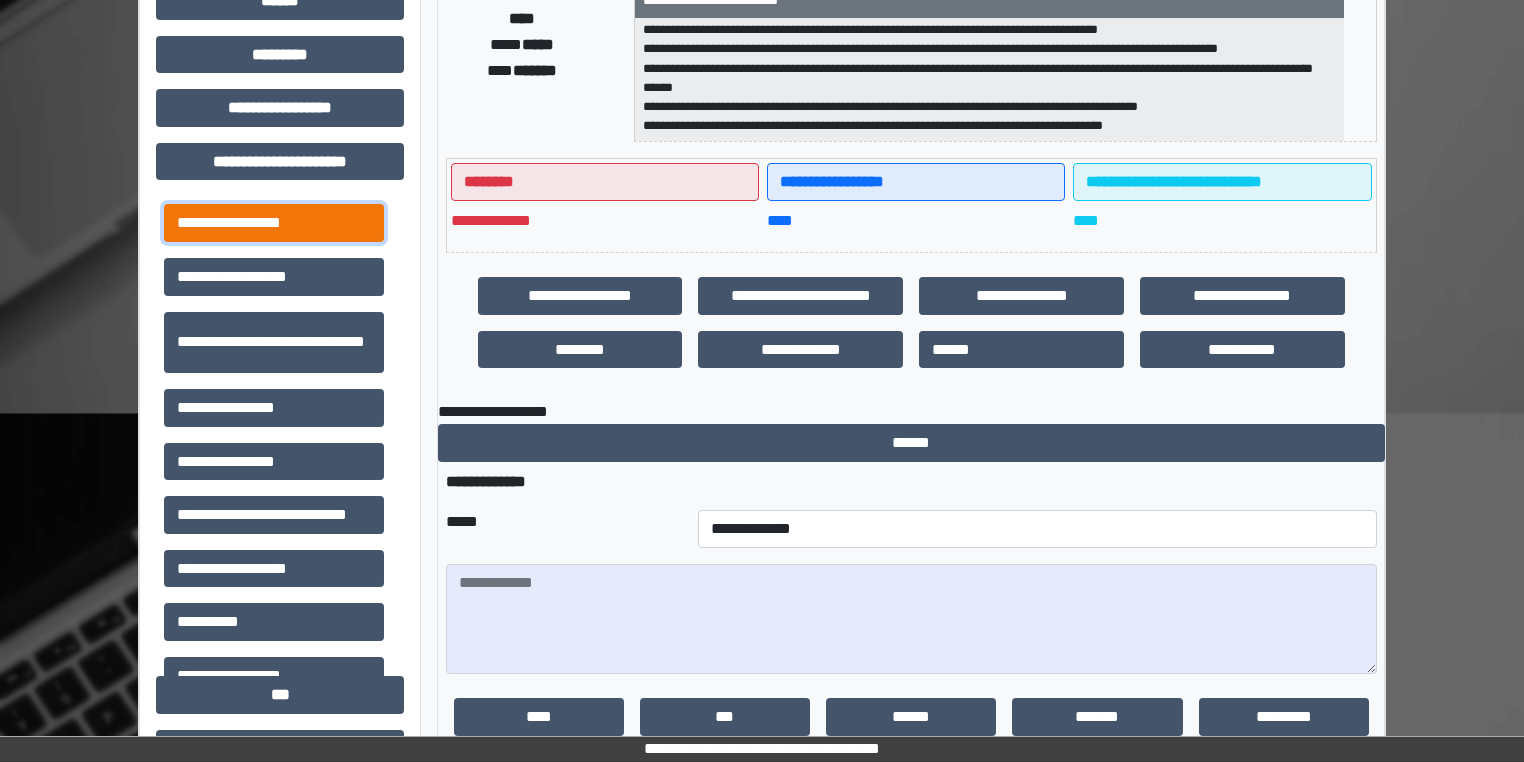 click on "**********" at bounding box center (274, 223) 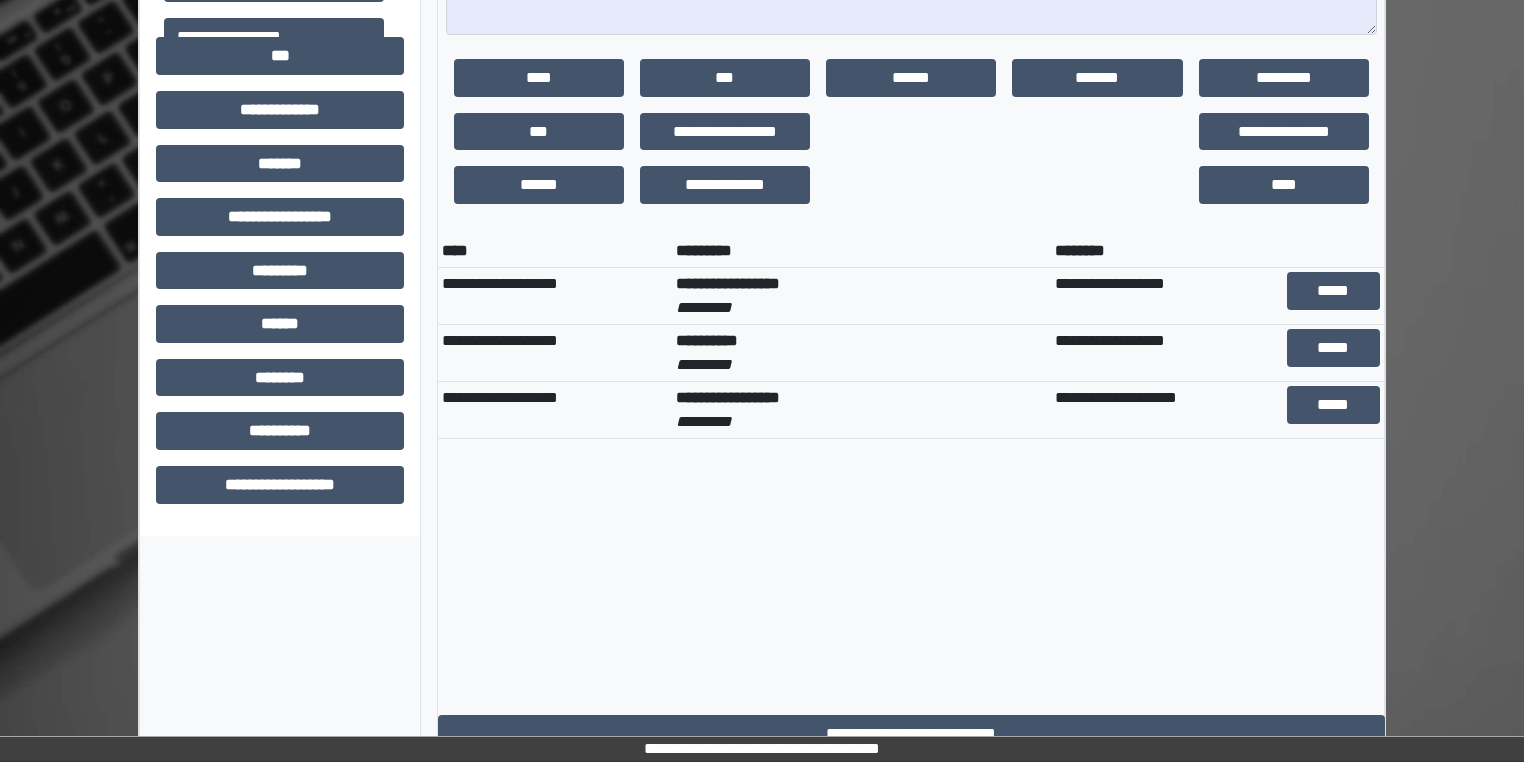 scroll, scrollTop: 1116, scrollLeft: 0, axis: vertical 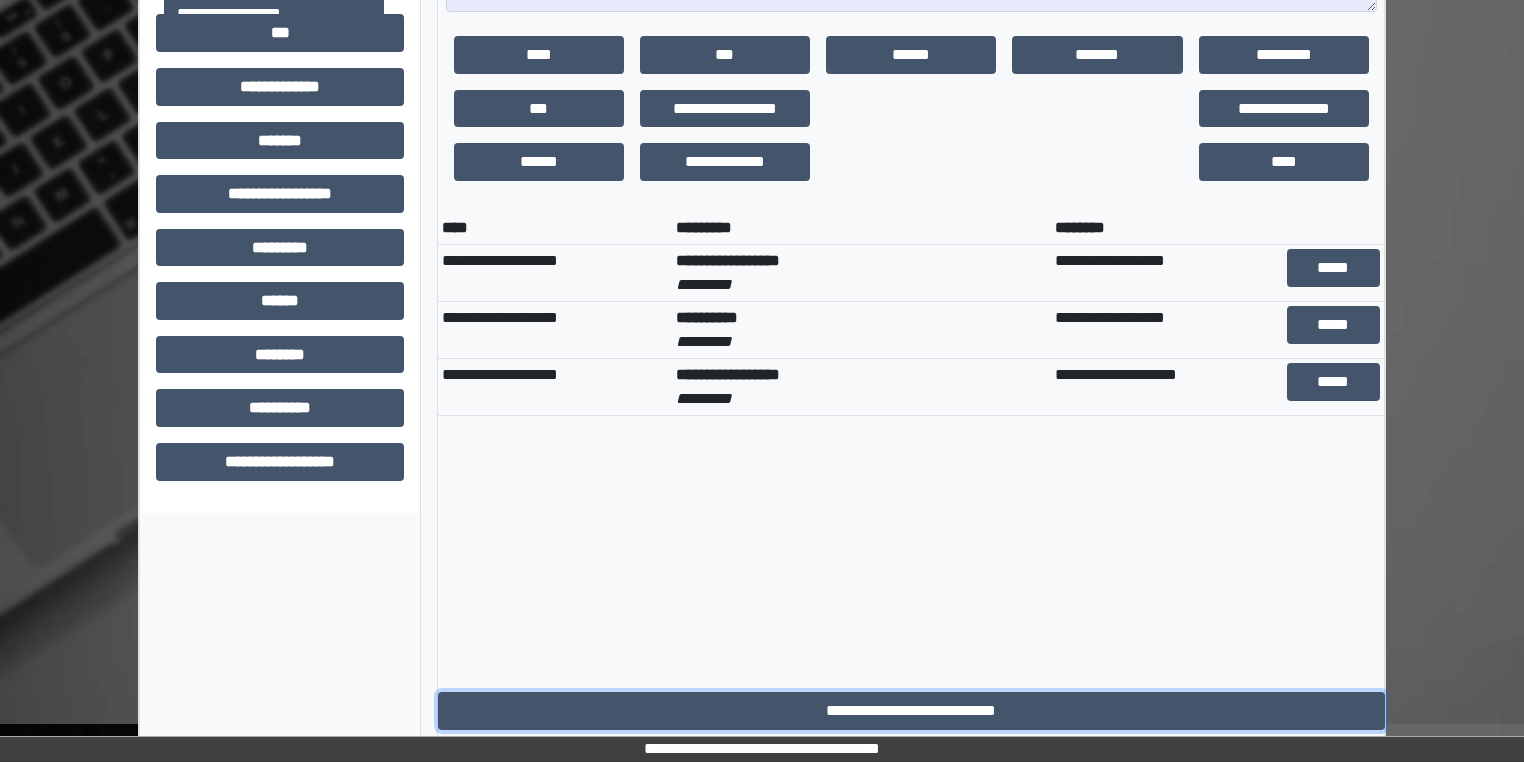 drag, startPoint x: 984, startPoint y: 724, endPoint x: 1272, endPoint y: 621, distance: 305.86435 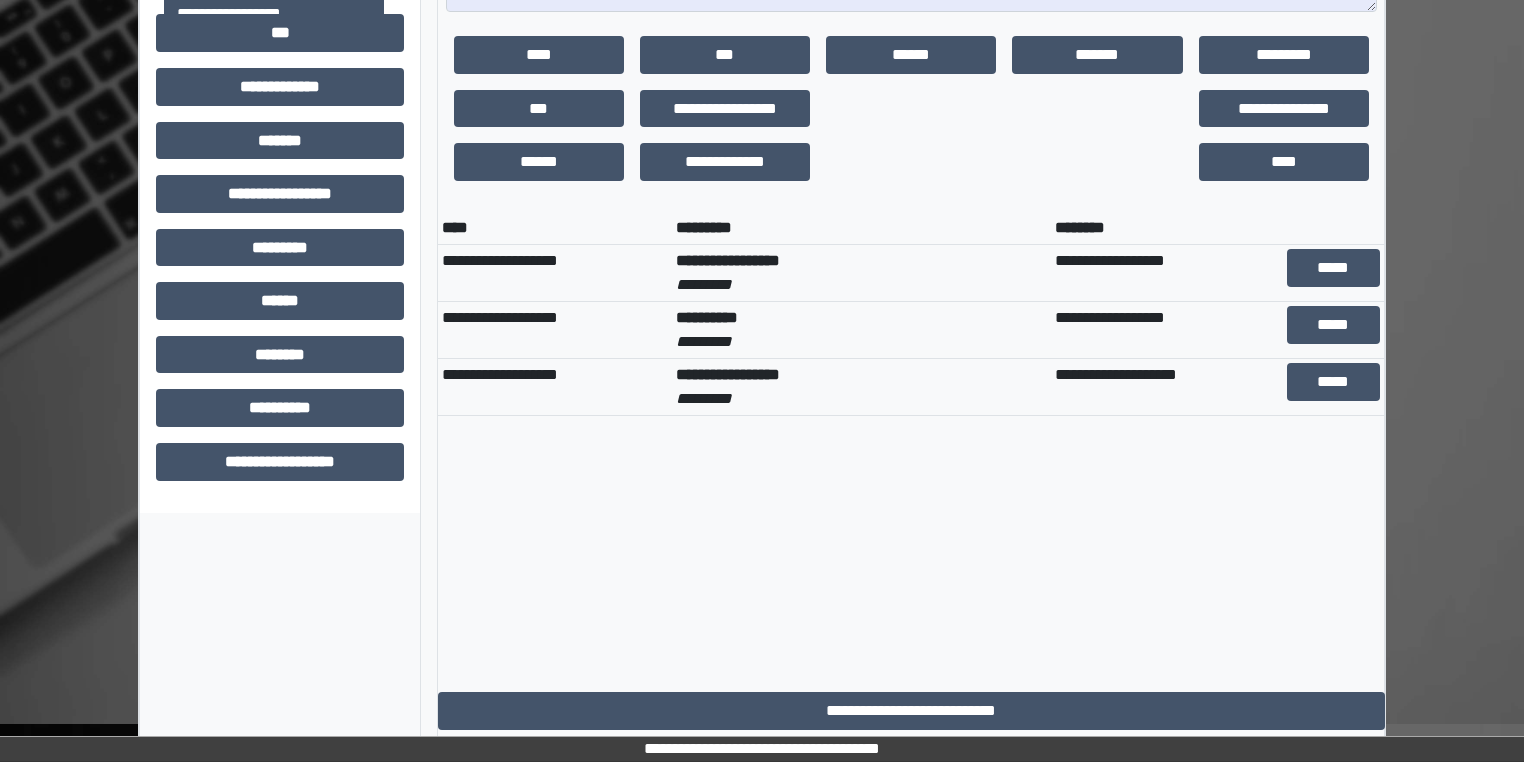 scroll, scrollTop: 884, scrollLeft: 0, axis: vertical 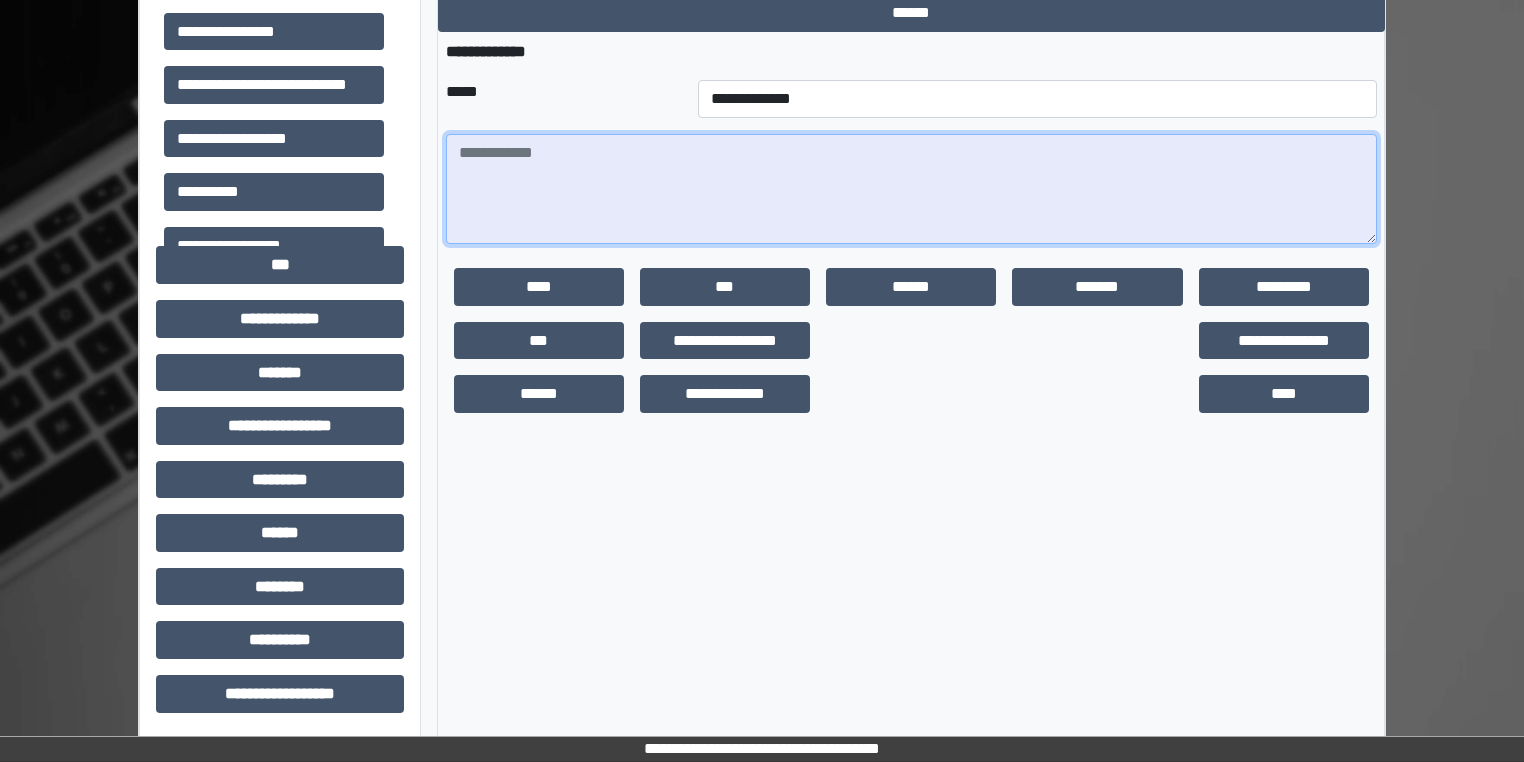 click at bounding box center (911, 189) 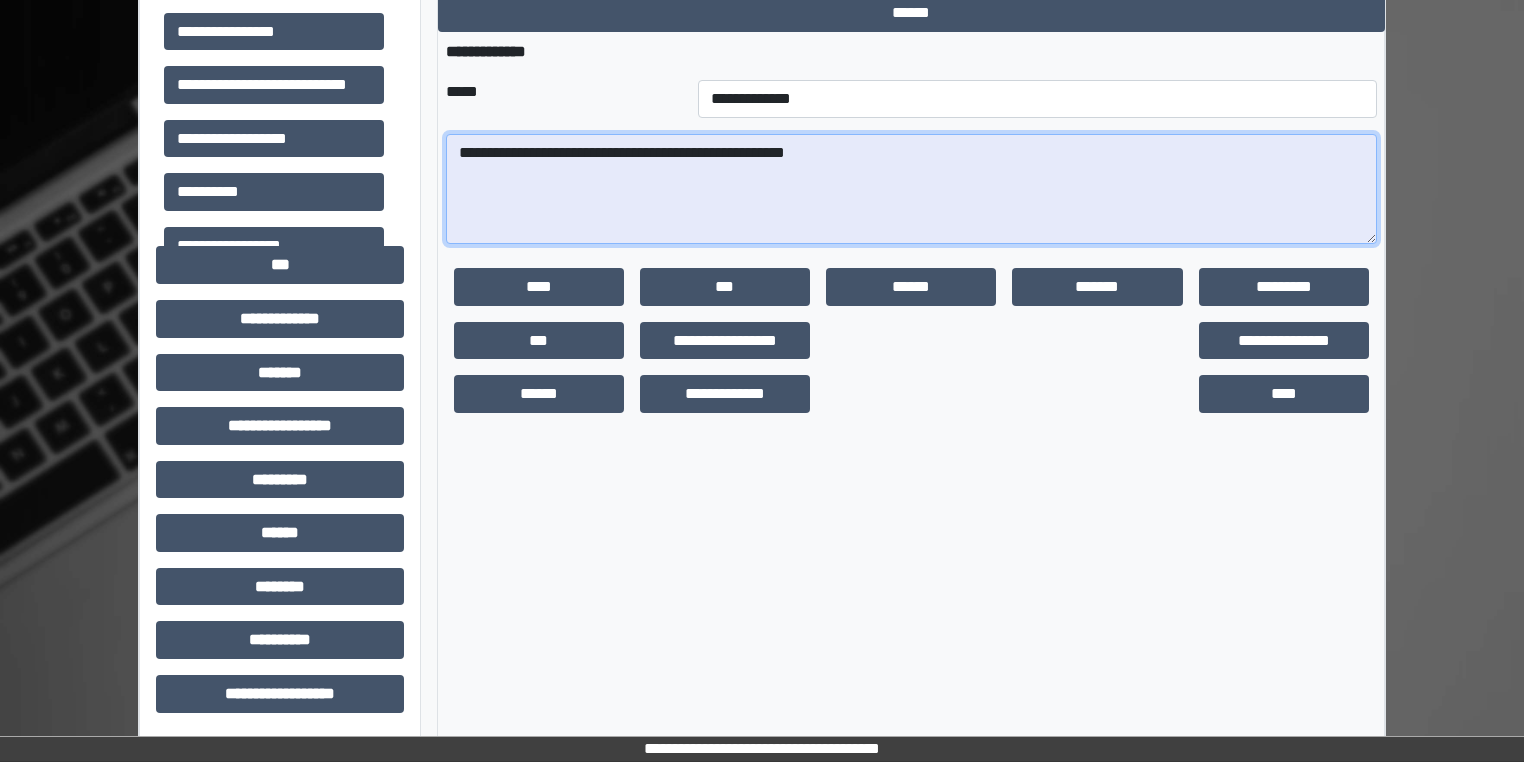 drag, startPoint x: 790, startPoint y: 256, endPoint x: 704, endPoint y: 151, distance: 135.72398 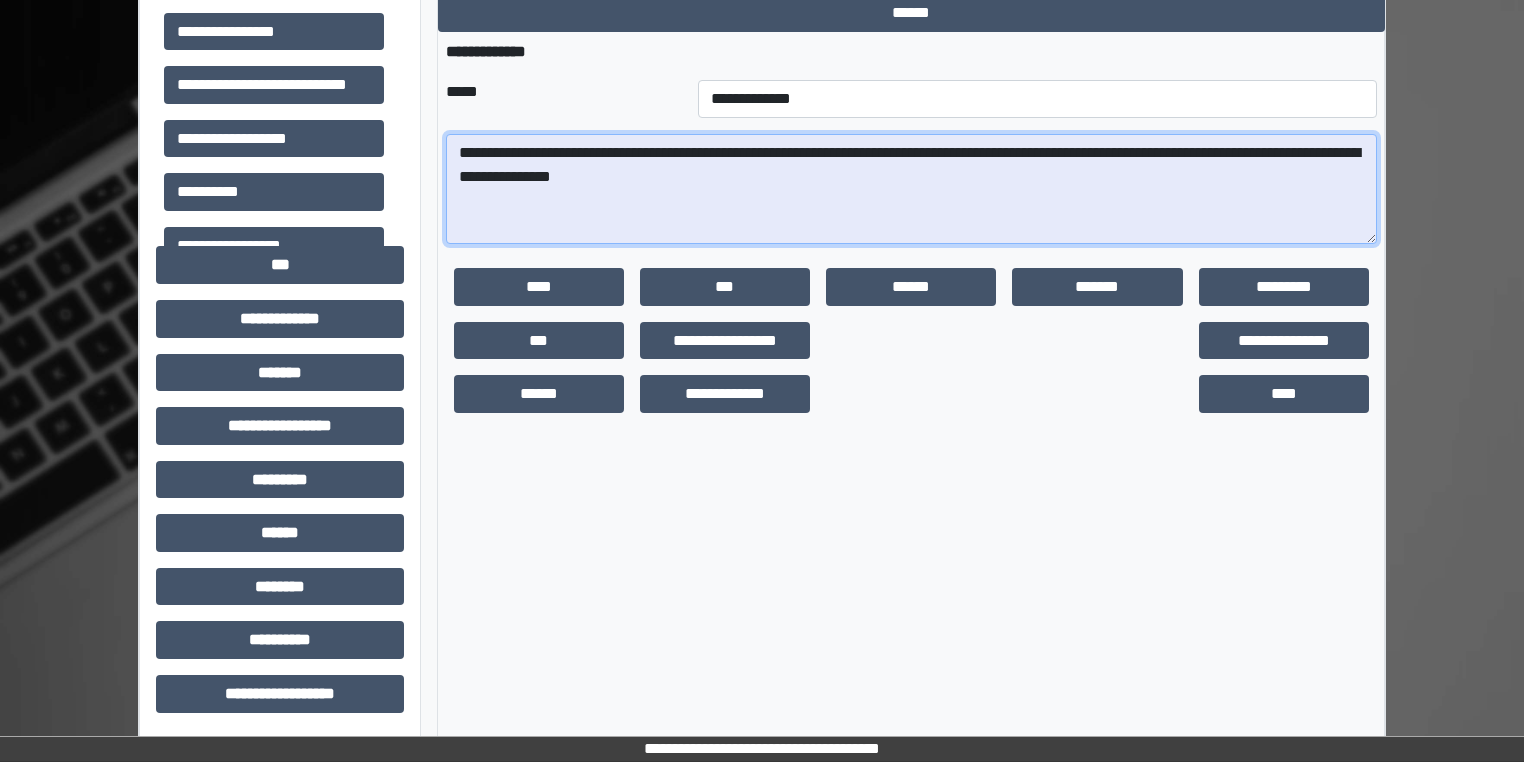 click on "**********" at bounding box center (911, 189) 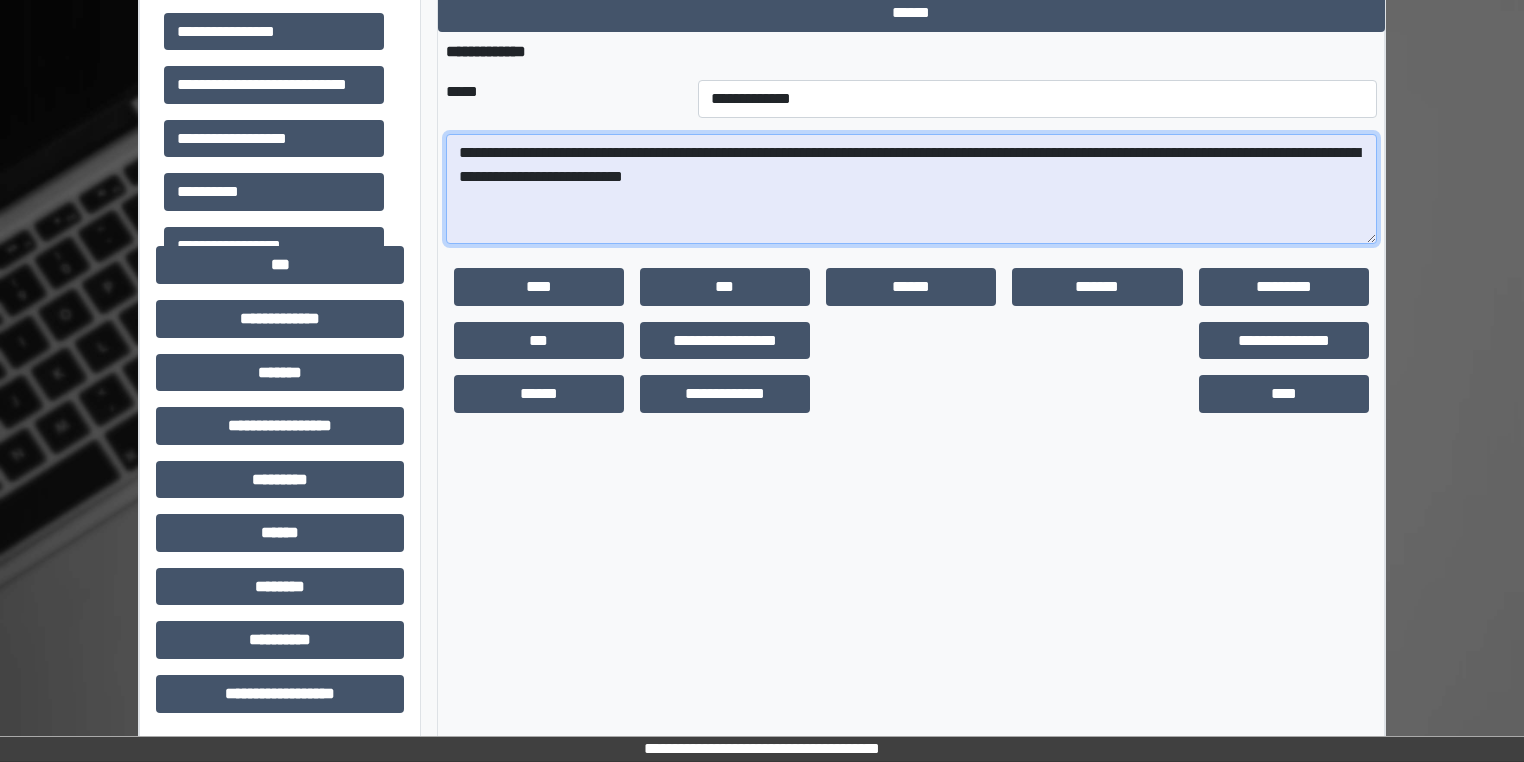click on "**********" at bounding box center (911, 189) 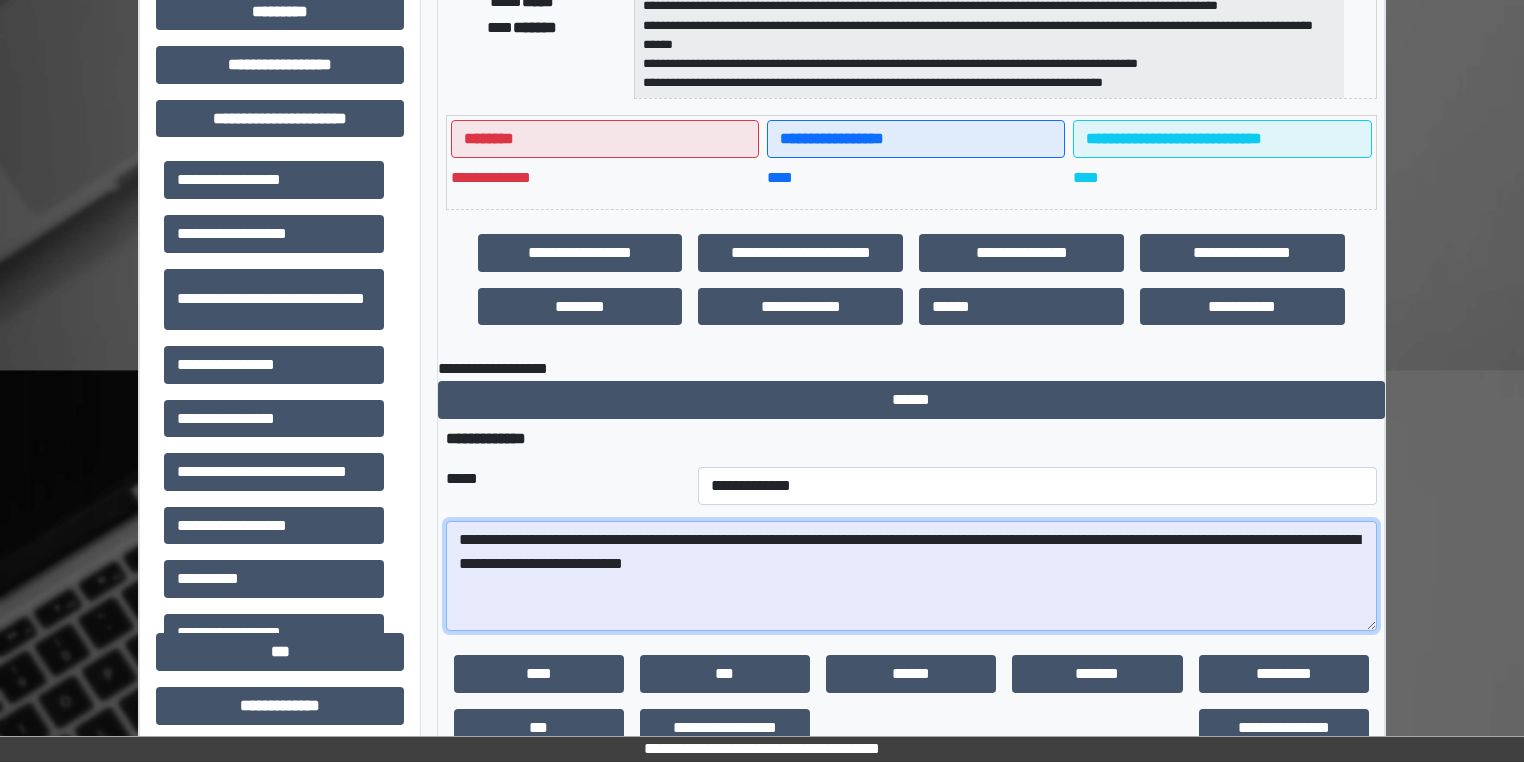scroll, scrollTop: 477, scrollLeft: 0, axis: vertical 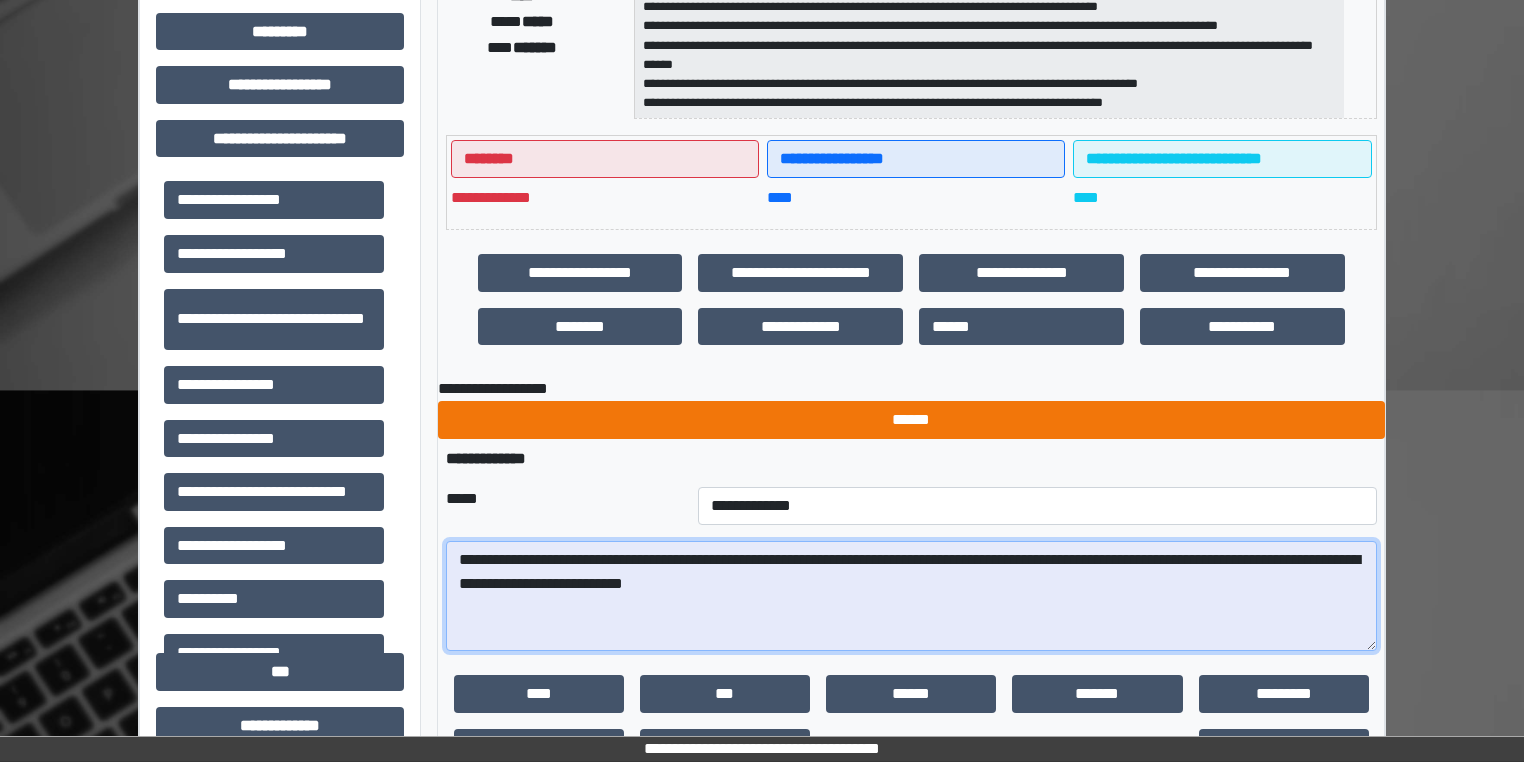type on "**********" 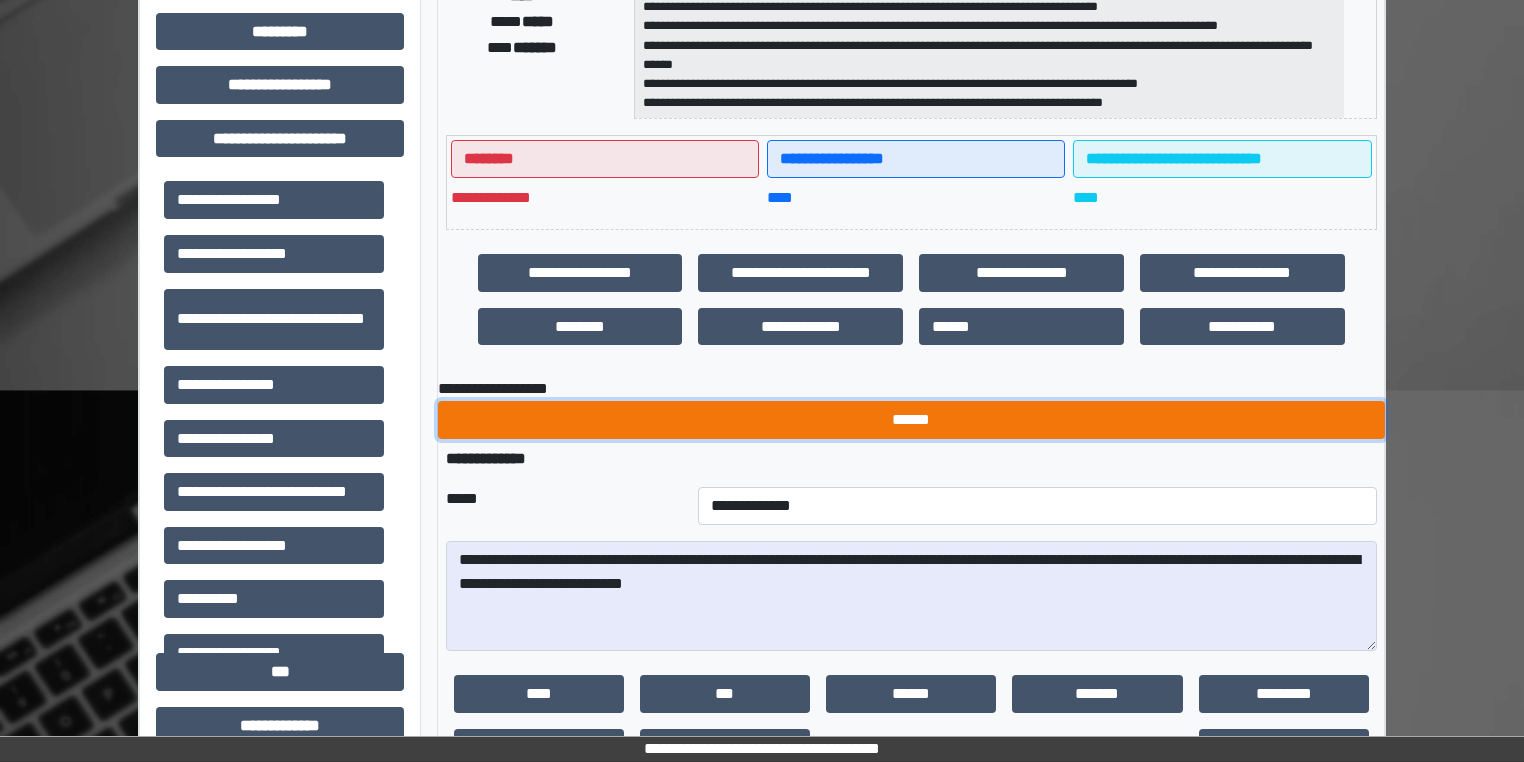 click on "******" at bounding box center [911, 420] 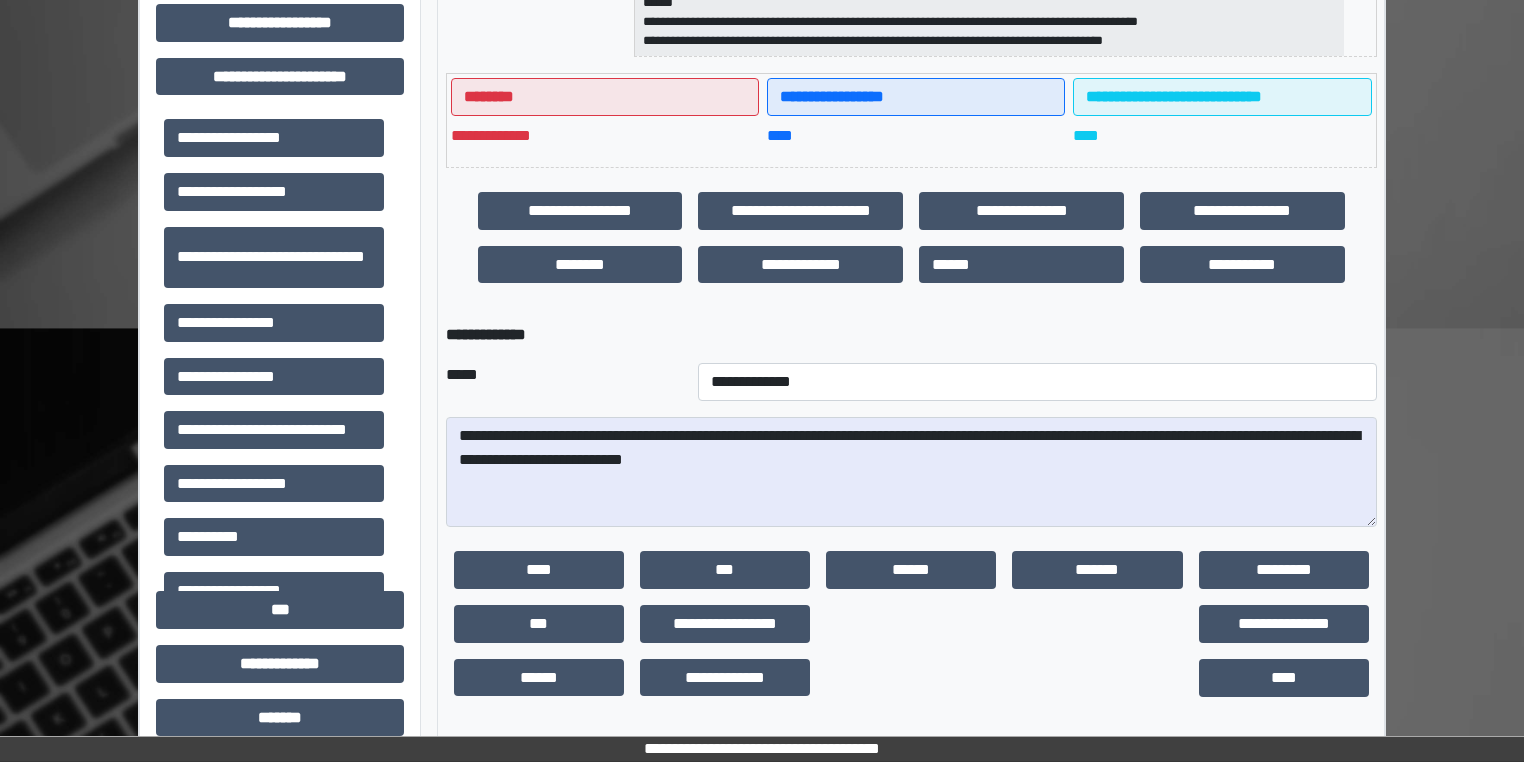 scroll, scrollTop: 519, scrollLeft: 0, axis: vertical 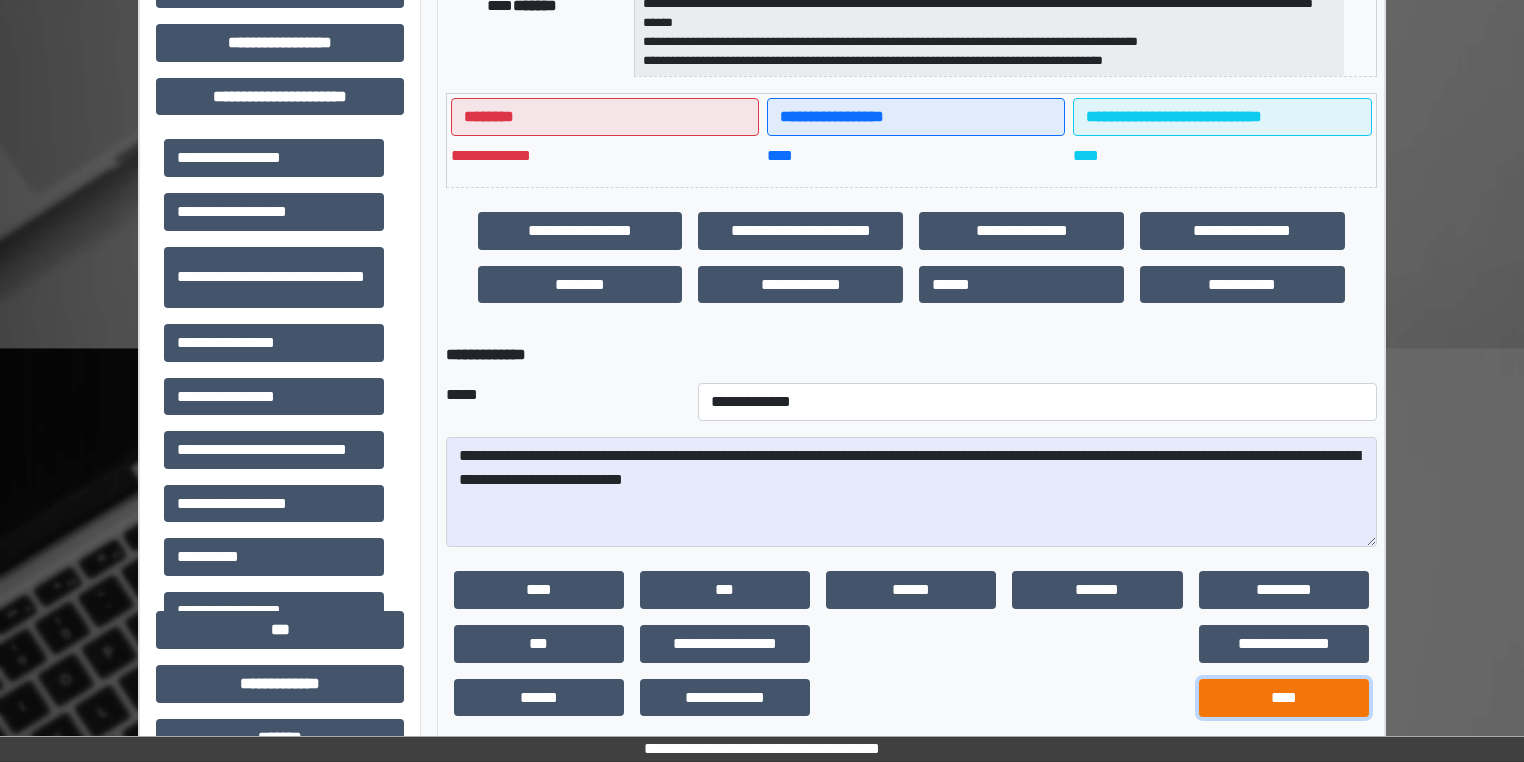click on "****" at bounding box center (1284, 698) 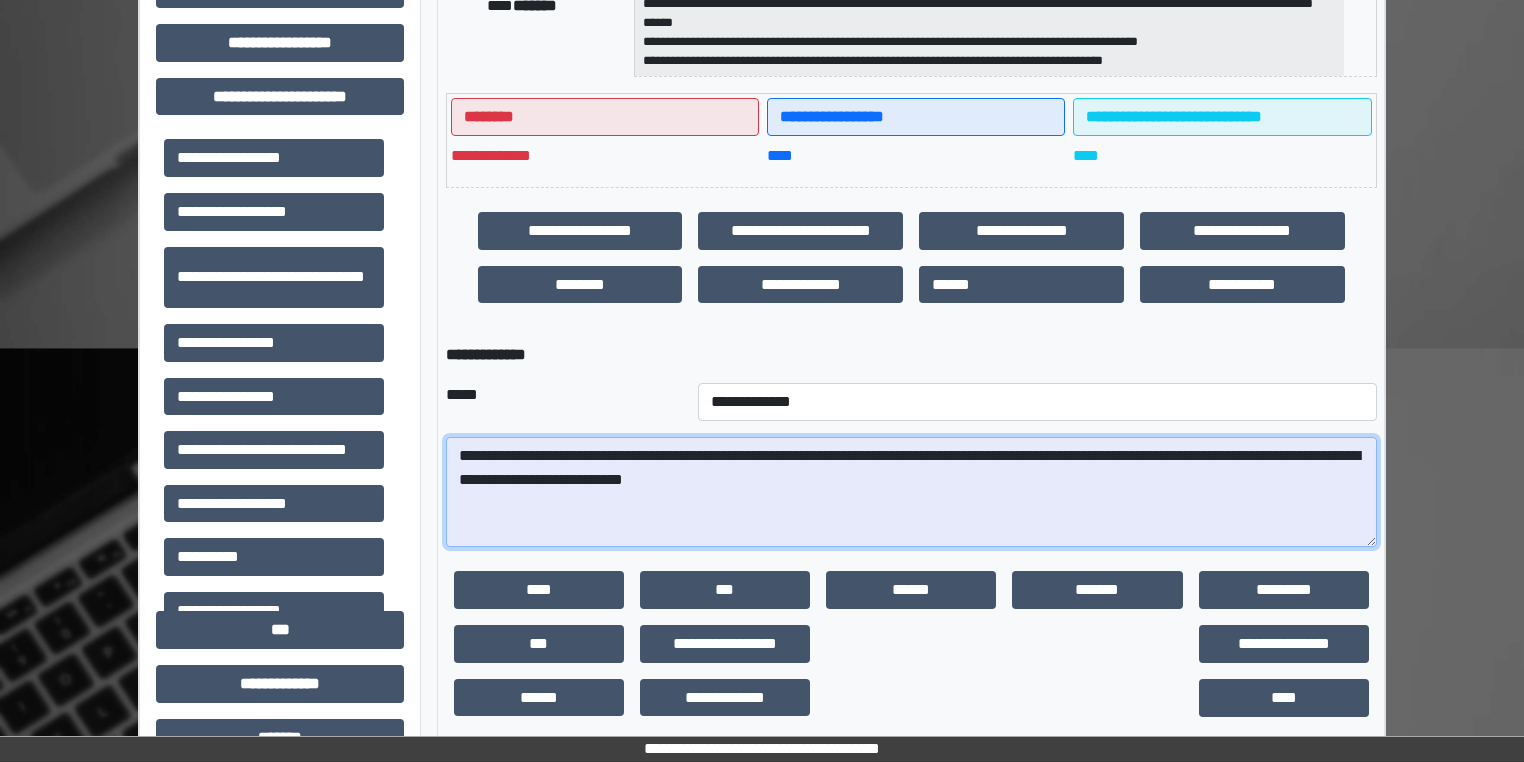click on "**********" at bounding box center [911, 492] 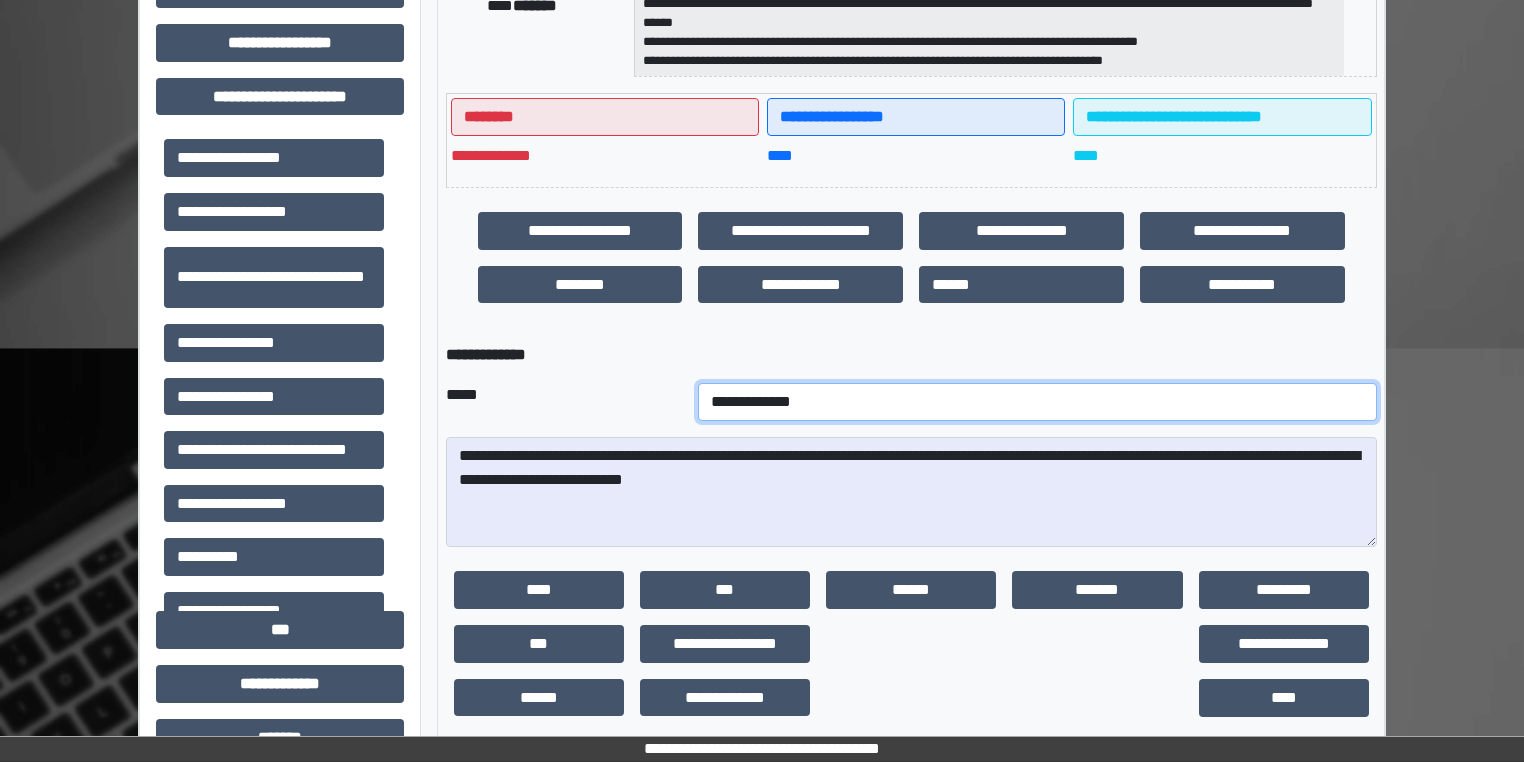 click on "**********" at bounding box center [1037, 402] 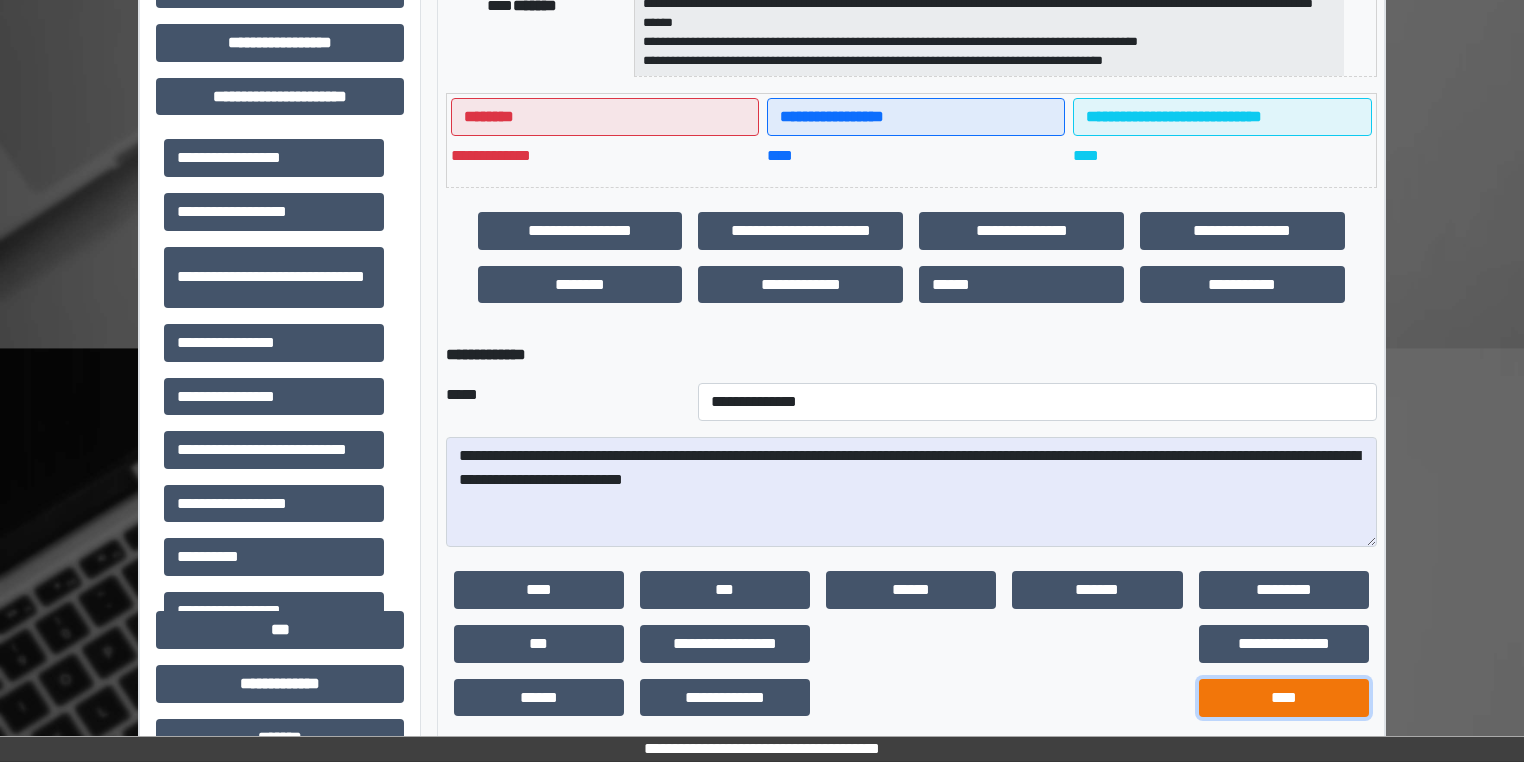 drag, startPoint x: 1280, startPoint y: 702, endPoint x: 1320, endPoint y: 682, distance: 44.72136 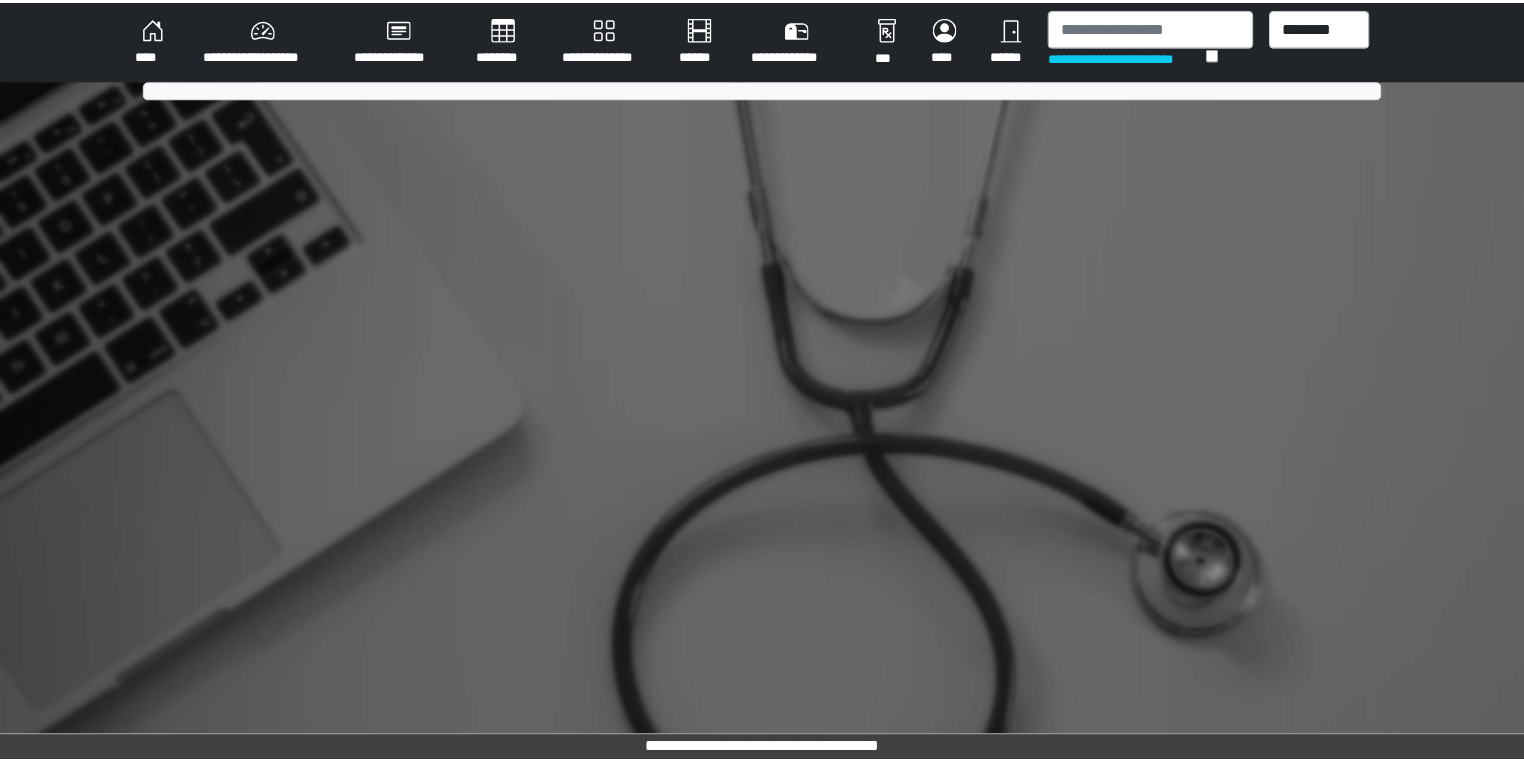 scroll, scrollTop: 0, scrollLeft: 0, axis: both 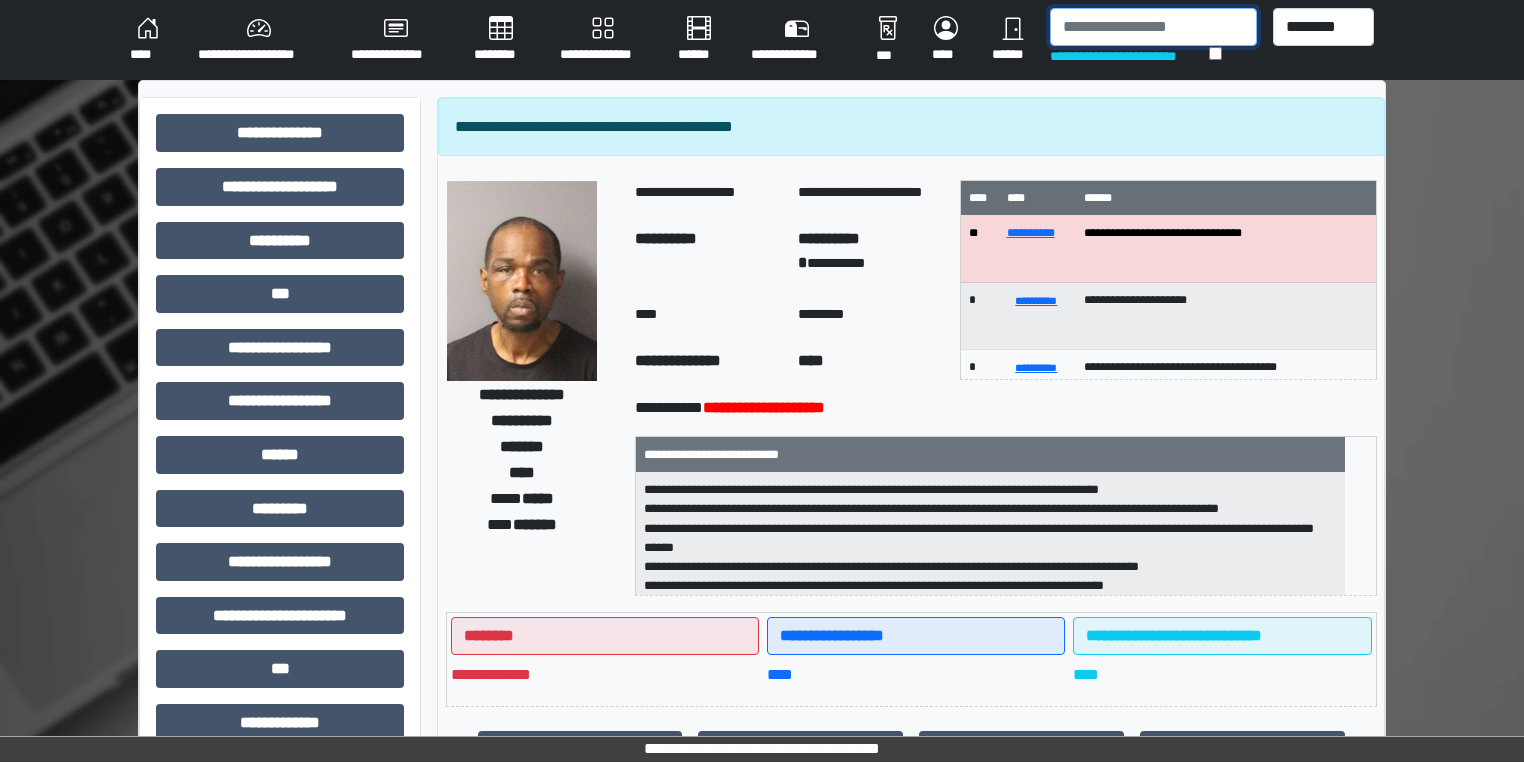 click at bounding box center [1153, 27] 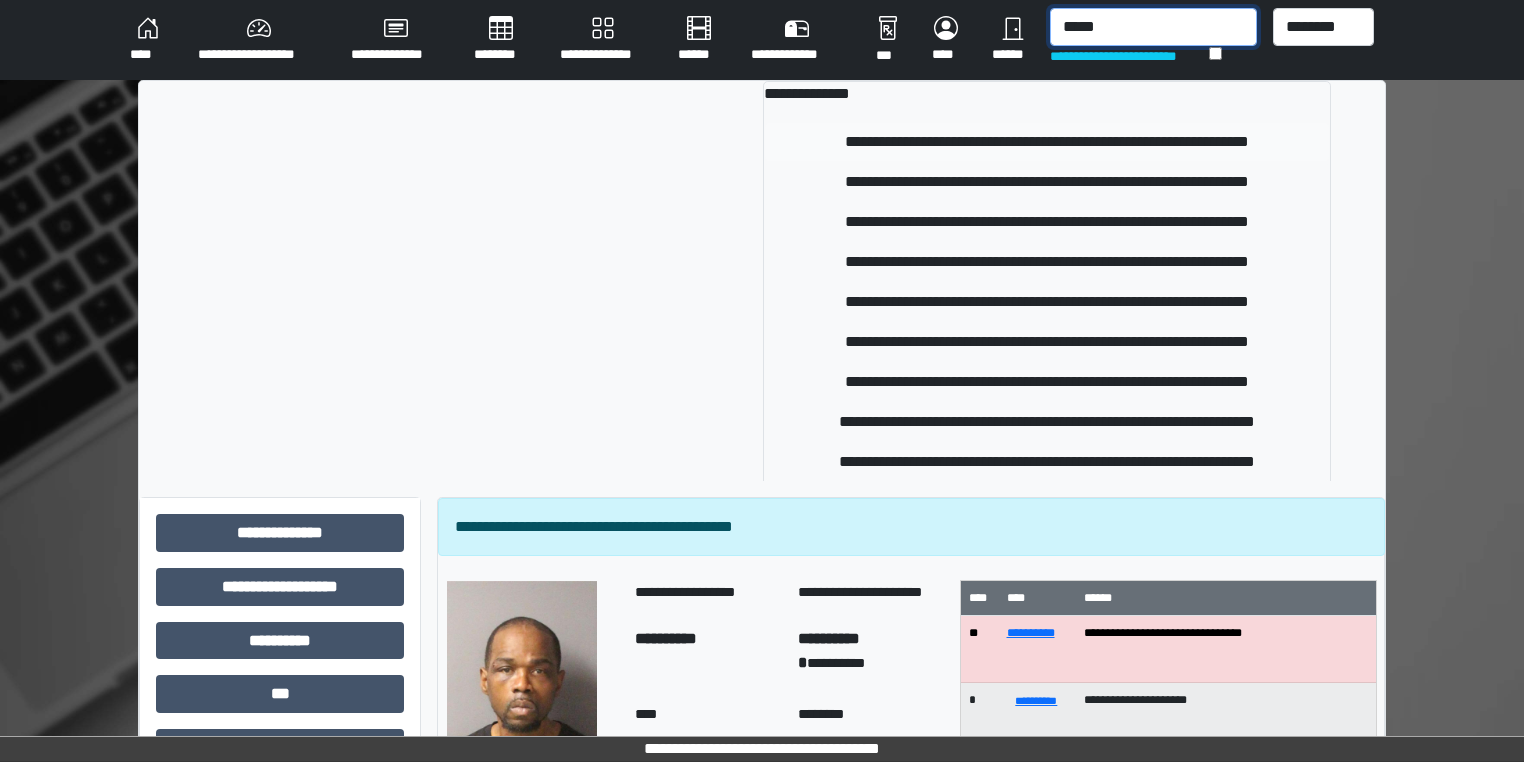 type on "*****" 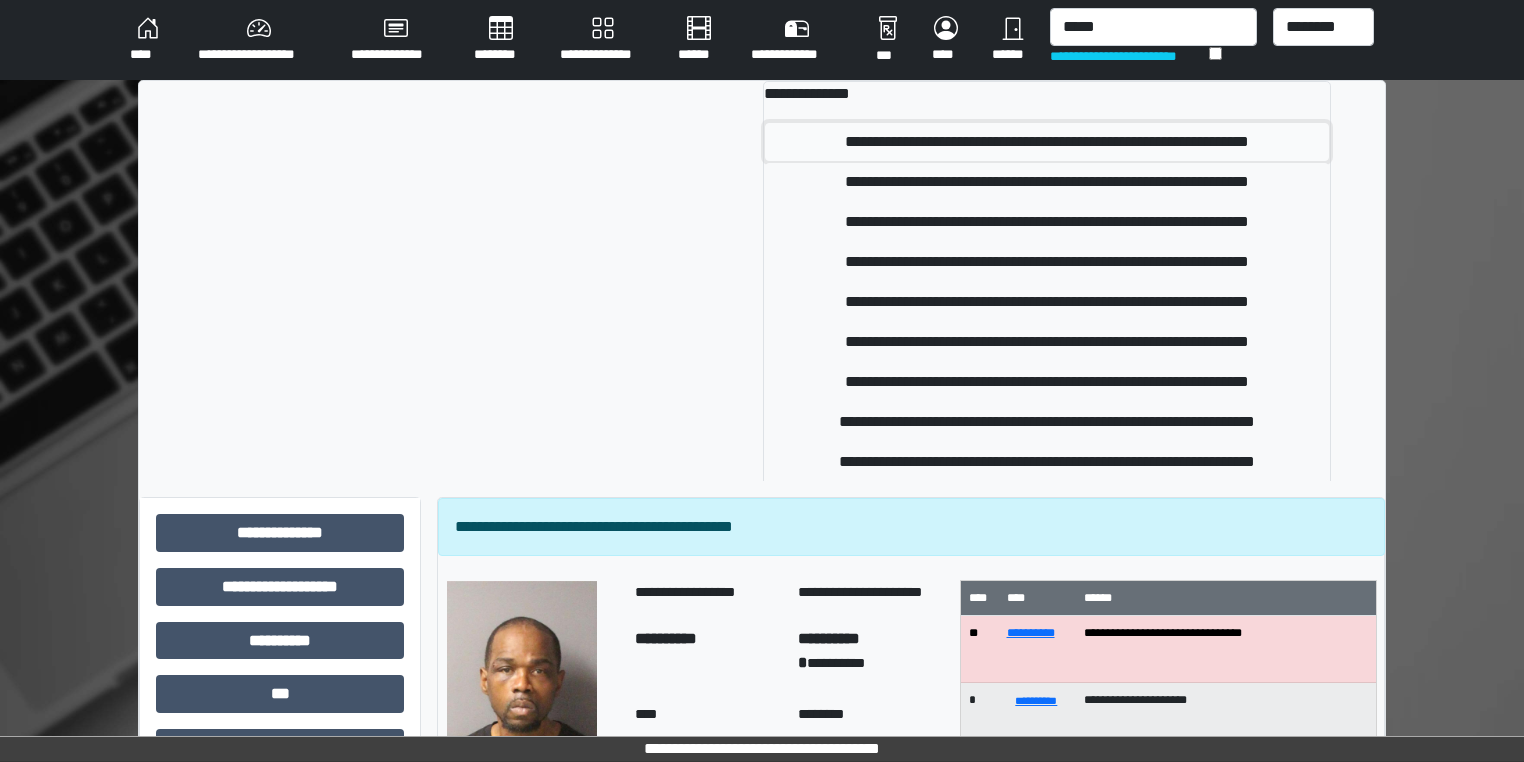 click on "**********" at bounding box center (1047, 142) 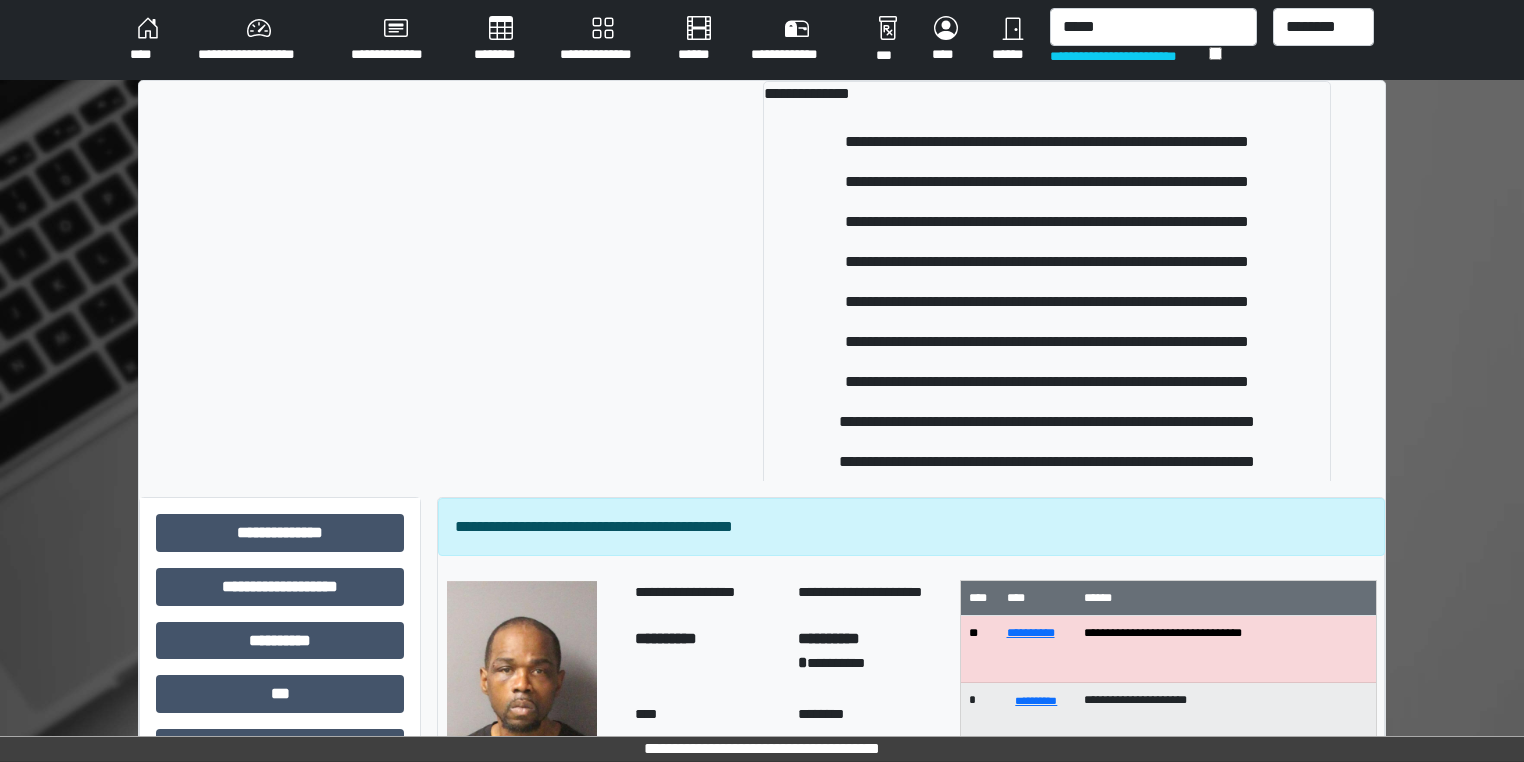 type 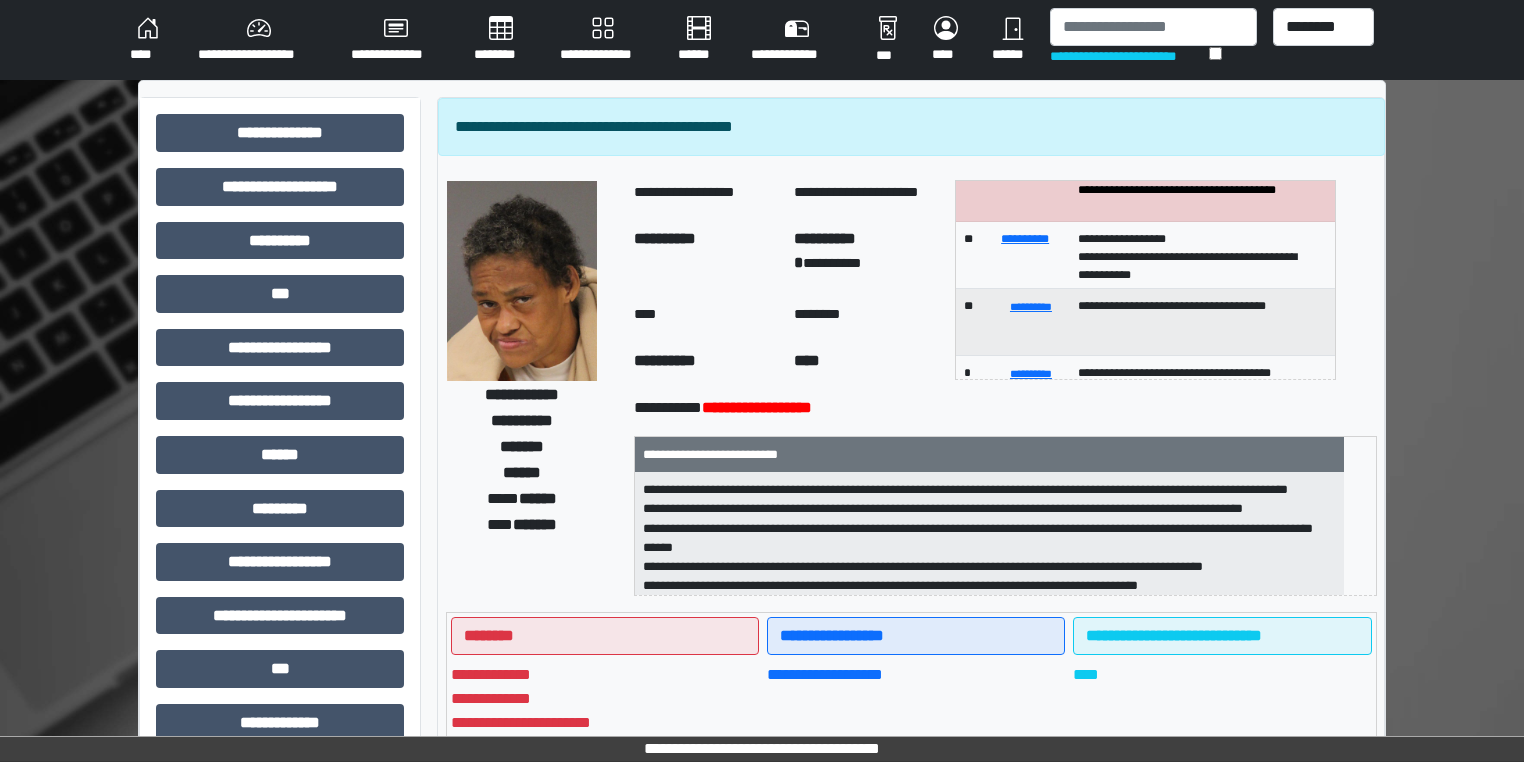 scroll, scrollTop: 129, scrollLeft: 0, axis: vertical 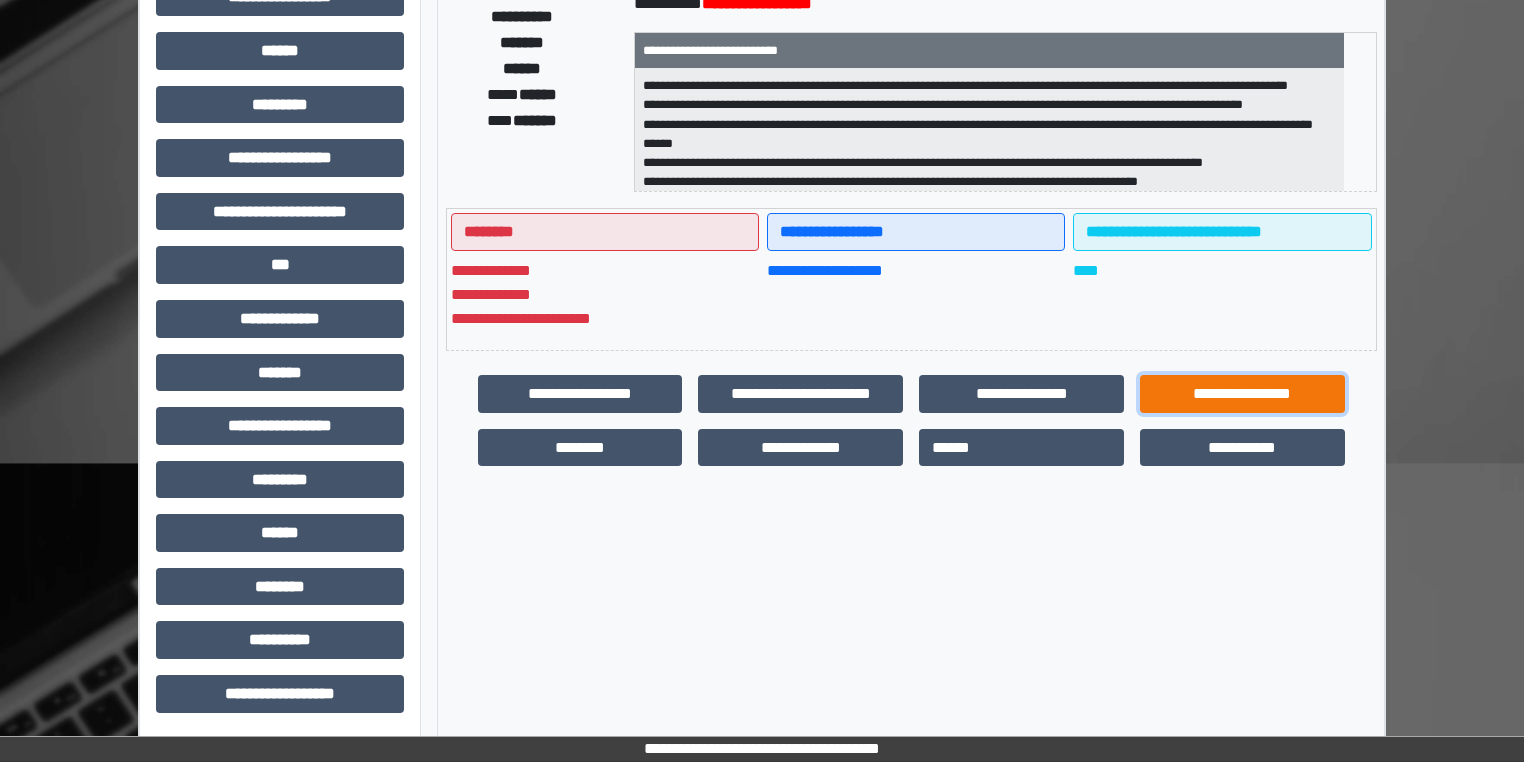 click on "**********" at bounding box center [1242, 394] 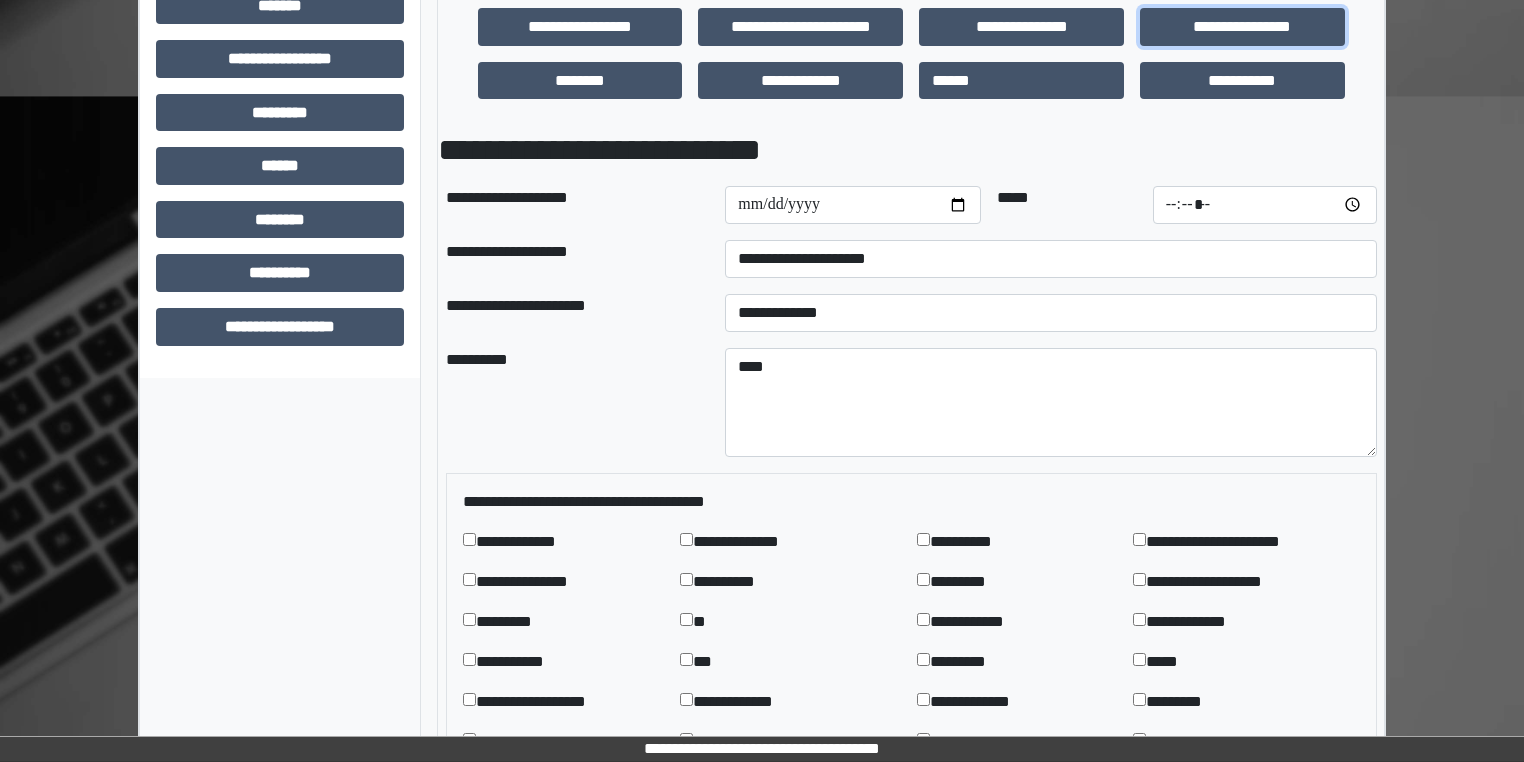 scroll, scrollTop: 795, scrollLeft: 0, axis: vertical 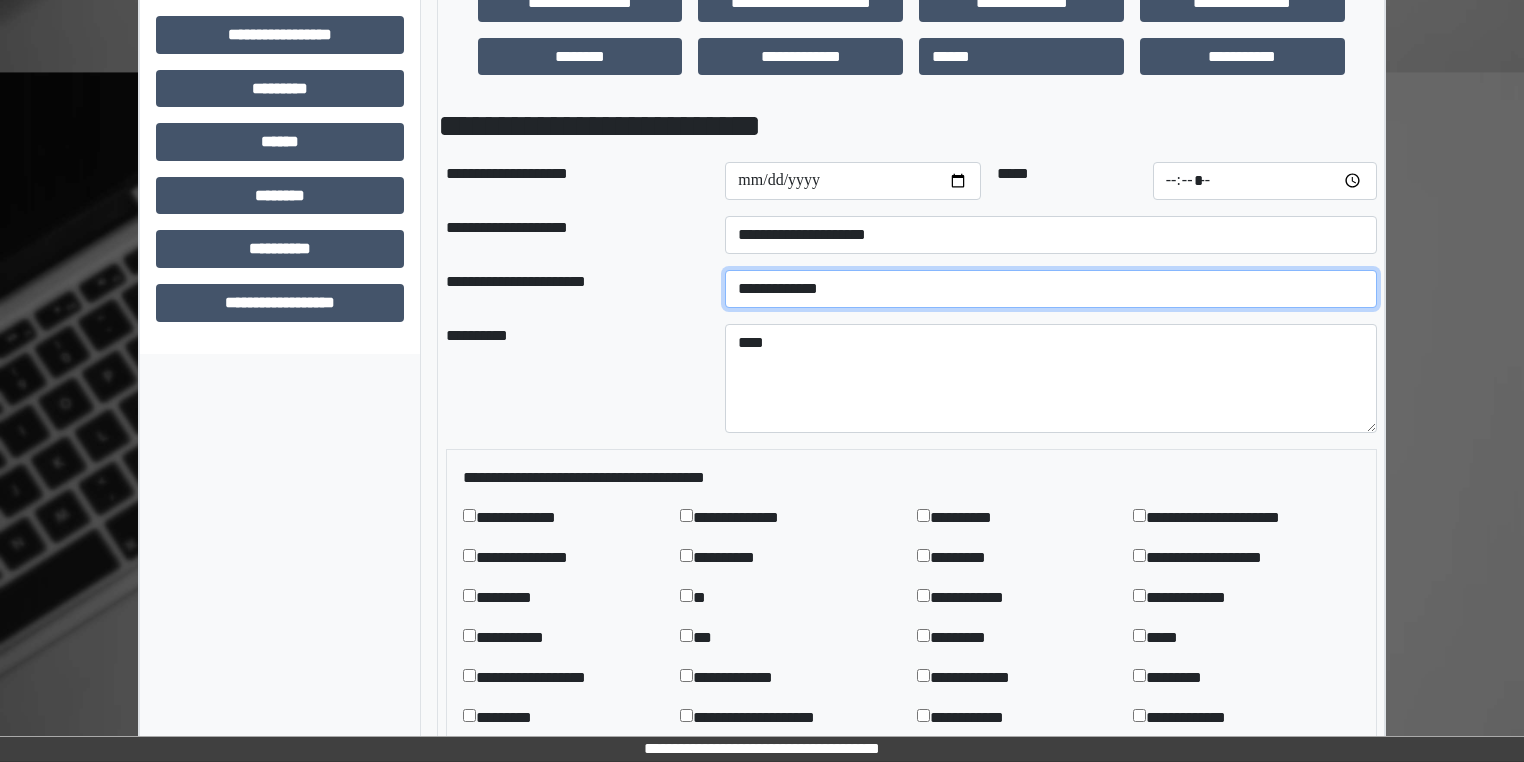 drag, startPoint x: 832, startPoint y: 277, endPoint x: 837, endPoint y: 286, distance: 10.29563 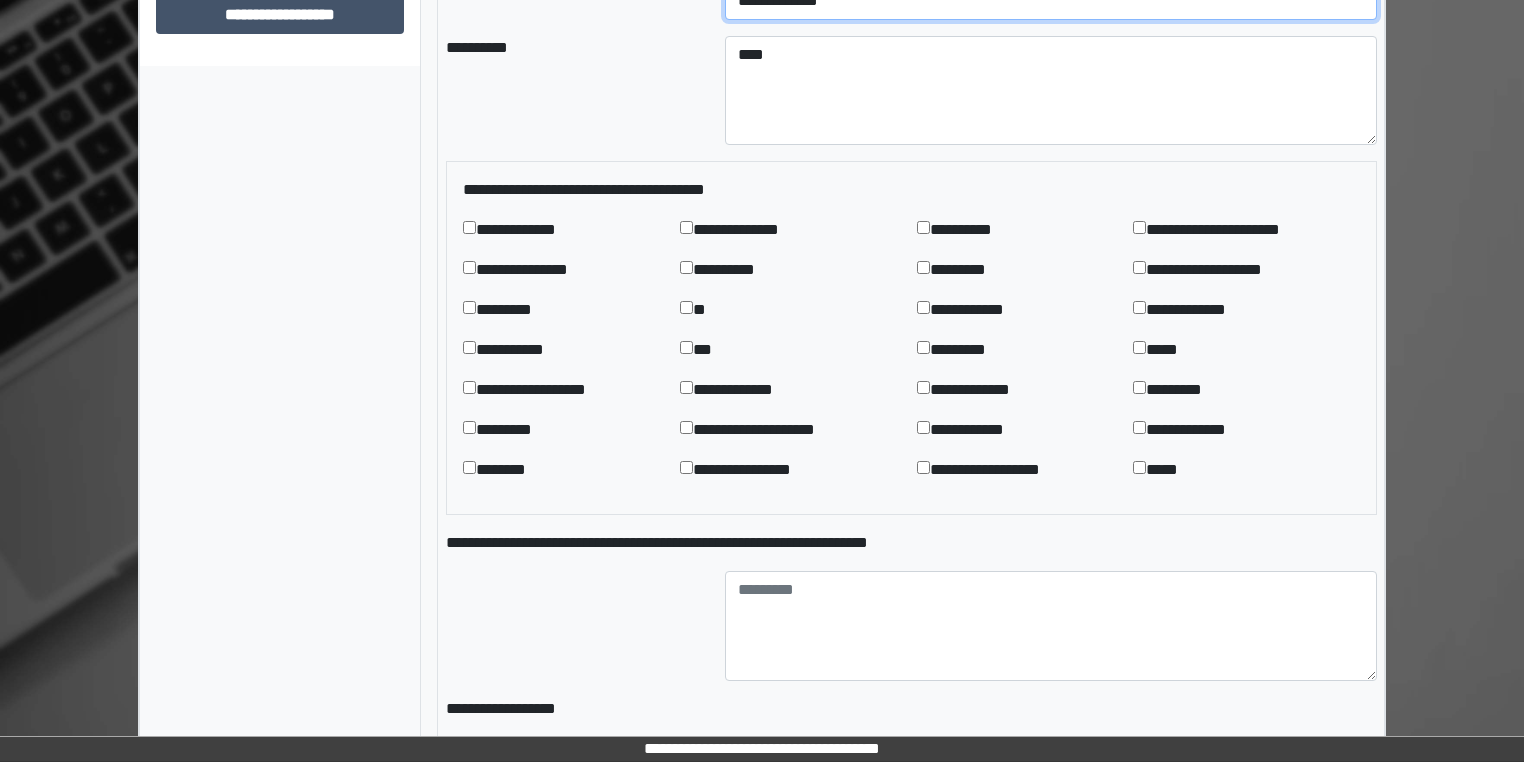 scroll, scrollTop: 1089, scrollLeft: 0, axis: vertical 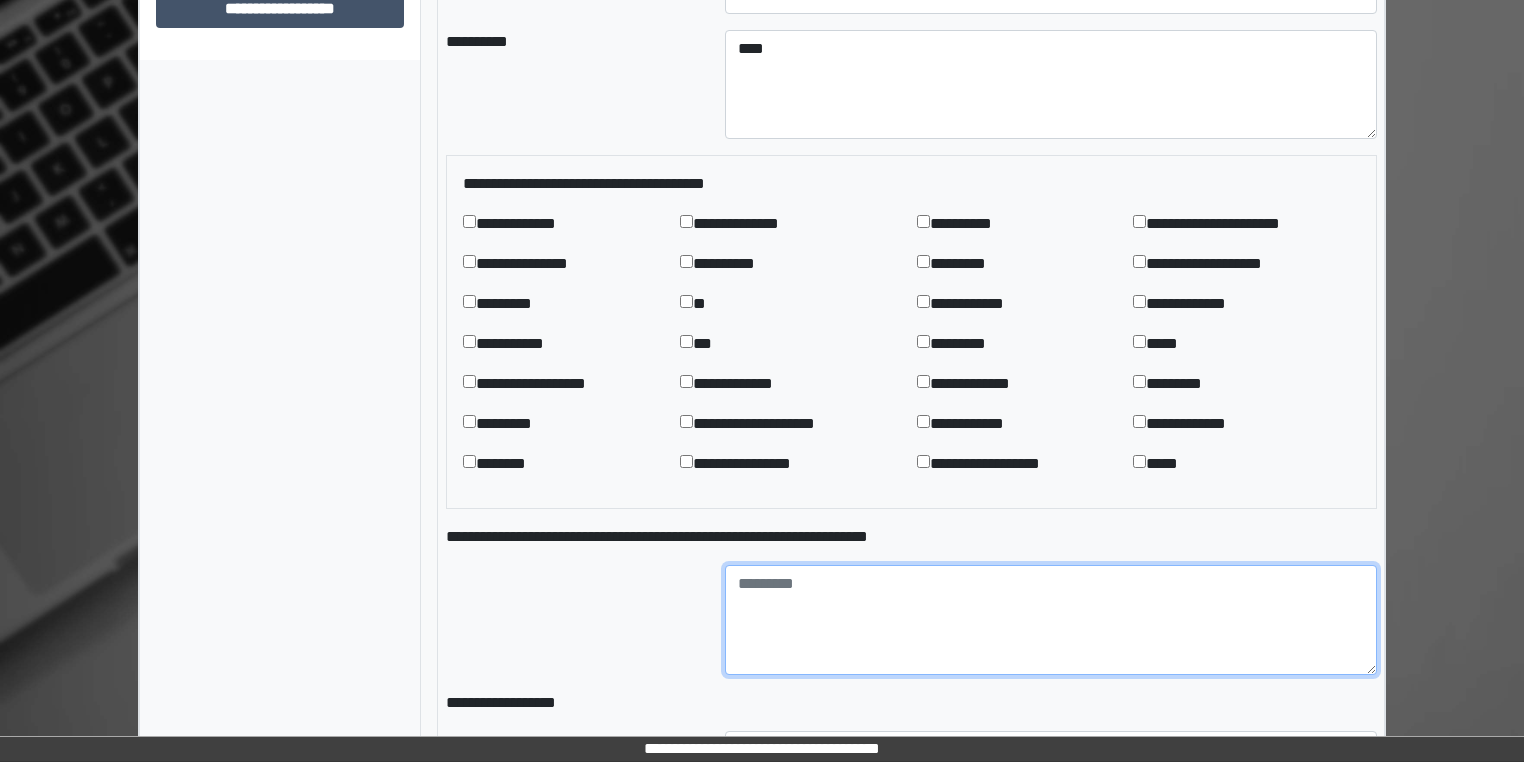 drag, startPoint x: 782, startPoint y: 594, endPoint x: 830, endPoint y: 598, distance: 48.166378 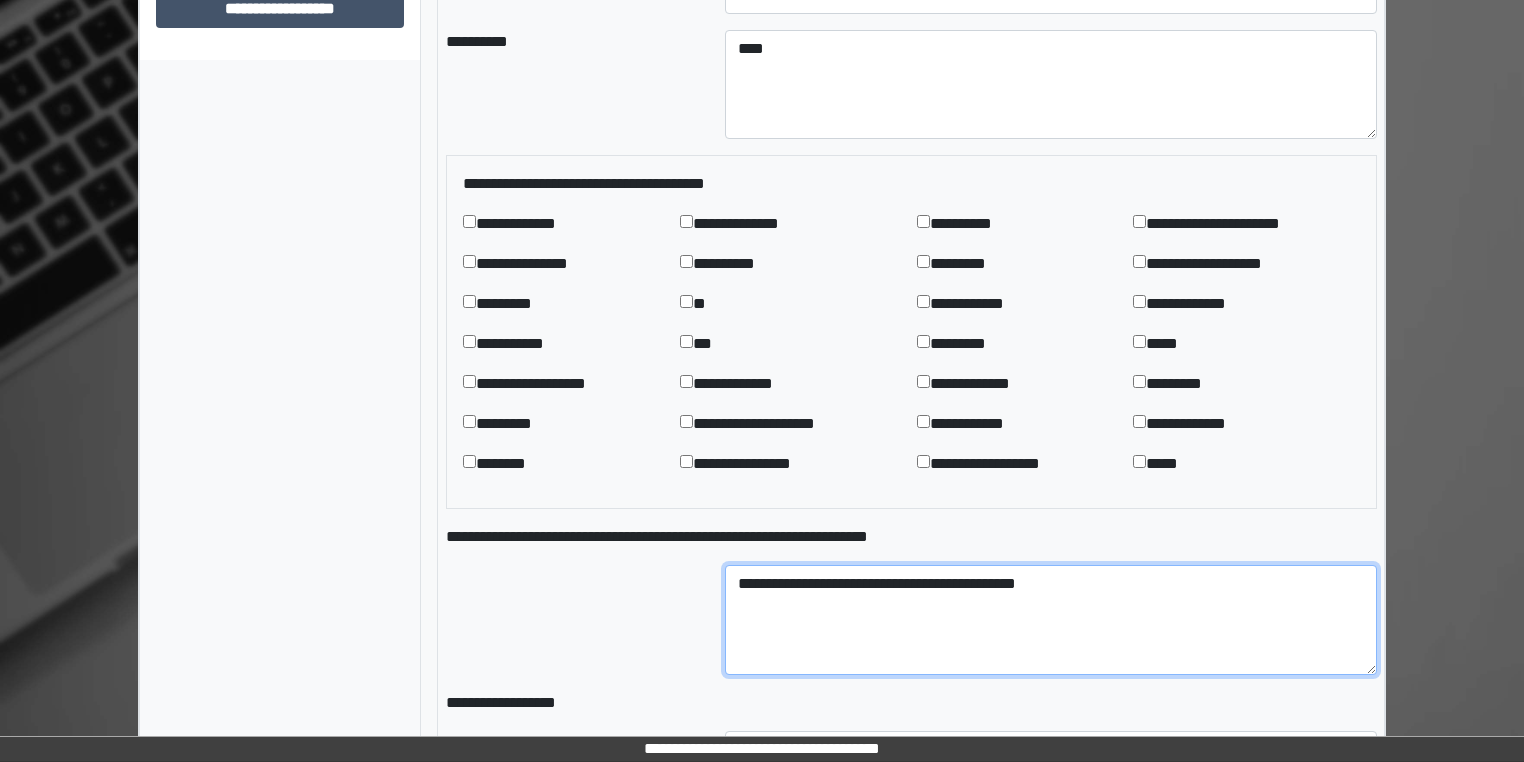 click on "**********" at bounding box center [1051, 620] 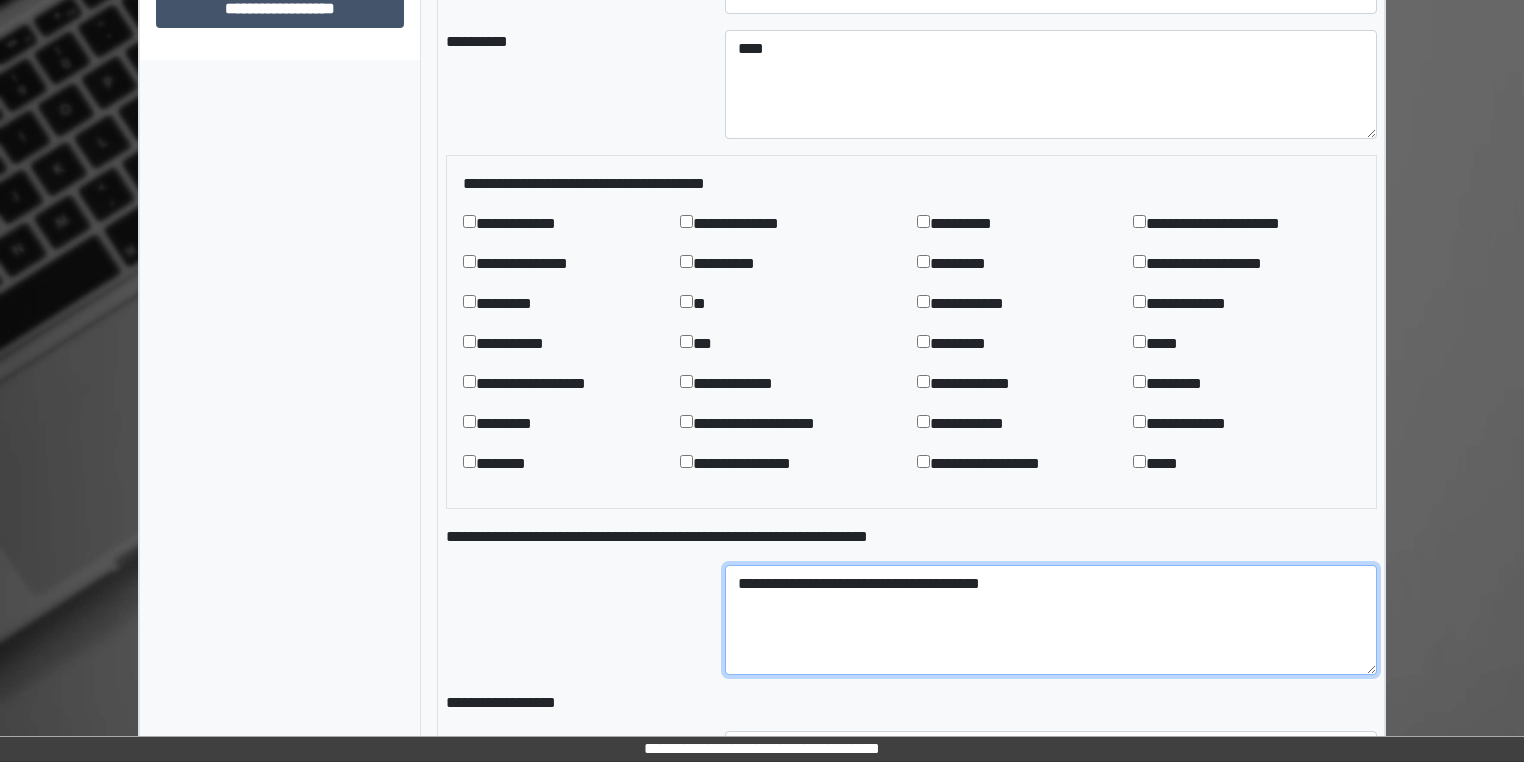drag, startPoint x: 994, startPoint y: 583, endPoint x: 1034, endPoint y: 620, distance: 54.48853 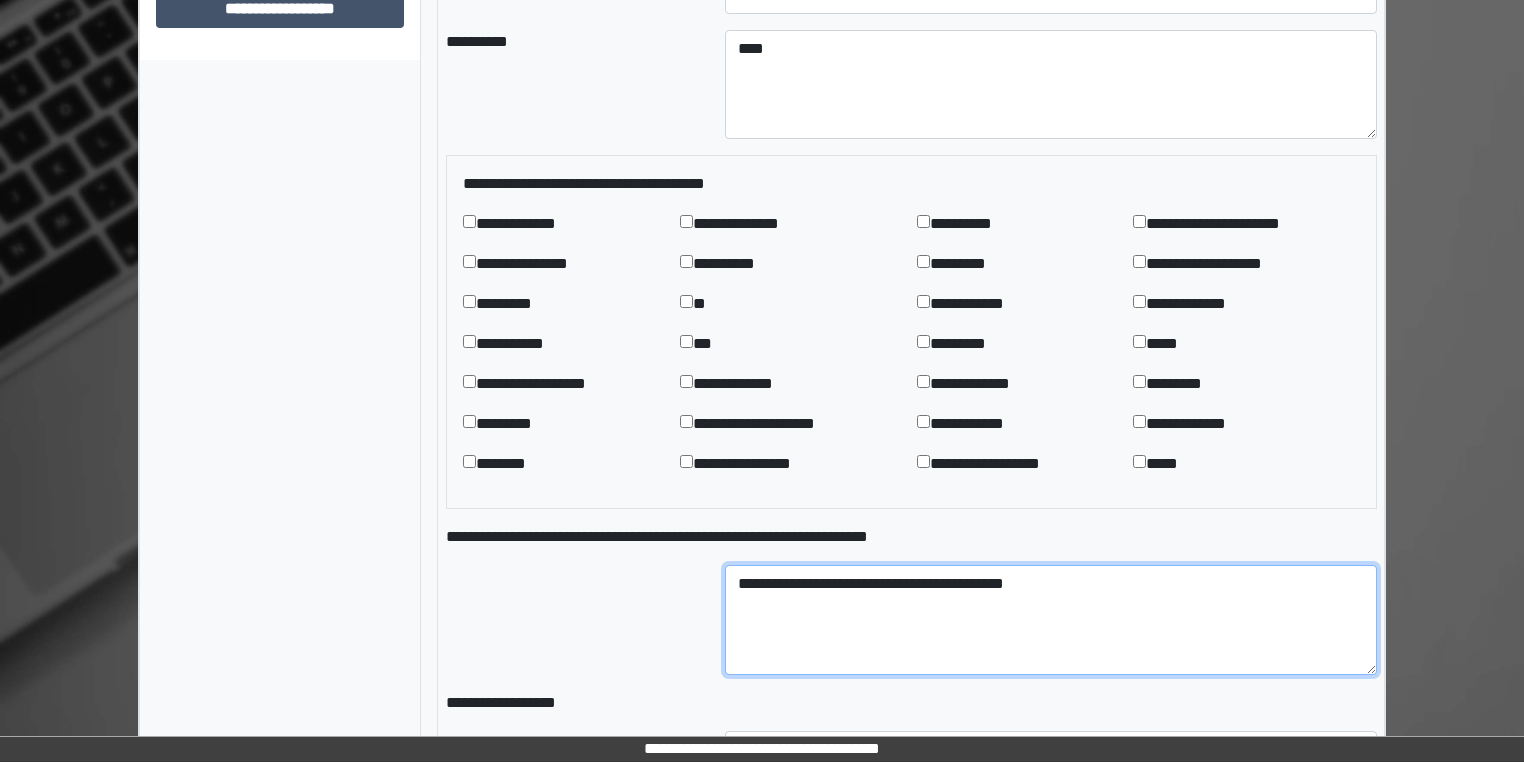 click on "**********" at bounding box center [1051, 620] 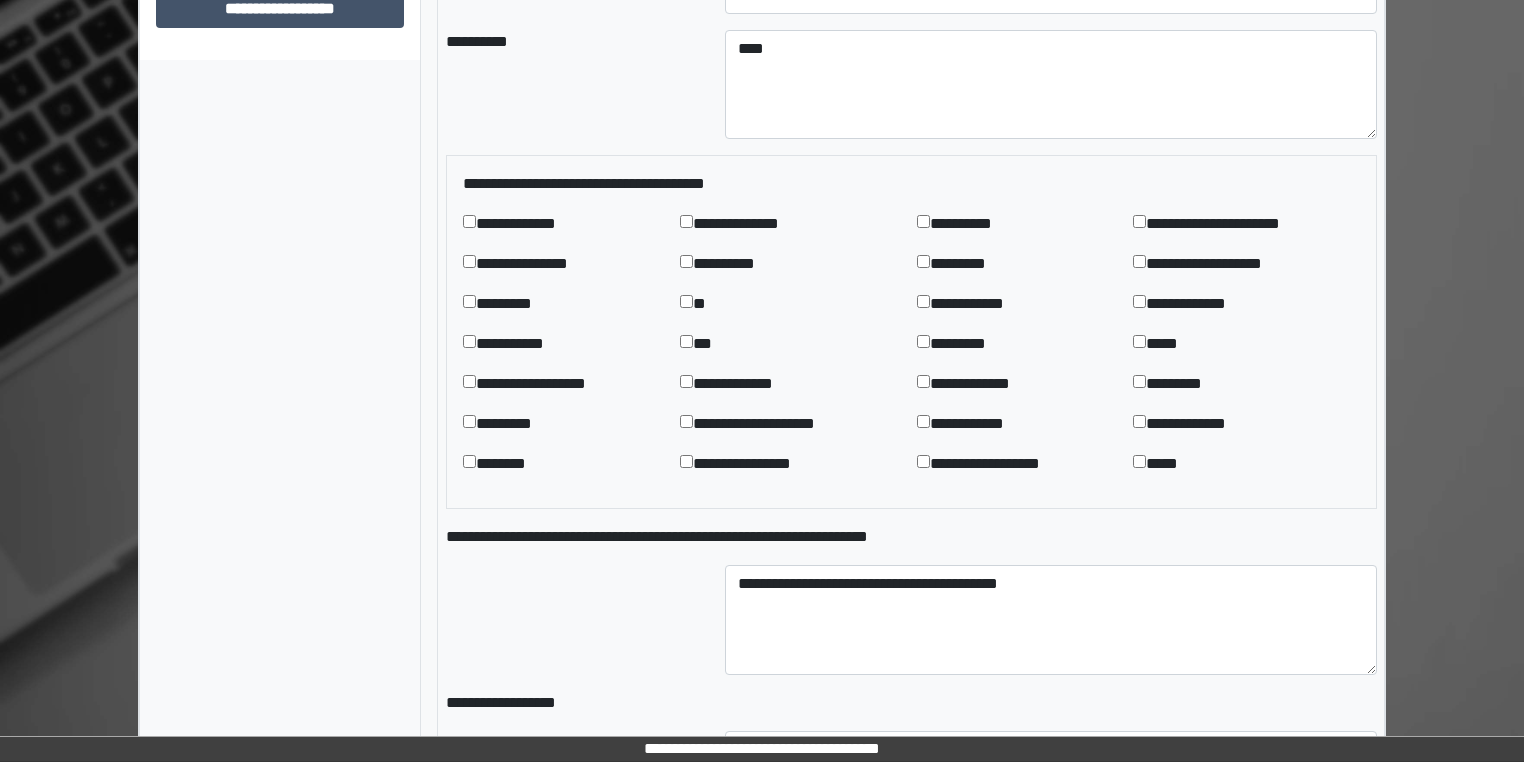drag, startPoint x: 996, startPoint y: 589, endPoint x: 1308, endPoint y: 489, distance: 327.63394 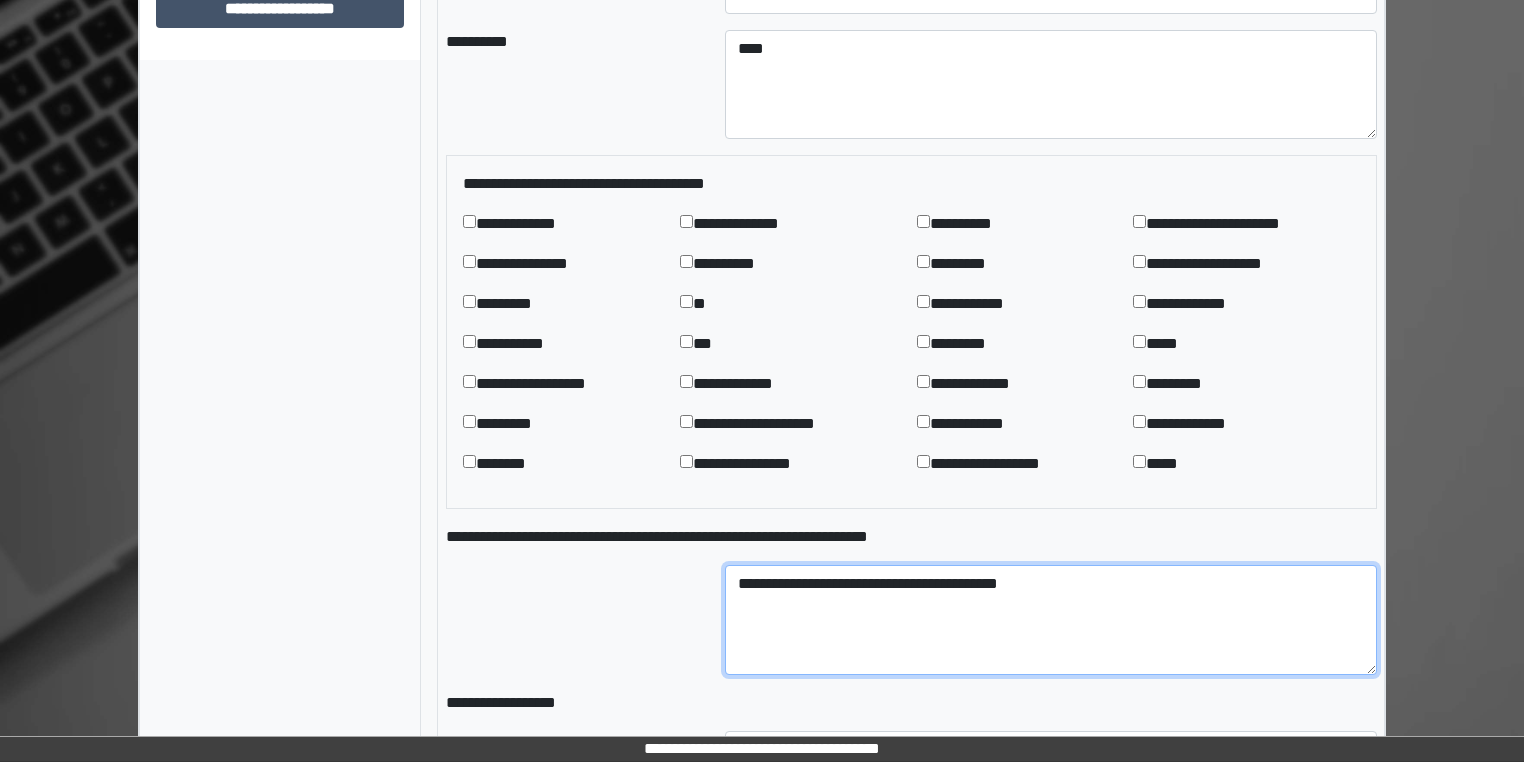 click on "**********" at bounding box center [1051, 620] 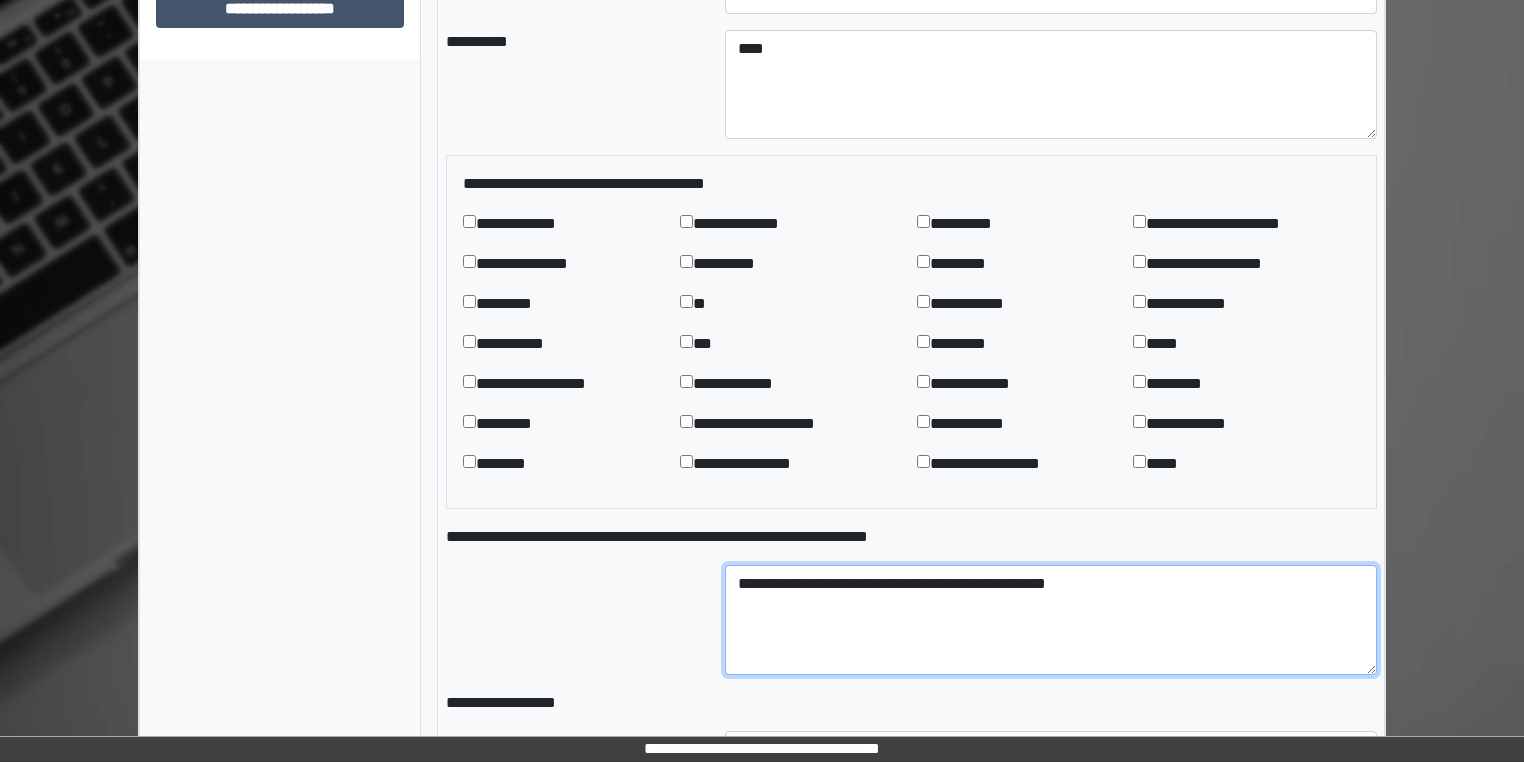 click on "**********" at bounding box center [1051, 620] 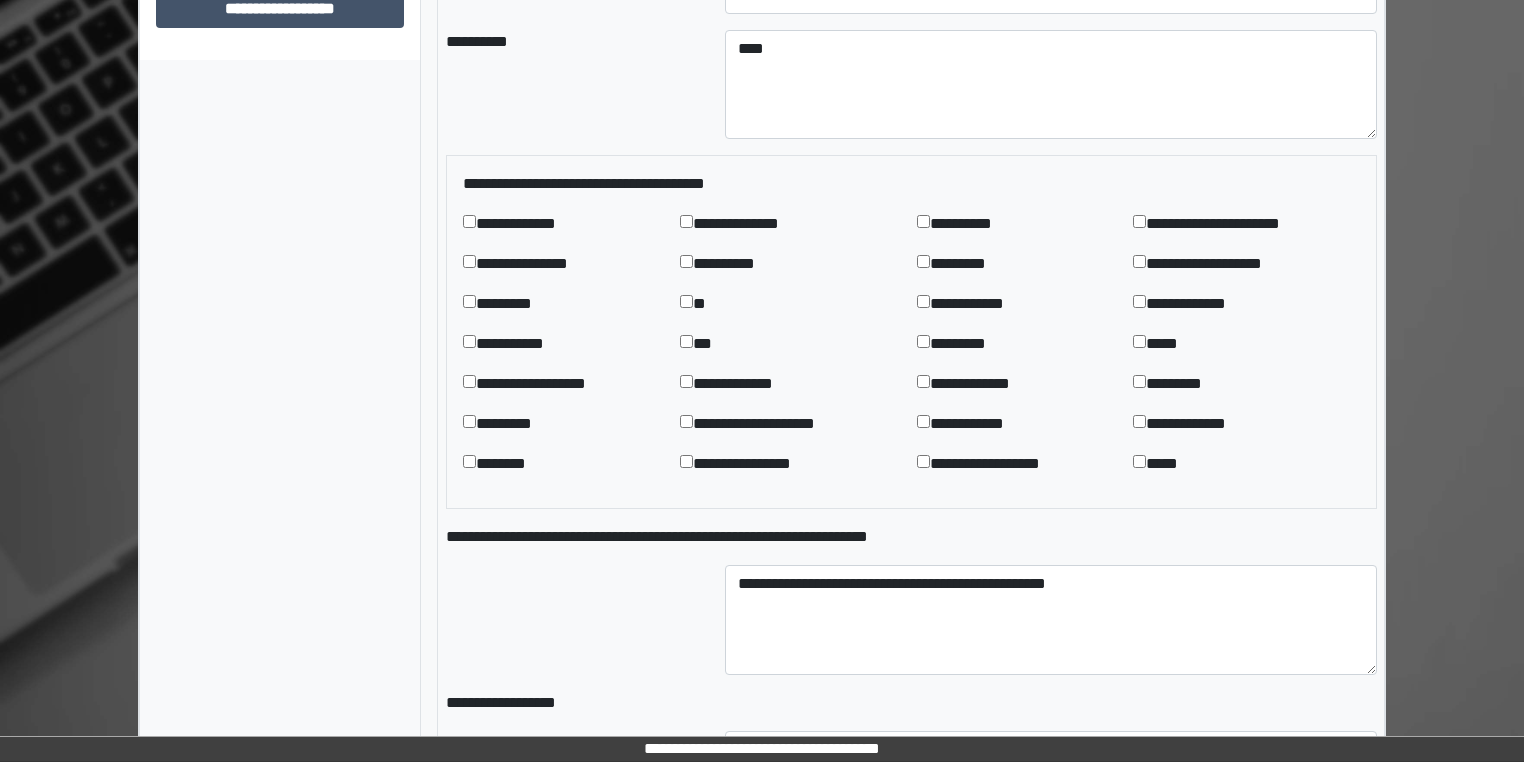 drag, startPoint x: 1016, startPoint y: 584, endPoint x: 1461, endPoint y: 412, distance: 477.08386 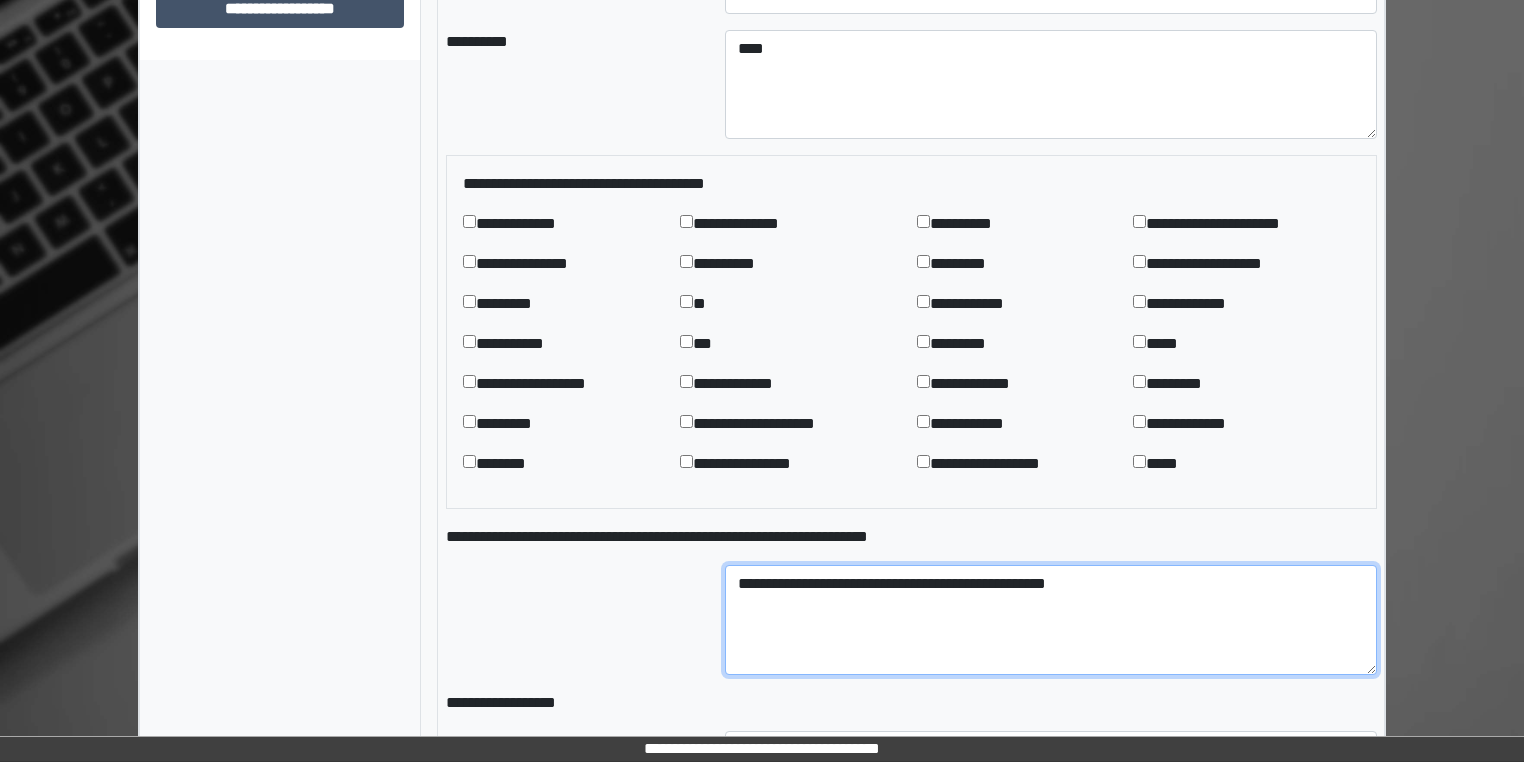 drag, startPoint x: 1111, startPoint y: 557, endPoint x: 1071, endPoint y: 580, distance: 46.141087 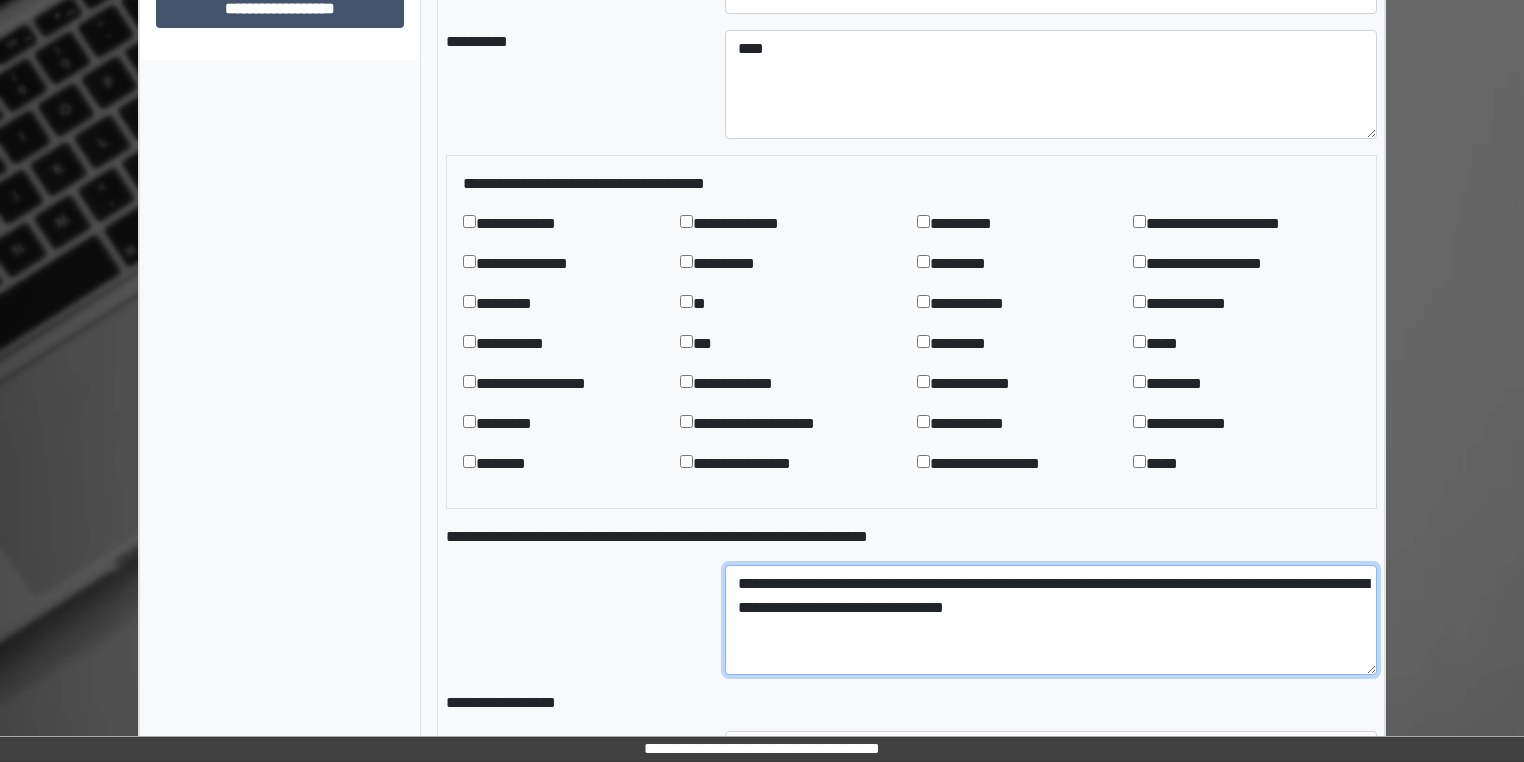 click on "**********" at bounding box center [1051, 620] 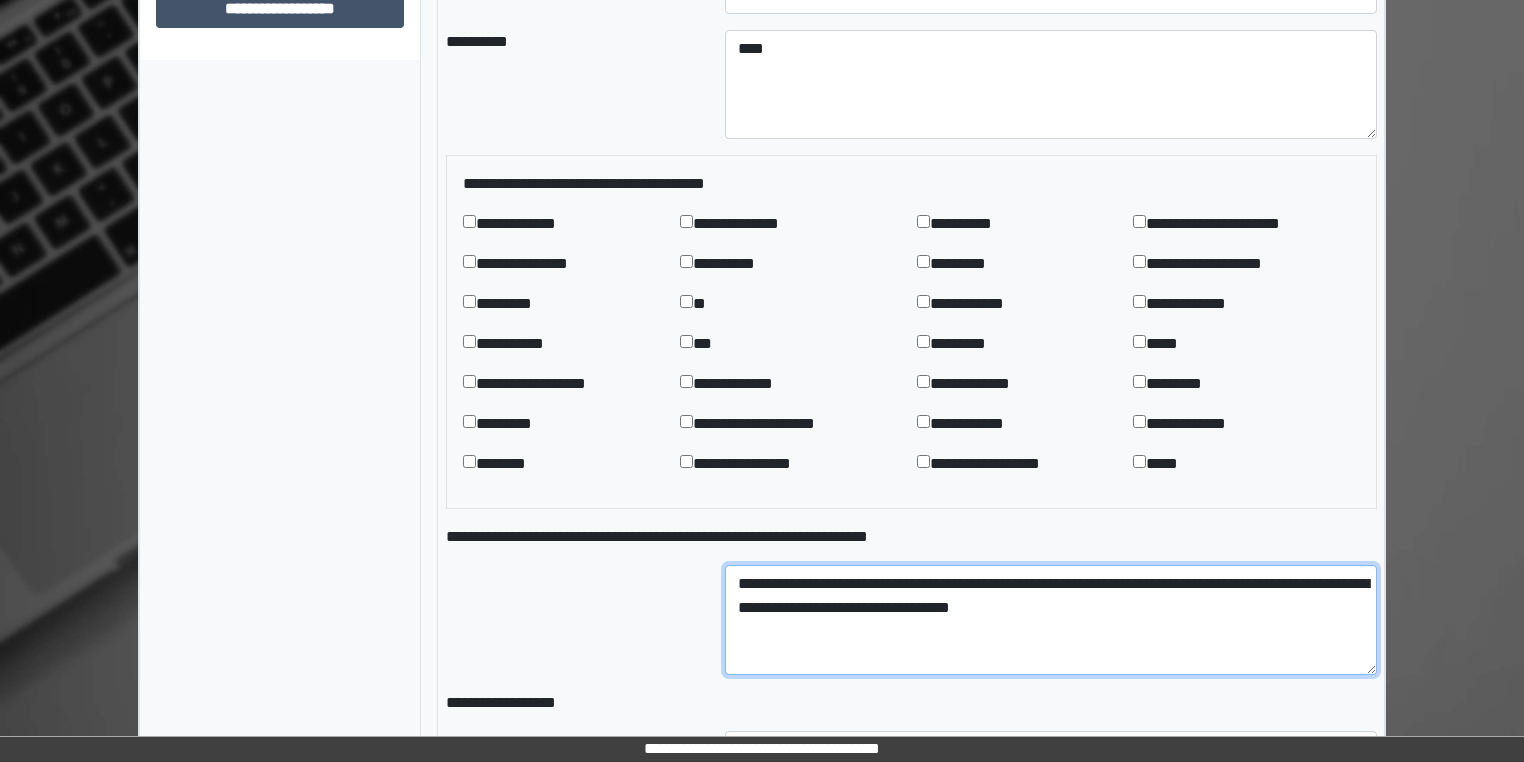 type on "**********" 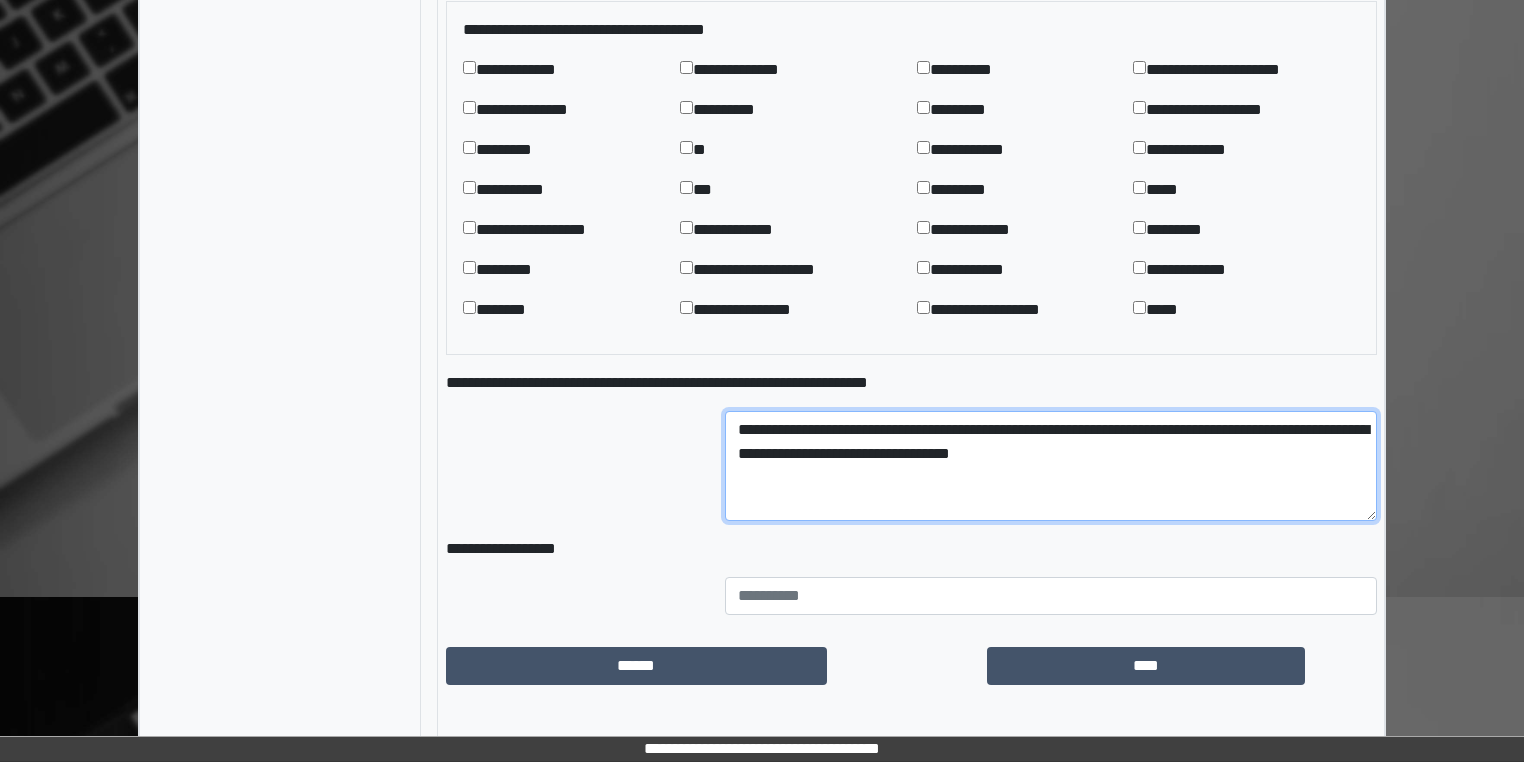 scroll, scrollTop: 1252, scrollLeft: 0, axis: vertical 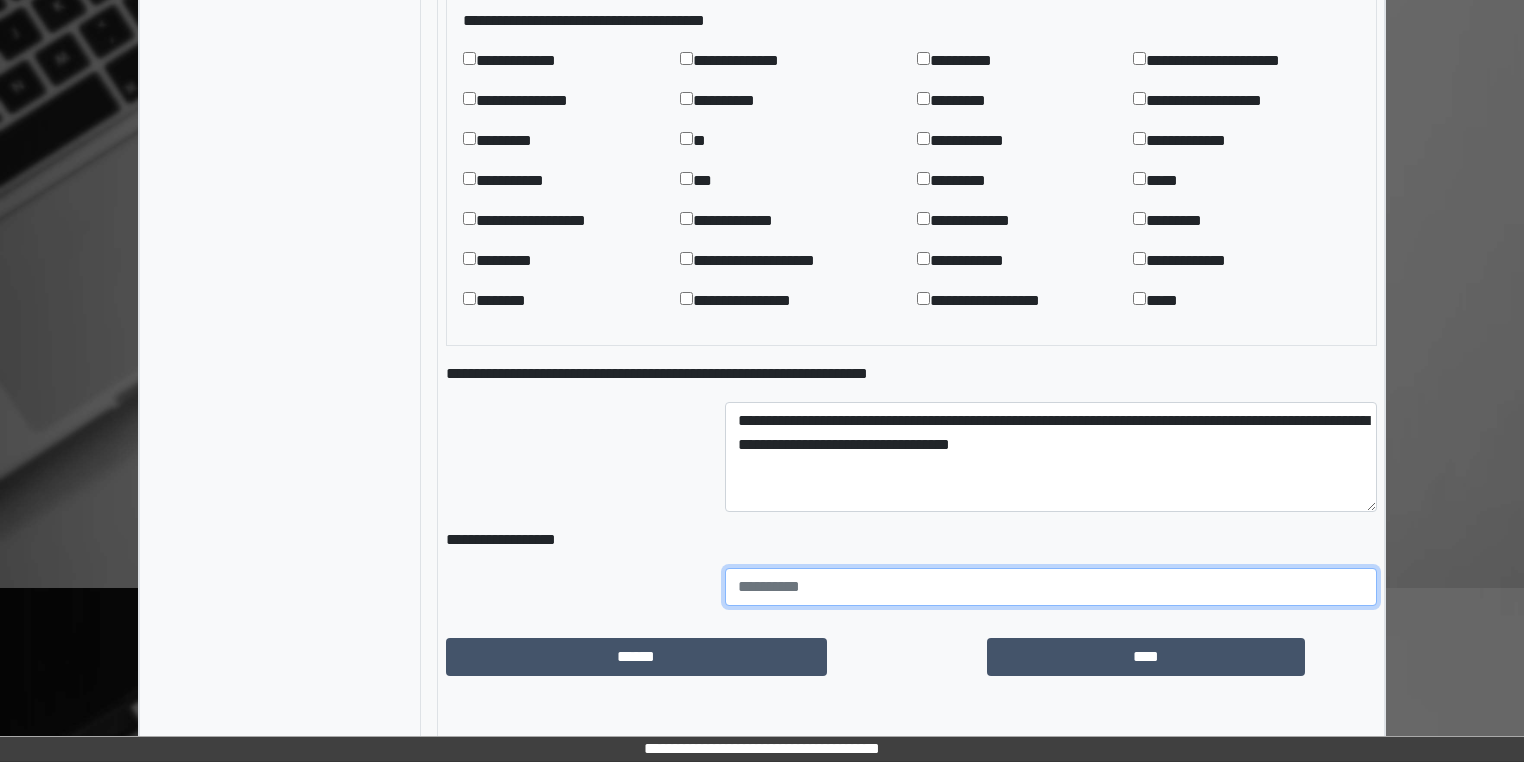 click at bounding box center (1051, 587) 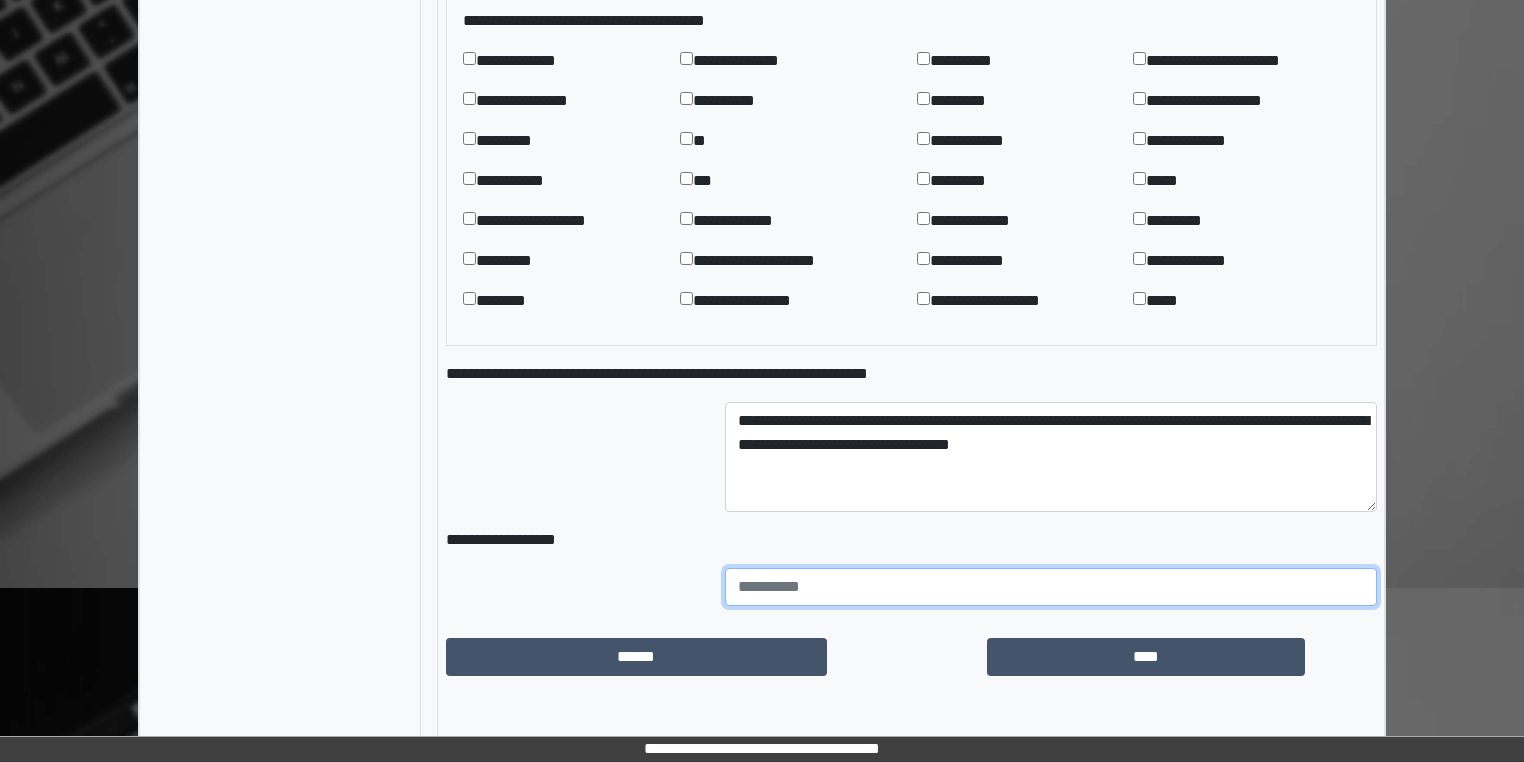 type on "***" 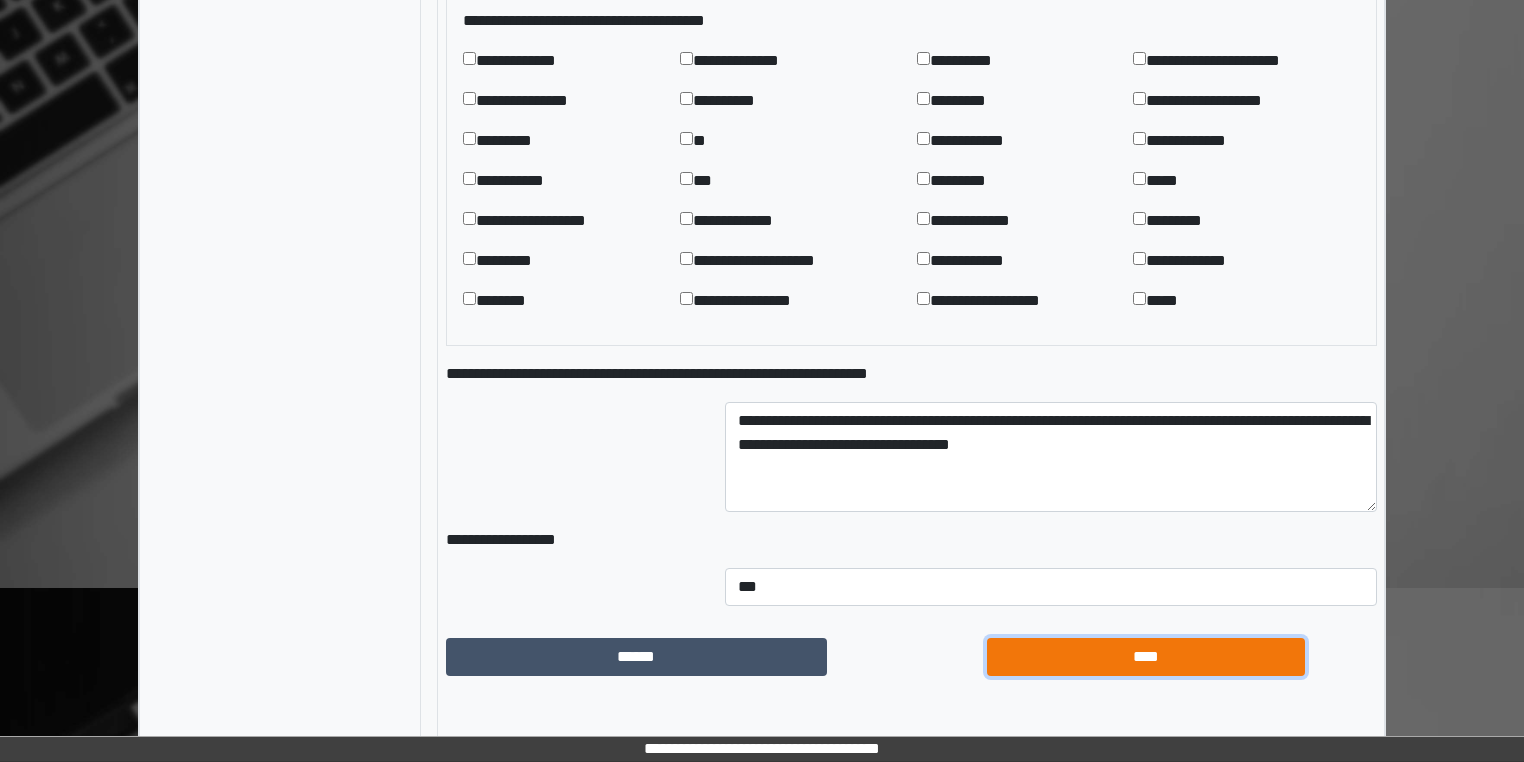 click on "****" at bounding box center (1146, 657) 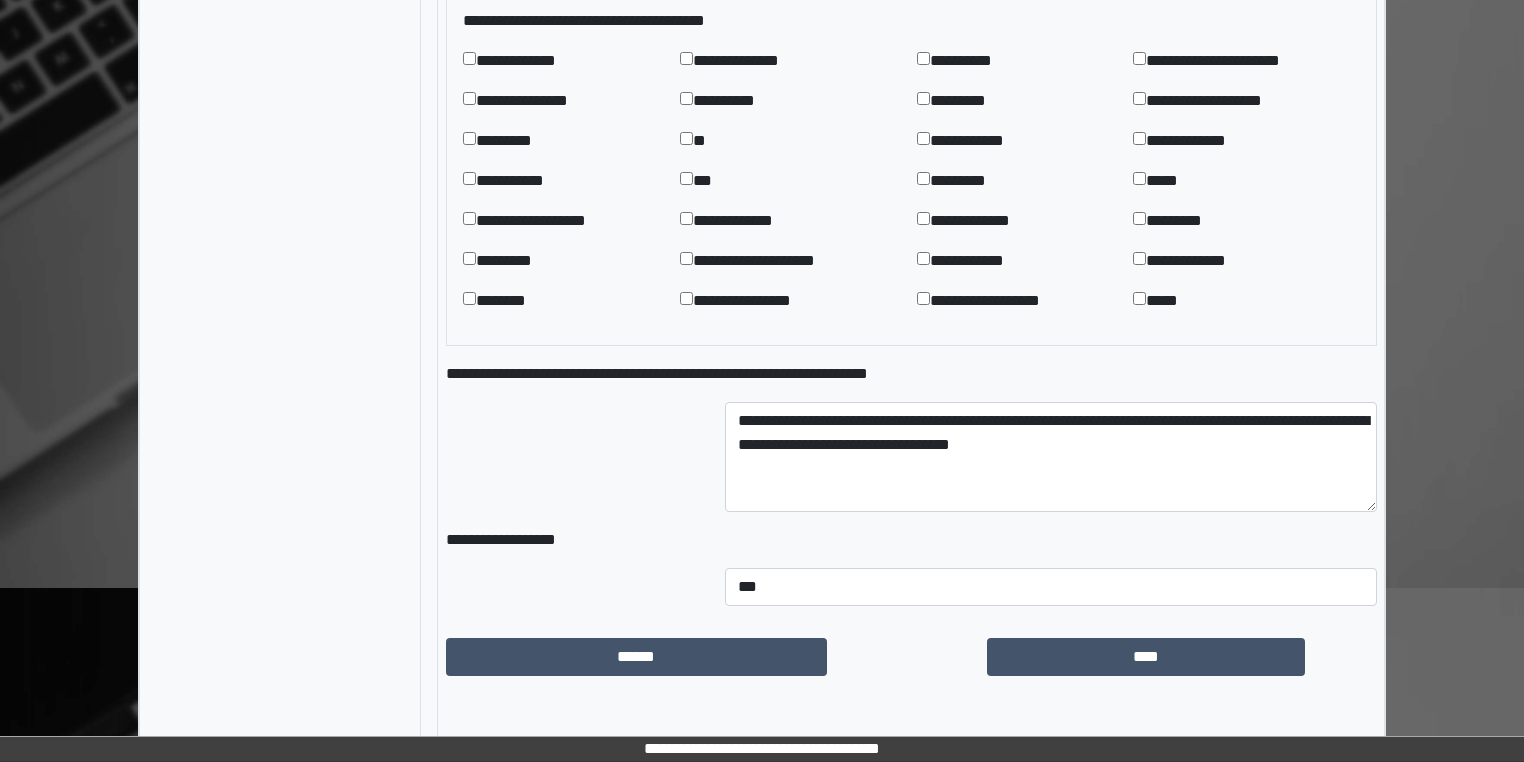 scroll, scrollTop: 404, scrollLeft: 0, axis: vertical 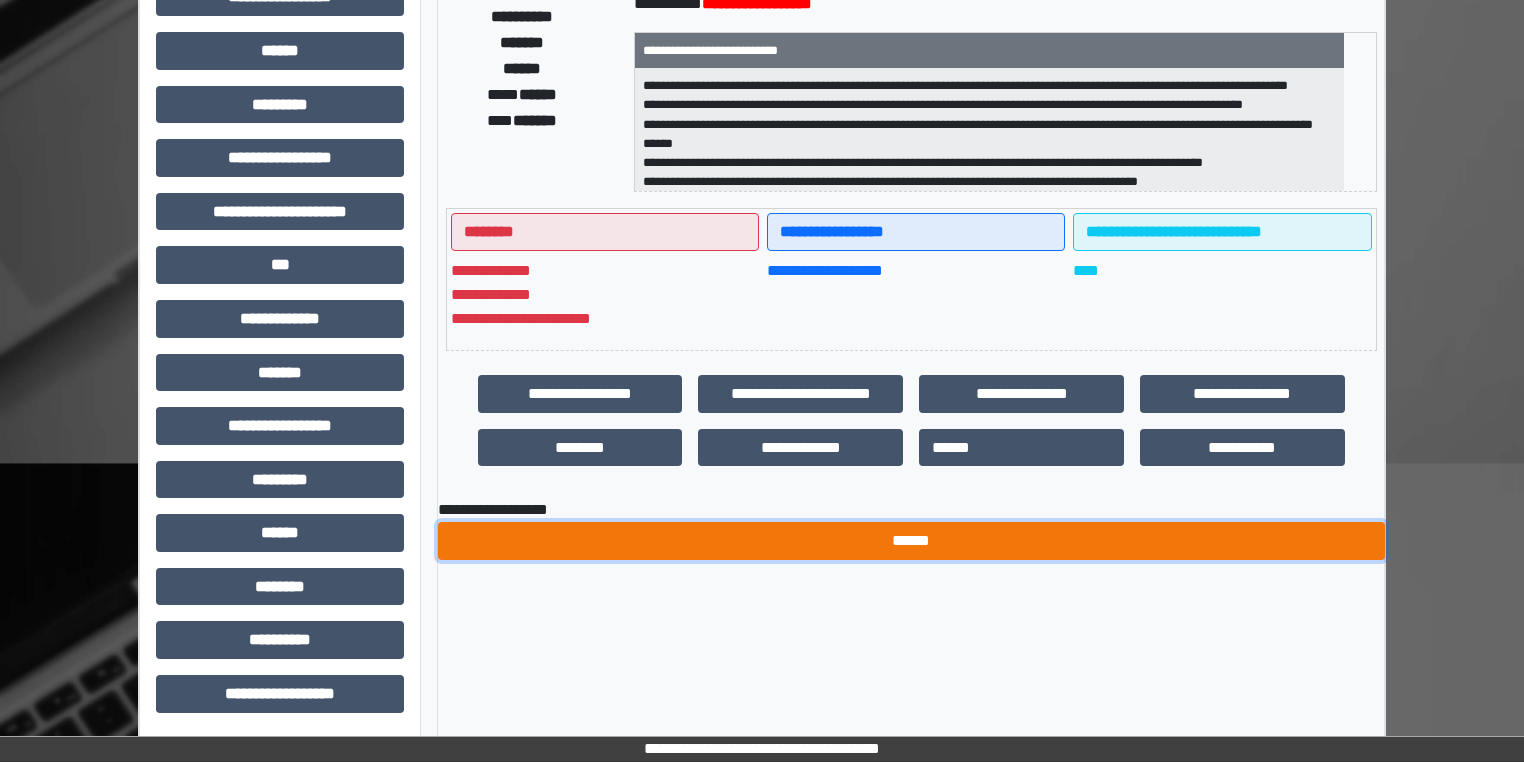 click on "******" at bounding box center [911, 541] 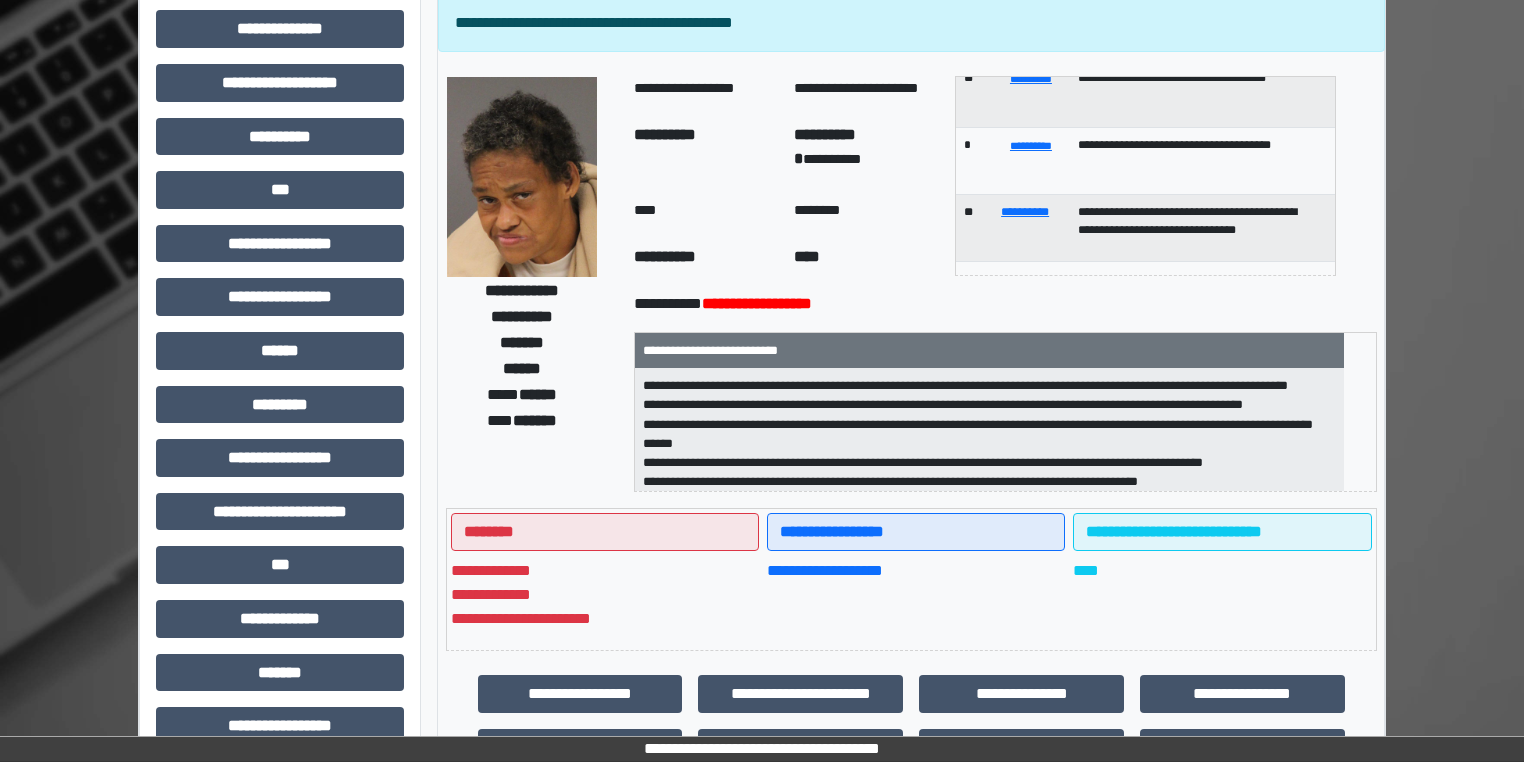 scroll, scrollTop: 0, scrollLeft: 0, axis: both 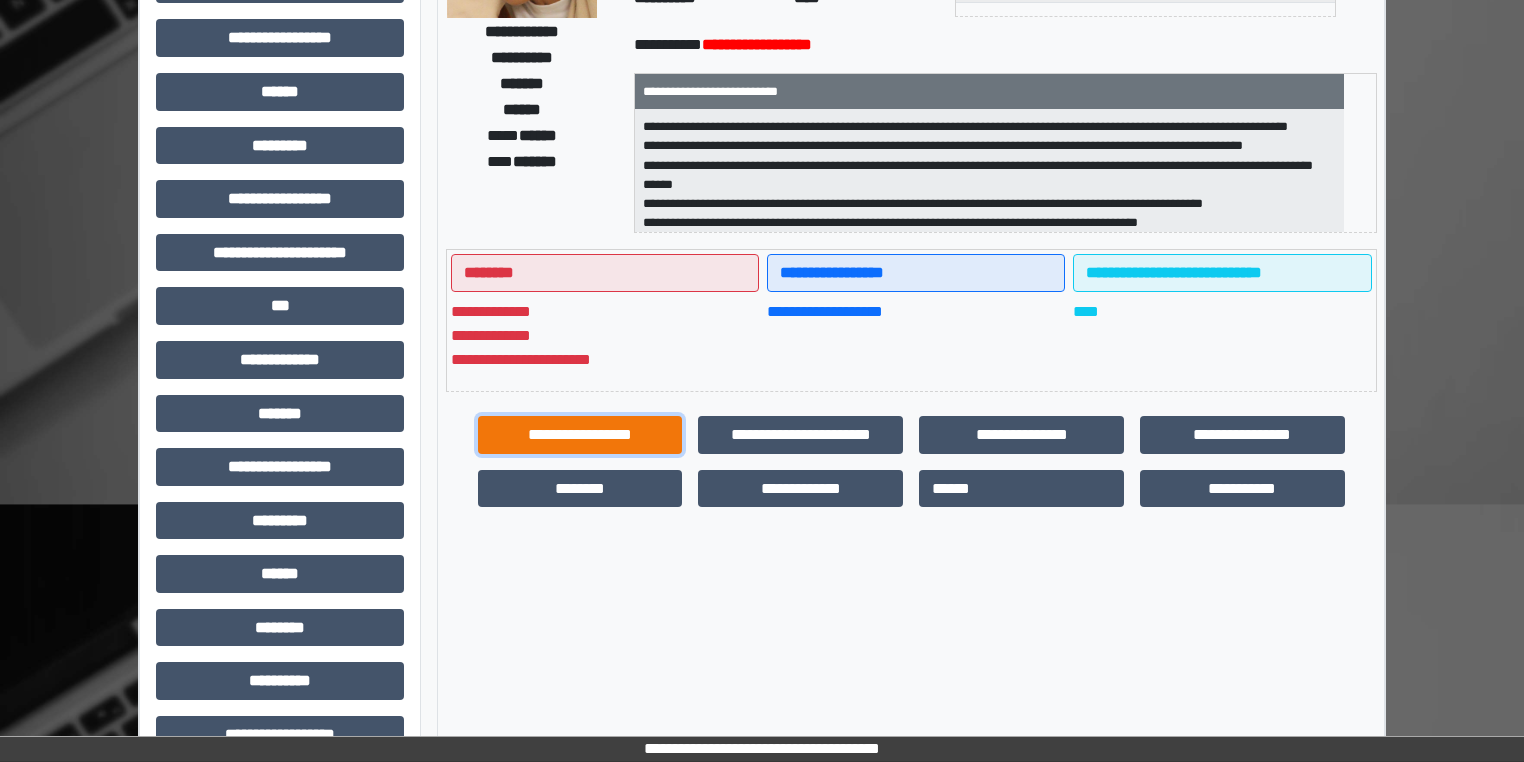 click on "**********" at bounding box center [580, 435] 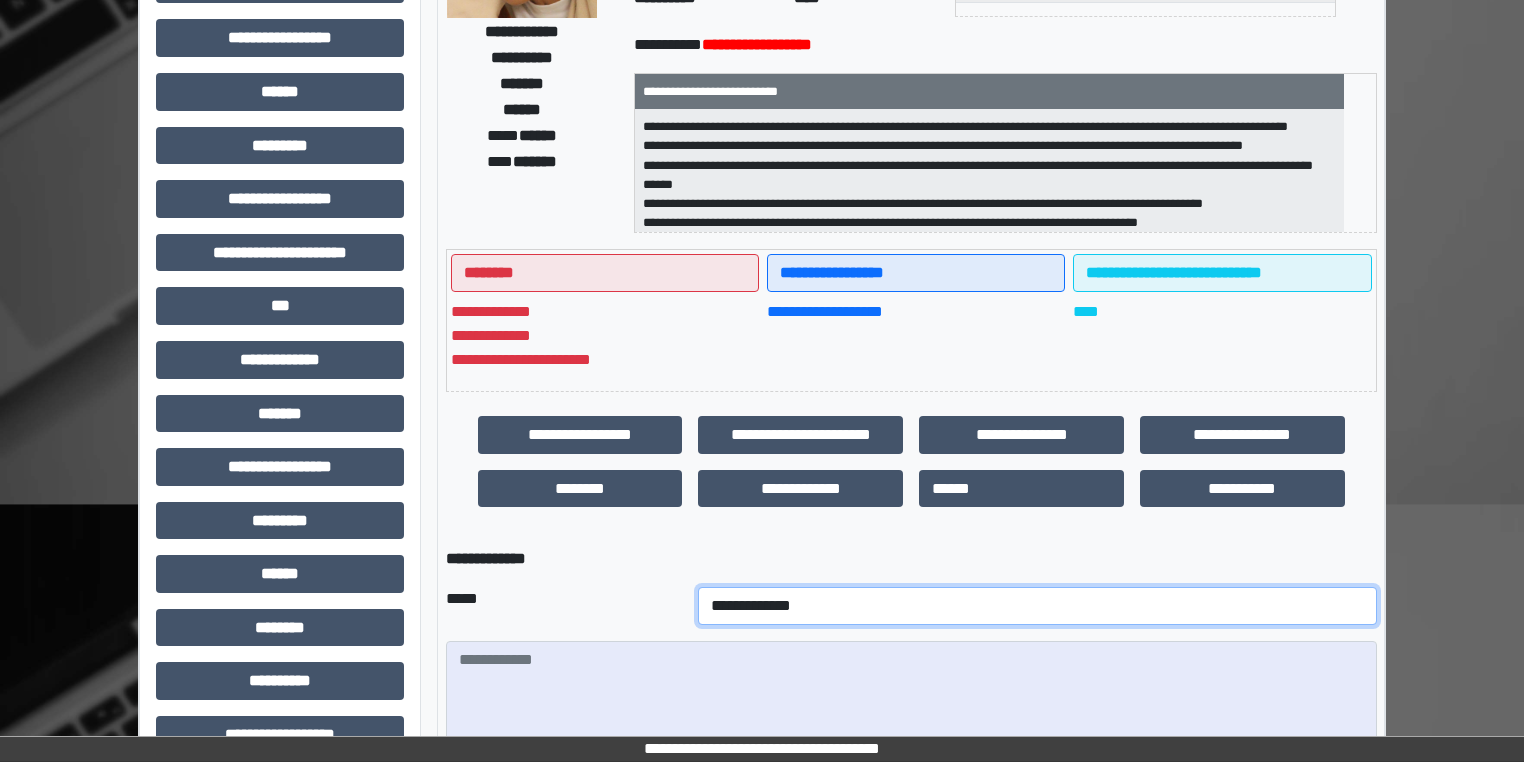 drag, startPoint x: 662, startPoint y: 597, endPoint x: 714, endPoint y: 596, distance: 52.009613 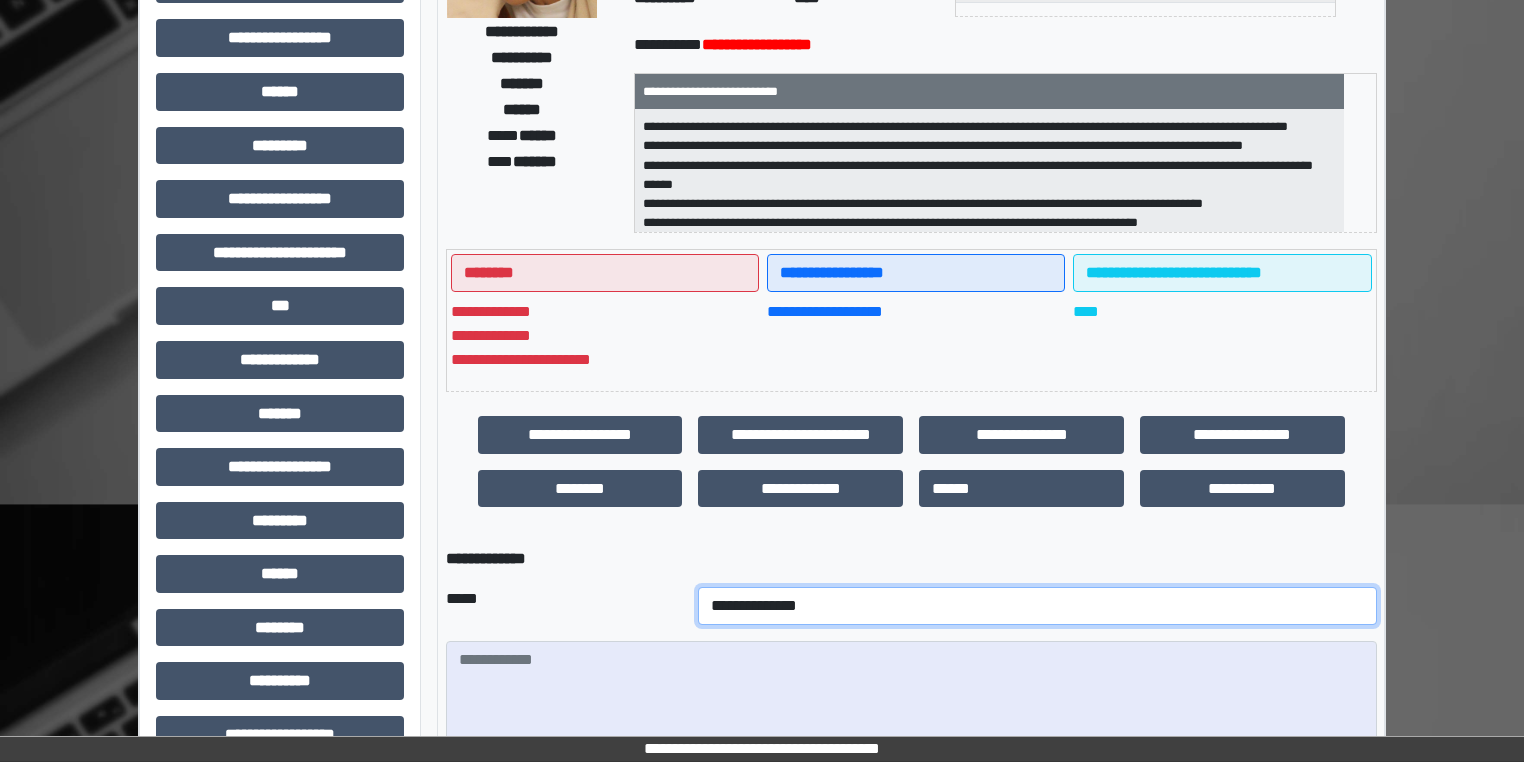 click on "**********" at bounding box center (1037, 606) 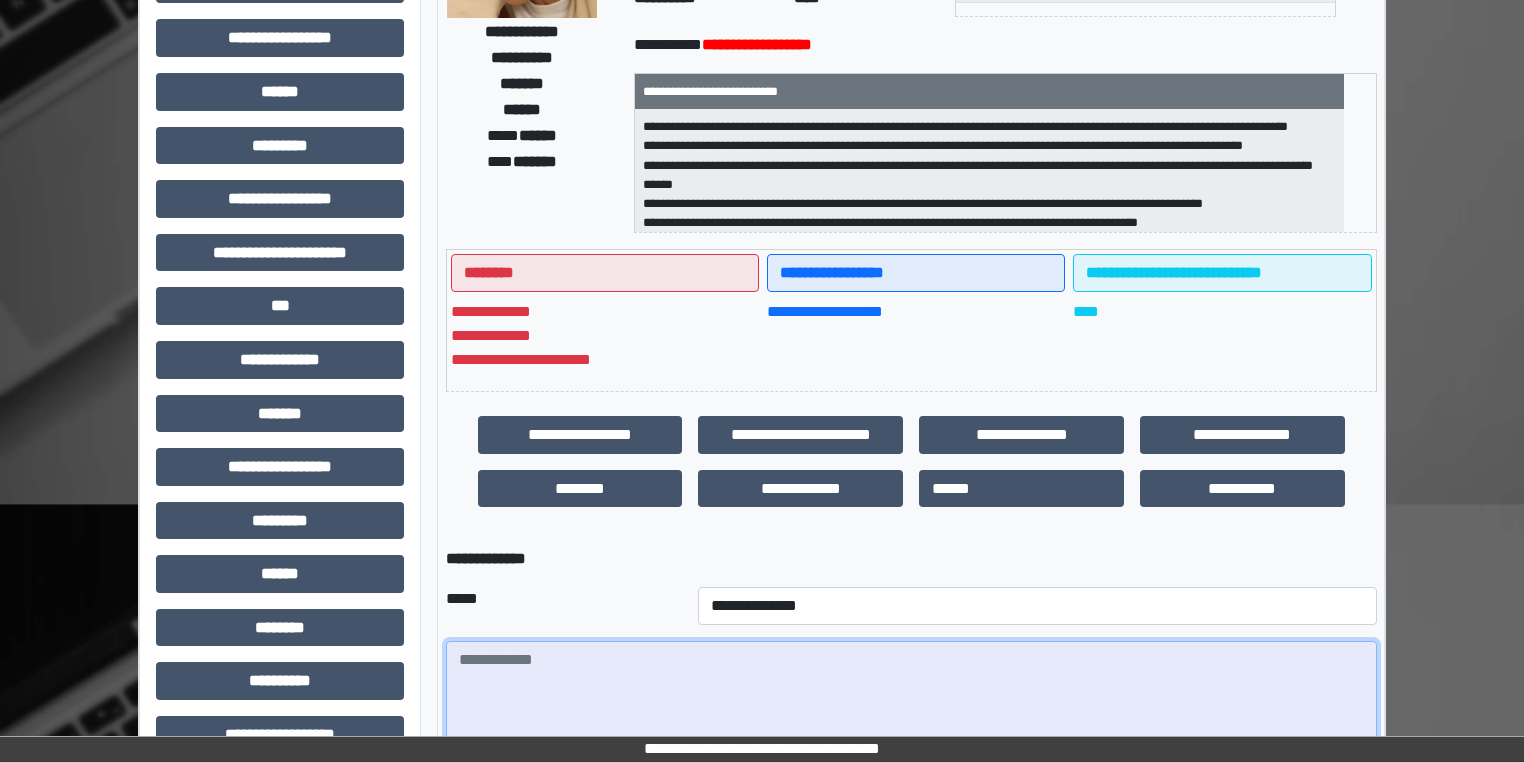 click at bounding box center (911, 696) 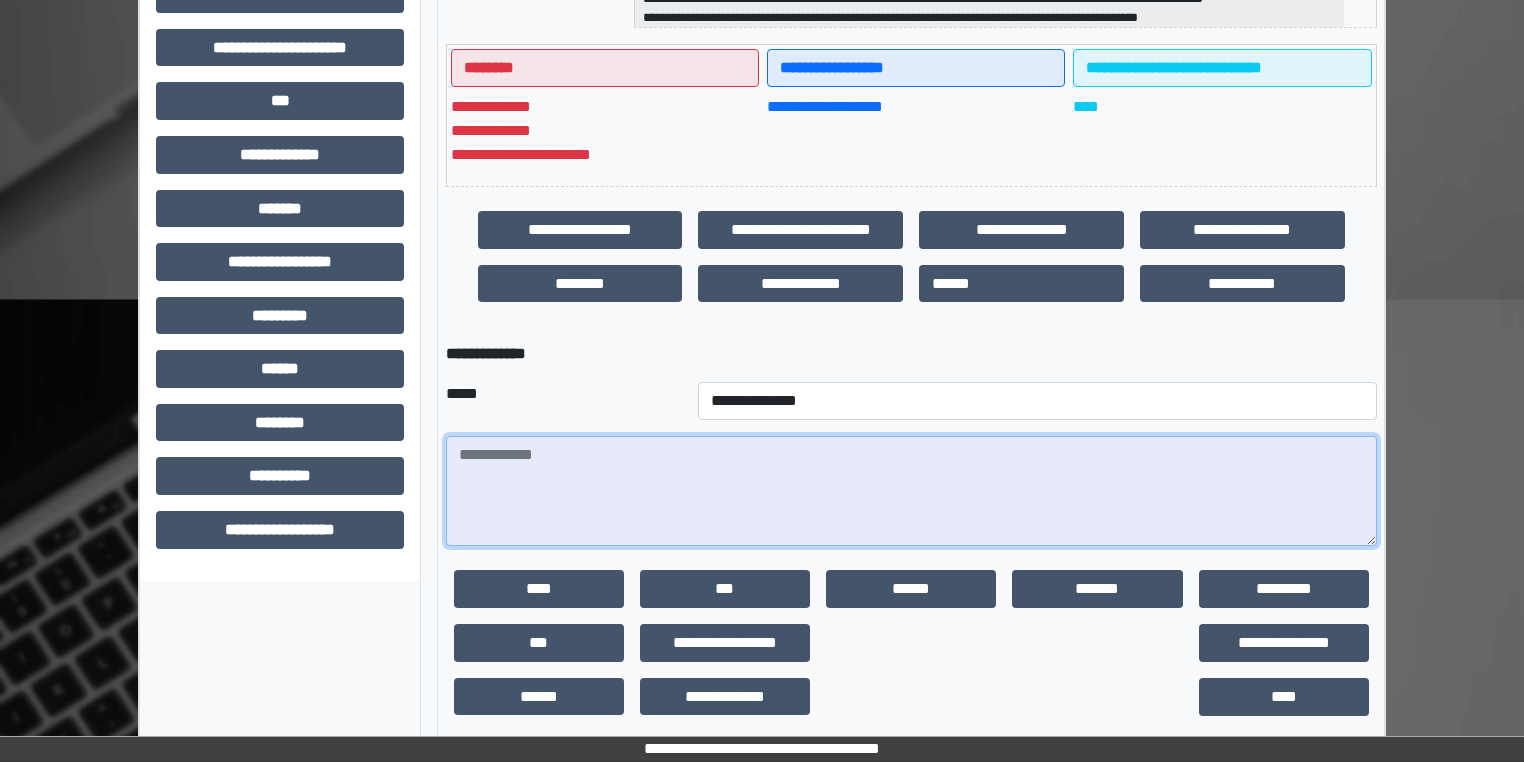 scroll, scrollTop: 572, scrollLeft: 0, axis: vertical 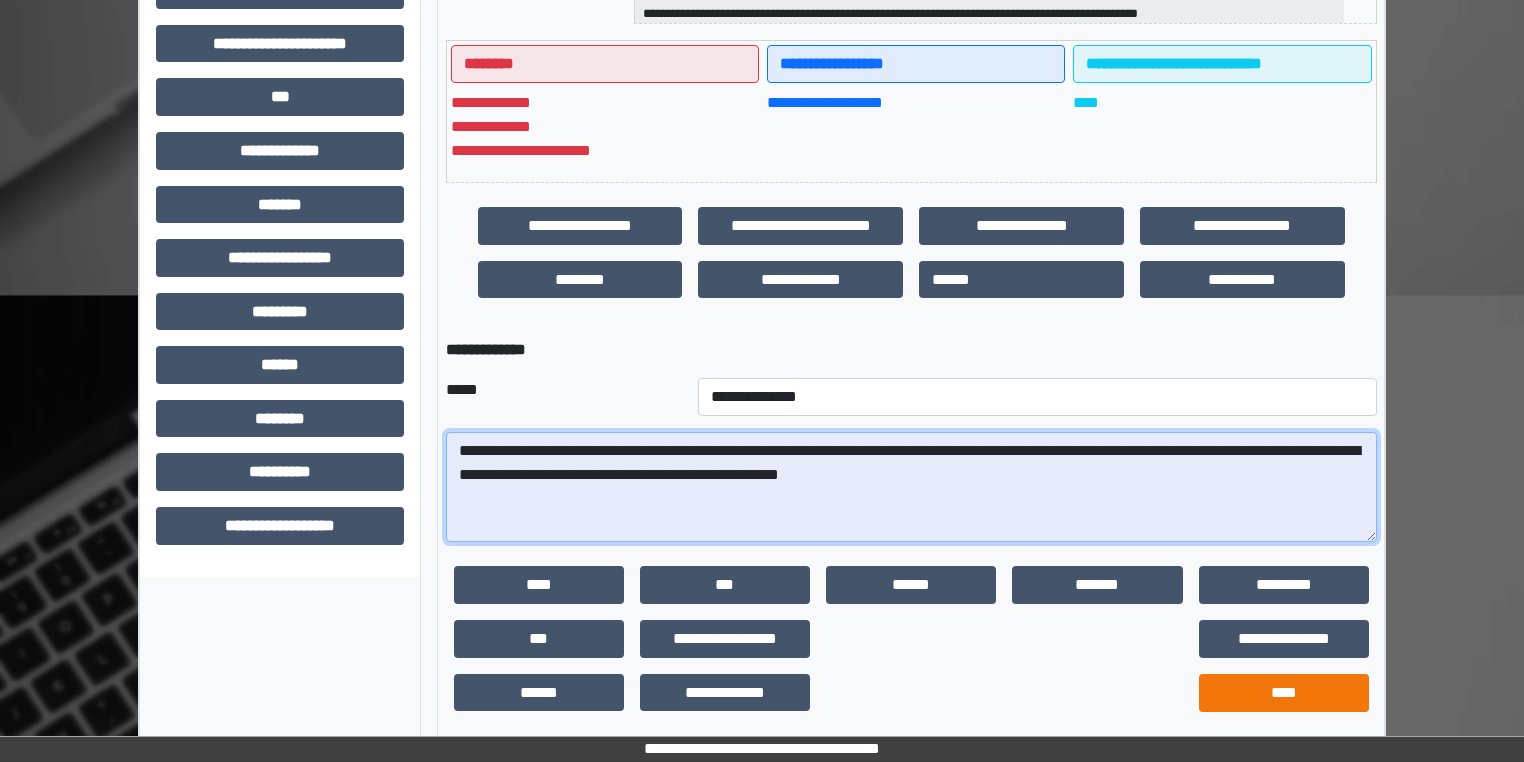 type on "**********" 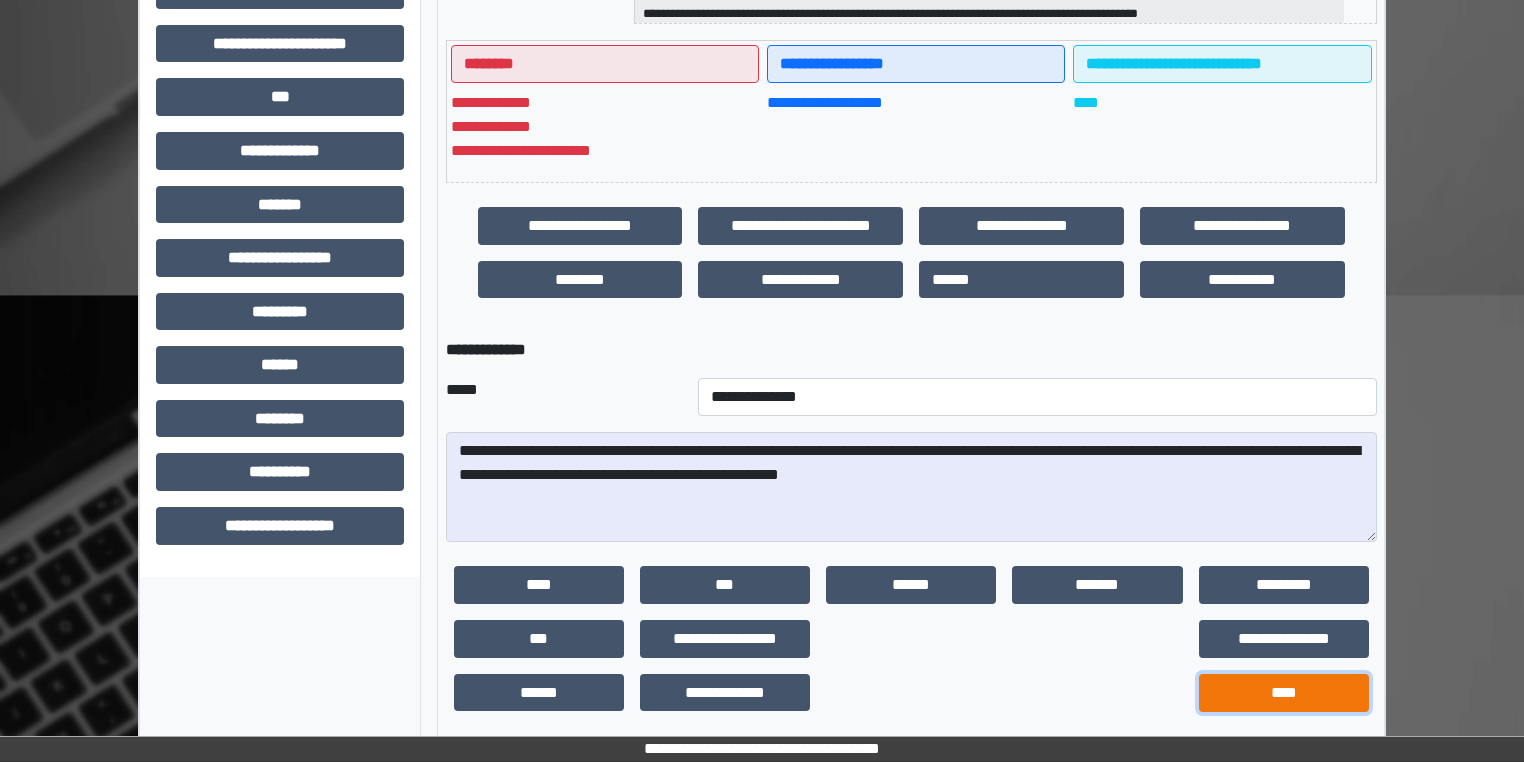 click on "****" at bounding box center [1284, 693] 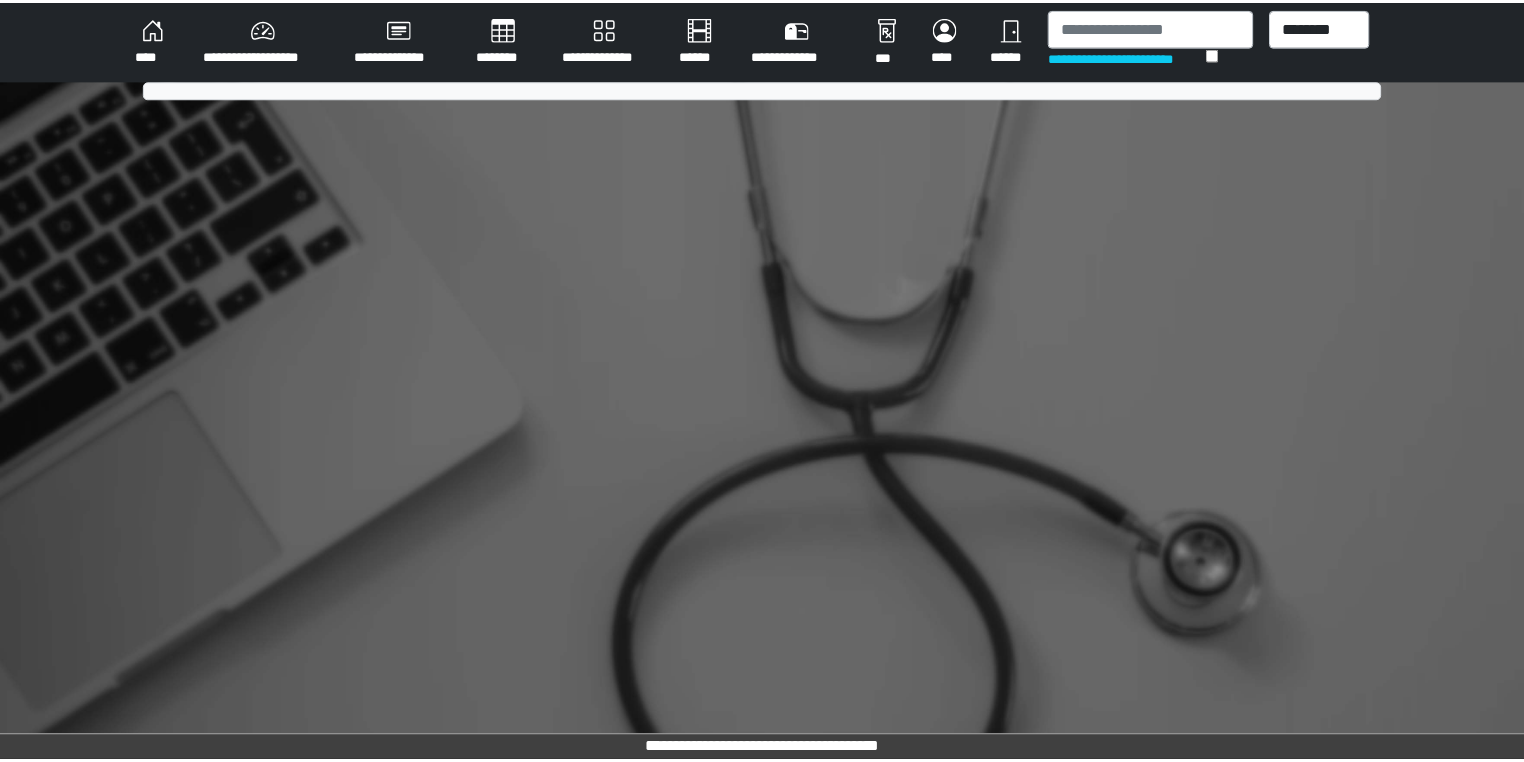 scroll, scrollTop: 0, scrollLeft: 0, axis: both 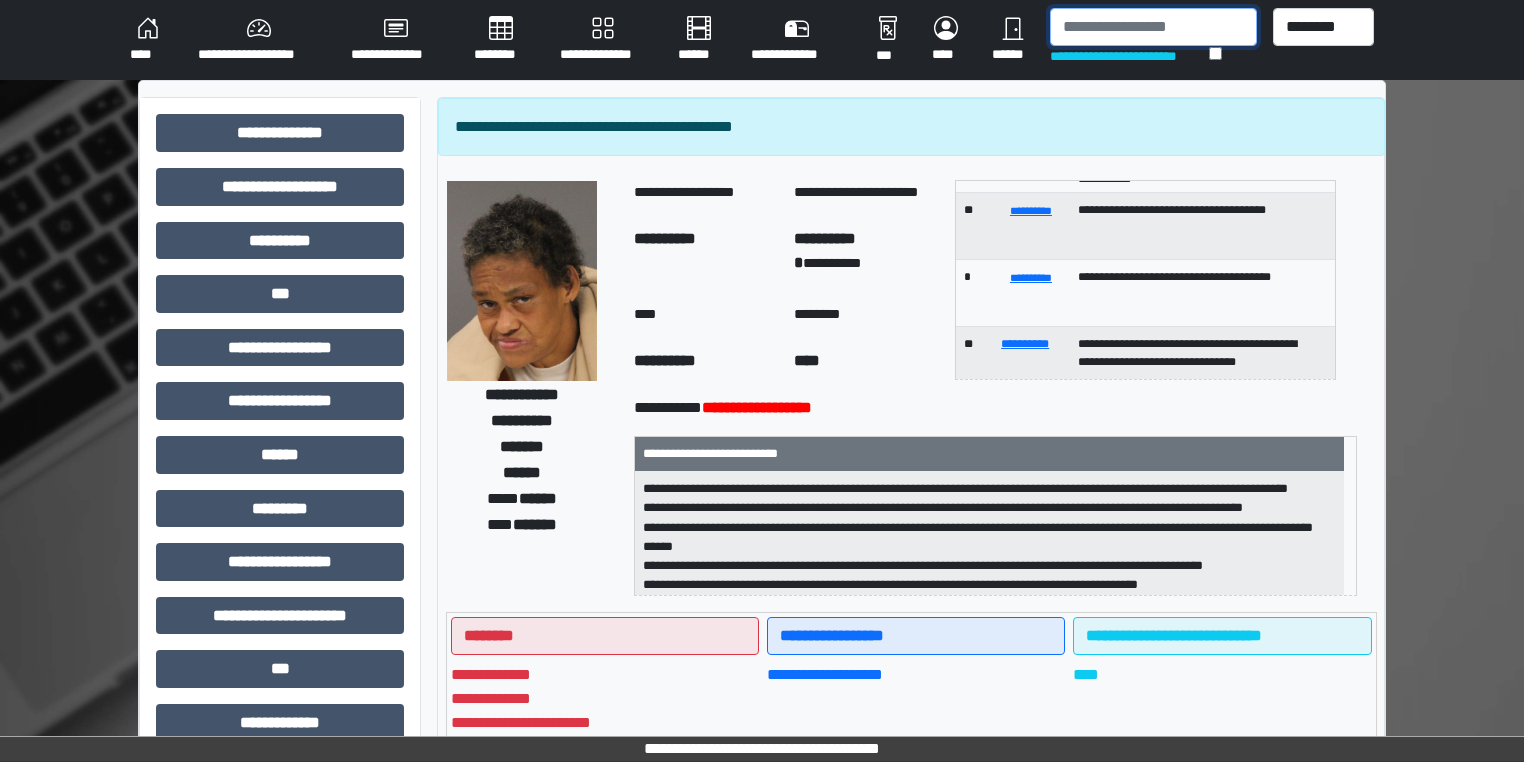click at bounding box center (1153, 27) 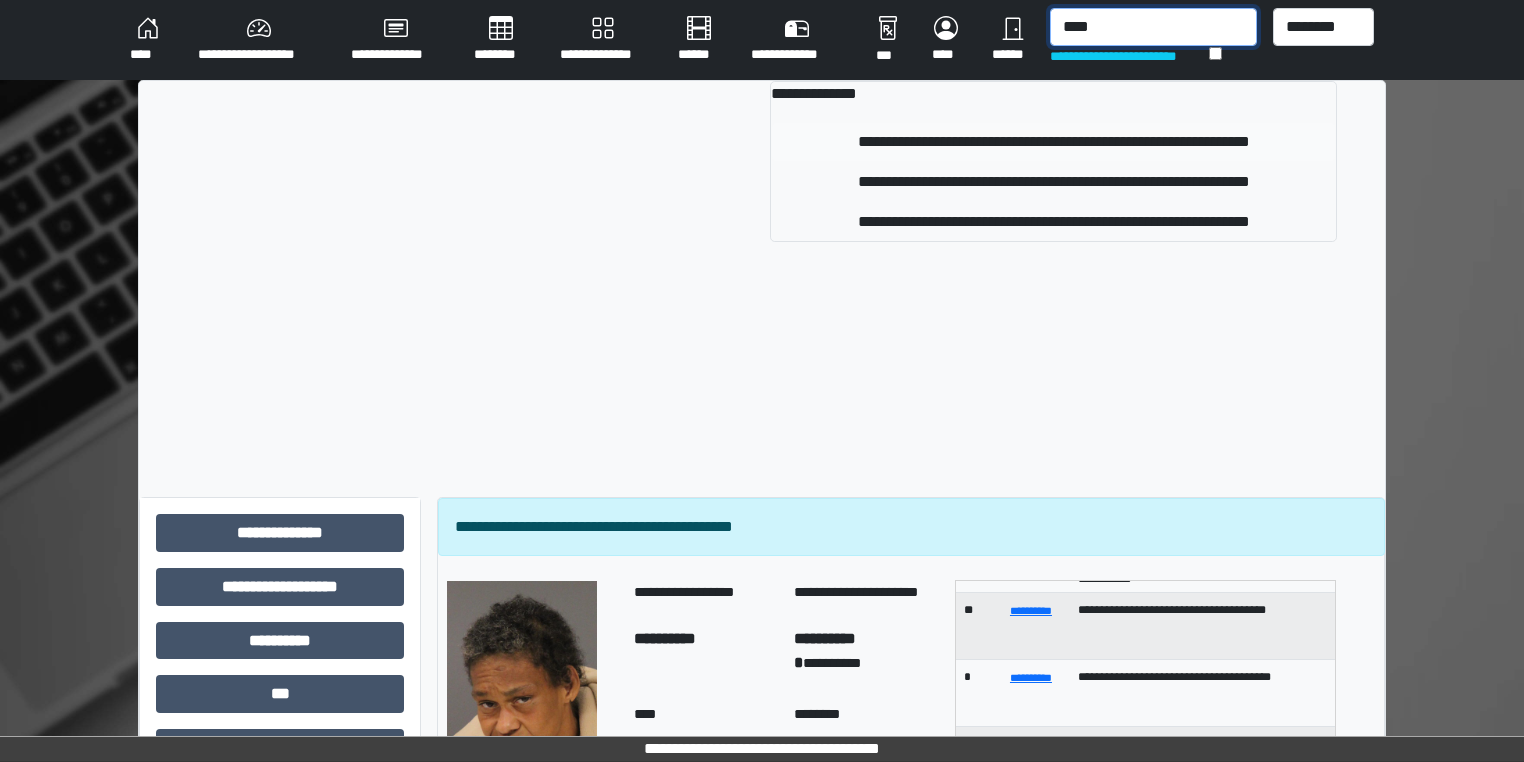 type on "****" 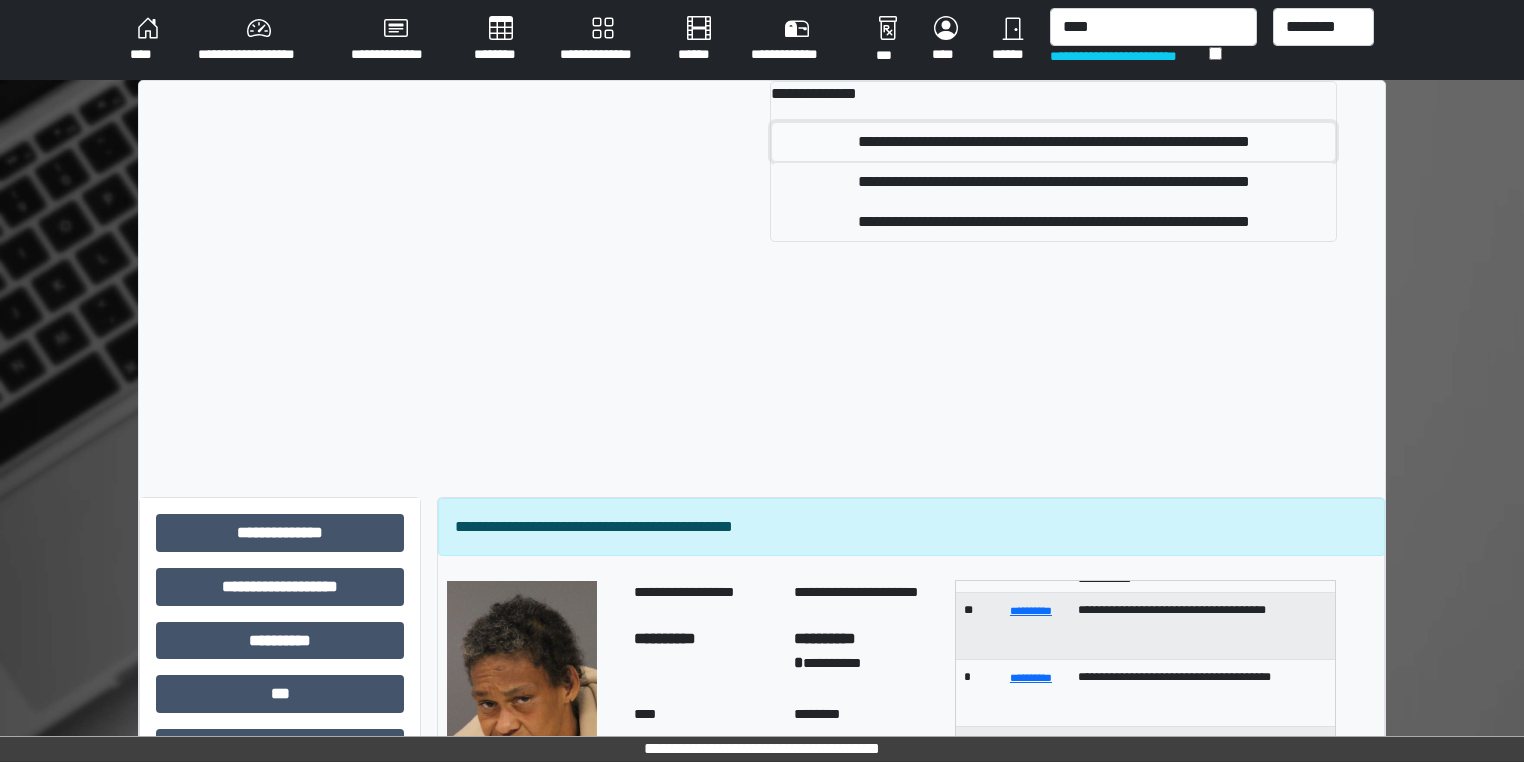 click on "**********" at bounding box center (1053, 142) 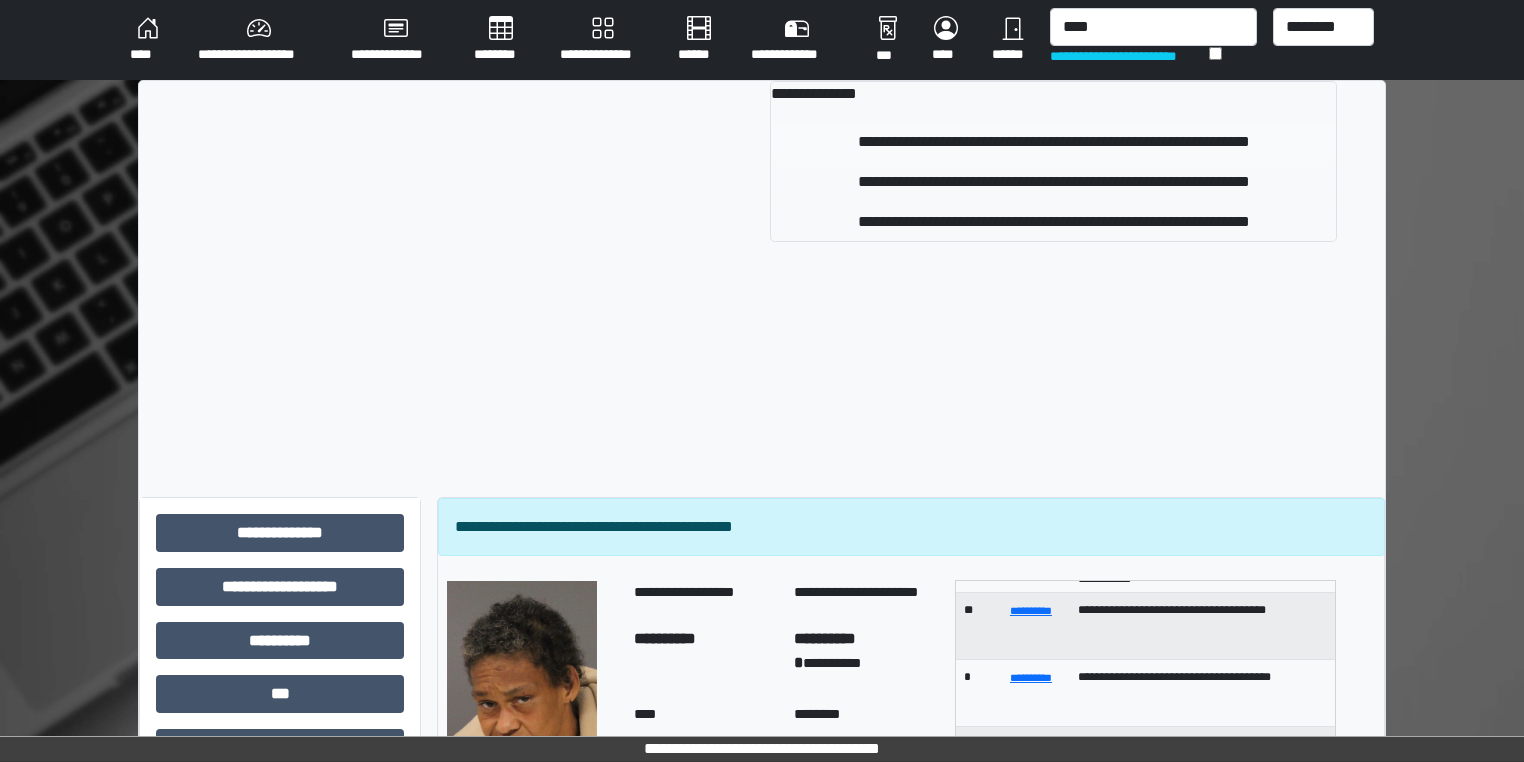 type 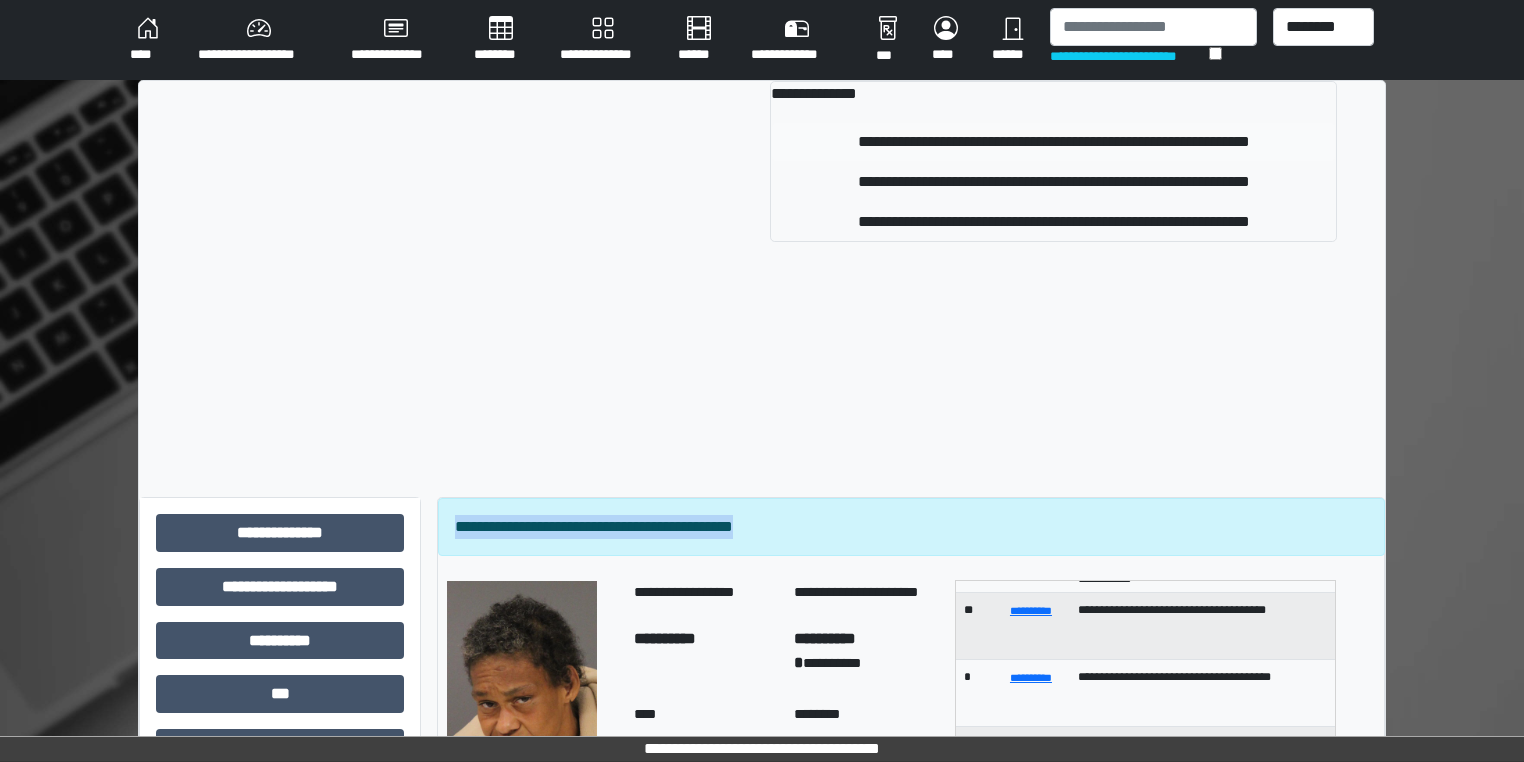 click on "**********" at bounding box center [911, 527] 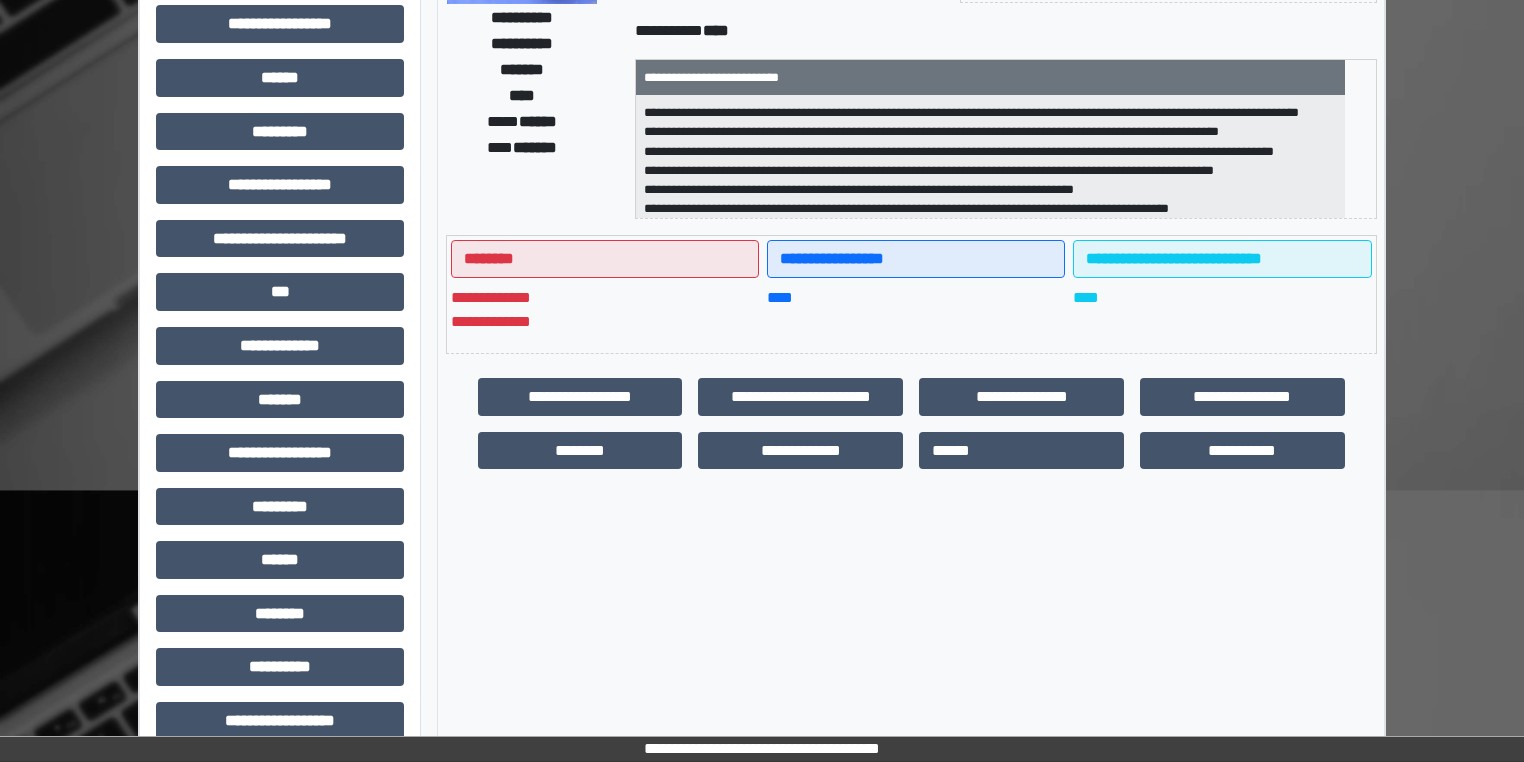 scroll, scrollTop: 404, scrollLeft: 0, axis: vertical 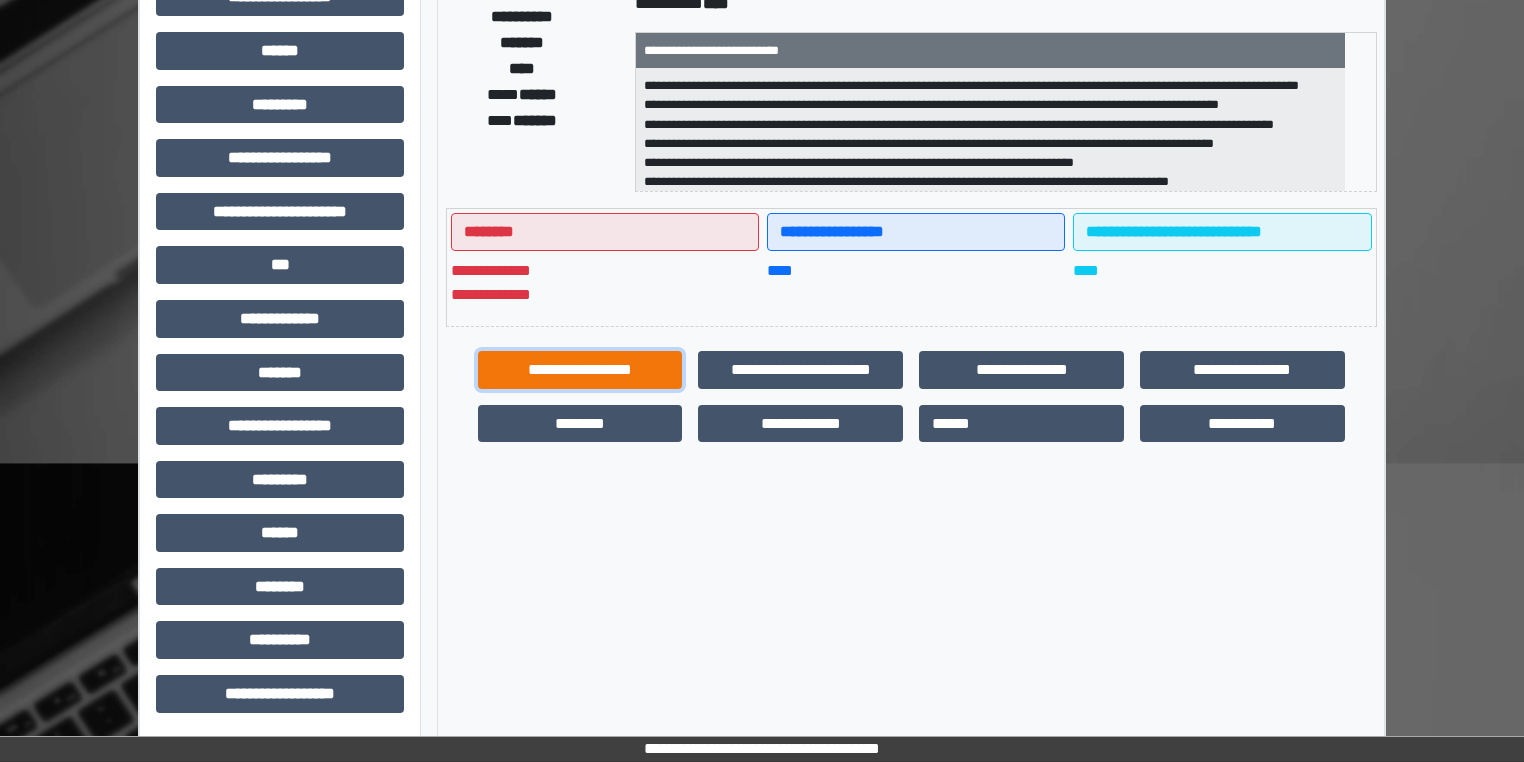 click on "**********" at bounding box center [580, 370] 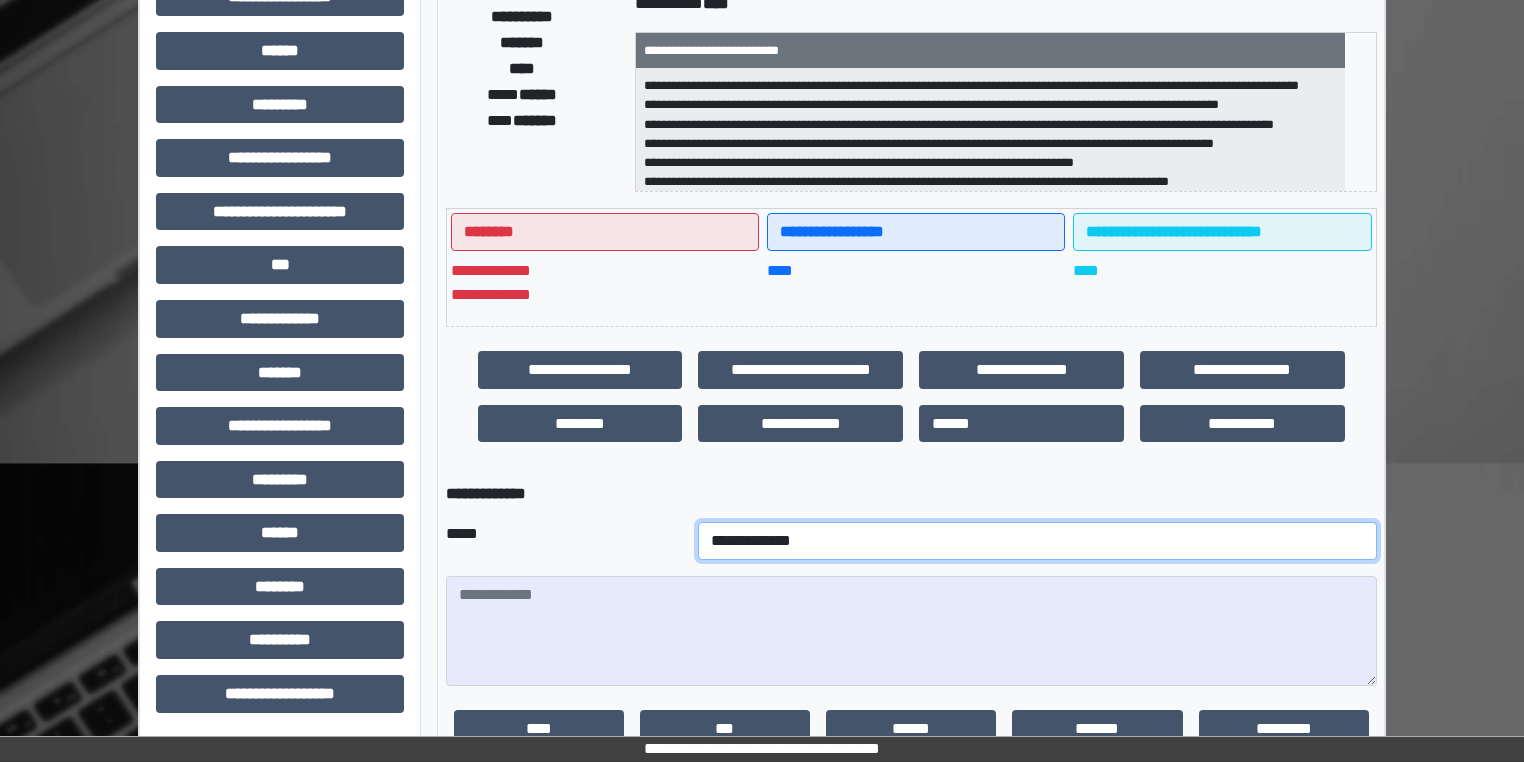 drag, startPoint x: 658, startPoint y: 540, endPoint x: 761, endPoint y: 534, distance: 103.17461 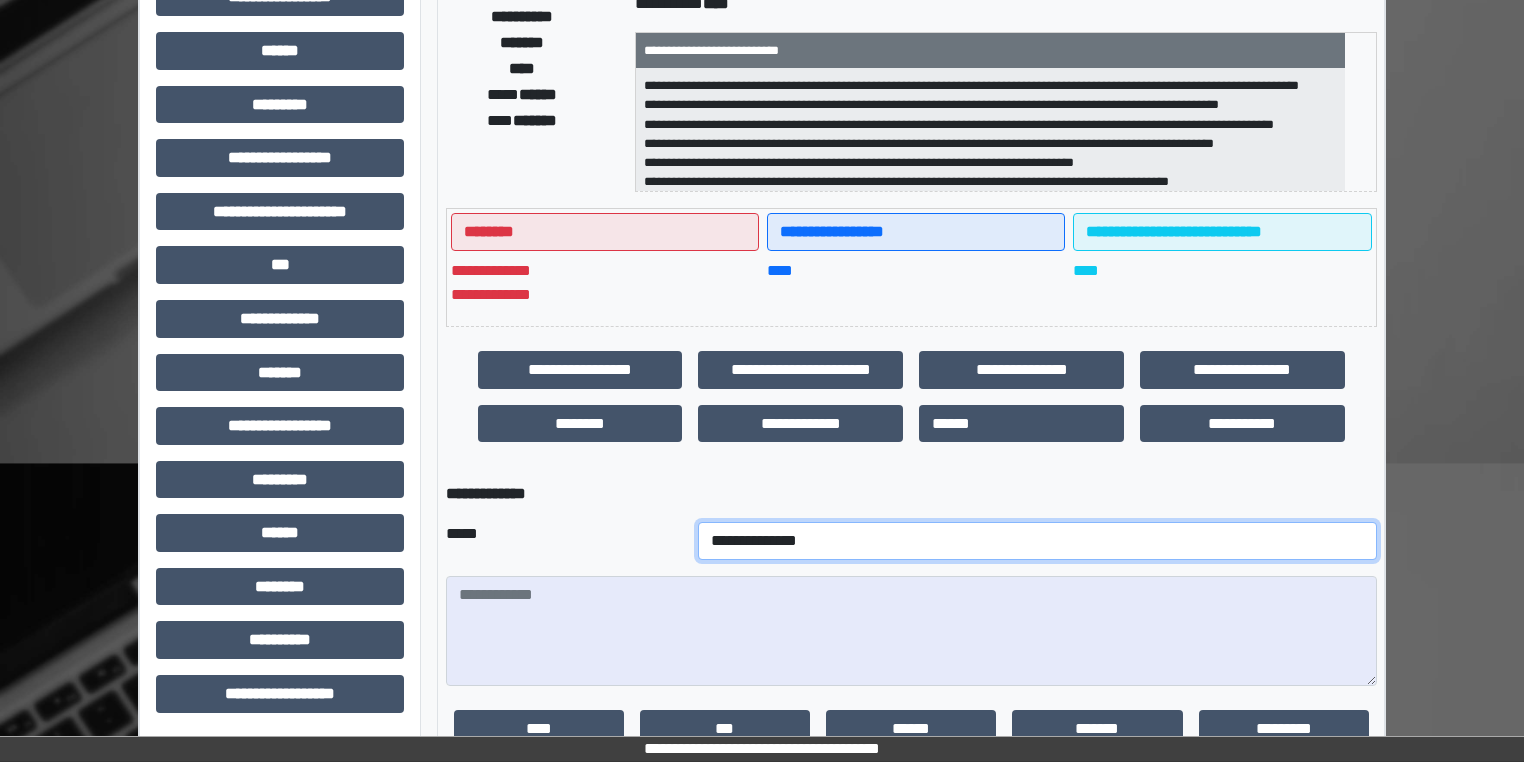 click on "**********" at bounding box center (1037, 541) 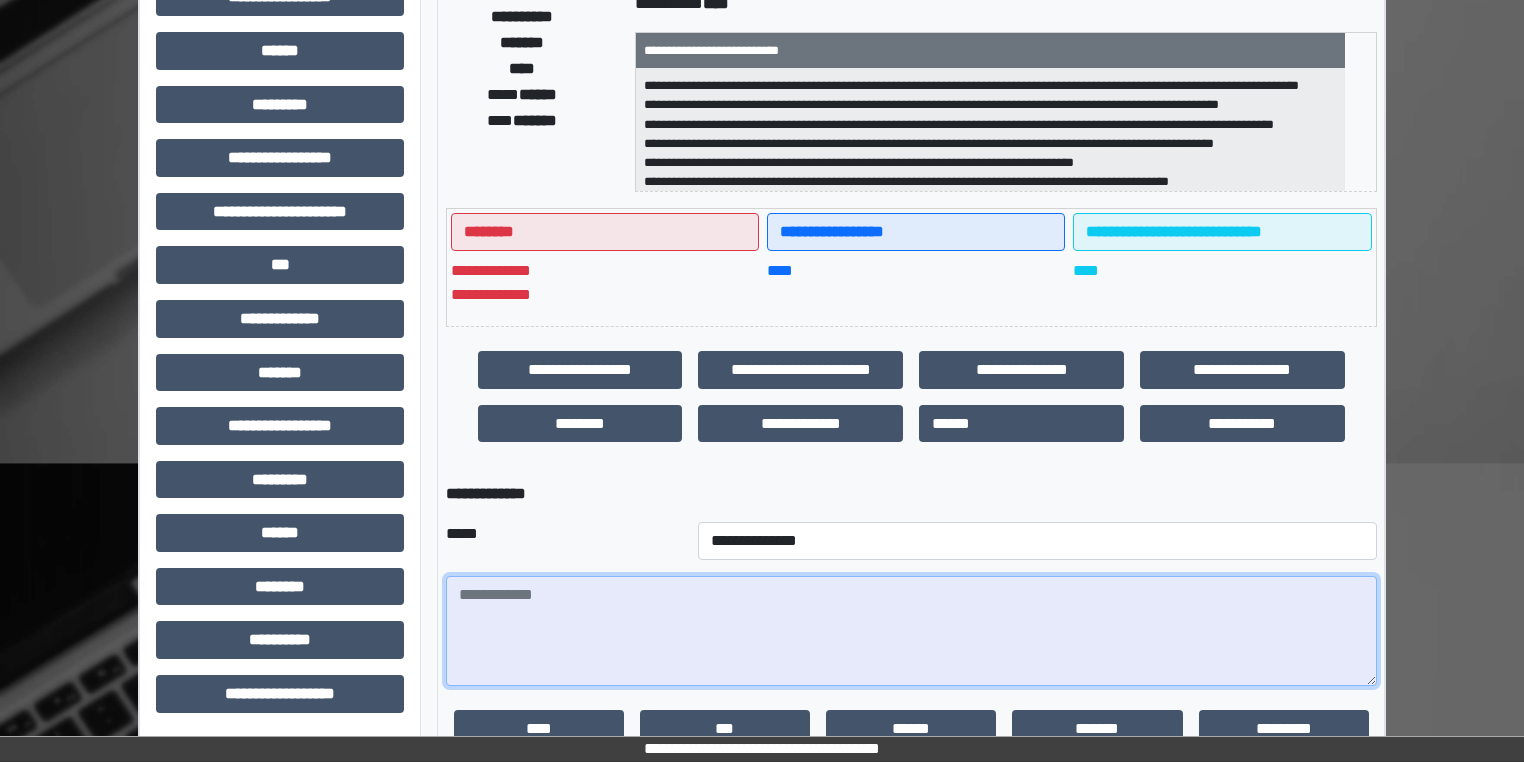 click at bounding box center (911, 631) 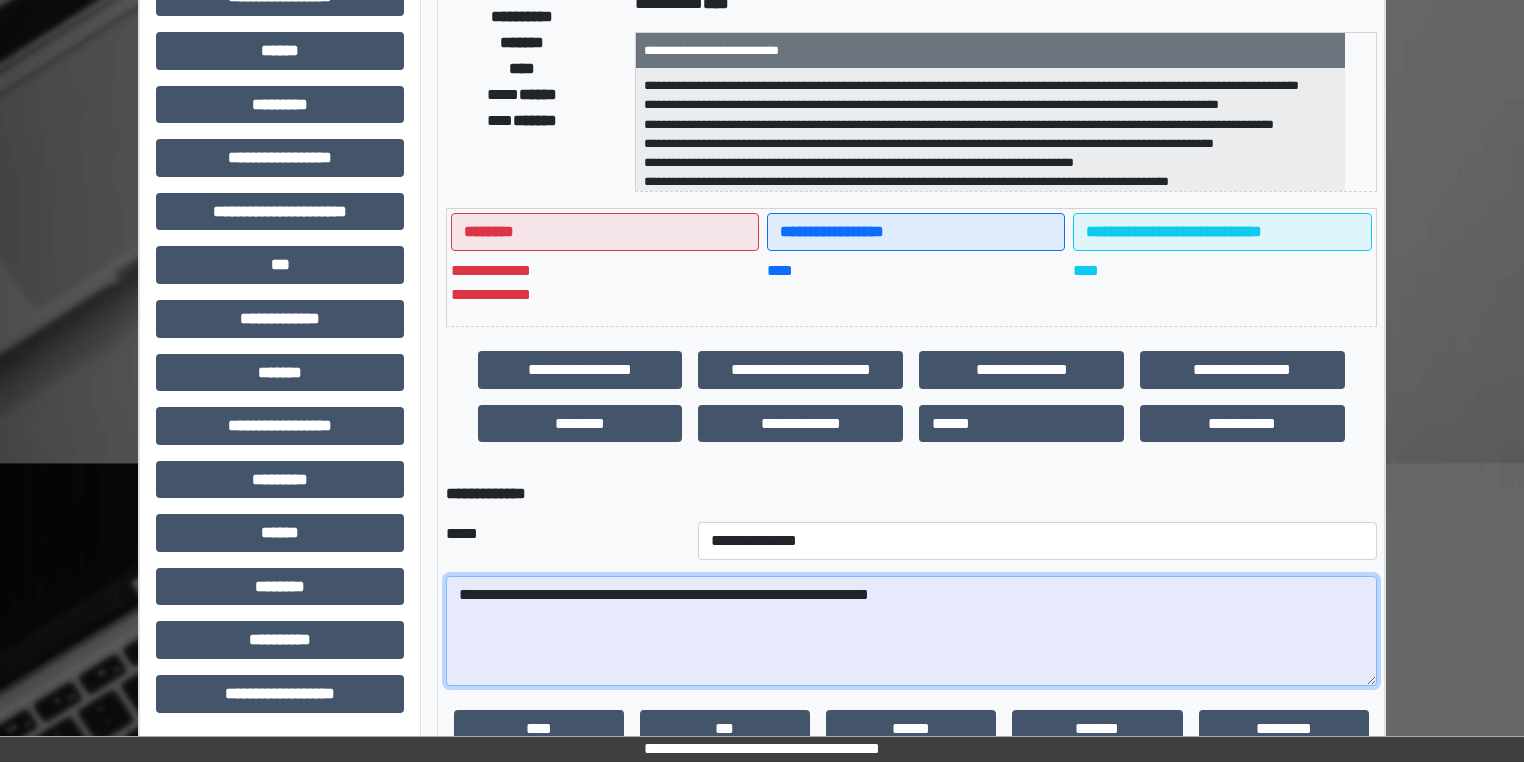 click on "**********" at bounding box center (911, 631) 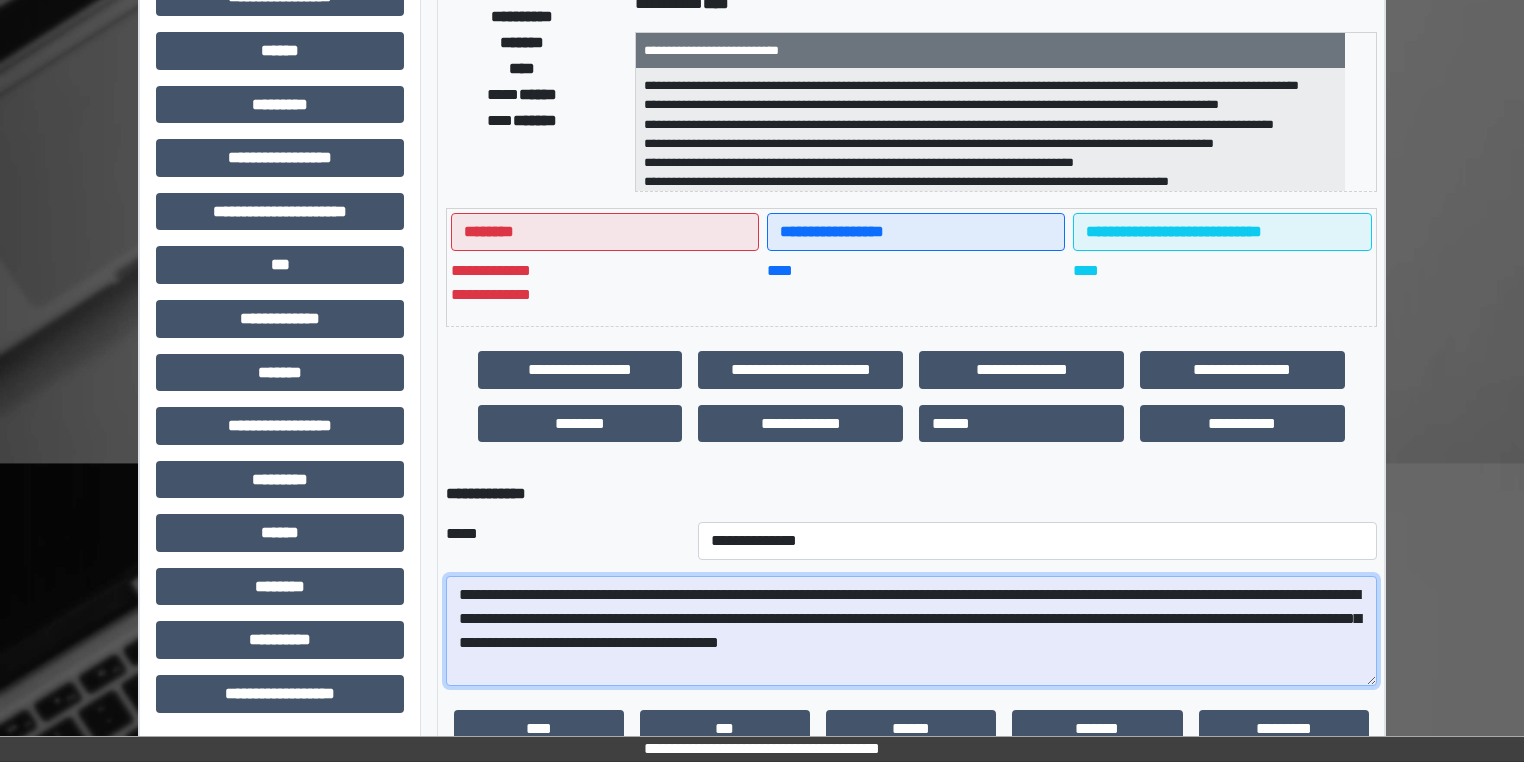 click on "**********" at bounding box center [911, 631] 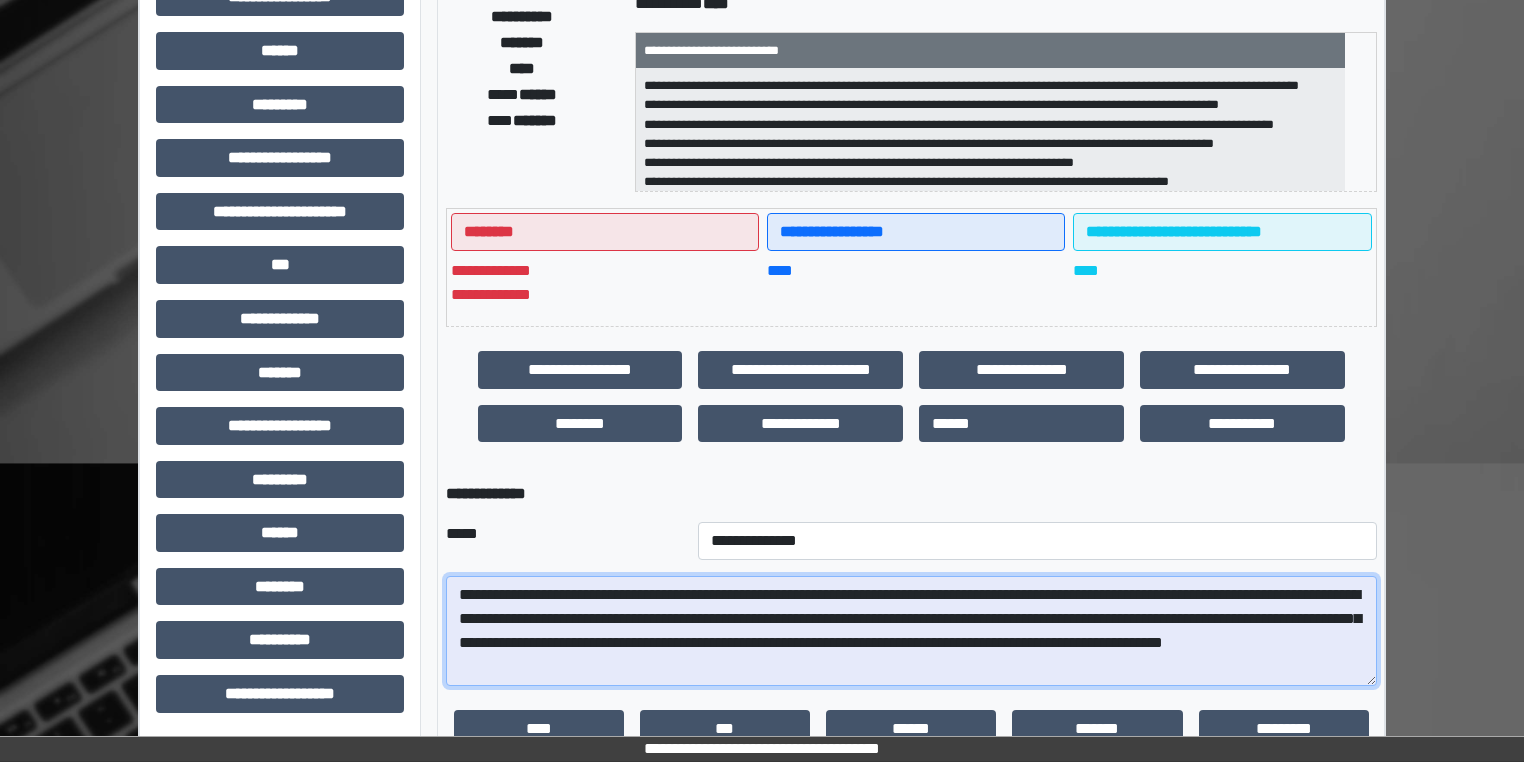 click on "**********" at bounding box center (911, 631) 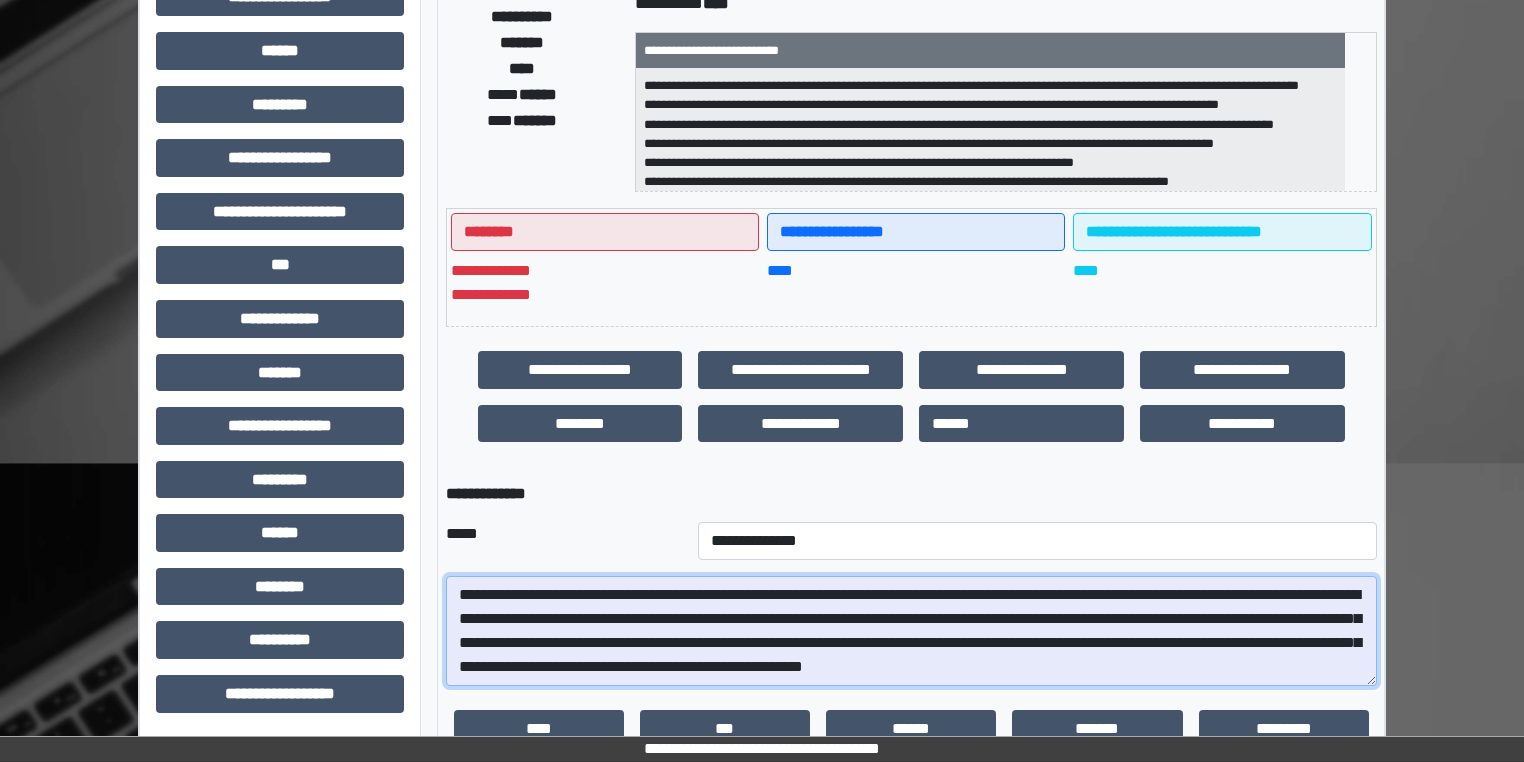 scroll, scrollTop: 16, scrollLeft: 0, axis: vertical 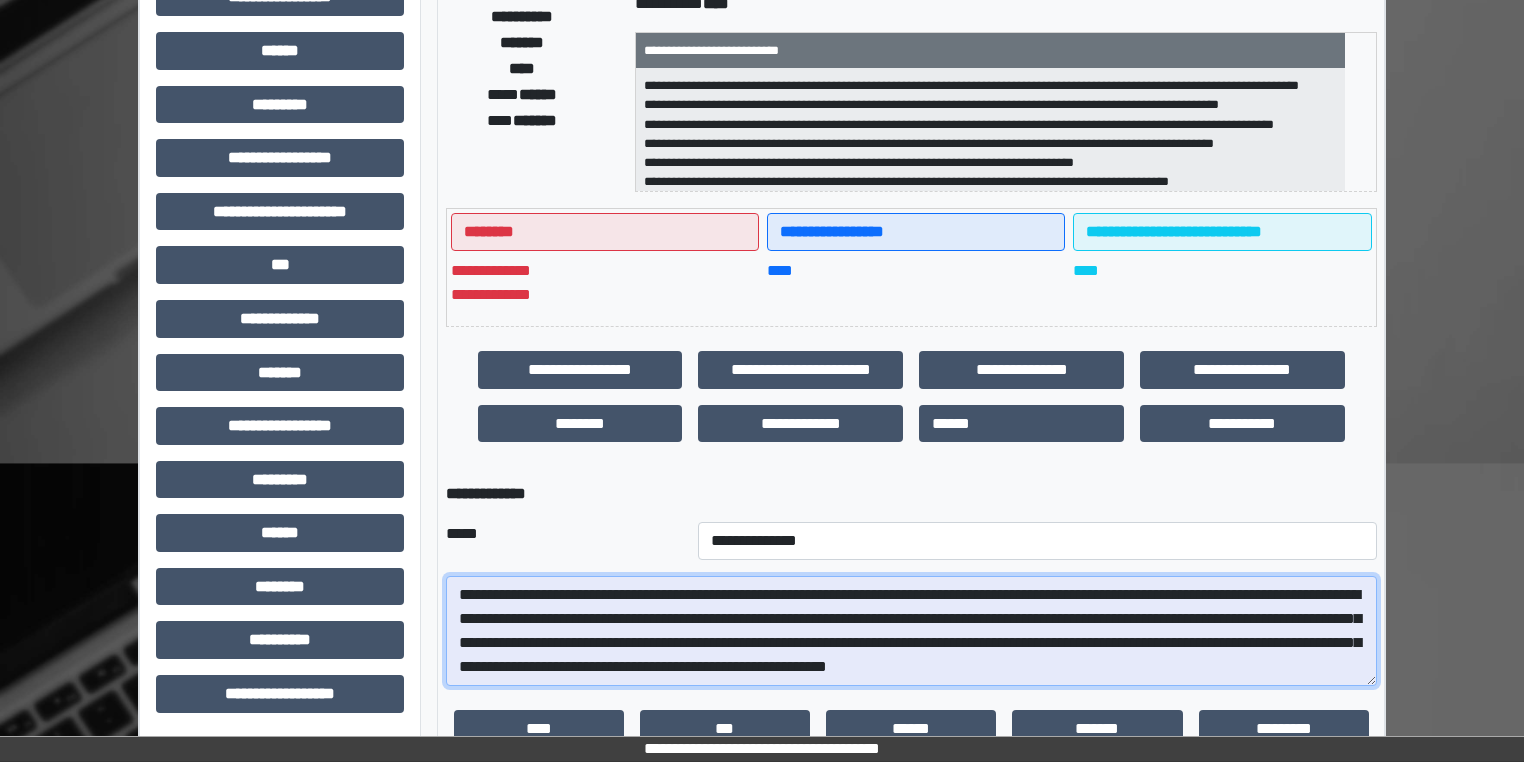 click on "**********" at bounding box center [911, 631] 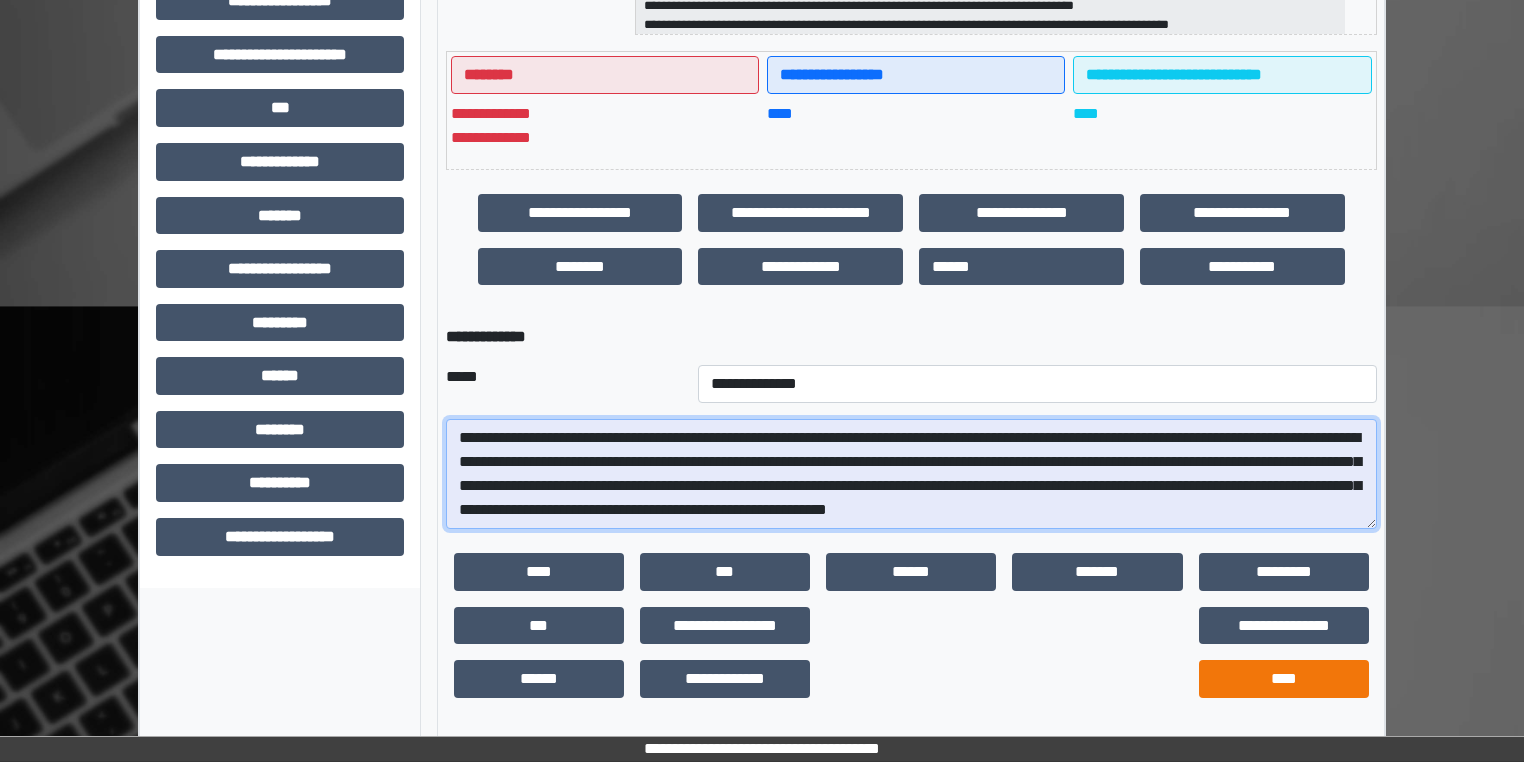 type on "**********" 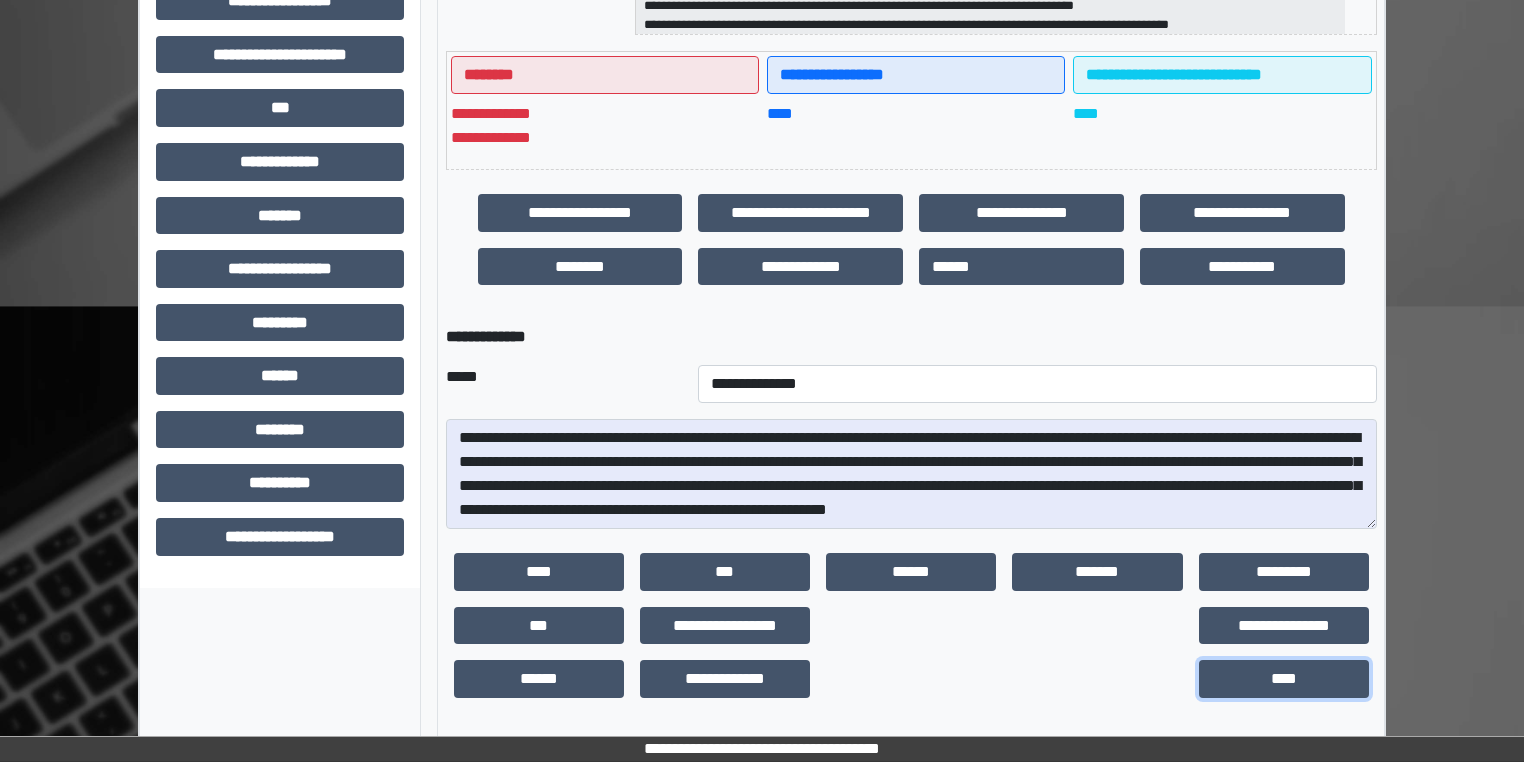 drag, startPoint x: 1236, startPoint y: 684, endPoint x: 1488, endPoint y: 575, distance: 274.5633 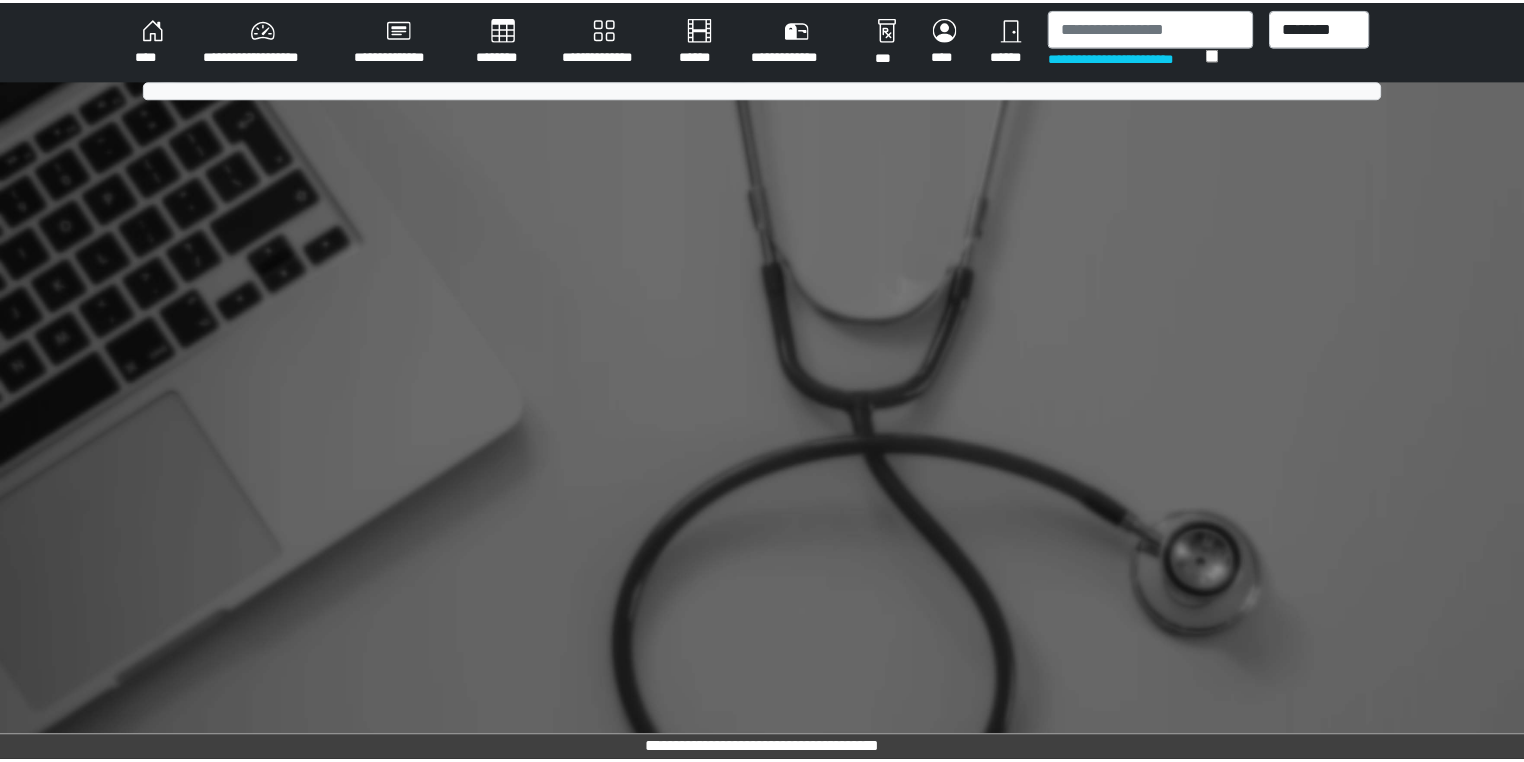 scroll, scrollTop: 0, scrollLeft: 0, axis: both 